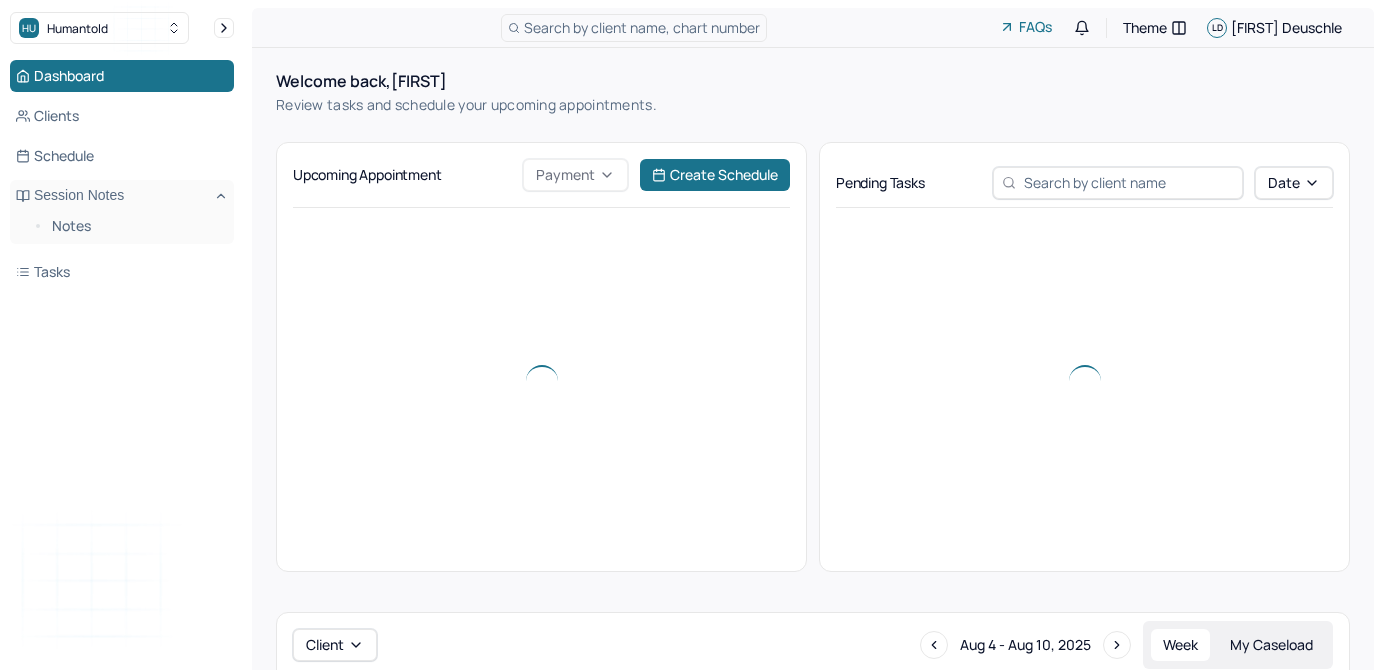 scroll, scrollTop: 0, scrollLeft: 0, axis: both 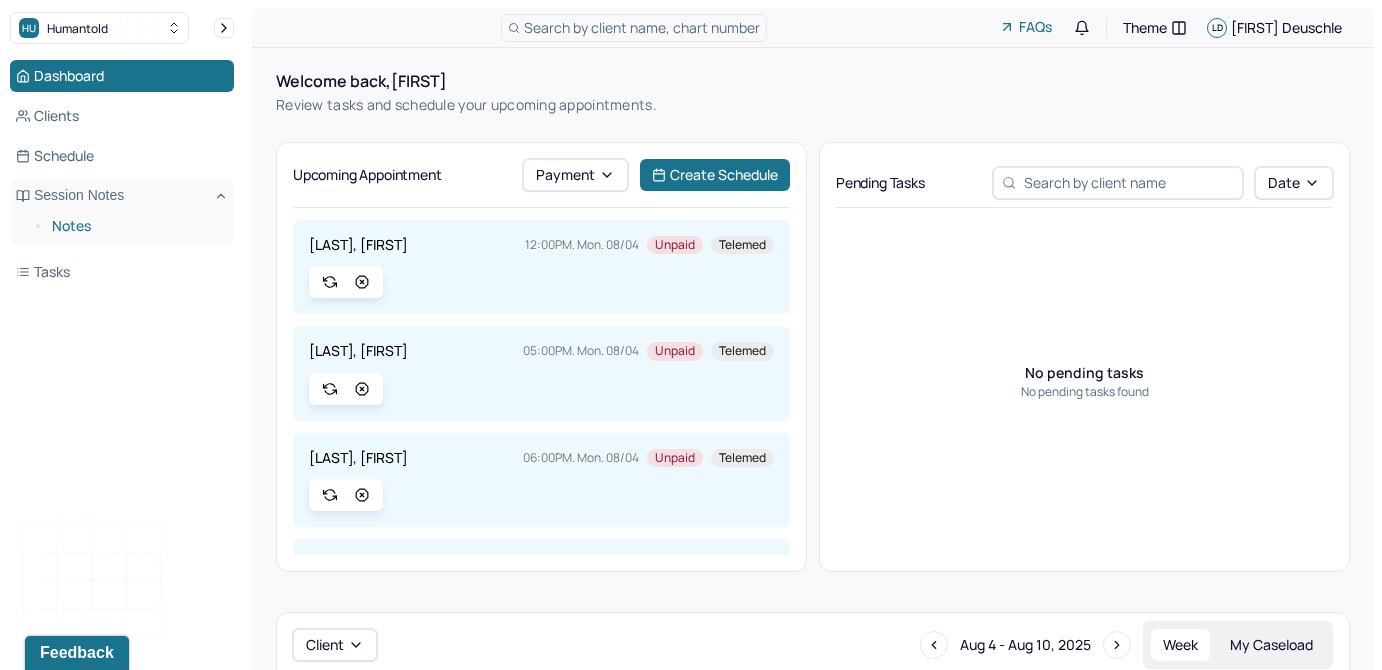 click on "Notes" at bounding box center (135, 226) 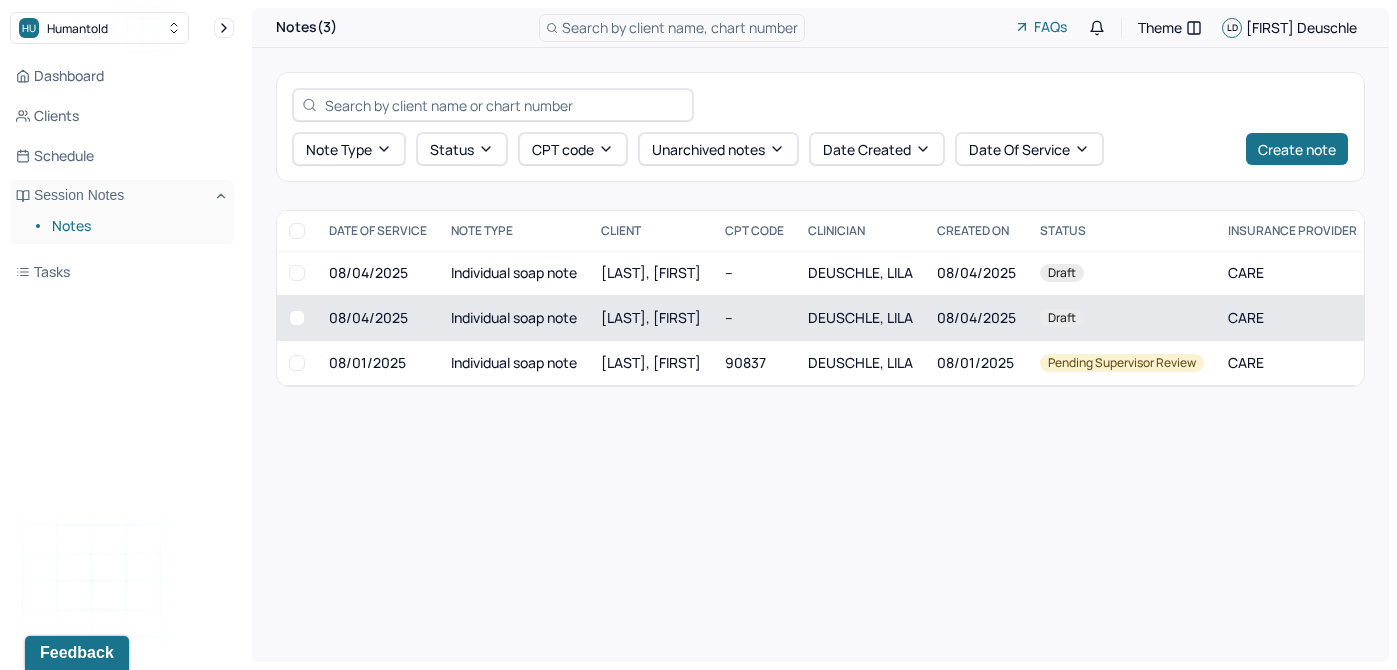 click on "DEUSCHLE, LILA" at bounding box center (860, 318) 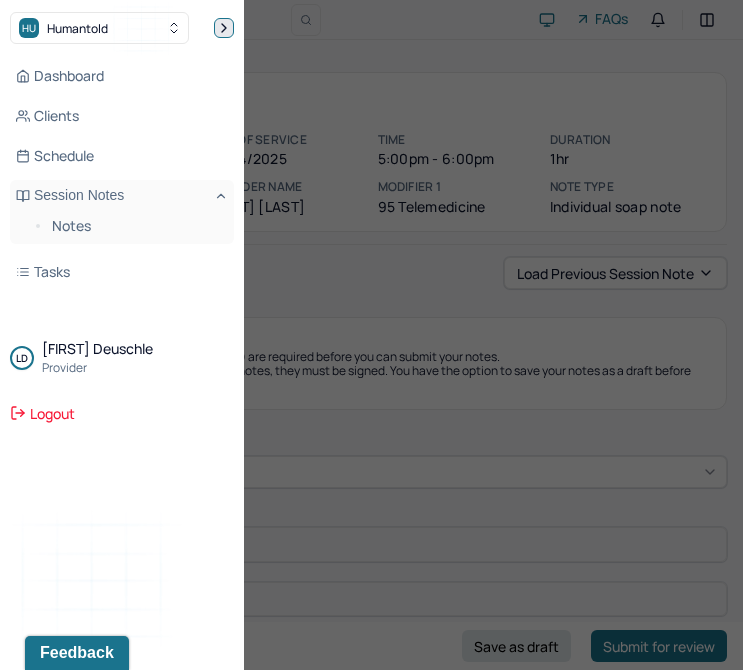 click 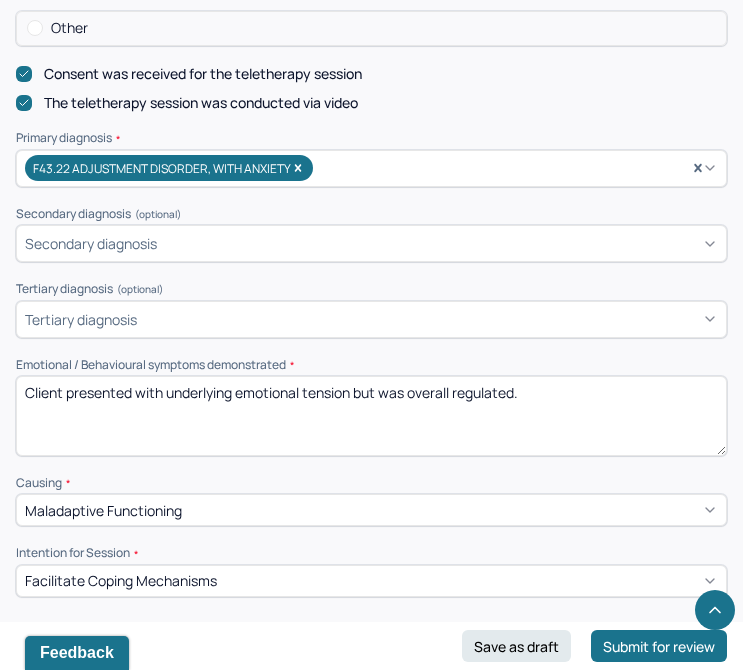 scroll, scrollTop: 819, scrollLeft: 0, axis: vertical 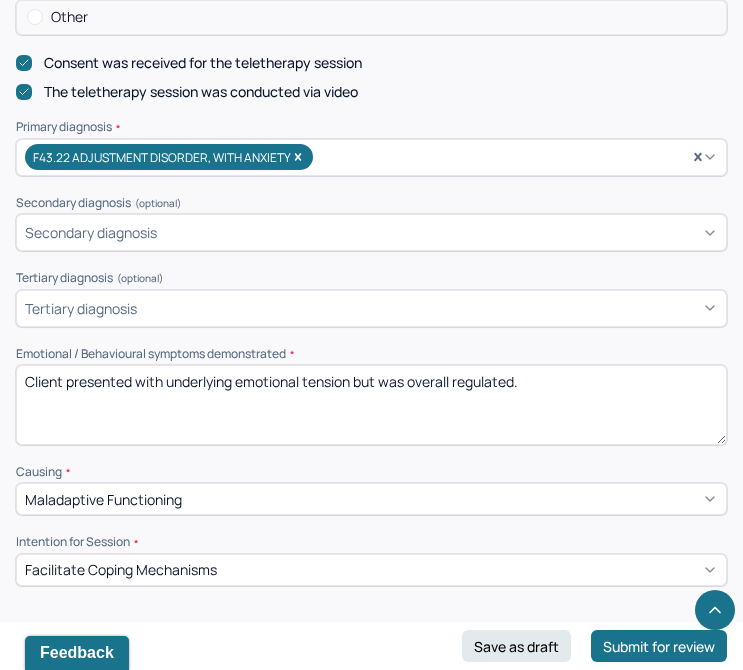 drag, startPoint x: 560, startPoint y: 376, endPoint x: 12, endPoint y: 353, distance: 548.4824 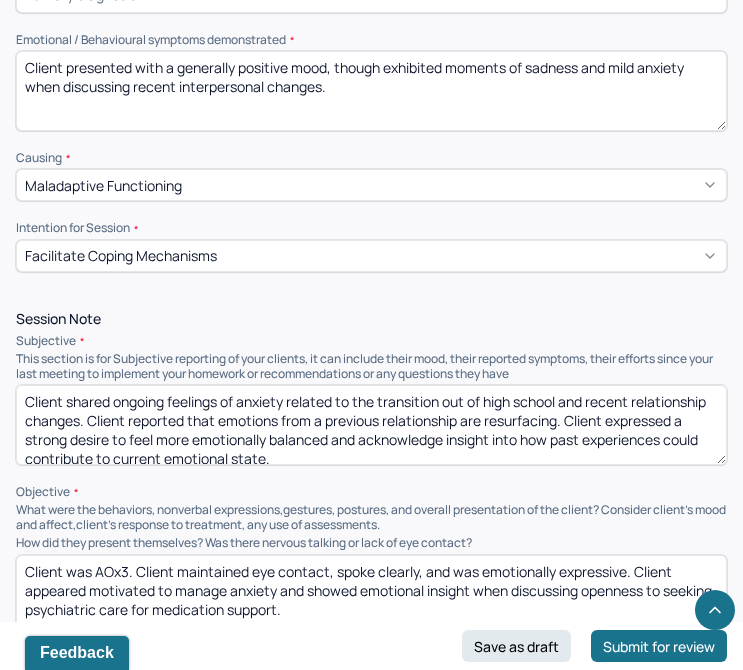 scroll, scrollTop: 1136, scrollLeft: 0, axis: vertical 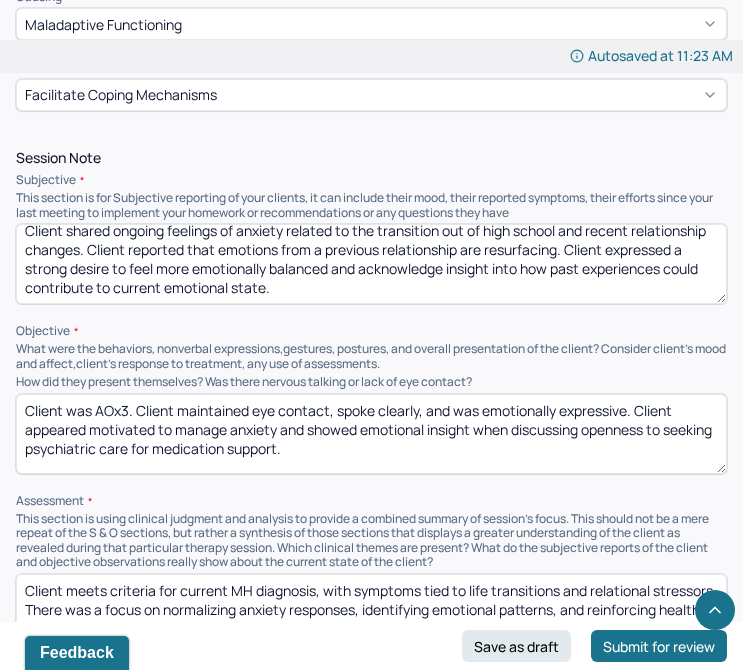 type on "Client presented with a generally positive mood, though exhibited moments of sadness and mild anxiety when discussing recent interpersonal changes." 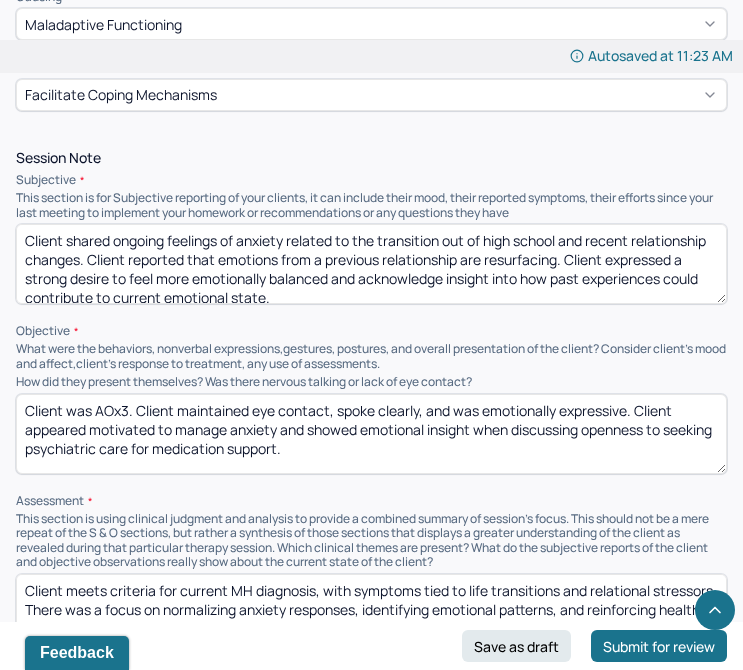 drag, startPoint x: 496, startPoint y: 284, endPoint x: 12, endPoint y: 142, distance: 504.40063 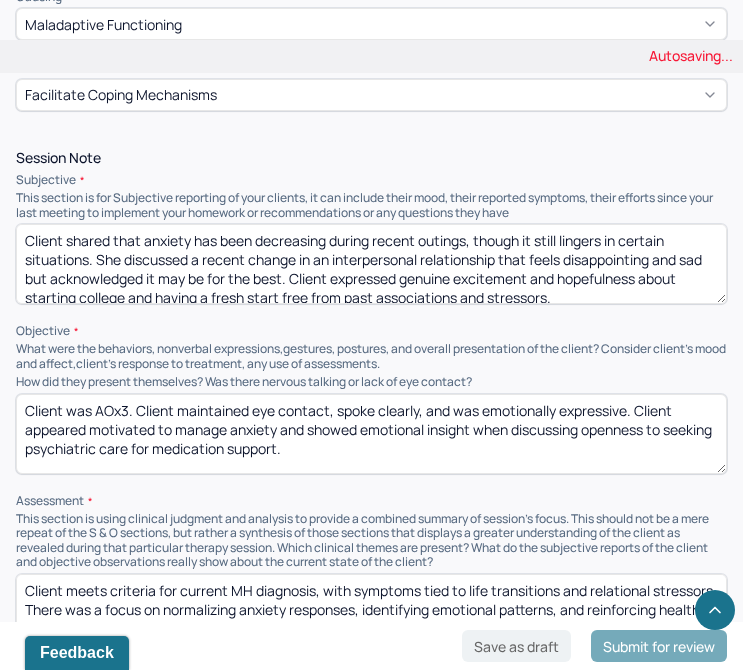scroll, scrollTop: 10, scrollLeft: 0, axis: vertical 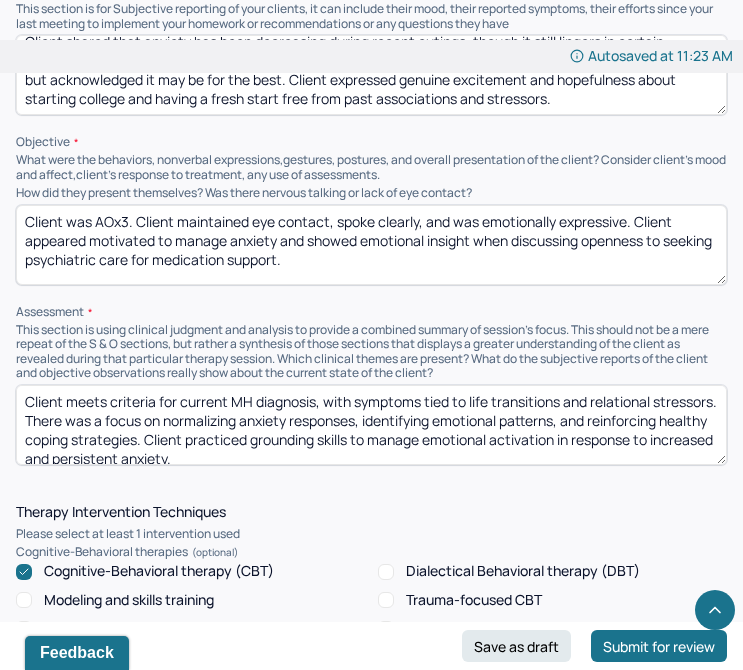 type on "Client shared that anxiety has been decreasing during recent outings, though it still lingers in certain situations. She discussed a recent change in an interpersonal relationship that feels disappointing and sad but acknowledged it may be for the best. Client expressed genuine excitement and hopefulness about starting college and having a fresh start free from past associations and stressors." 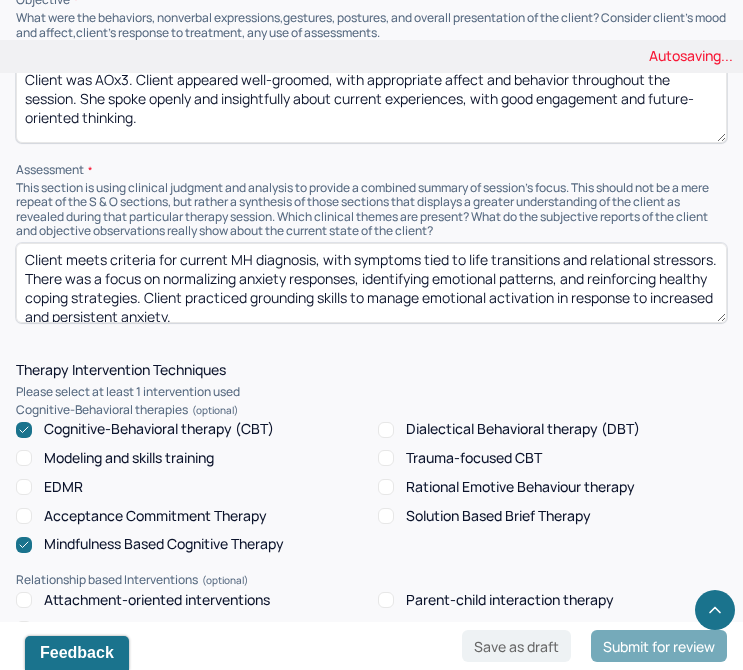 scroll, scrollTop: 1641, scrollLeft: 0, axis: vertical 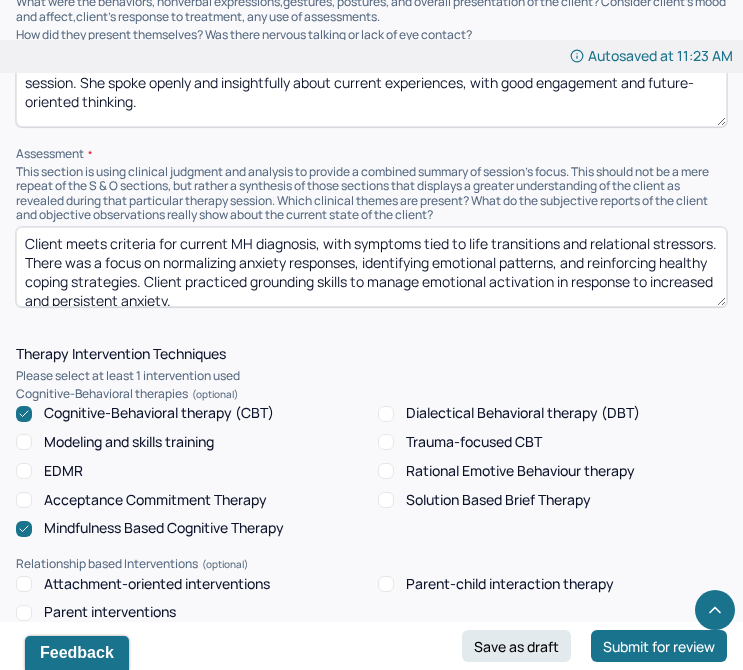 type on "Client was AOx3. Client appeared well-groomed, with appropriate affect and behavior throughout the session. She spoke openly and insightfully about current experiences, with good engagement and future-oriented thinking." 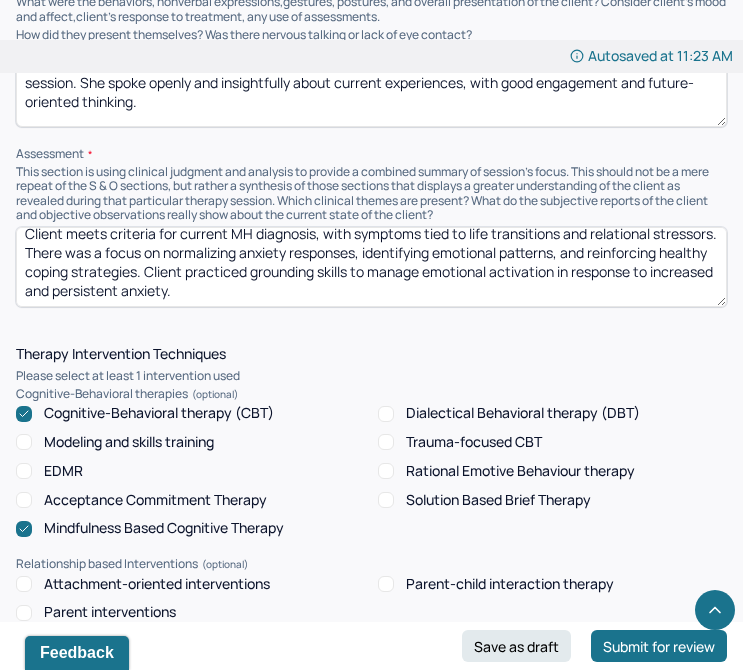scroll, scrollTop: 0, scrollLeft: 0, axis: both 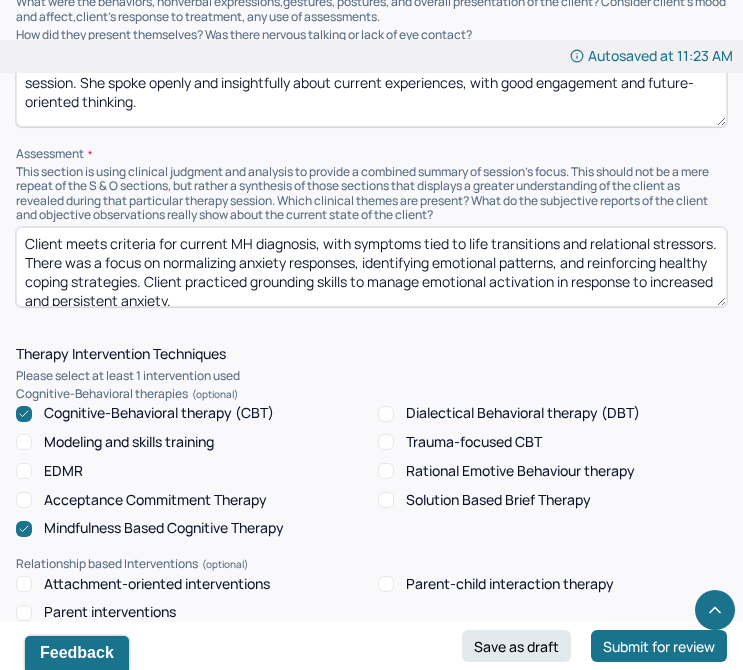 drag, startPoint x: 342, startPoint y: 300, endPoint x: 12, endPoint y: 187, distance: 348.81085 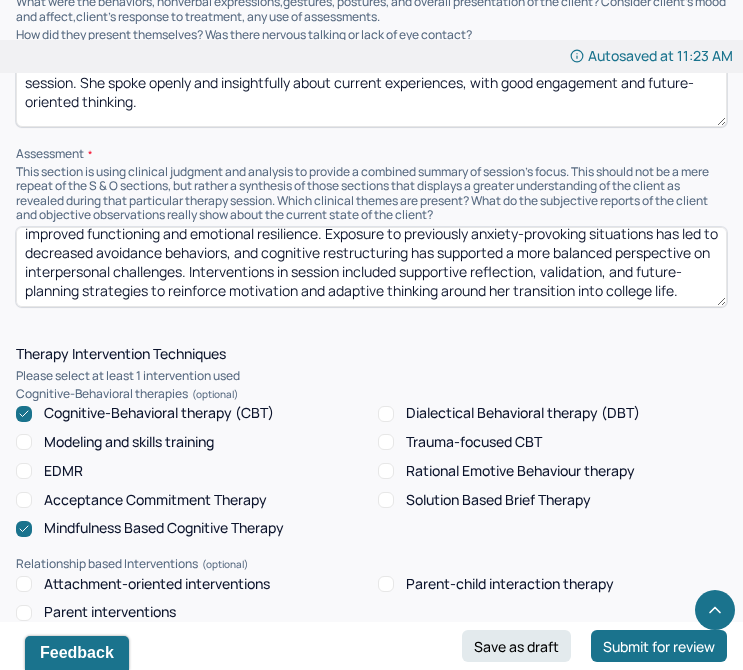 scroll, scrollTop: 0, scrollLeft: 0, axis: both 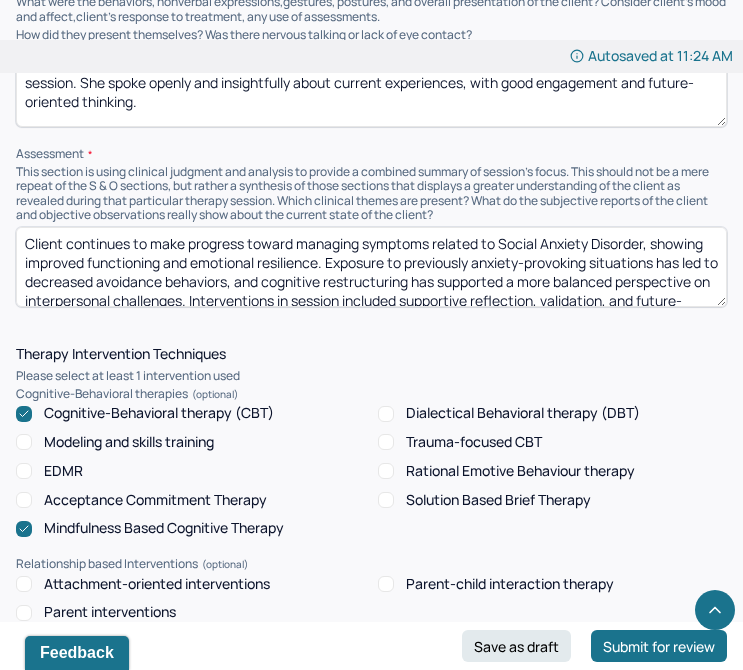 drag, startPoint x: 293, startPoint y: 247, endPoint x: 151, endPoint y: 246, distance: 142.00352 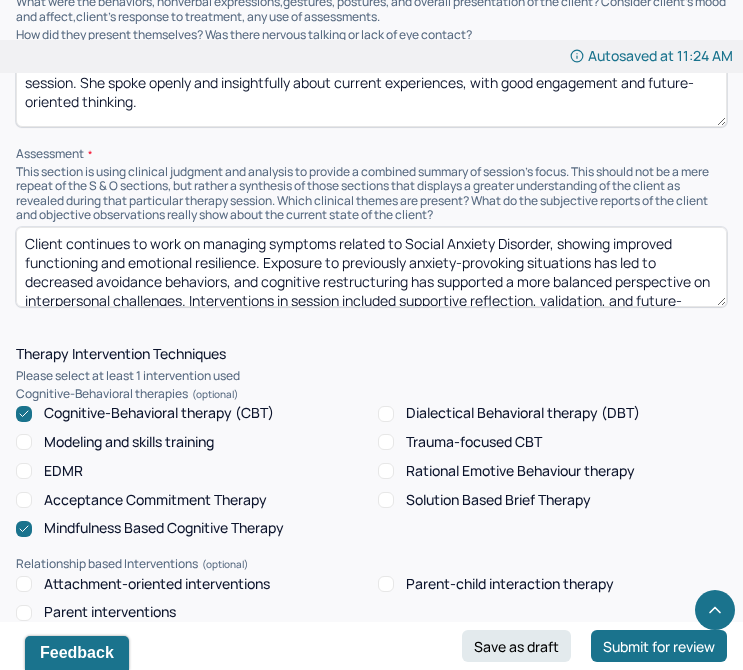 drag, startPoint x: 552, startPoint y: 246, endPoint x: 341, endPoint y: 245, distance: 211.00237 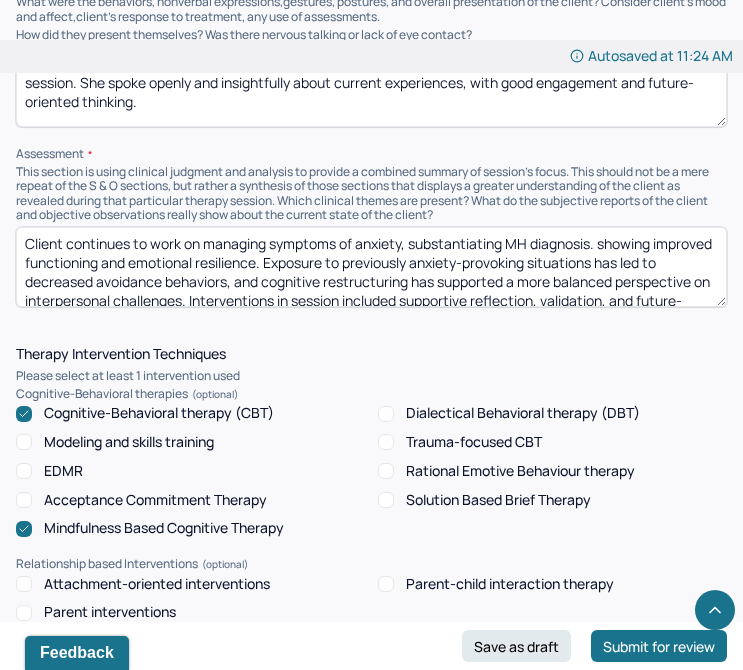 drag, startPoint x: 325, startPoint y: 266, endPoint x: 601, endPoint y: 241, distance: 277.12994 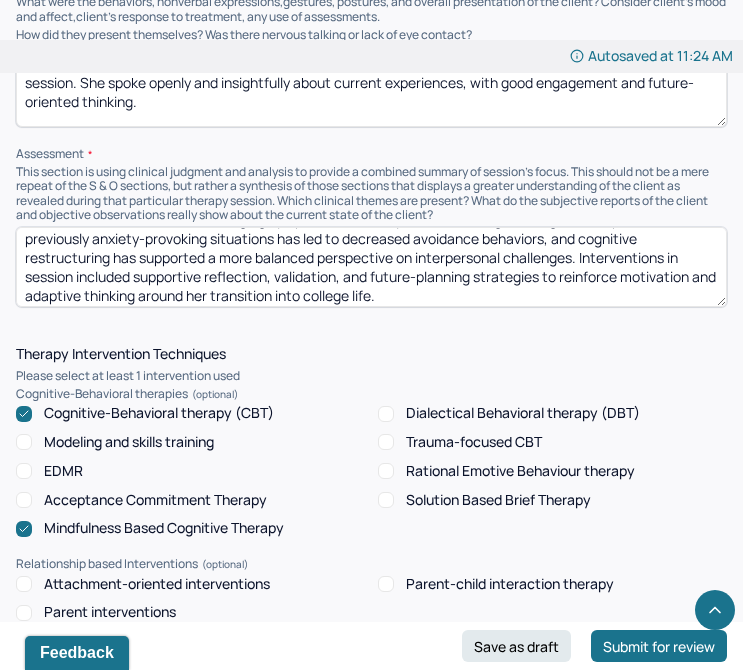 scroll, scrollTop: 29, scrollLeft: 0, axis: vertical 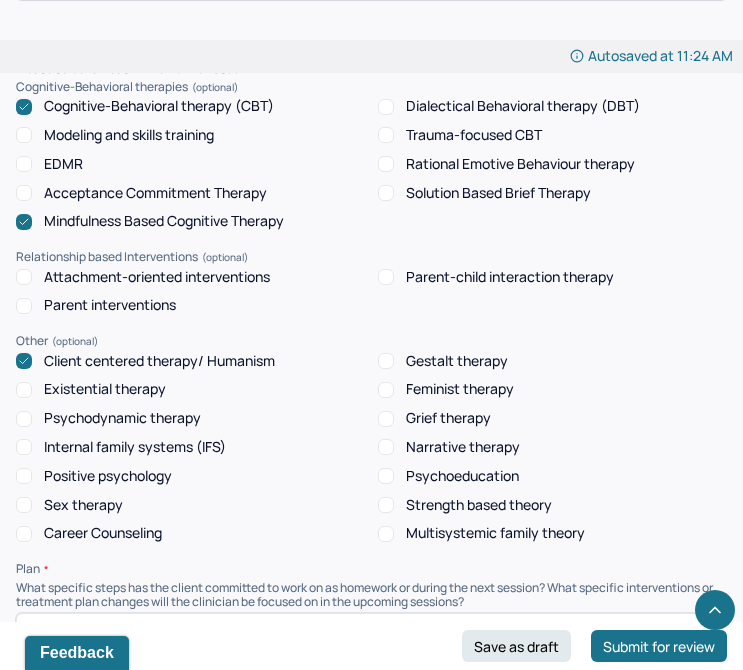type on "Client continues to work on managing symptoms of anxiety, substantiating MH diagnosis. Exposure to previously anxiety-provoking situations has led to decreased avoidance behaviors, and cognitive restructuring has supported a more balanced perspective on interpersonal challenges. Interventions in session included supportive reflection, validation, and future-planning strategies to reinforce motivation and adaptive thinking around her transition into college life." 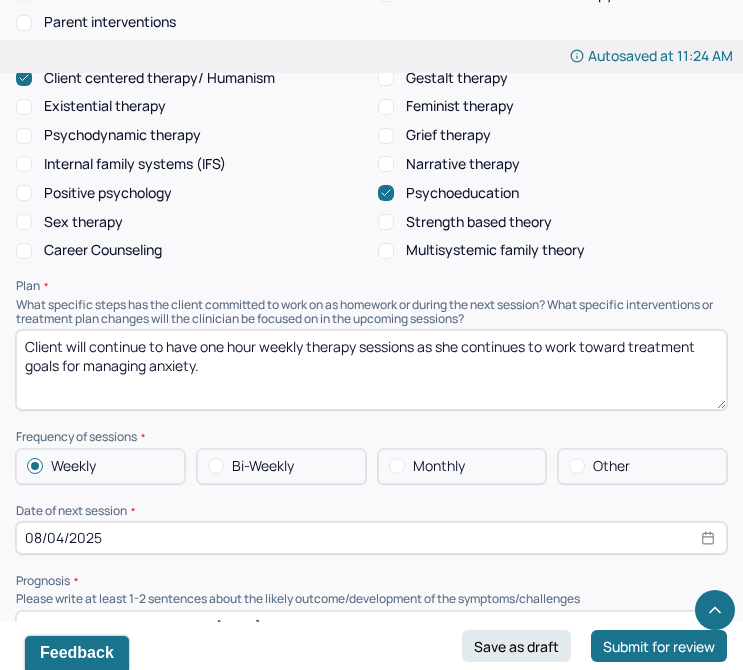 scroll, scrollTop: 2230, scrollLeft: 0, axis: vertical 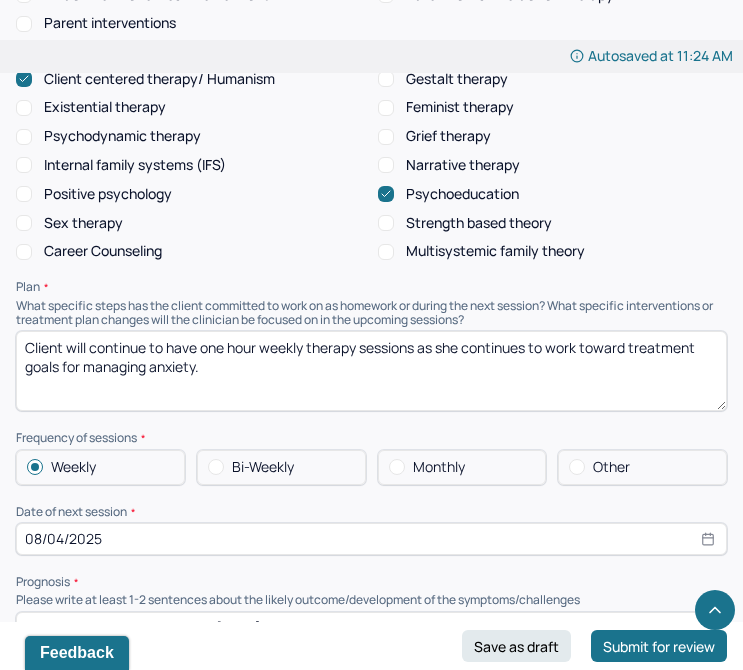 drag, startPoint x: 292, startPoint y: 378, endPoint x: 12, endPoint y: 276, distance: 298 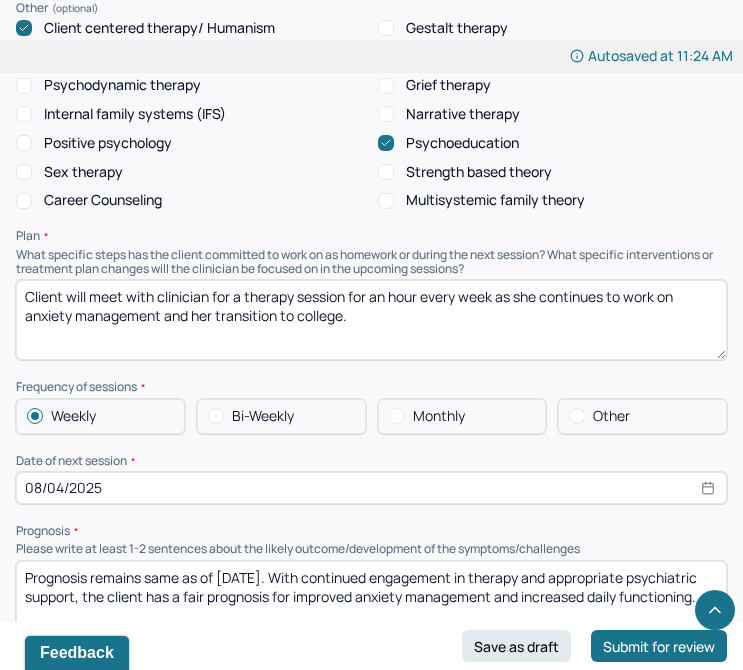 scroll, scrollTop: 2285, scrollLeft: 0, axis: vertical 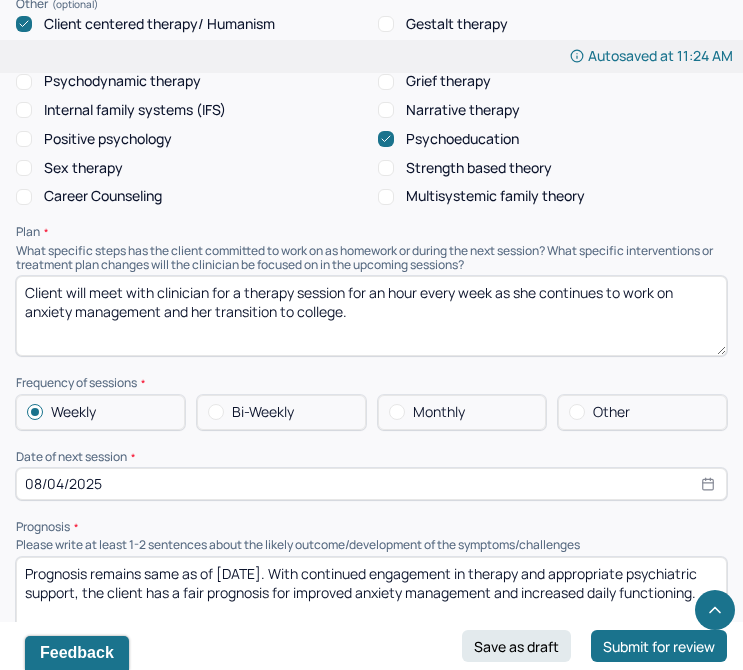 type on "Client will meet with clinician for a therapy session for an hour every week as she continues to work on anxiety management and her transition to college." 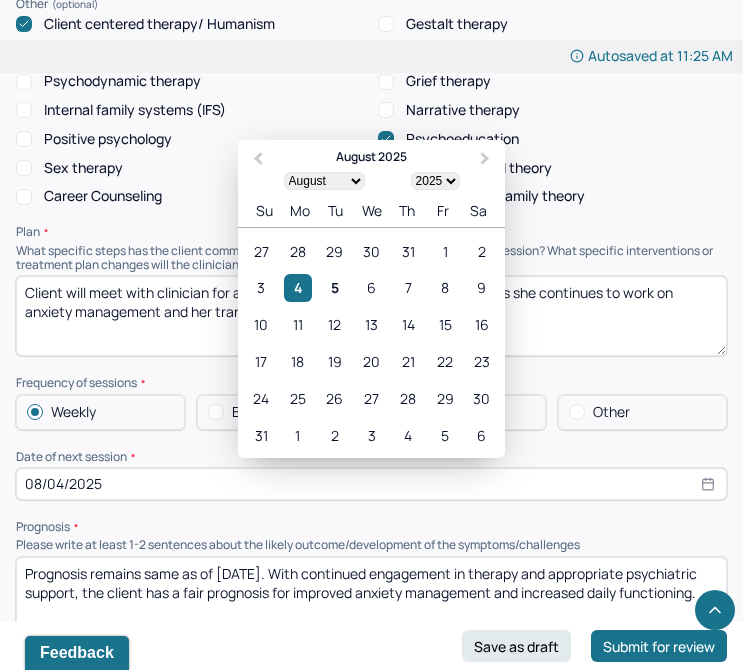 click on "08/04/2025" at bounding box center [371, 484] 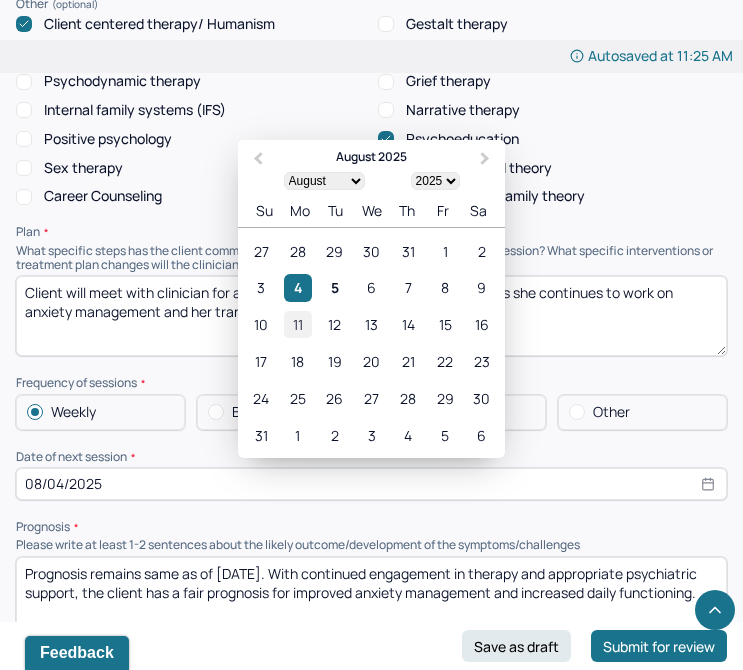 click on "11" at bounding box center (297, 324) 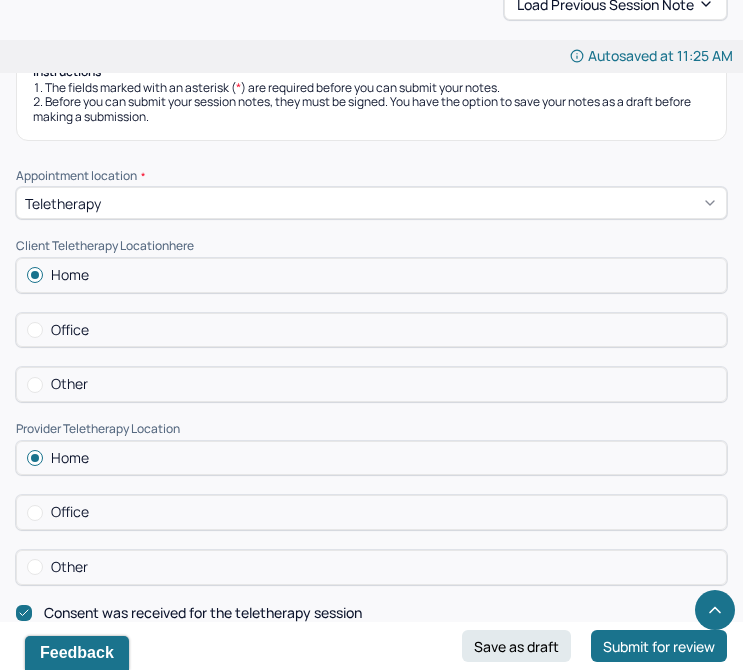 scroll, scrollTop: 0, scrollLeft: 0, axis: both 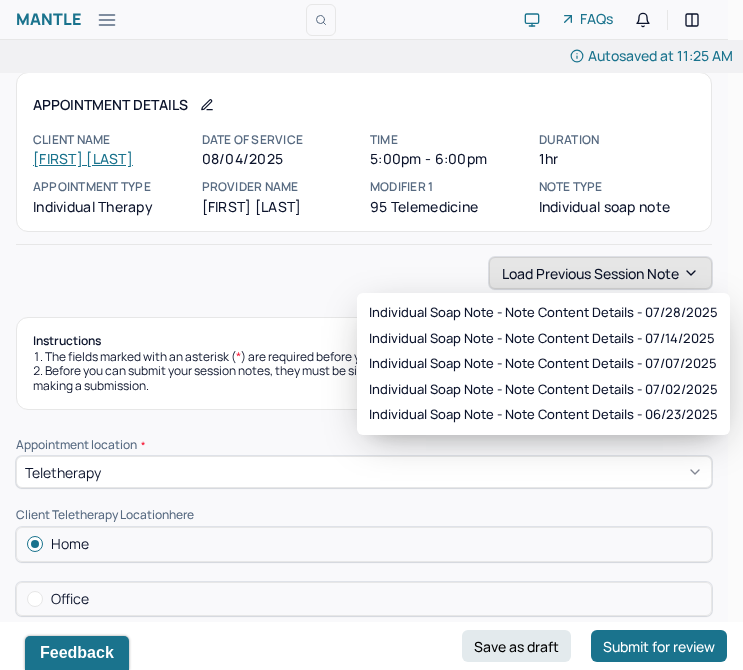 click on "Load previous session note" at bounding box center (600, 273) 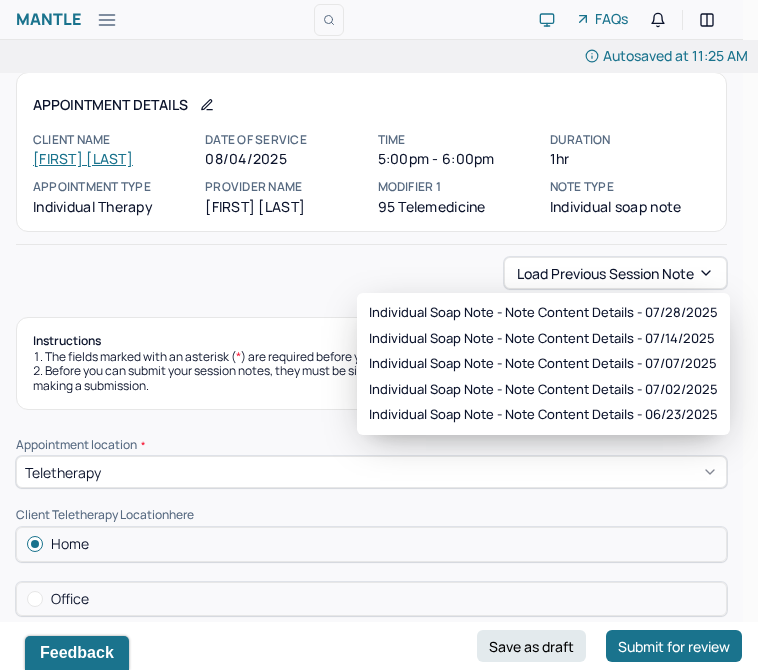 click on "Load previous session note" at bounding box center [371, 273] 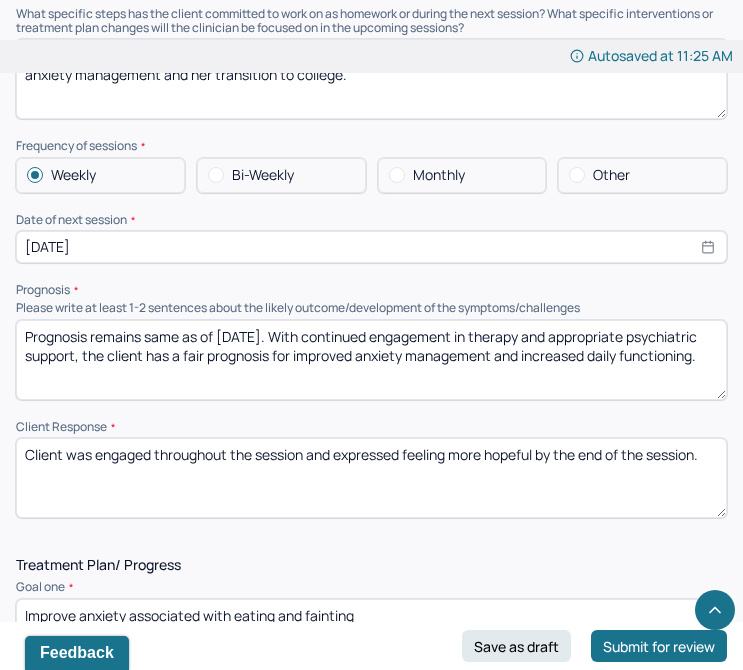 scroll, scrollTop: 2525, scrollLeft: 0, axis: vertical 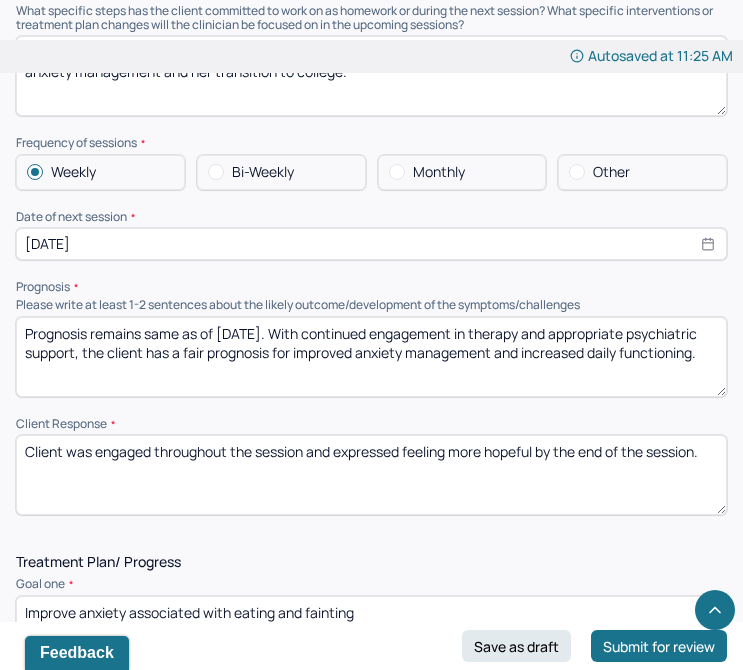 click on "Prognosis remains same as of [DATE]. With continued engagement in therapy and appropriate psychiatric support, the client has a fair prognosis for improved anxiety management and increased daily functioning." at bounding box center [371, 357] 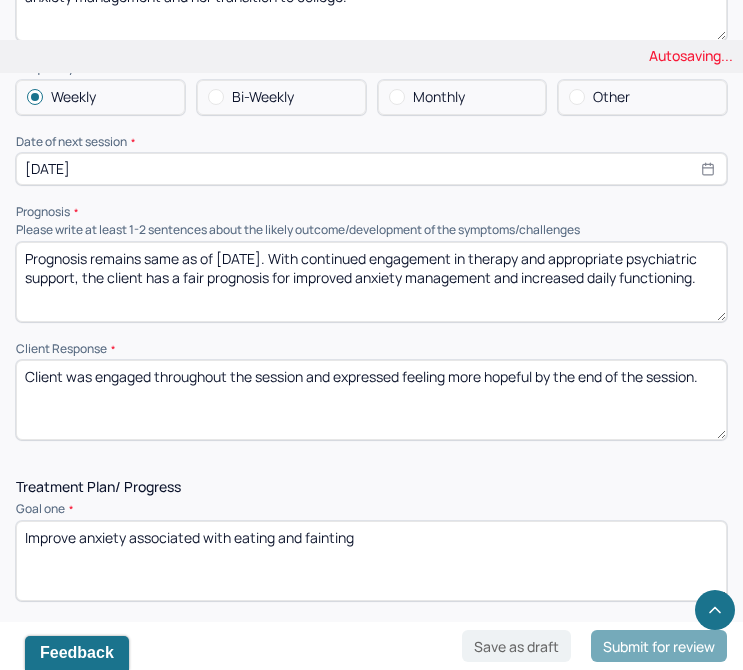 scroll, scrollTop: 2603, scrollLeft: 0, axis: vertical 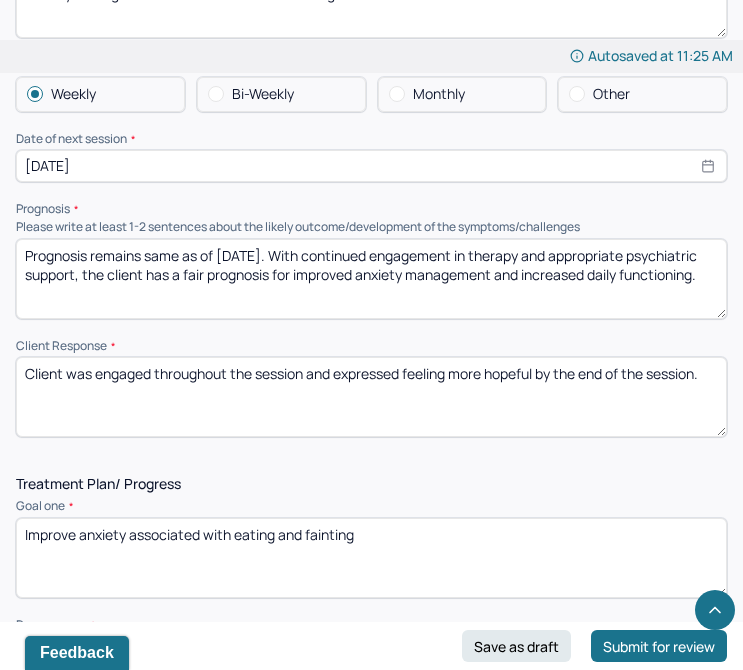 type on "Prognosis remains same as of [DATE]. With continued engagement in therapy and appropriate psychiatric support, the client has a fair prognosis for improved anxiety management and increased daily functioning." 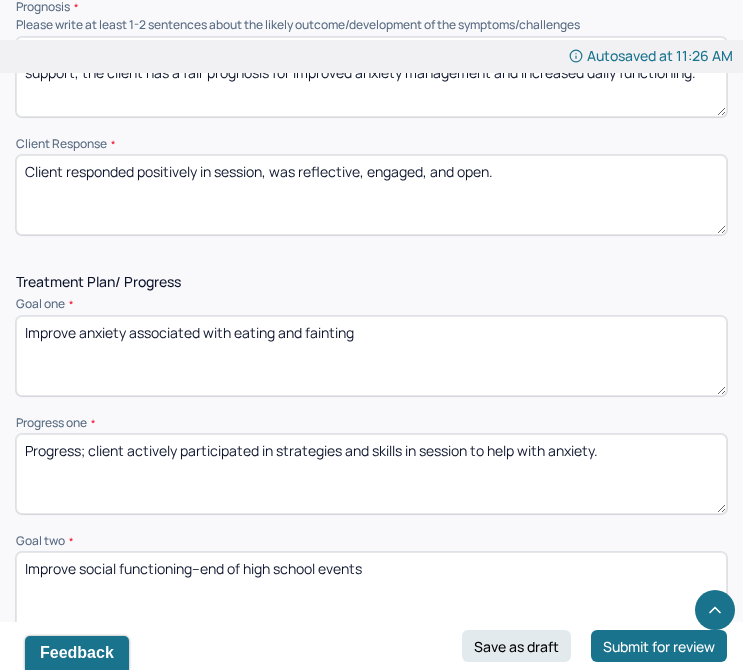 scroll, scrollTop: 2883, scrollLeft: 0, axis: vertical 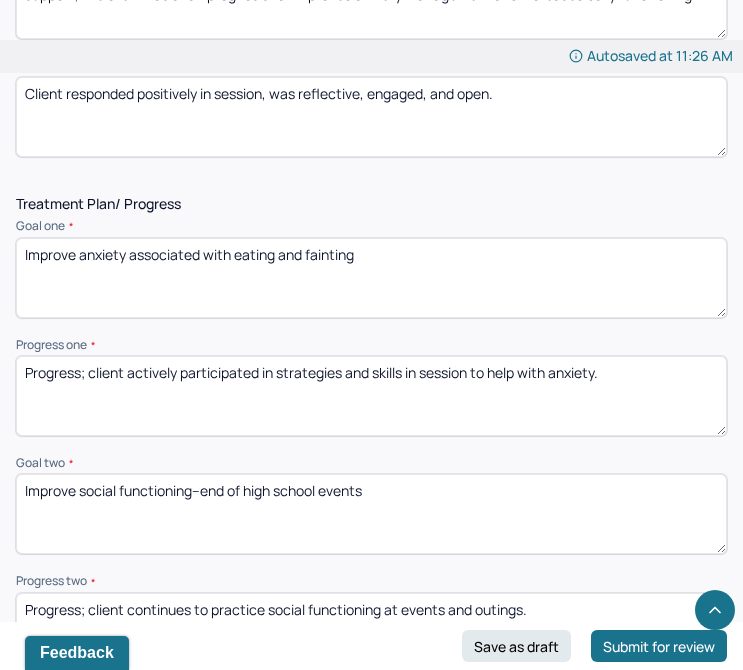 type on "Client responded positively in session, was reflective, engaged, and open." 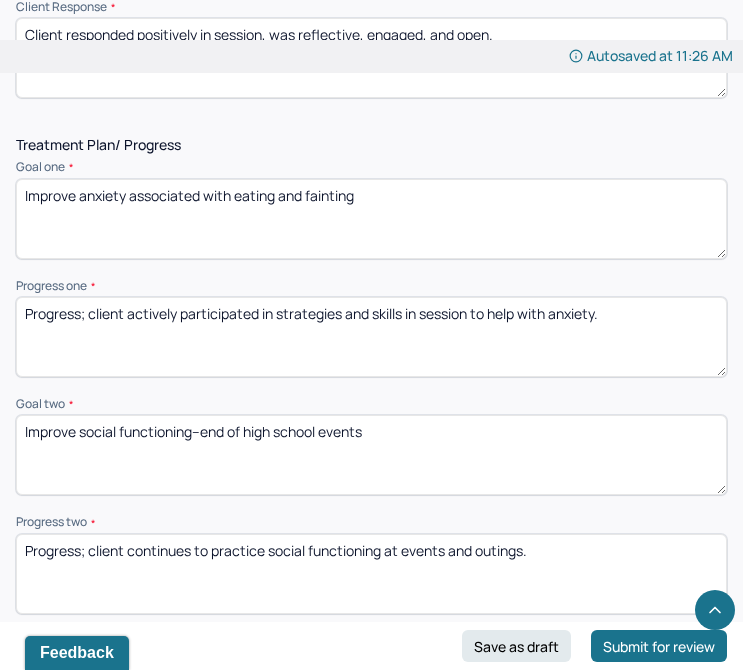 scroll, scrollTop: 2960, scrollLeft: 0, axis: vertical 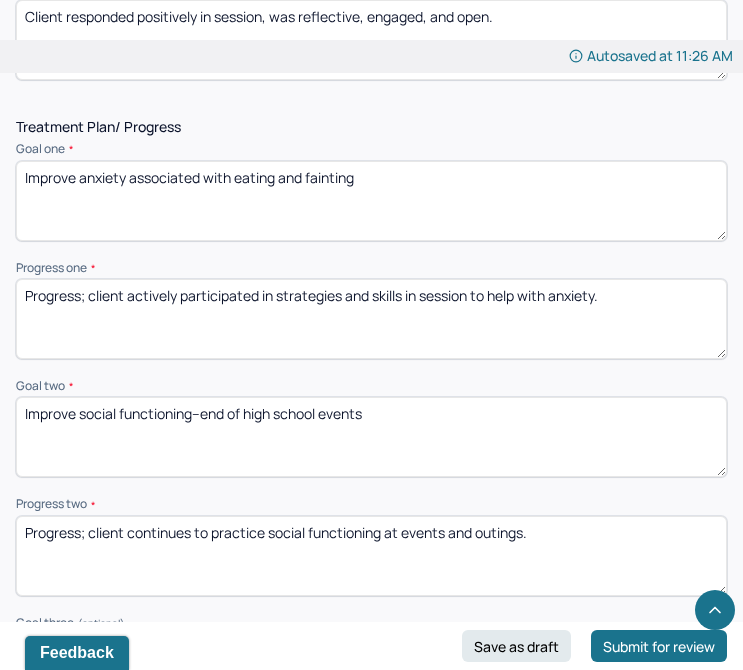 click on "Improve social functioning--end of high school events" at bounding box center (371, 437) 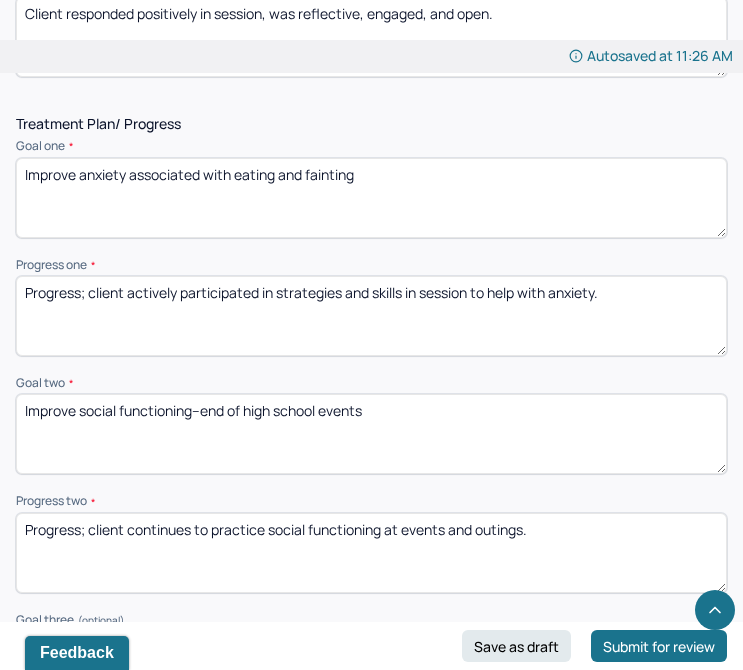 scroll, scrollTop: 2962, scrollLeft: 0, axis: vertical 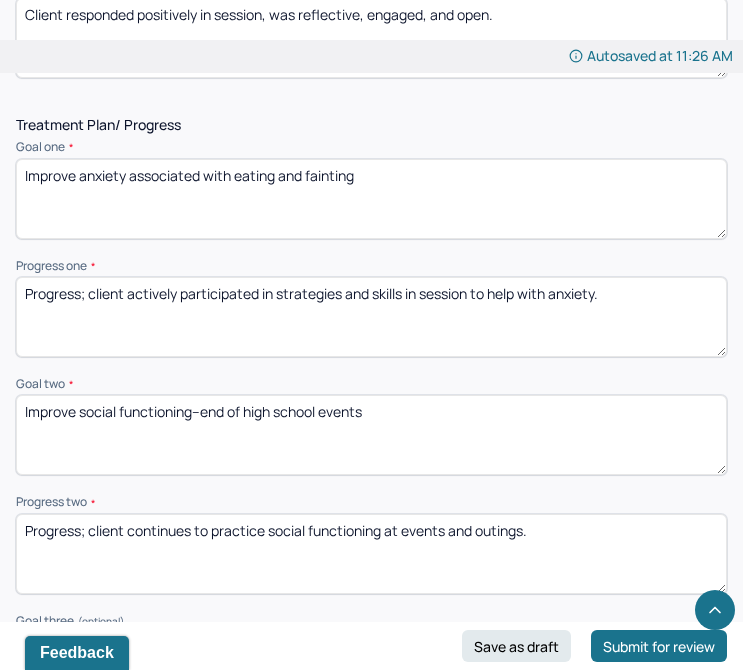 click on "Progress; client actively participated in strategies and skills in session to help with anxiety." at bounding box center (371, 317) 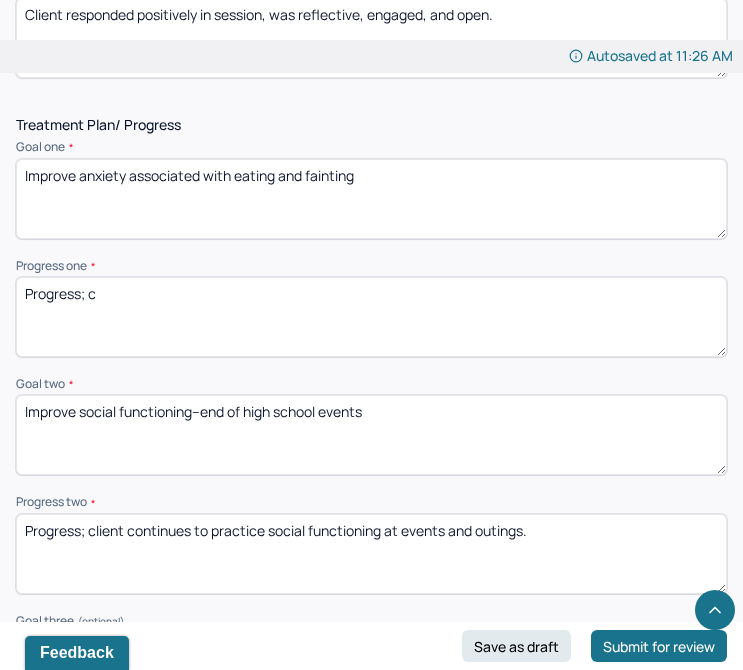 paste on "Client is gaining insight into the connection between past health experiences and current anxiety around eating and fainting, allowing for more targeted coping strategies." 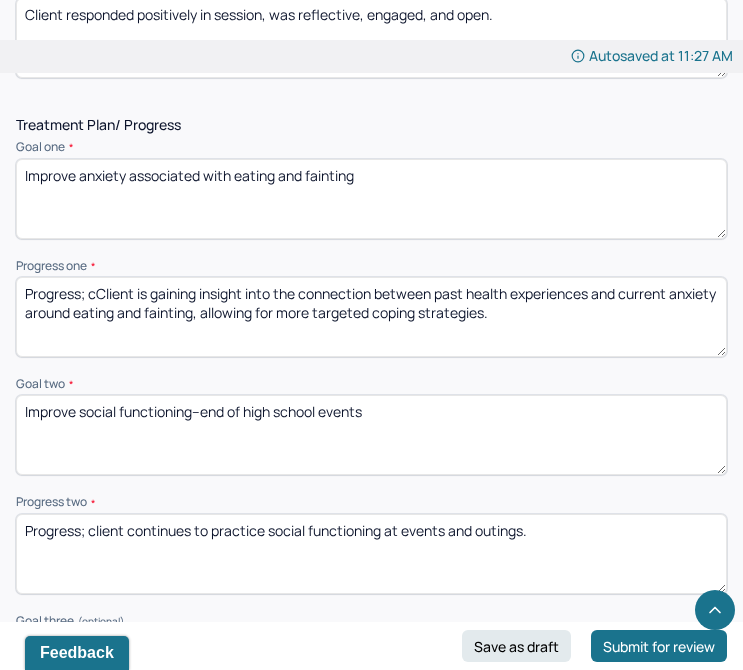 click on "Progress; c" at bounding box center [371, 317] 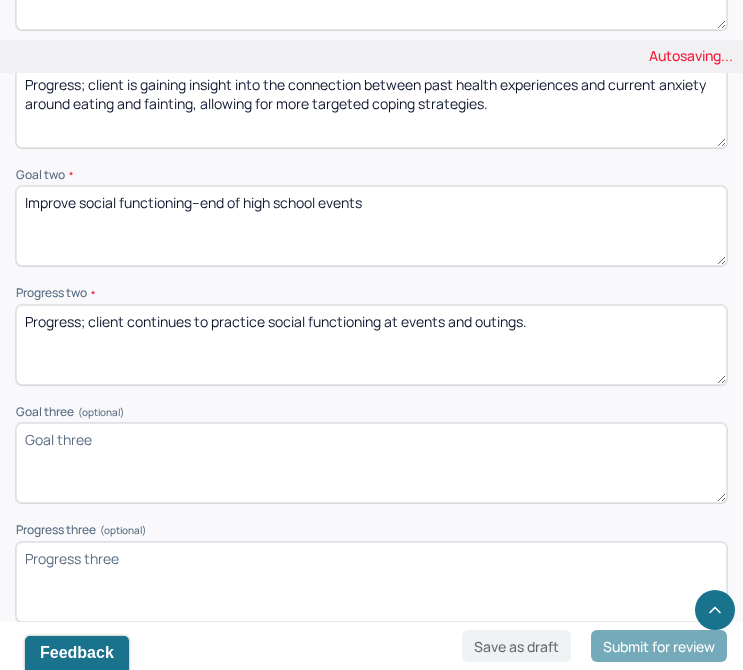 scroll, scrollTop: 3176, scrollLeft: 0, axis: vertical 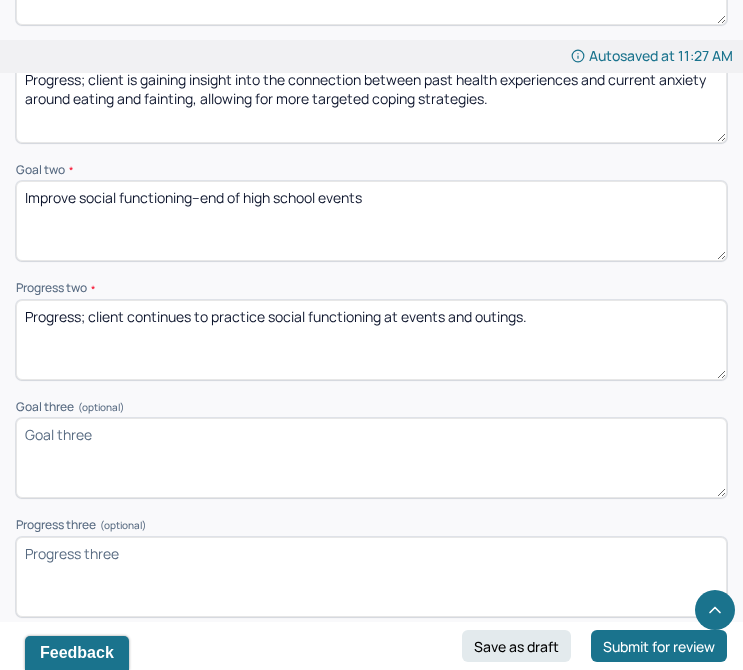 type on "Progress; client is gaining insight into the connection between past health experiences and current anxiety around eating and fainting, allowing for more targeted coping strategies." 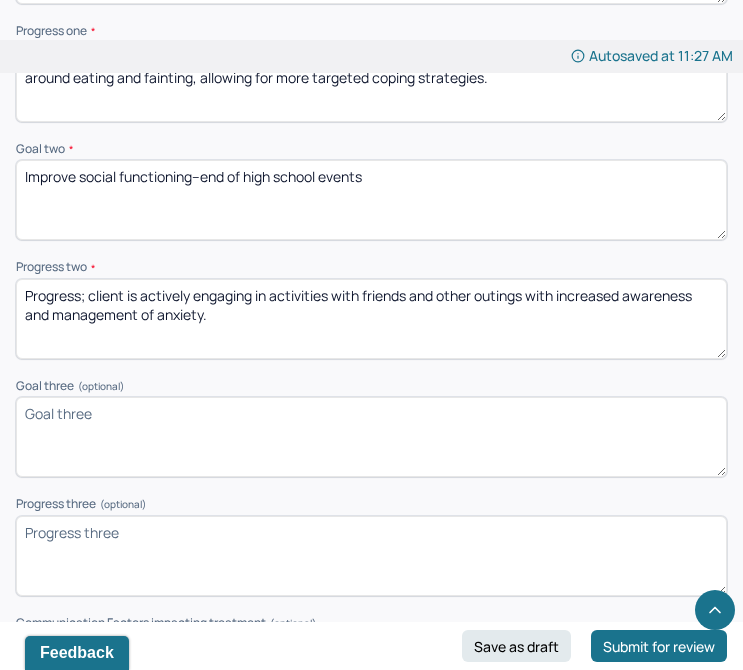 scroll, scrollTop: 3196, scrollLeft: 0, axis: vertical 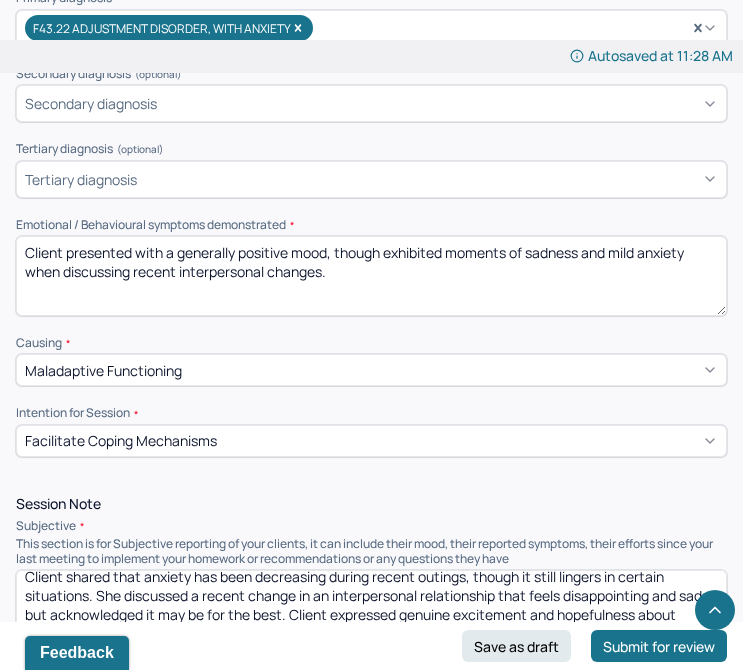 type on "Progress; client is actively engaging in activities with friends and other outings with increased awareness and management of anxiety; progress is gradual and not linear." 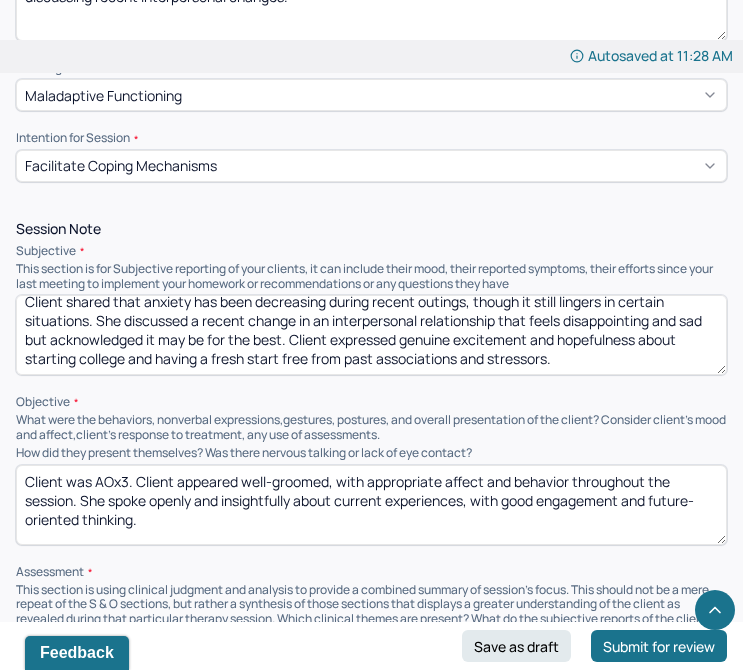 scroll, scrollTop: 1224, scrollLeft: 0, axis: vertical 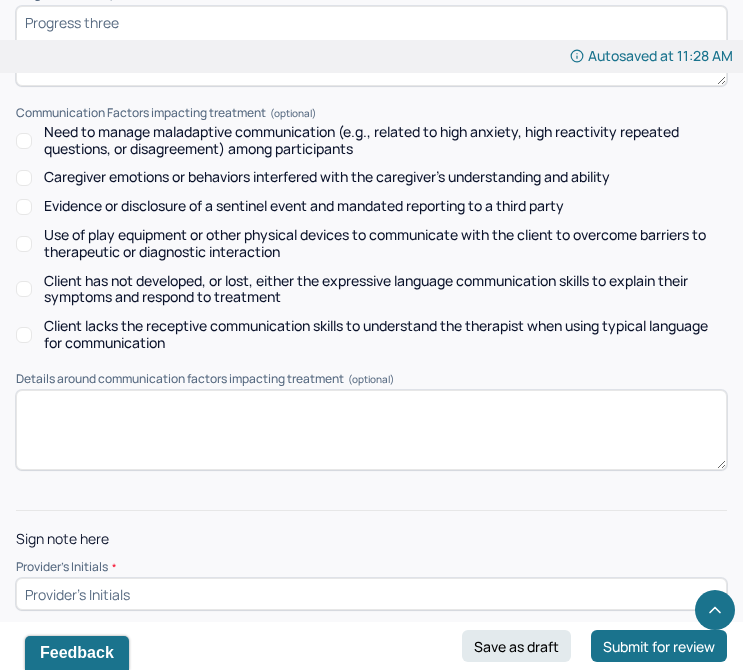 type on "Client presented with a generally positive mood but exhibited moments of sadness and mild anxiety when discussing recent interpersonal changes." 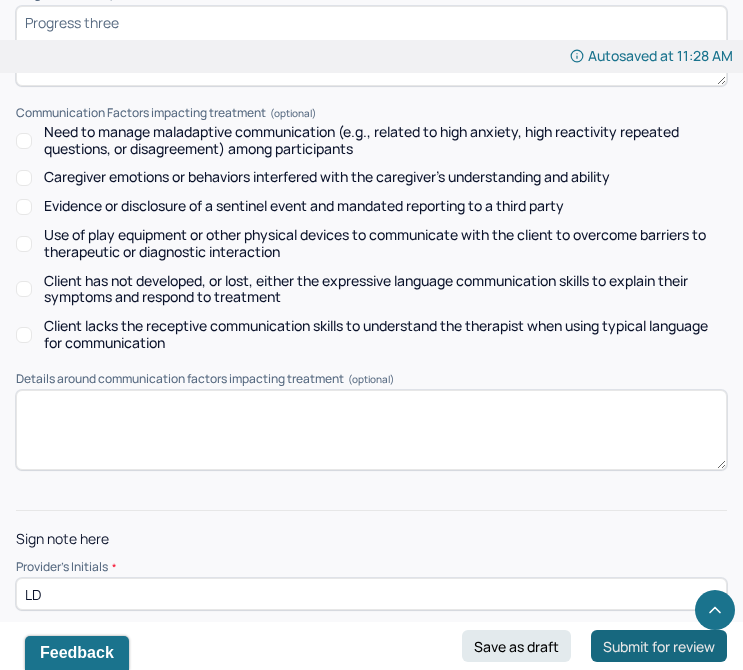 type on "LD" 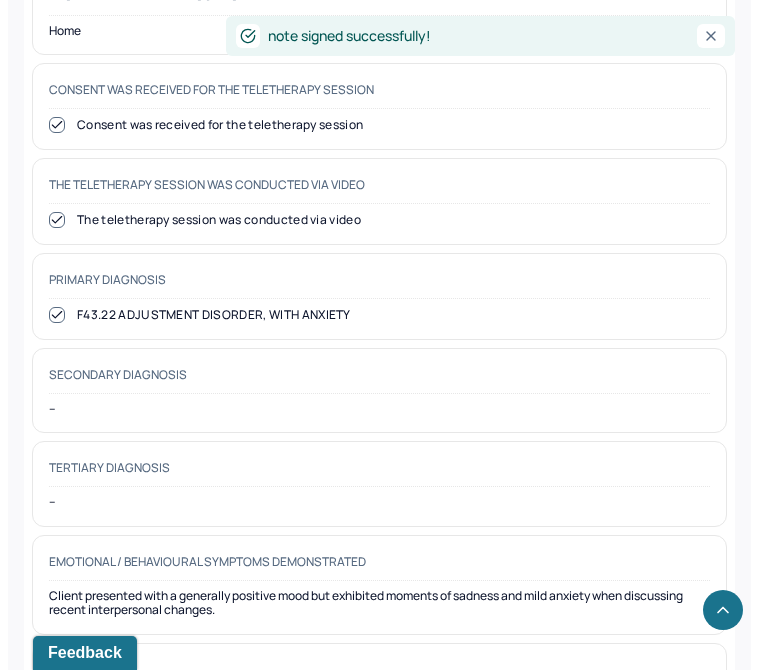 scroll, scrollTop: 0, scrollLeft: 0, axis: both 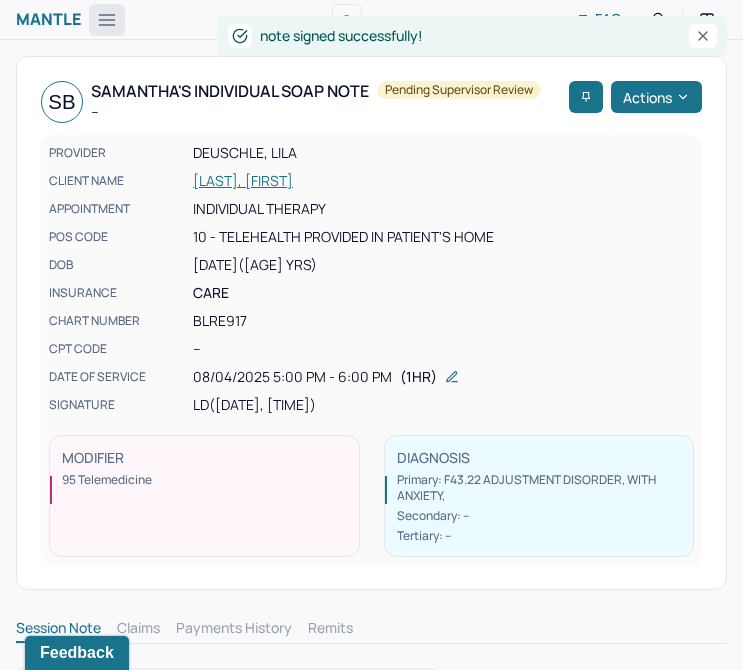 click 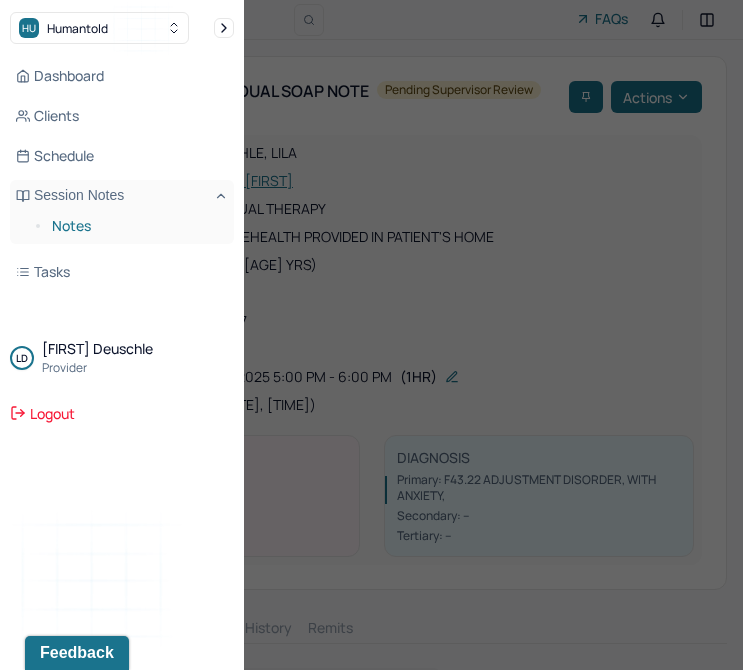 click on "Notes" at bounding box center [135, 226] 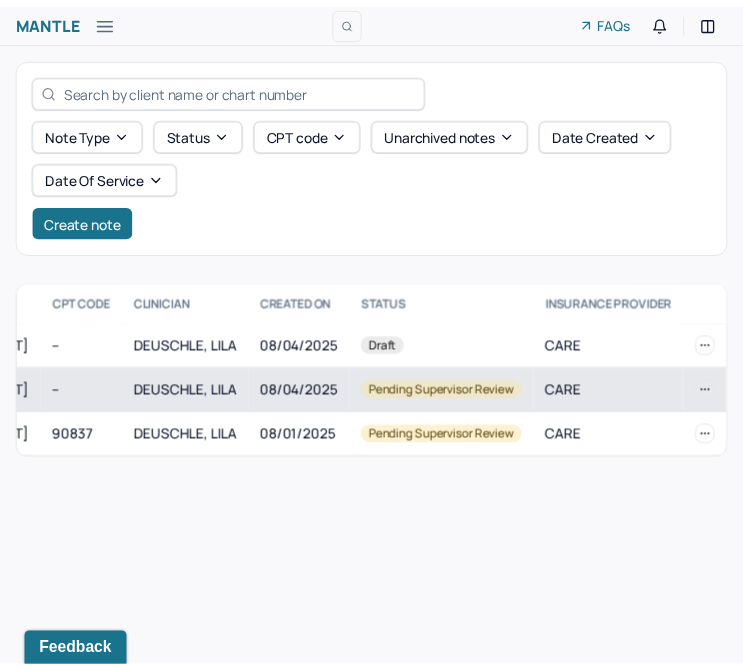 scroll, scrollTop: 0, scrollLeft: 457, axis: horizontal 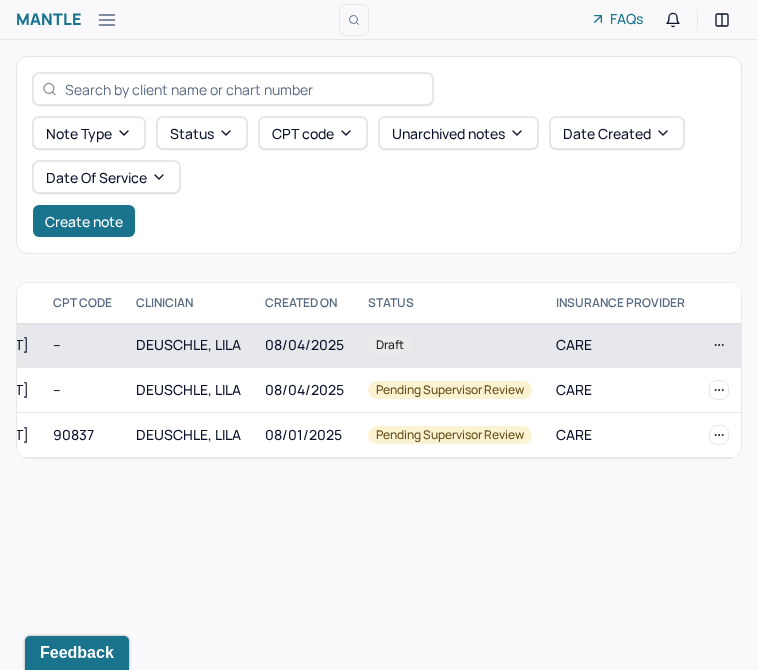 click on "Draft" at bounding box center (450, 345) 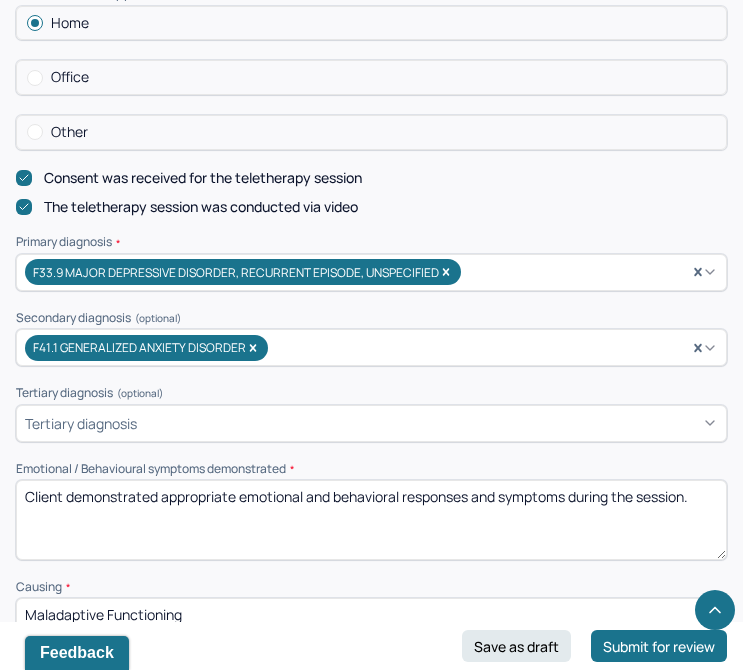 scroll, scrollTop: 700, scrollLeft: 0, axis: vertical 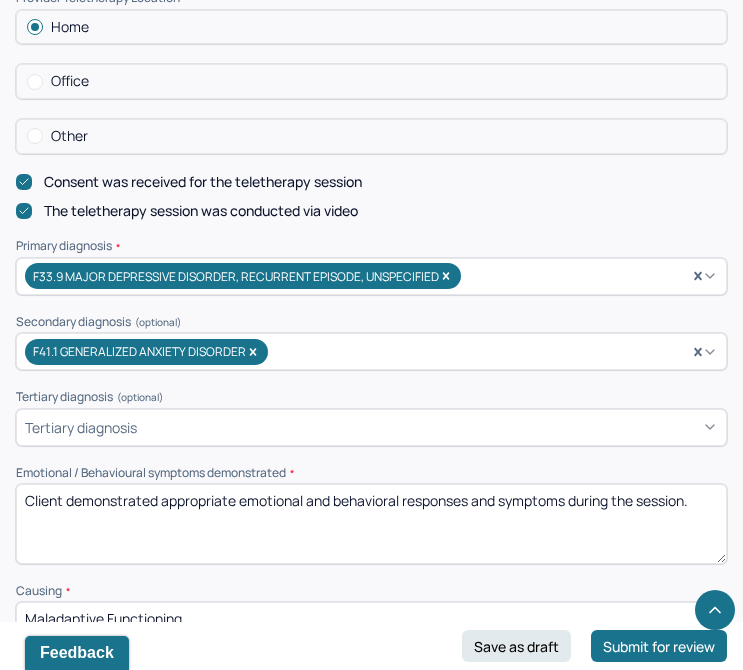 click on "Client demonstrated appropriate emotional and behavioral responses and symptoms during the session." at bounding box center [371, 524] 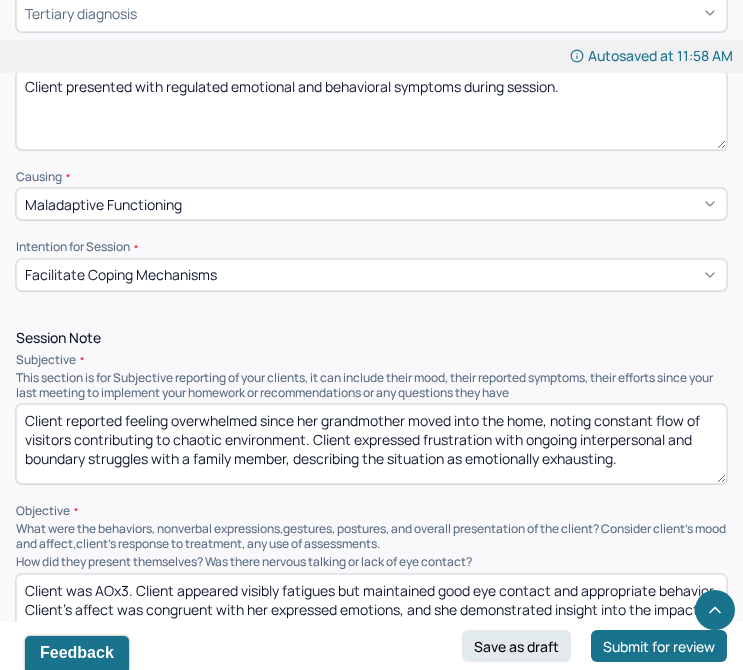 scroll, scrollTop: 1117, scrollLeft: 0, axis: vertical 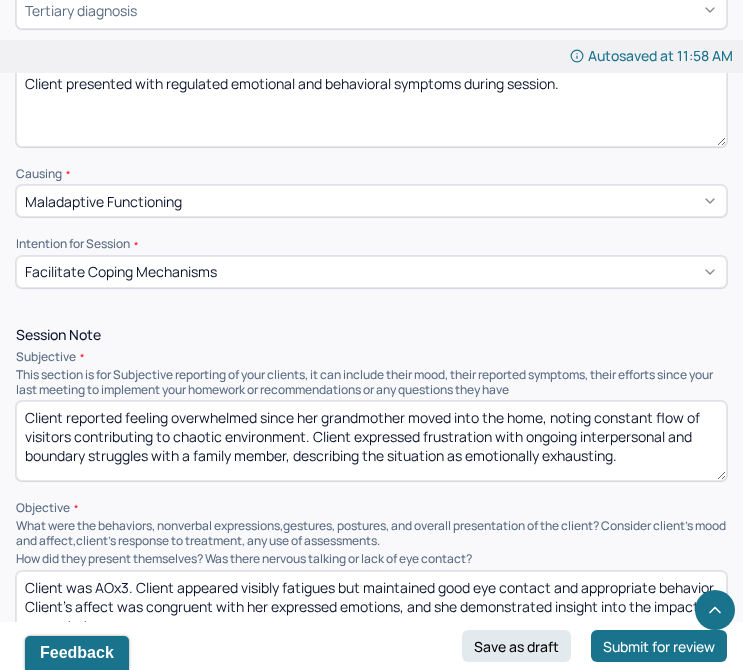 type on "Client presented with regulated emotional and behavioral symptoms during session." 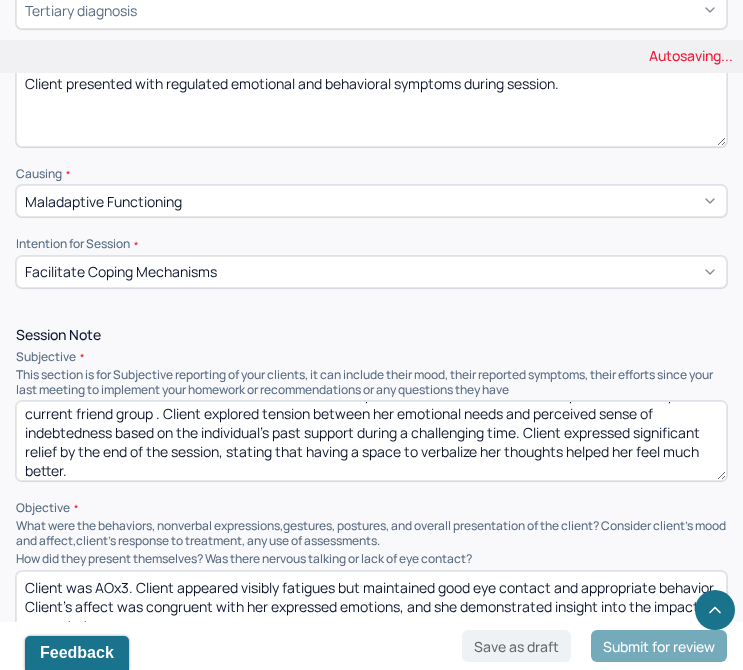 scroll, scrollTop: 29, scrollLeft: 0, axis: vertical 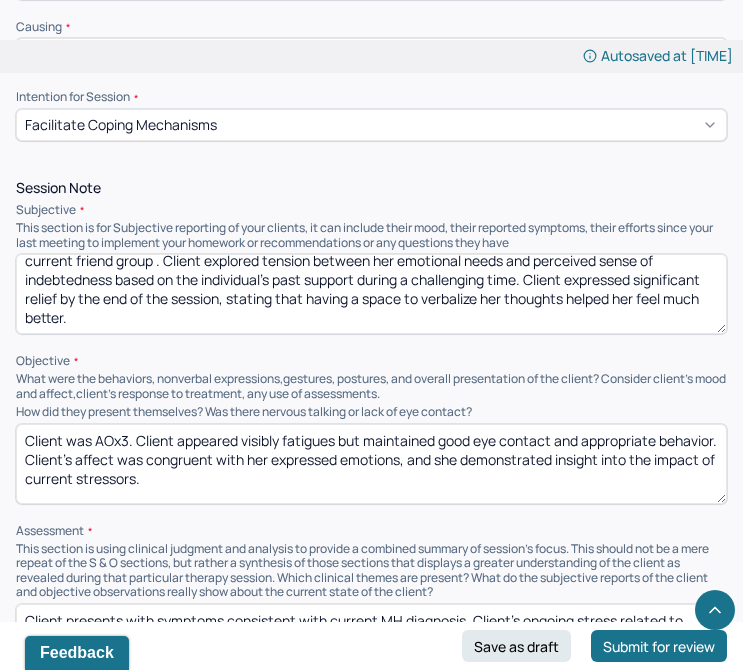 type on "Client shared emotional discomfort due to continued presence of an individual from a past relationship in her current friend group . Client explored tension between her emotional needs and perceived sense of indebtedness based on the individual's past support during a challenging time. Client expressed significant relief by the end of the session, stating that having a space to verbalize her thoughts helped her feel much better." 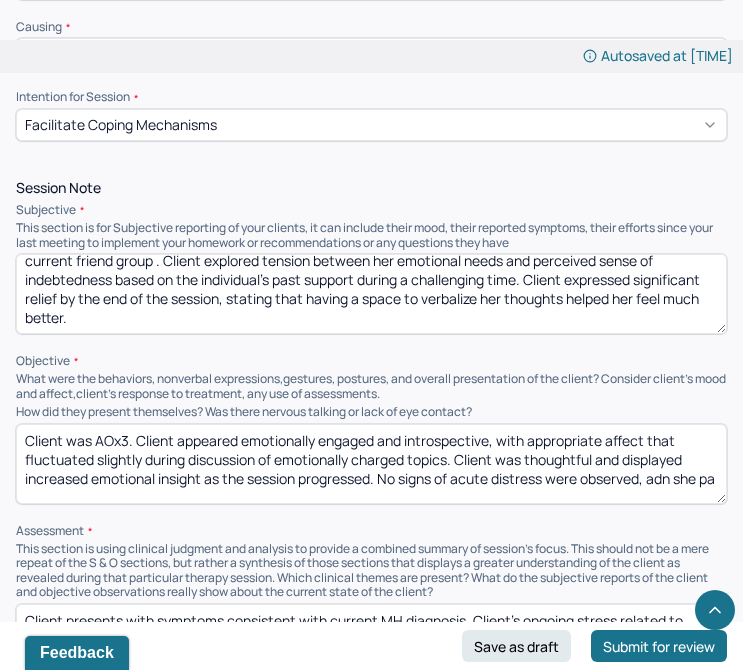 scroll, scrollTop: 4, scrollLeft: 0, axis: vertical 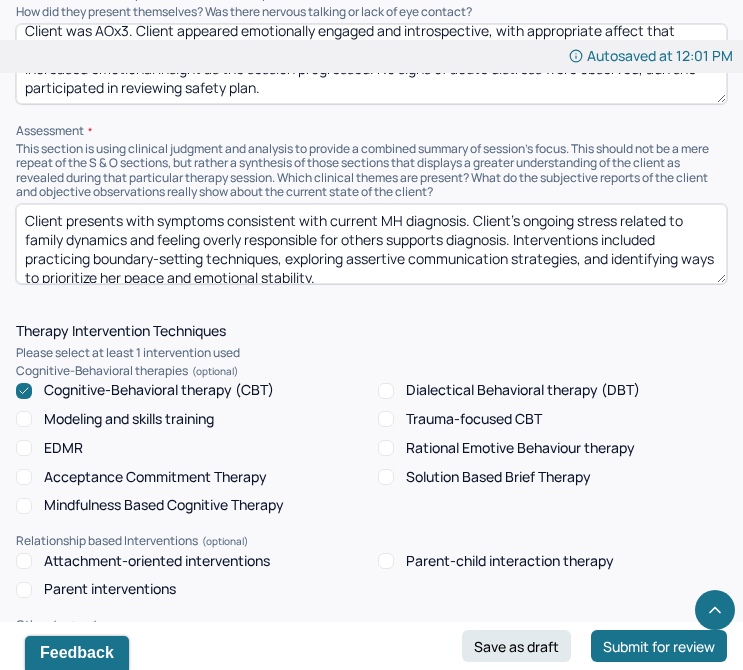 type on "Client was AOx3. Client appeared emotionally engaged and introspective, with appropriate affect that fluctuated slightly during discussion of emotionally charged topics. Client was thoughtful and displayed increased emotional insight as the session progressed. No signs of acute distress were observed, adn she participated in reviewing safety plan." 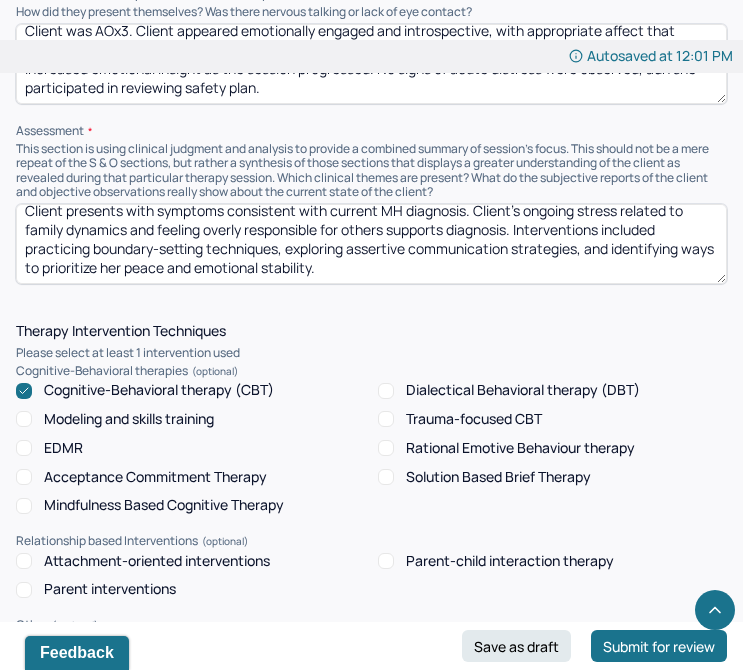 scroll, scrollTop: 0, scrollLeft: 0, axis: both 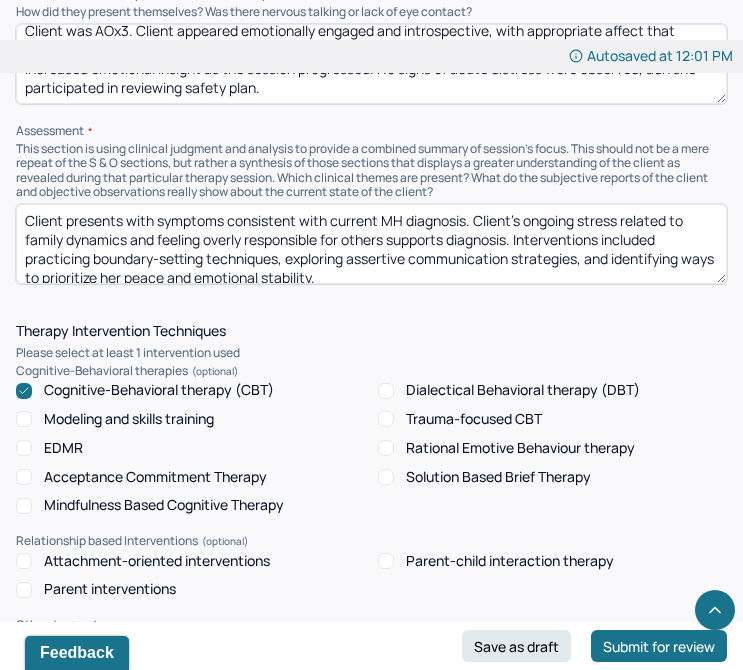 drag, startPoint x: 359, startPoint y: 274, endPoint x: 69, endPoint y: 225, distance: 294.11053 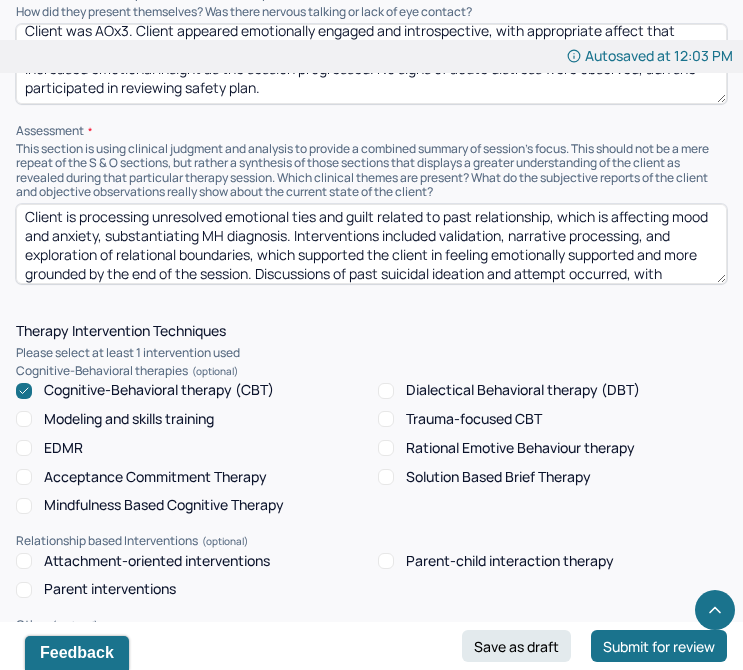 scroll, scrollTop: 23, scrollLeft: 0, axis: vertical 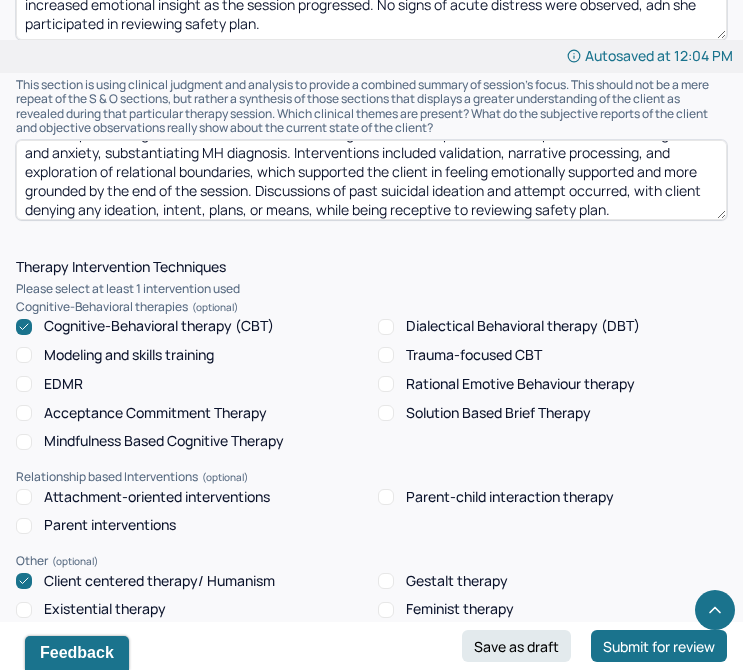 type on "Client is processing unresolved emotional ties and guilt related to past relationship, which is affecting mood and anxiety, substantiating MH diagnosis. Interventions included validation, narrative processing, and exploration of relational boundaries, which supported the client in feeling emotionally supported and more grounded by the end of the session. Discussions of past suicidal ideation and attempt occurred, with client denying any ideation, intent, plans, or means, while being receptive to reviewing safety plan." 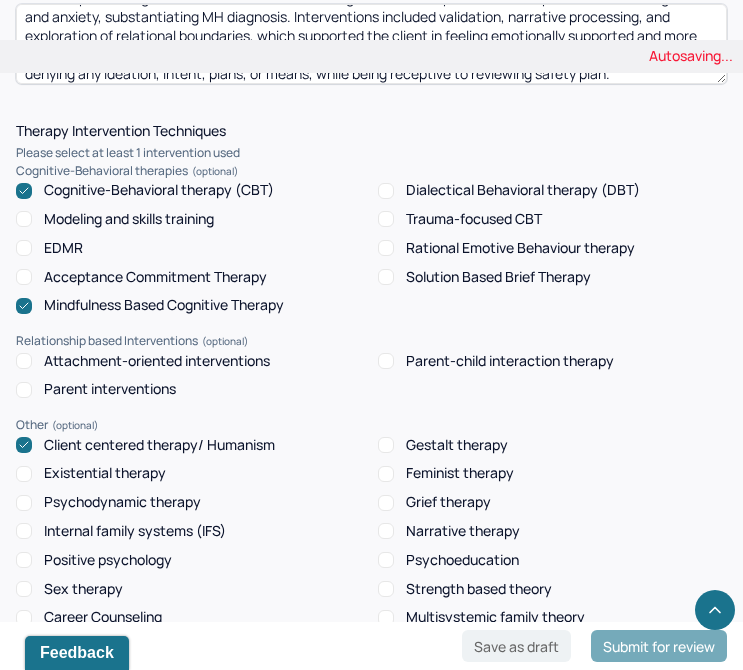 scroll, scrollTop: 1881, scrollLeft: 0, axis: vertical 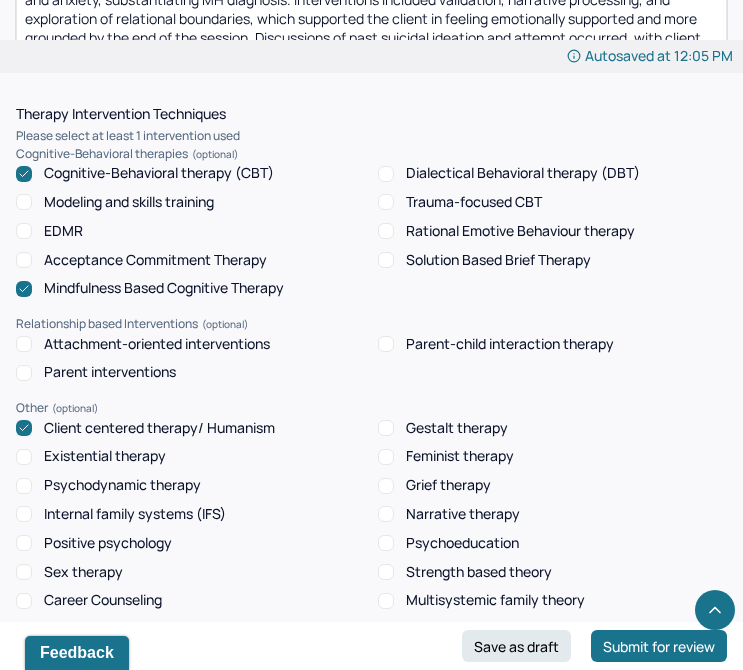 click on "Narrative therapy" at bounding box center (463, 514) 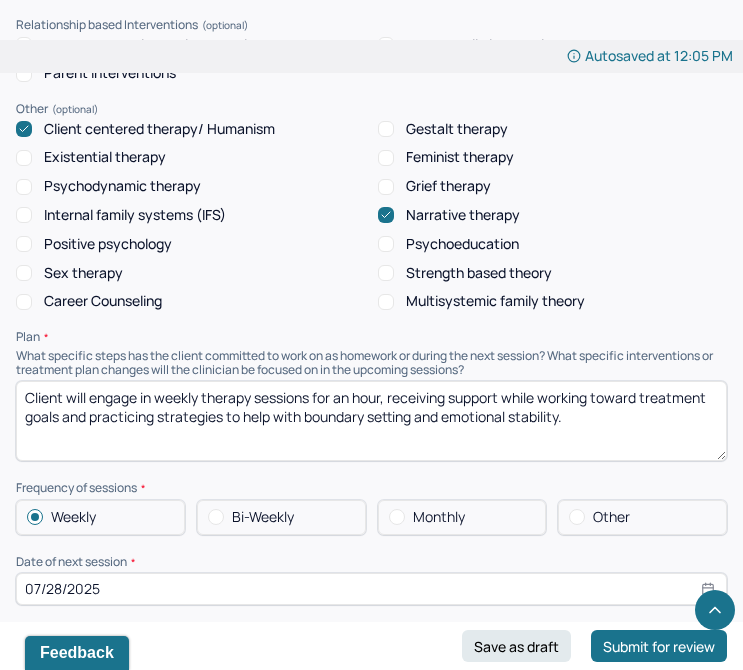 scroll, scrollTop: 2185, scrollLeft: 0, axis: vertical 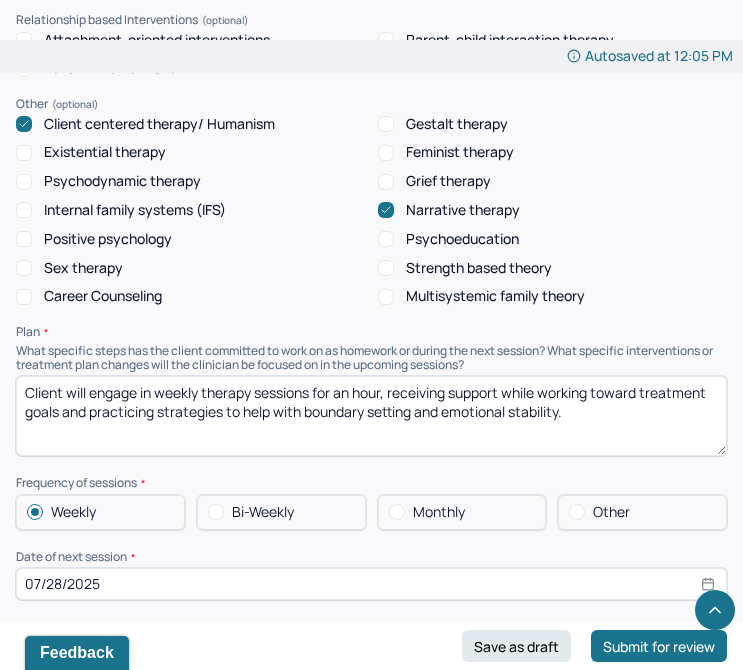 drag, startPoint x: 598, startPoint y: 417, endPoint x: 12, endPoint y: 365, distance: 588.3027 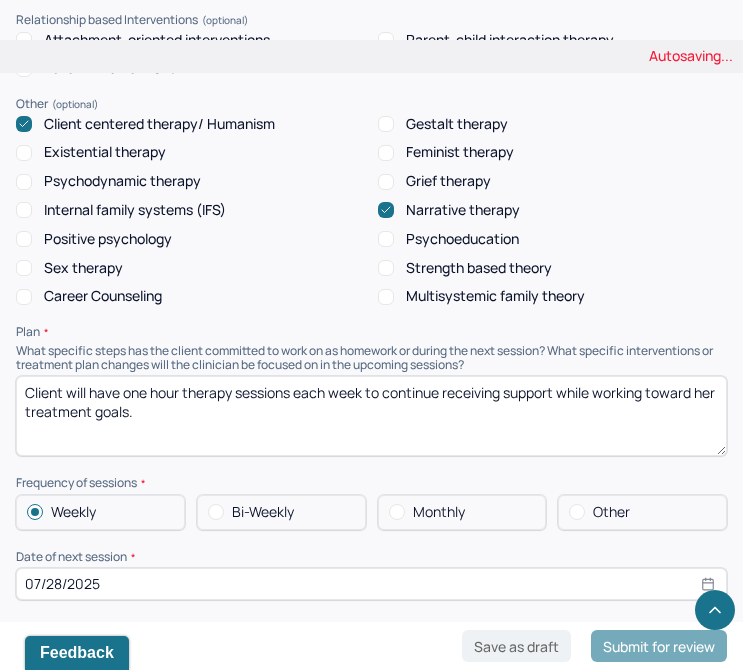 scroll, scrollTop: 2252, scrollLeft: 0, axis: vertical 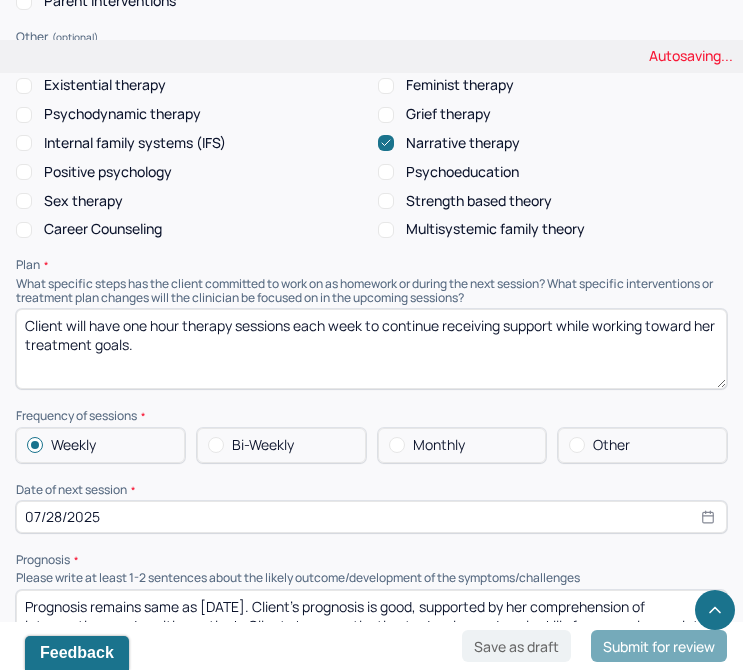 type on "Client will have one hour therapy sessions each week to continue receiving support while working toward her treatment goals." 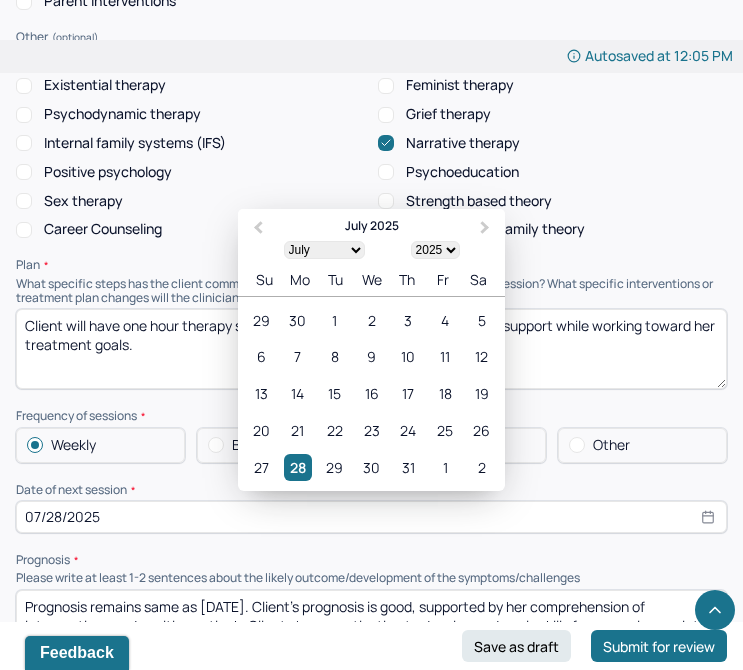 click on "07/28/2025" at bounding box center (371, 517) 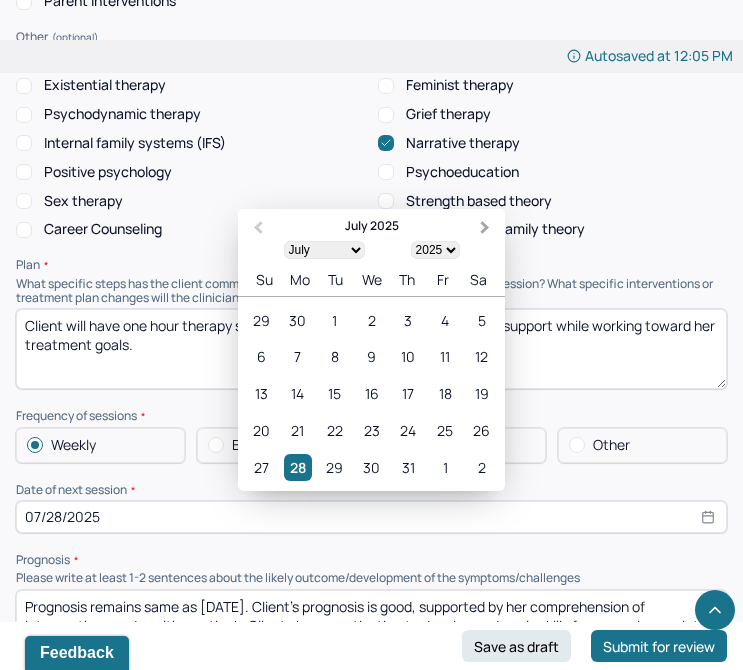 click on "Next Month" at bounding box center (487, 230) 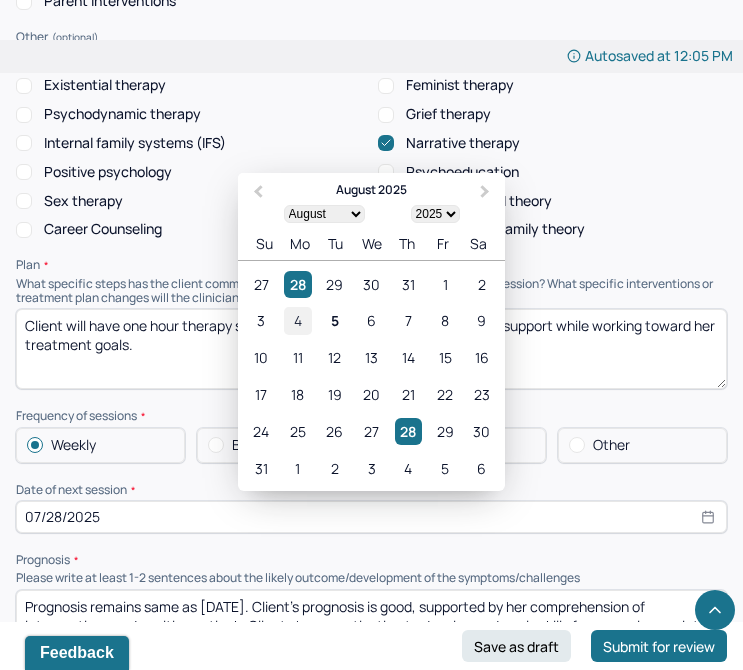 click on "4" at bounding box center (297, 320) 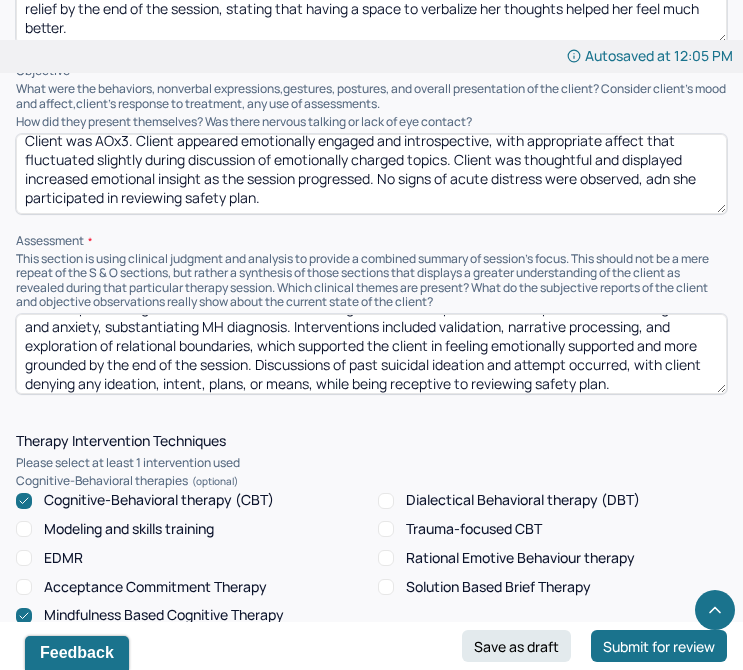 scroll, scrollTop: 1556, scrollLeft: 0, axis: vertical 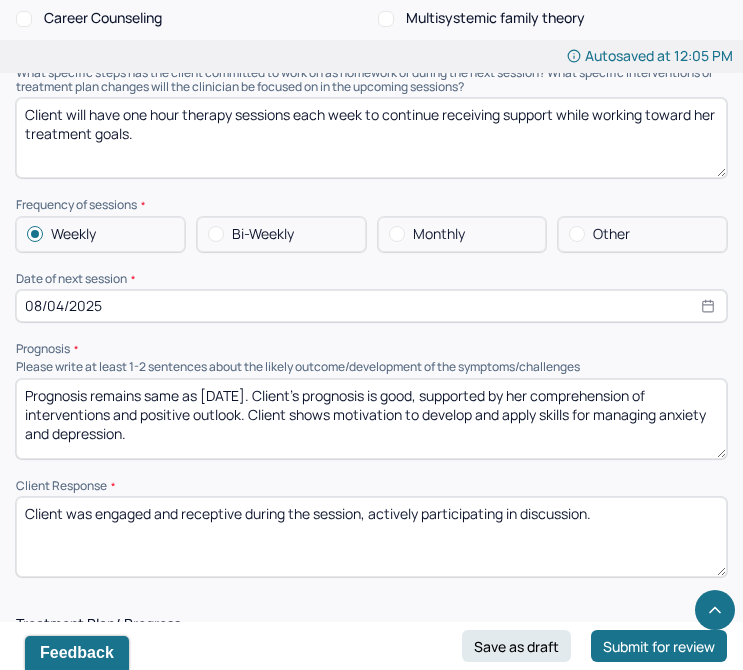 drag, startPoint x: 146, startPoint y: 438, endPoint x: 280, endPoint y: 390, distance: 142.33763 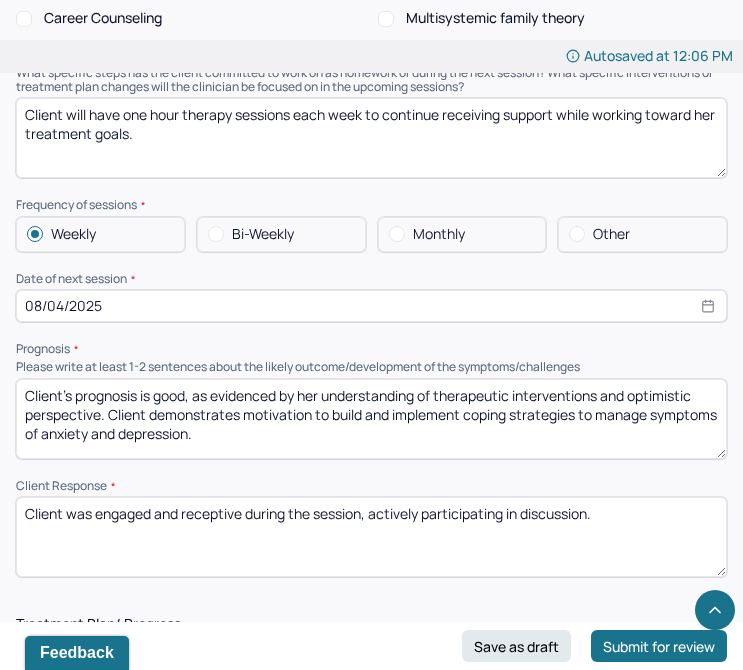 type on "Client's prognosis is good, as evidenced by her understanding of therapeutic interventions and optimistic perspective. Client demonstrates motivation to build and implement coping strategies to manage symptoms of anxiety and depression." 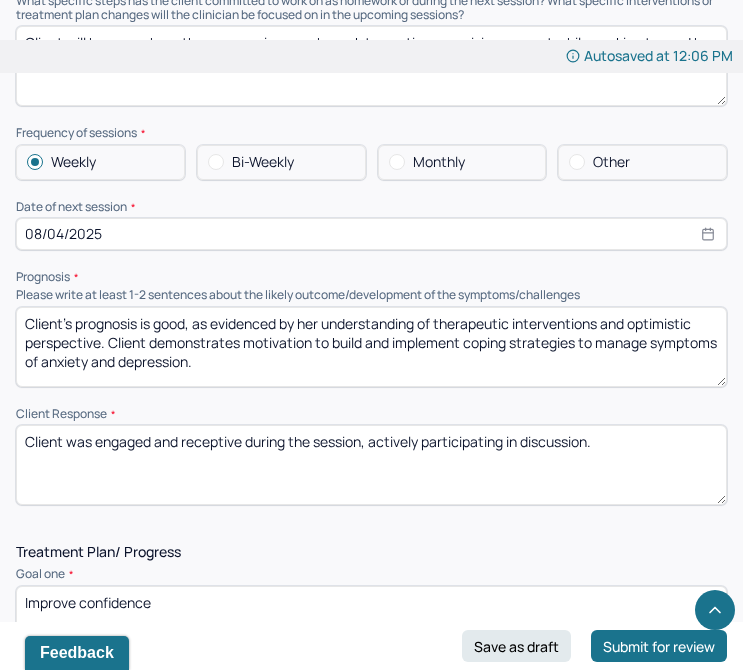 scroll, scrollTop: 2542, scrollLeft: 0, axis: vertical 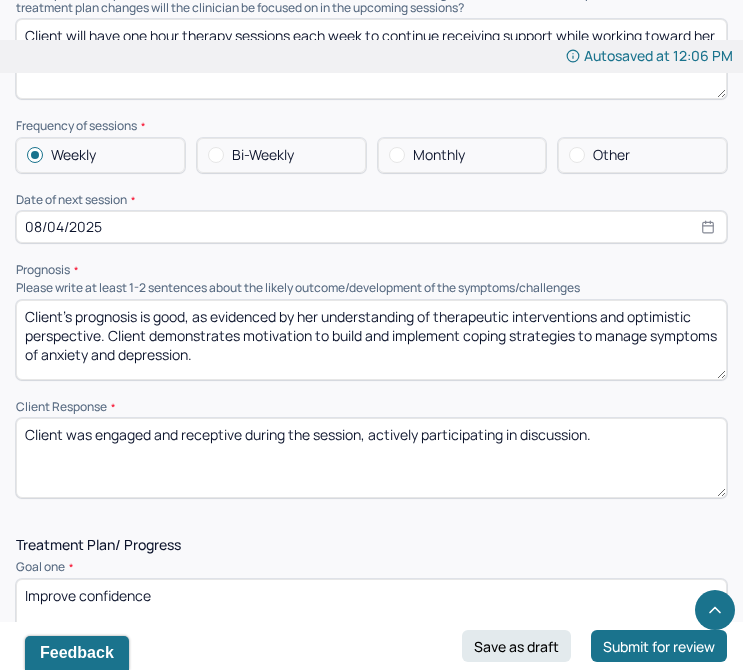 drag, startPoint x: 633, startPoint y: 449, endPoint x: 69, endPoint y: 439, distance: 564.0886 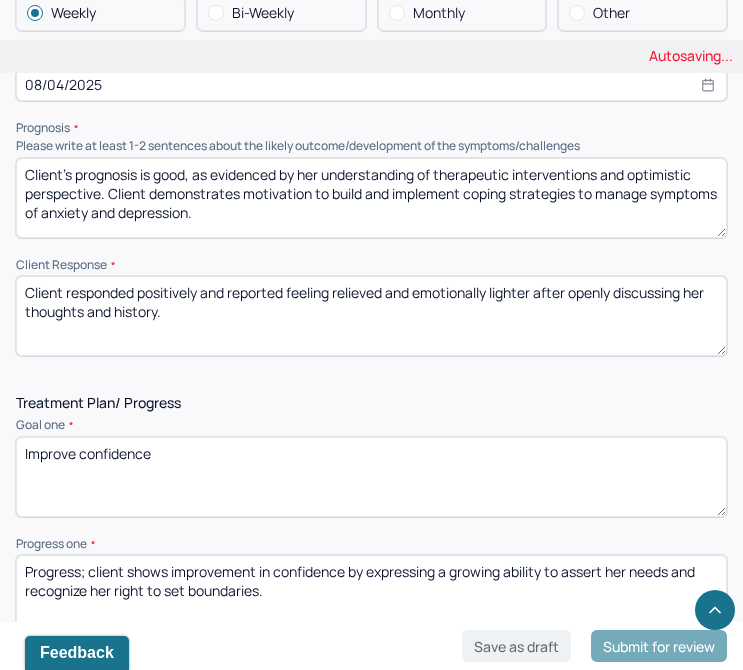 scroll, scrollTop: 2726, scrollLeft: 0, axis: vertical 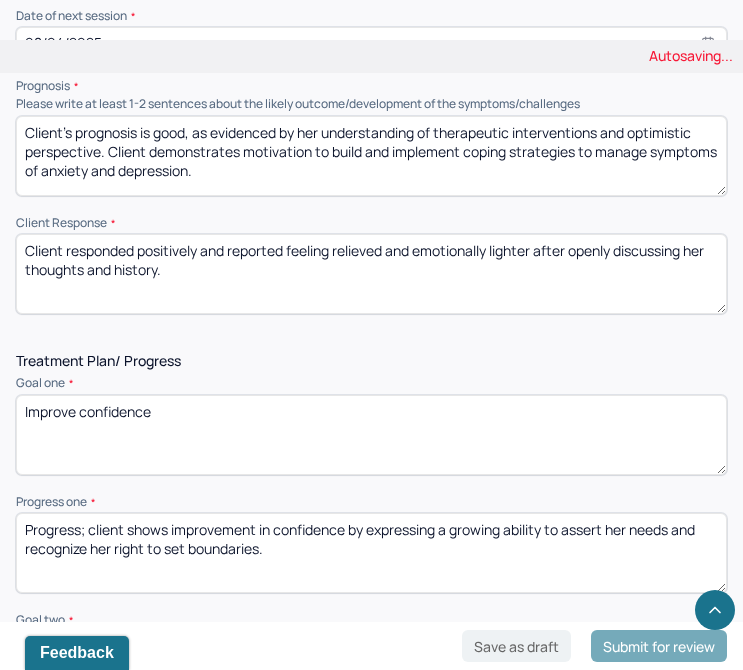 type on "Client responded positively and reported feeling relieved and emotionally lighter after openly discussing her thoughts and history." 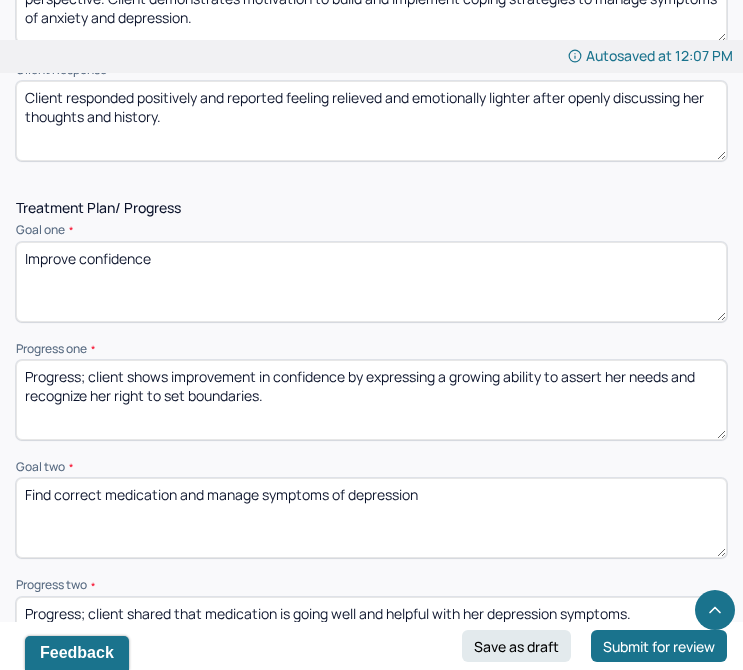 scroll, scrollTop: 2906, scrollLeft: 0, axis: vertical 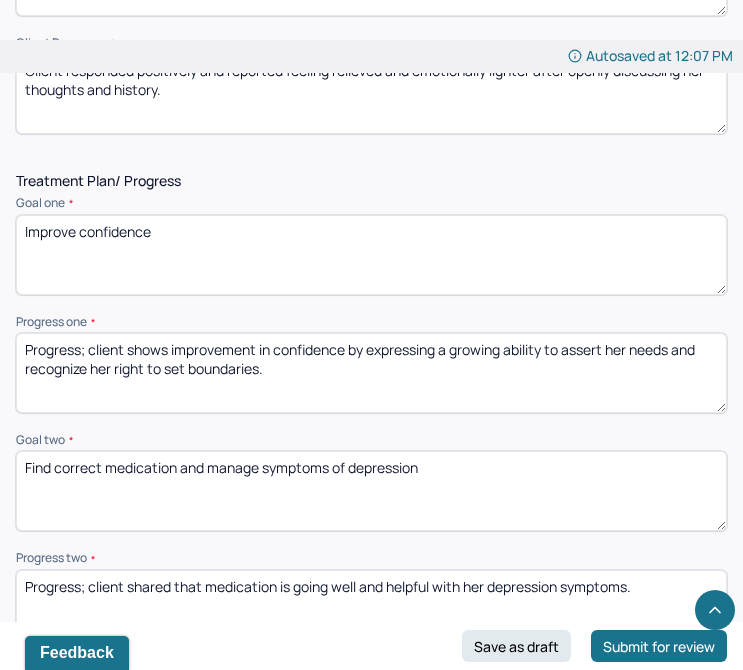 drag, startPoint x: 235, startPoint y: 235, endPoint x: 12, endPoint y: 209, distance: 224.51057 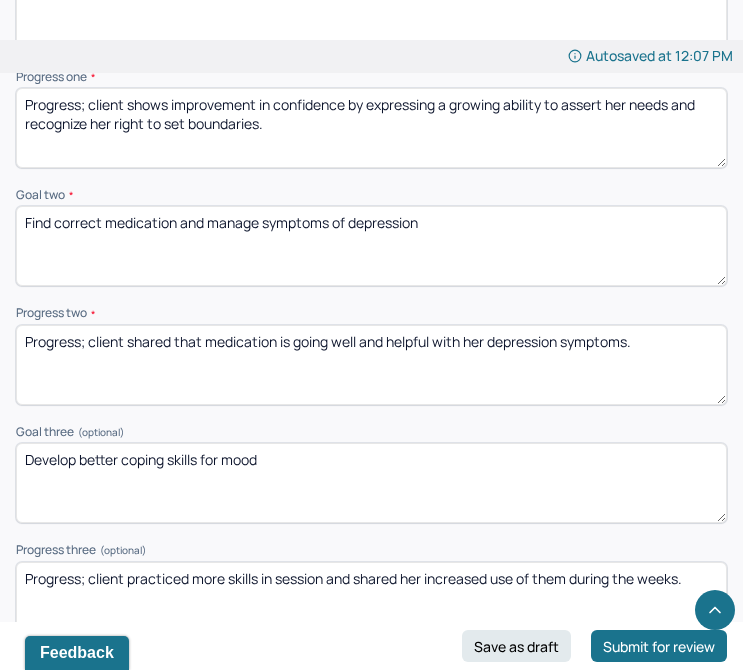 scroll, scrollTop: 3153, scrollLeft: 0, axis: vertical 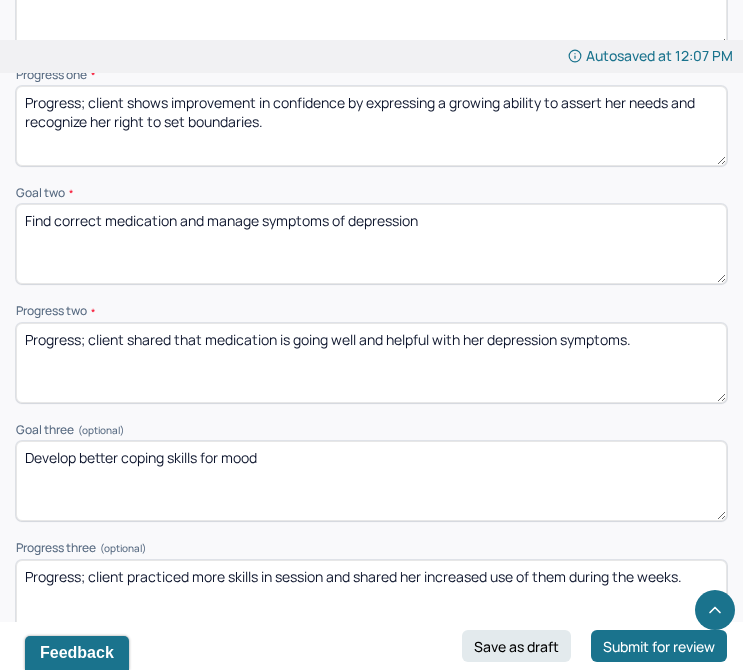 drag, startPoint x: 252, startPoint y: 451, endPoint x: 12, endPoint y: 452, distance: 240.00209 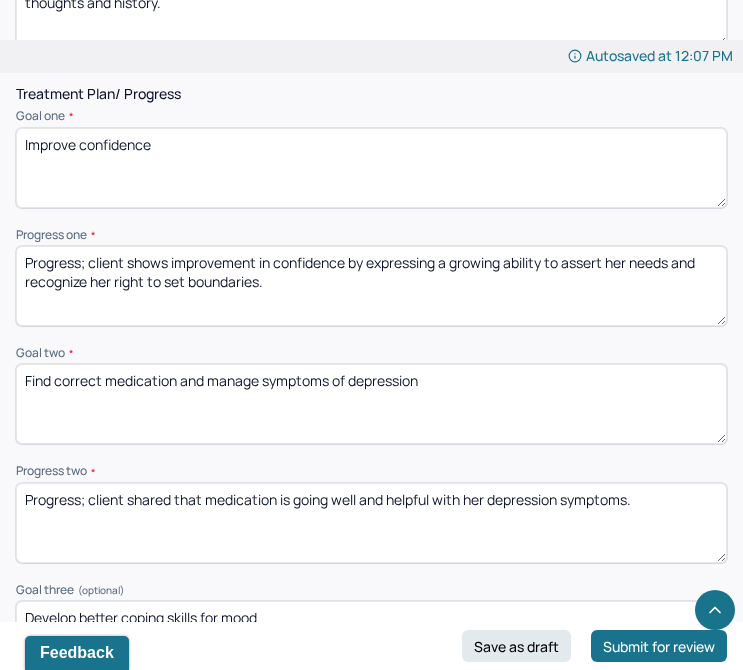 scroll, scrollTop: 2998, scrollLeft: 0, axis: vertical 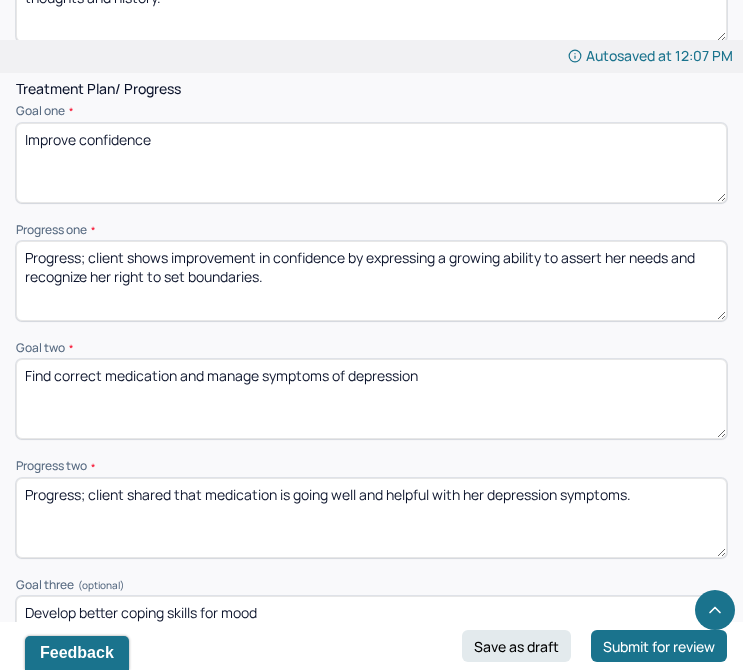 drag, startPoint x: 353, startPoint y: 290, endPoint x: 90, endPoint y: 256, distance: 265.1886 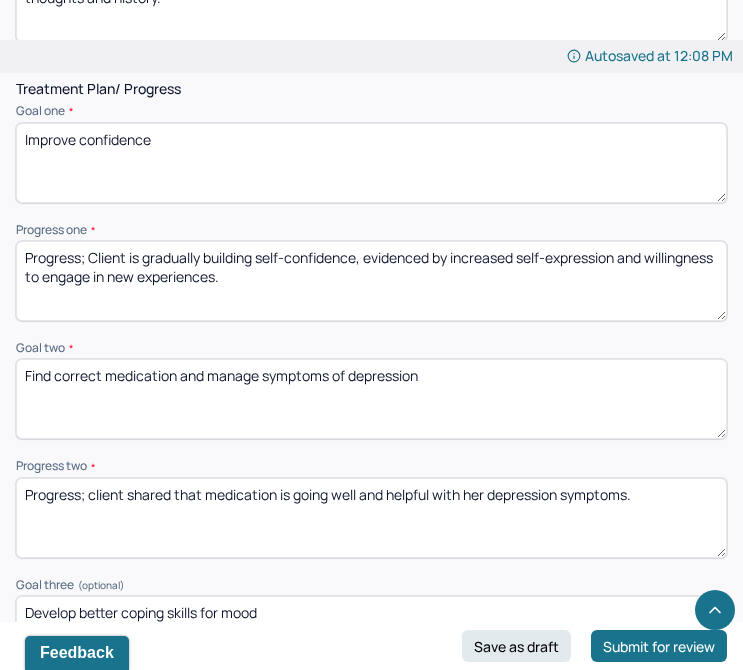 type on "Progress; Client is gradually building self-confidence, evidenced by increased self-expression and willingness to engage in new experiences." 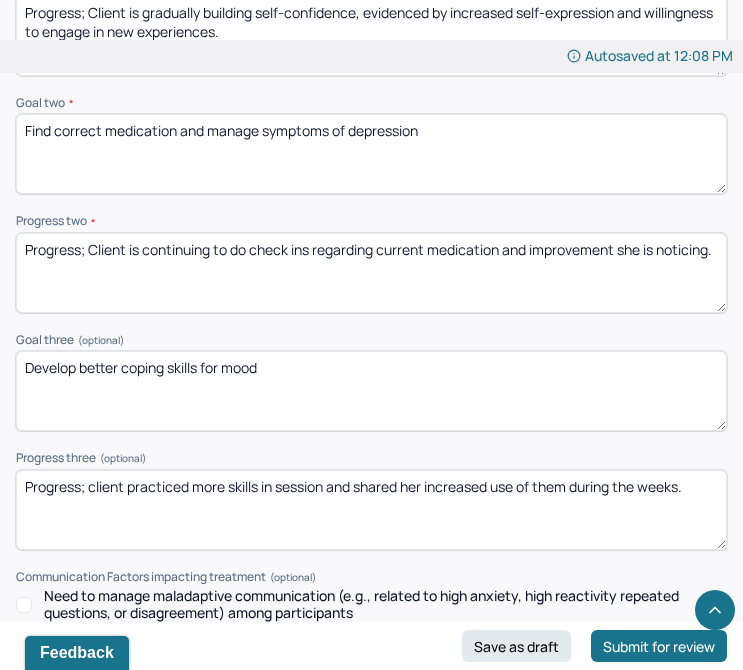 scroll, scrollTop: 3250, scrollLeft: 0, axis: vertical 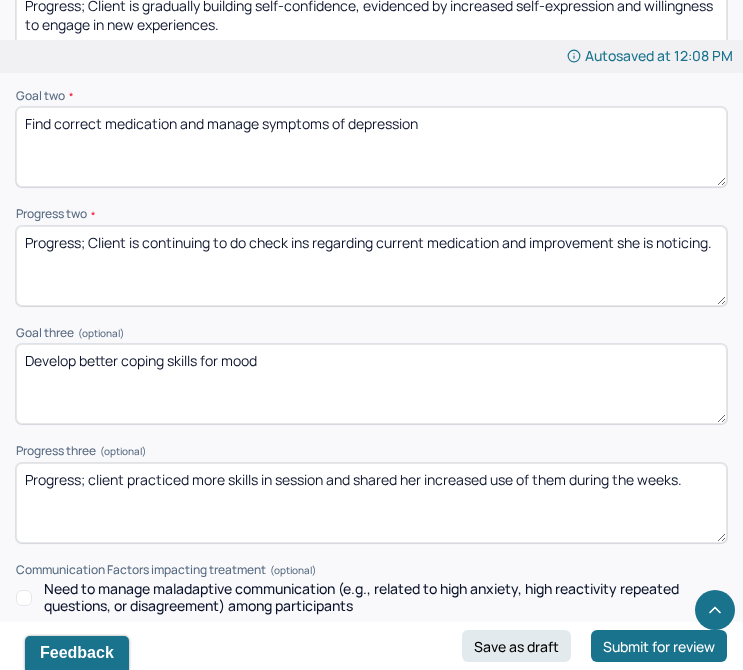 type on "Progress; Client is continuing to do check ins regarding current medication and improvement she is noticing." 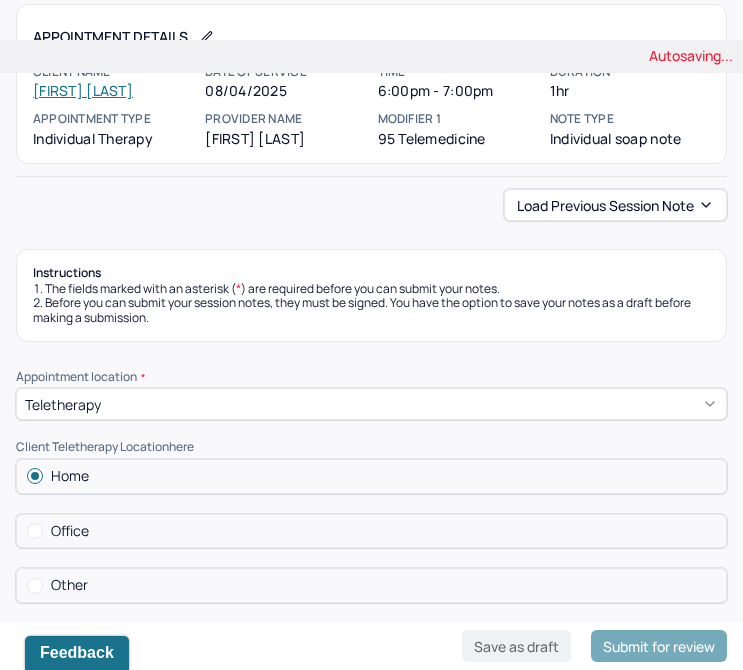 scroll, scrollTop: 0, scrollLeft: 0, axis: both 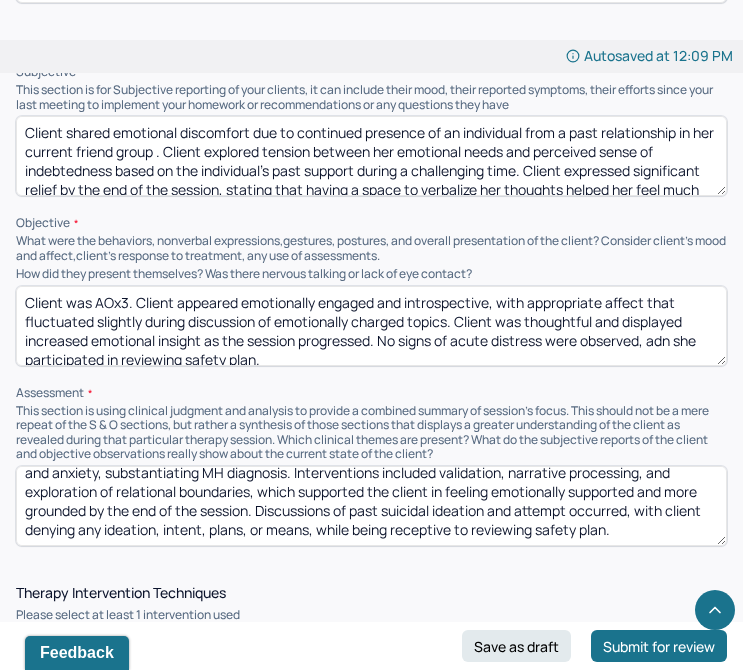 type on "Progress; Client is exploring and applying healthier coping strategies, such as journaling and structured routines, to manage emotional fluctuations more effectively." 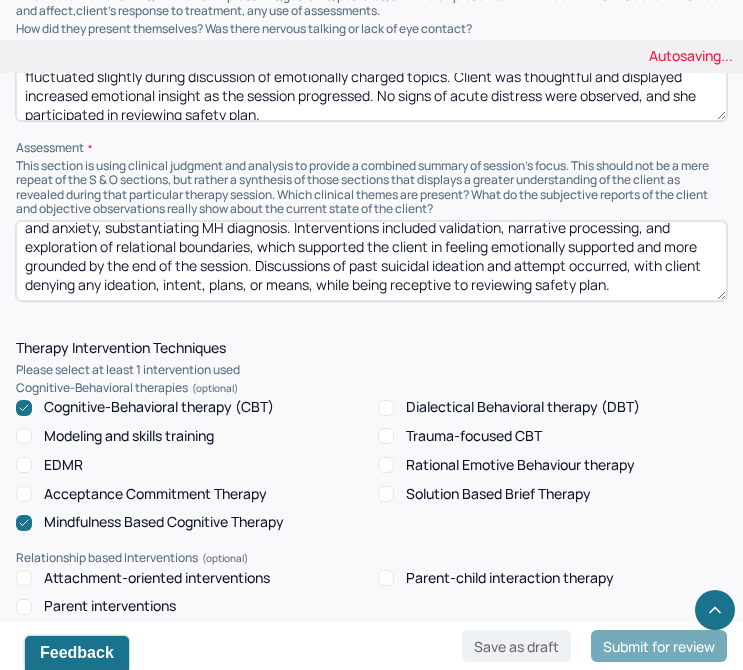 scroll, scrollTop: 1655, scrollLeft: 0, axis: vertical 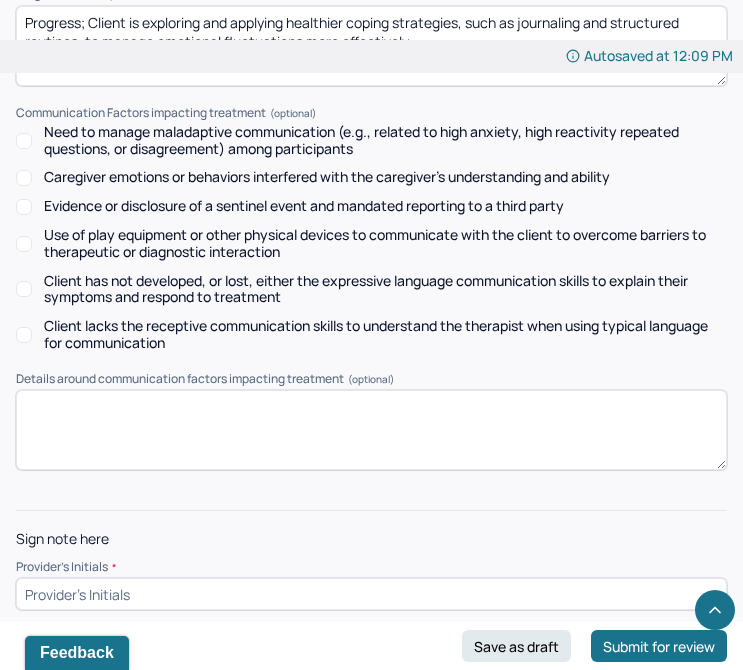 type on "Client was AOx3. Client appeared emotionally engaged and introspective, with appropriate affect that fluctuated slightly during discussion of emotionally charged topics. Client was thoughtful and displayed increased emotional insight as the session progressed. No signs of acute distress were observed, and she participated in reviewing safety plan." 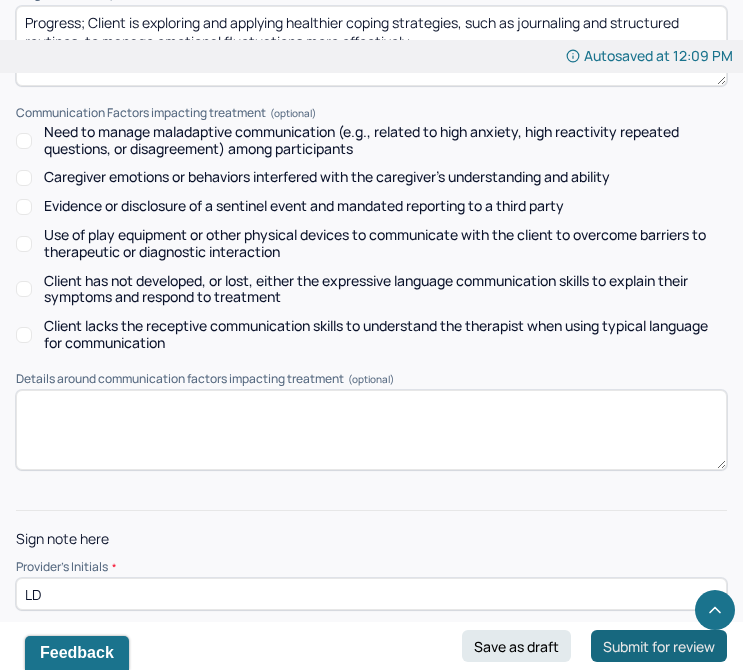 type on "LD" 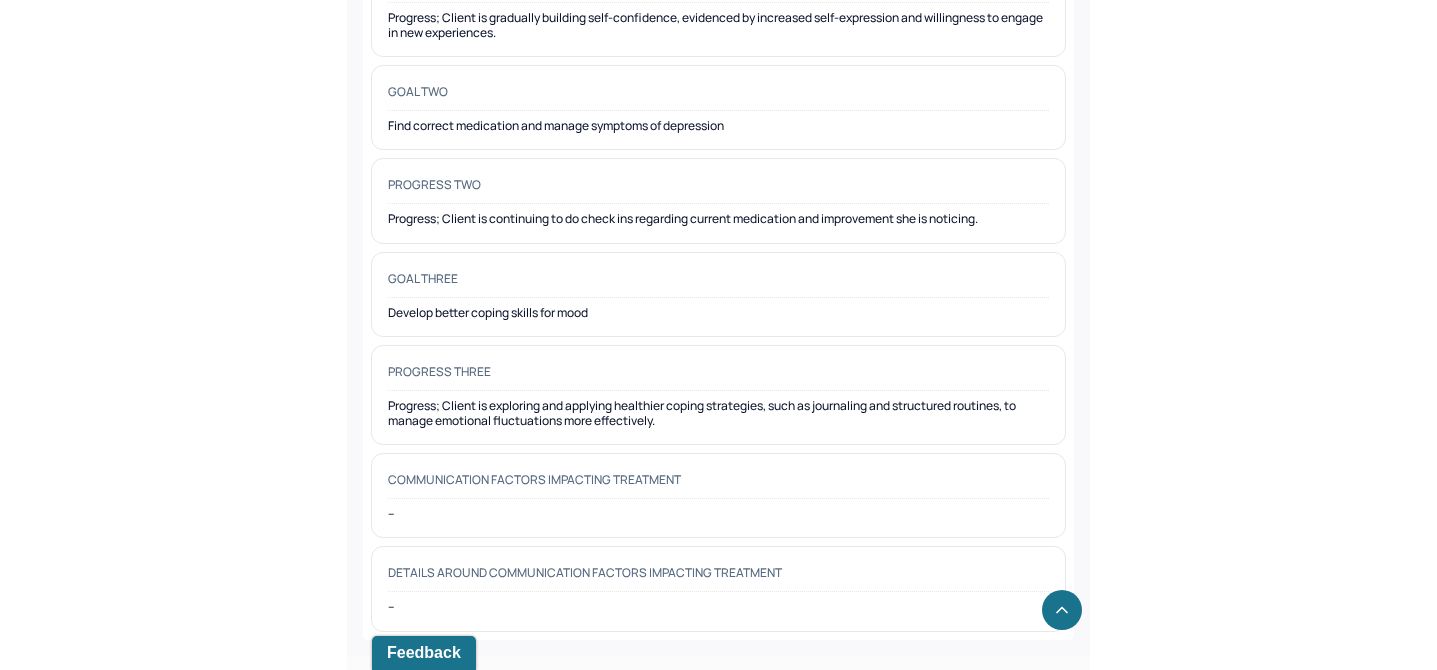 scroll, scrollTop: 3227, scrollLeft: 0, axis: vertical 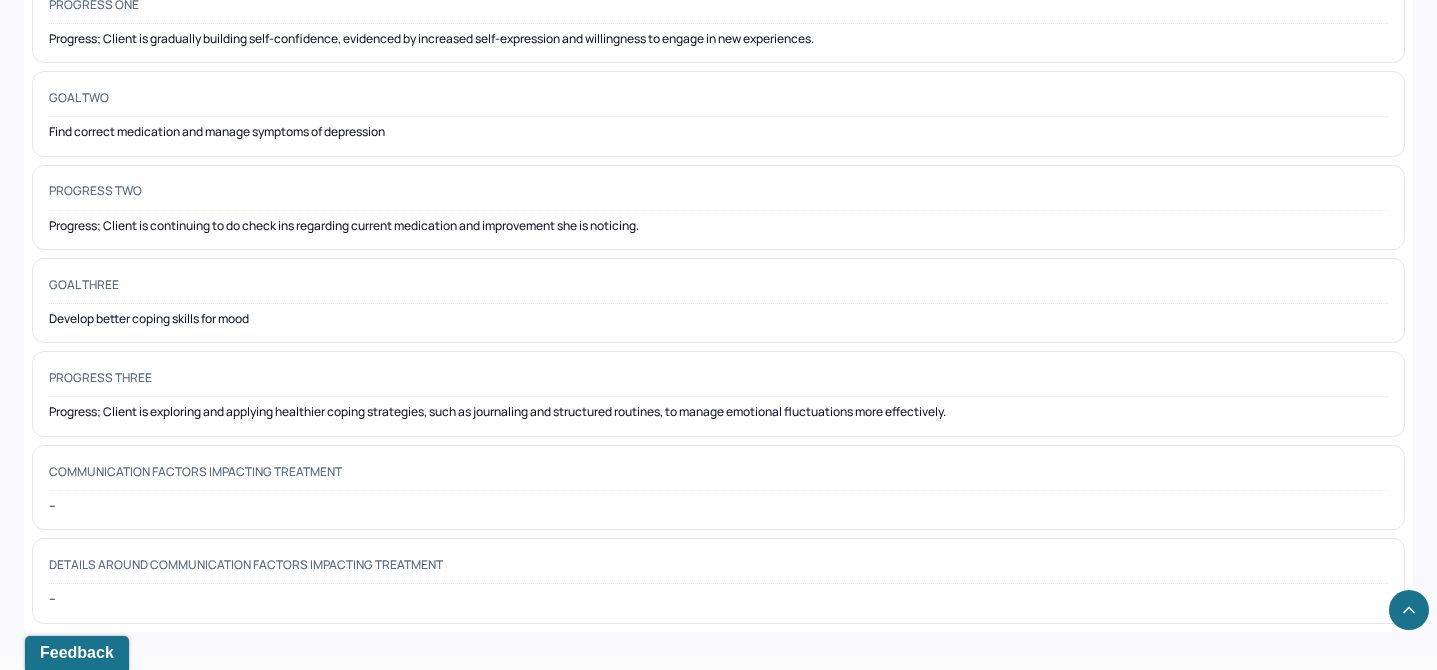 click on "NA [LAST] Individual soap note -- Pending supervisor review Actions PROVIDER DEUSCHLE, LILA CLIENT NAME [NAME], [NAME] APPOINTMENT Individual therapy POS CODE 10 - Telehealth Provided in Patient's Home DOB 04/11/2002  (23 Yrs) INSURANCE CARE CHART NUMBER APPL495 CPT CODE -- DATE OF SERVICE 08/04/2025   6:00 PM   -   7:00 PM ( 1hr ) SIGNATURE LD  (08/05/2025, 12:09 PM) MODIFIER 95 Telemedicine DIAGNOSIS Primary:   F33.9 MAJOR DEPRESSIVE DISORDER, RECURRENT EPISODE, UNSPECIFIED ,  Secondary:   F41.1 GENERALIZED ANXIETY DISORDER  Tertiary:   -- Session Note Claims Payments History Remits Content Messages Change requested Activity Sections Session note Therapy intervention techniques Treatment plan/ progress Sections NOTE CONTENT Appointment location teletherapy Client Teletherapy Location Home Provider Teletherapy Location Home Consent was received for the teletherapy session Consent was received for the teletherapy session The teletherapy session was conducted via video Primary diagnosis Secondary diagnosis --" at bounding box center [718, -1266] 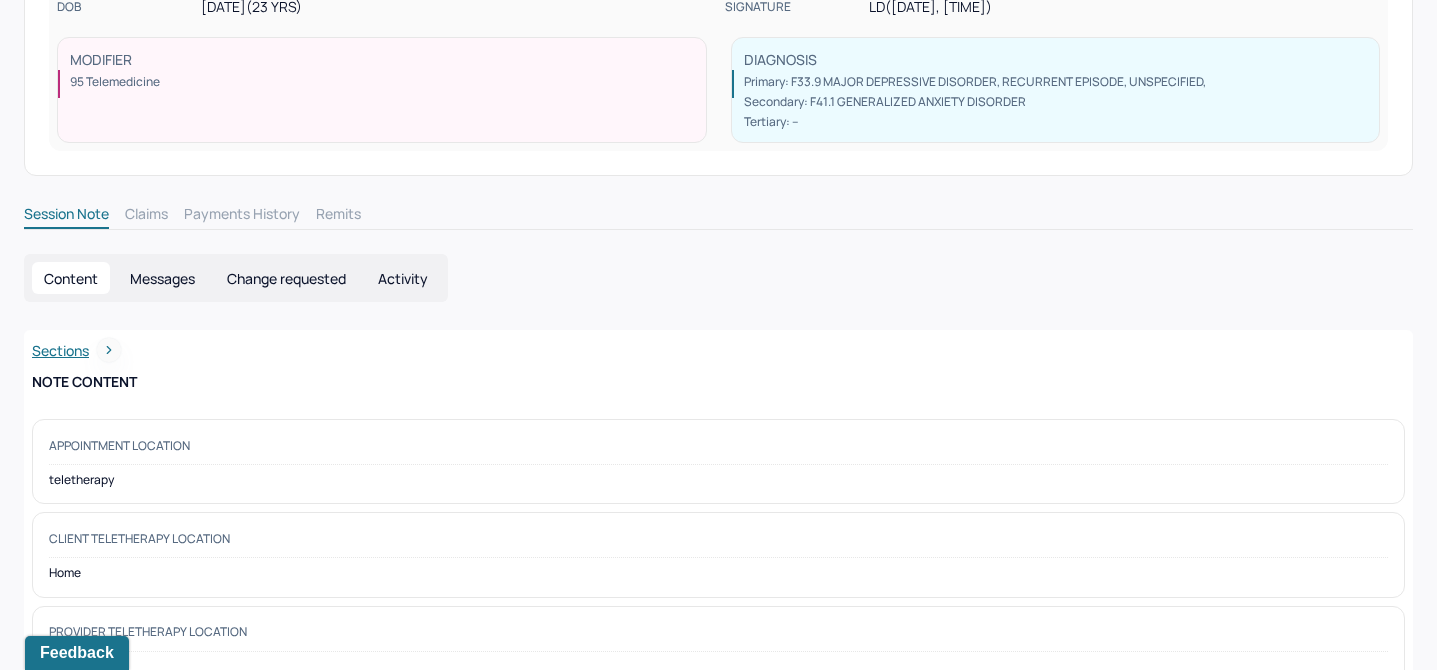 scroll, scrollTop: 0, scrollLeft: 0, axis: both 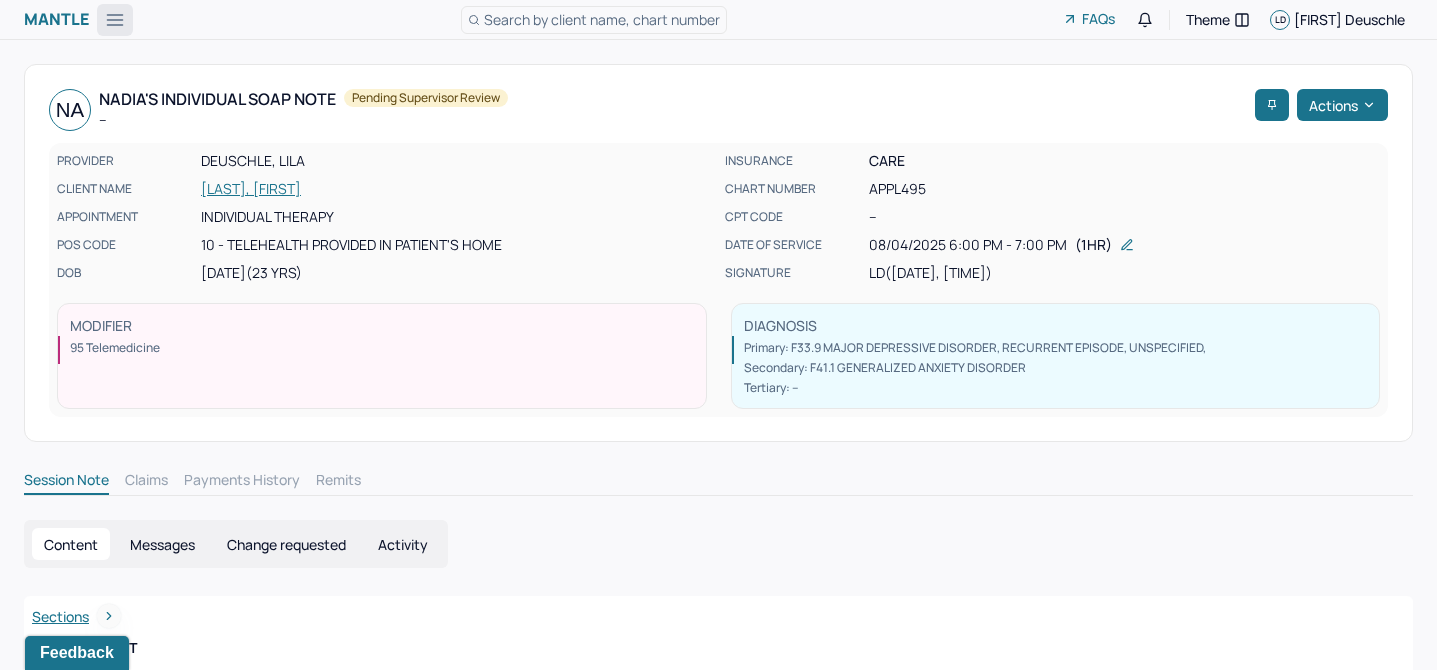 click 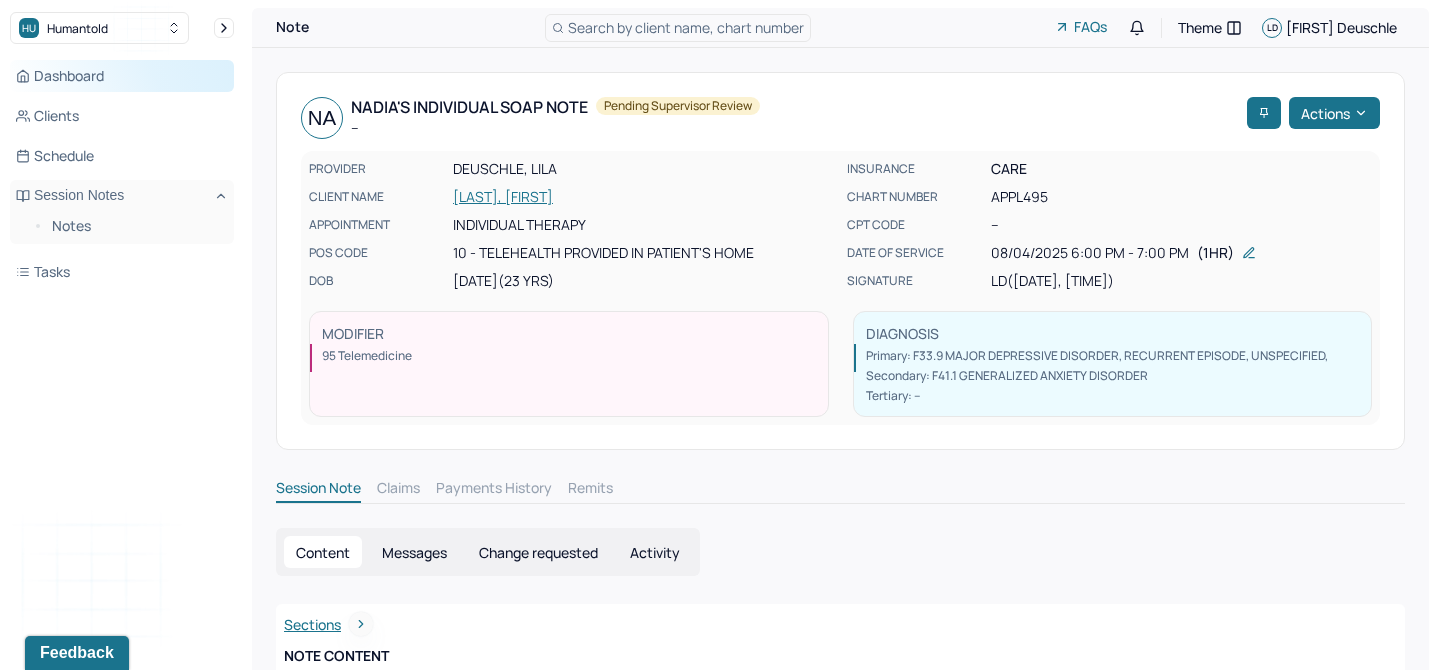 click on "Dashboard" at bounding box center (122, 76) 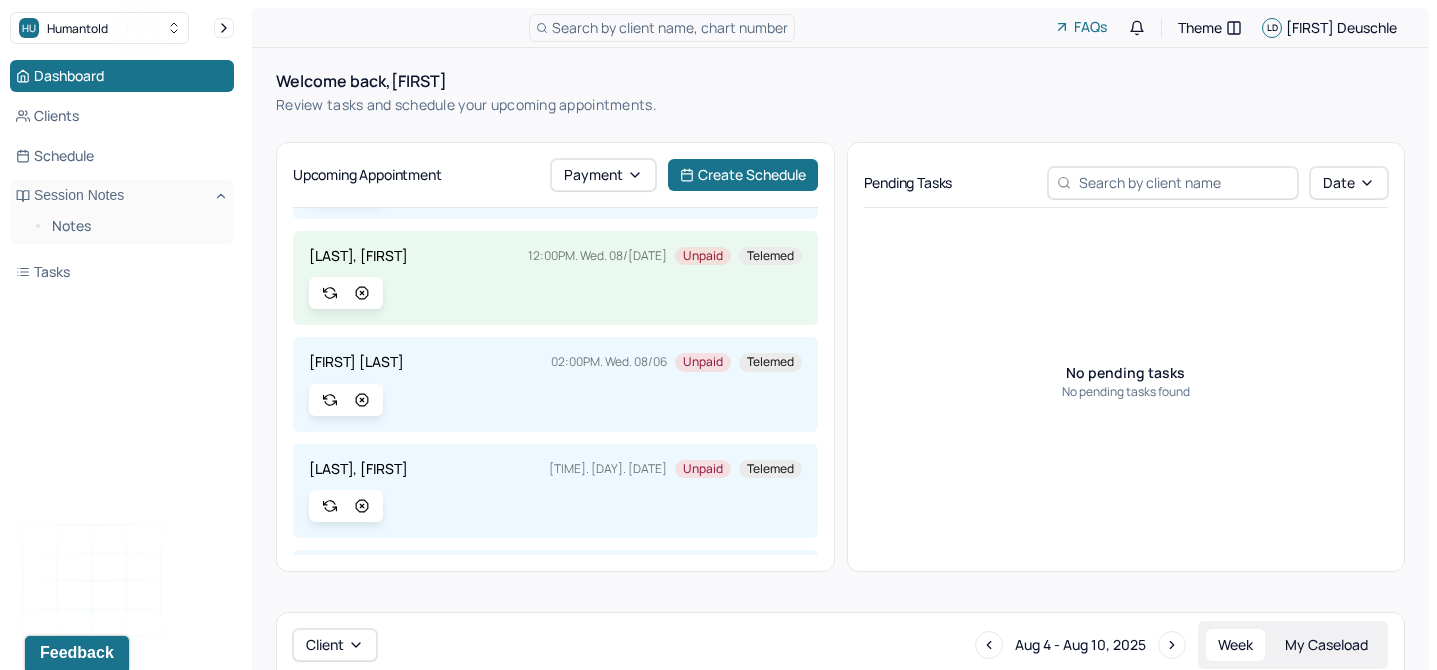 scroll, scrollTop: 1154, scrollLeft: 0, axis: vertical 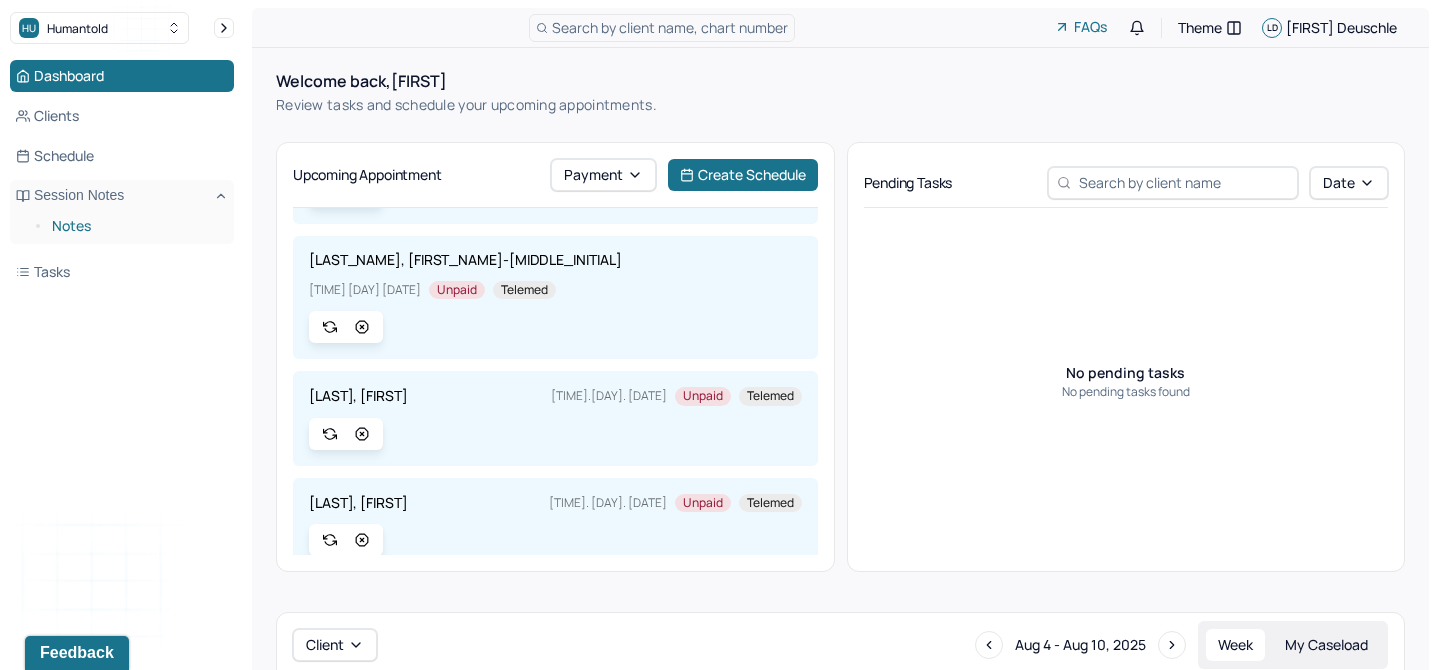 click on "Notes" at bounding box center [135, 226] 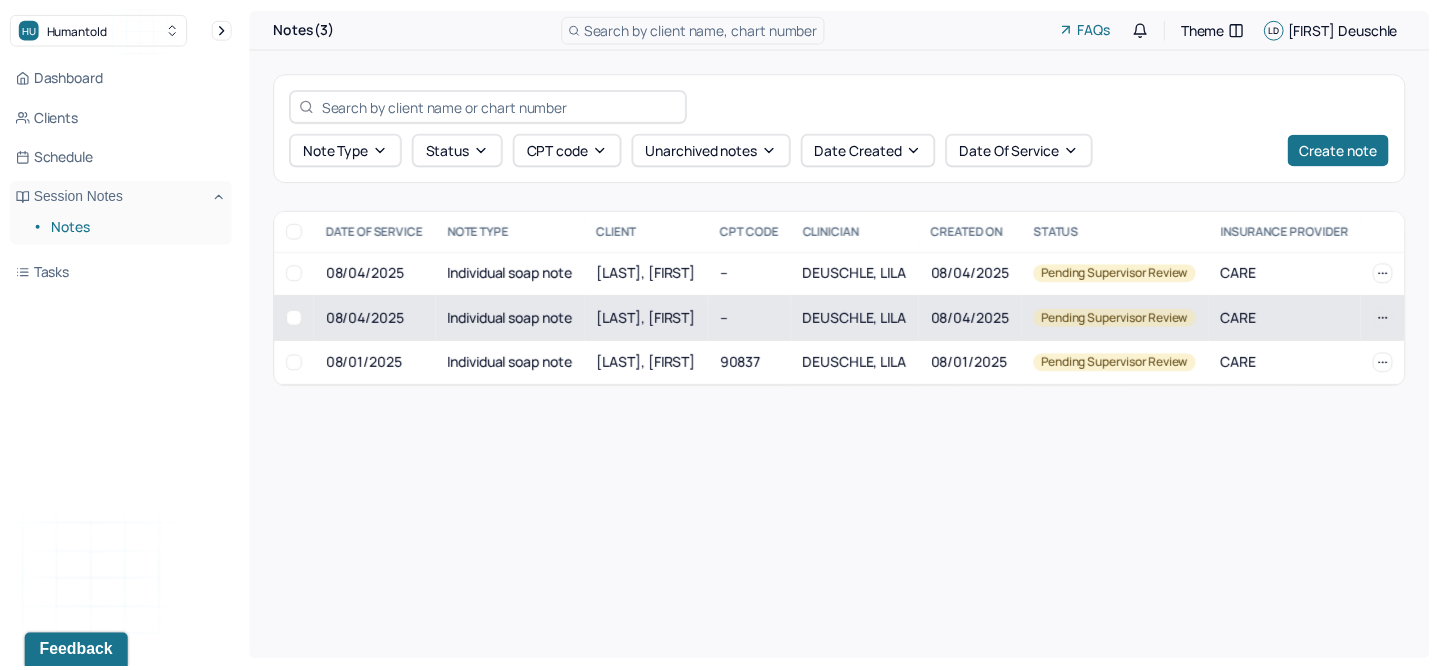 scroll, scrollTop: 0, scrollLeft: 39, axis: horizontal 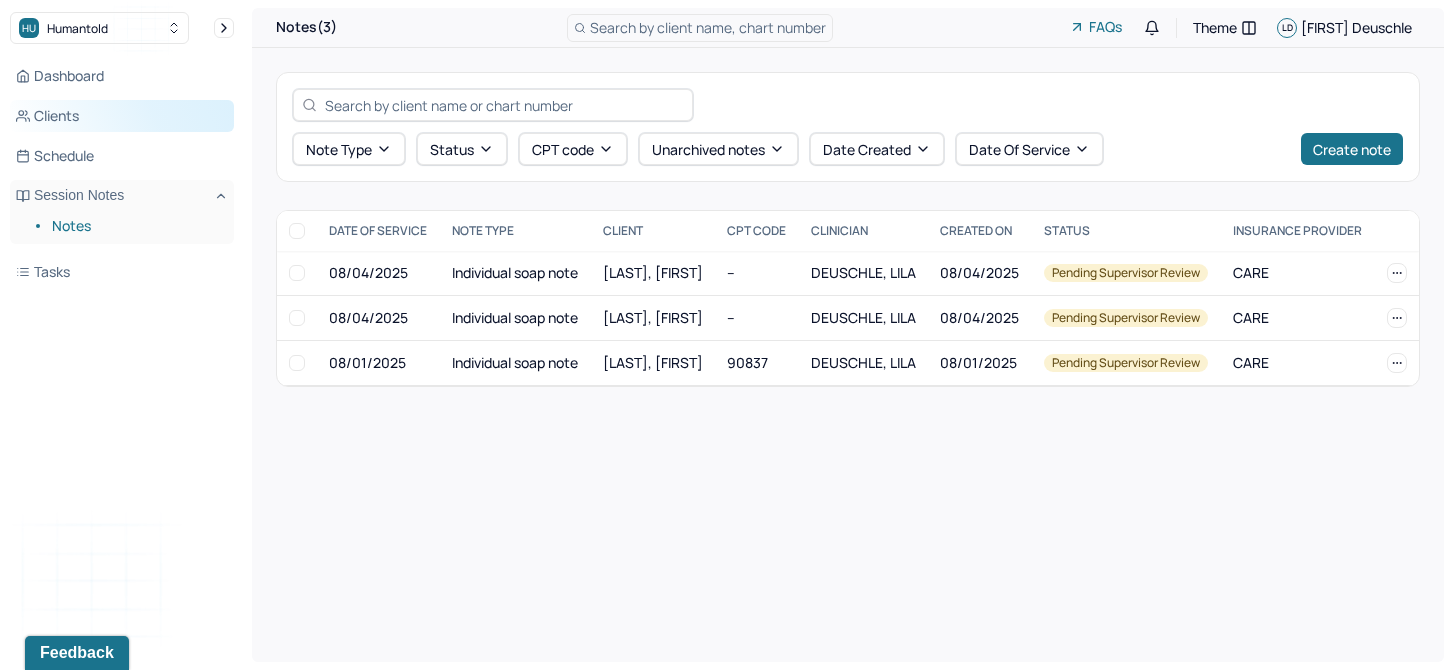 click on "Clients" at bounding box center (122, 116) 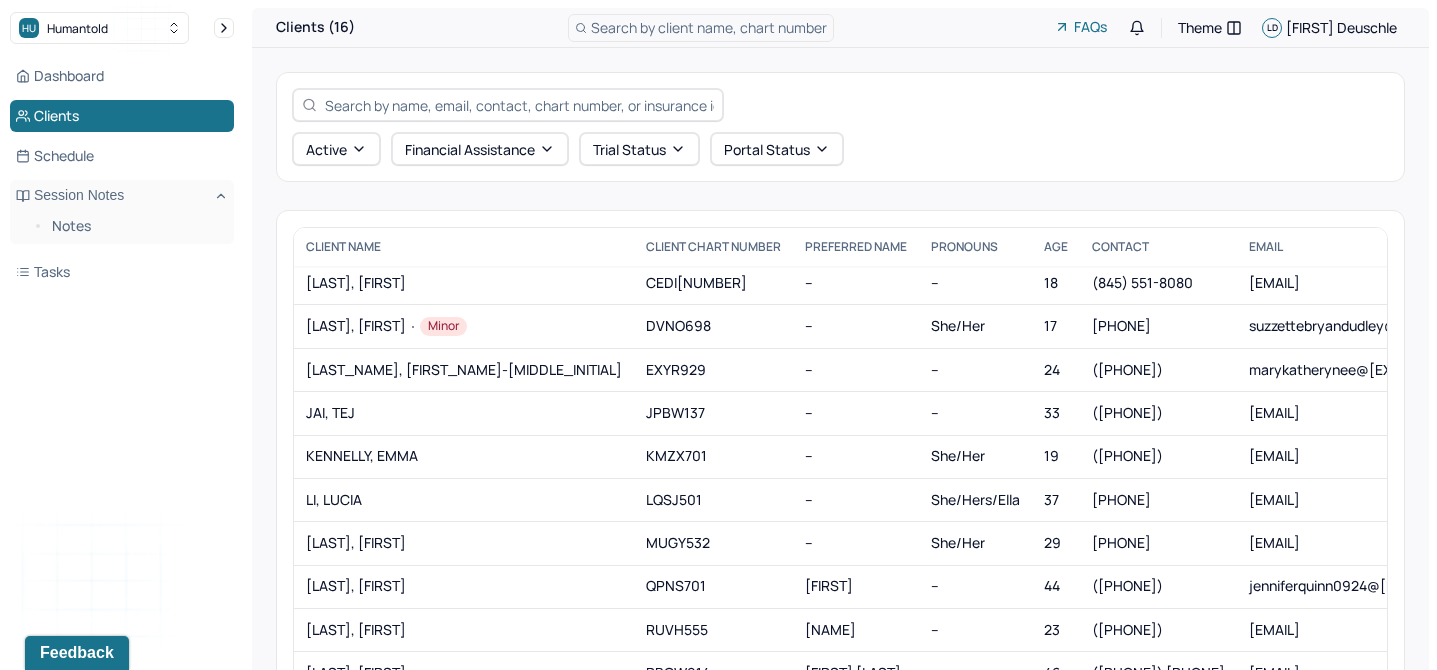 scroll, scrollTop: 183, scrollLeft: 0, axis: vertical 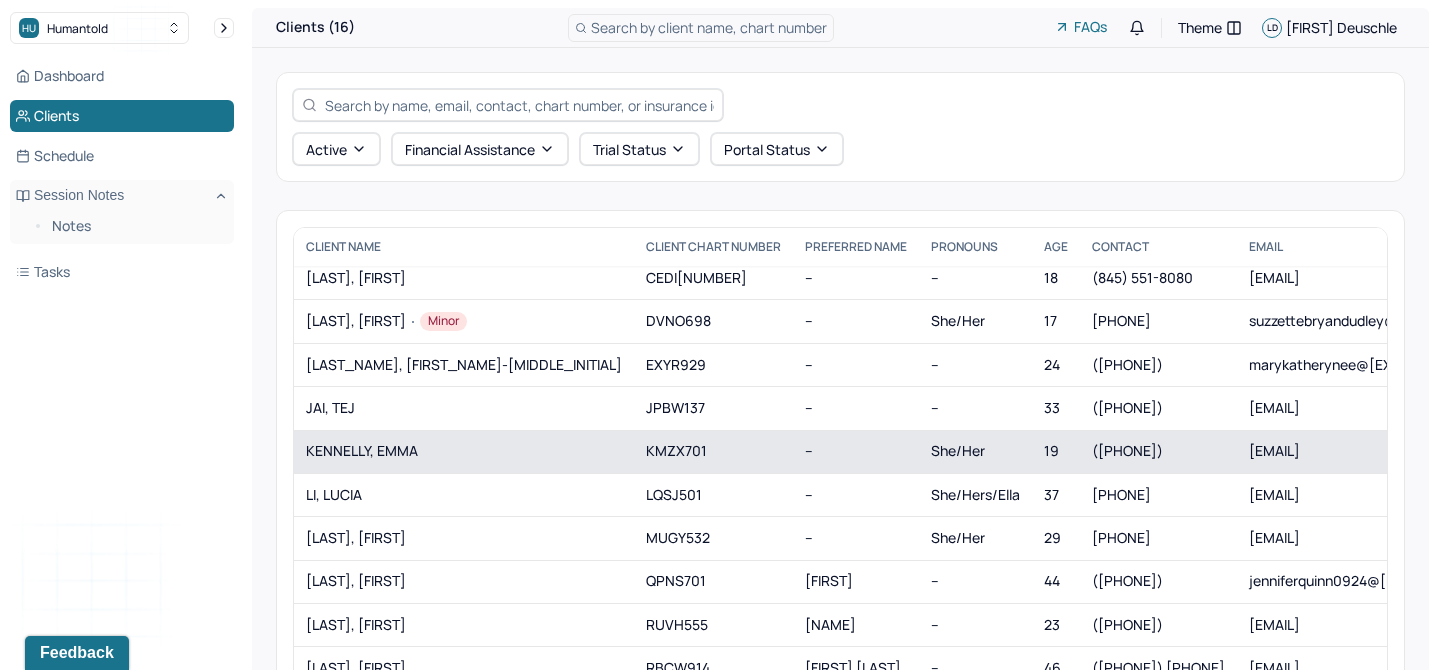 click on "KMZX701" at bounding box center [713, 451] 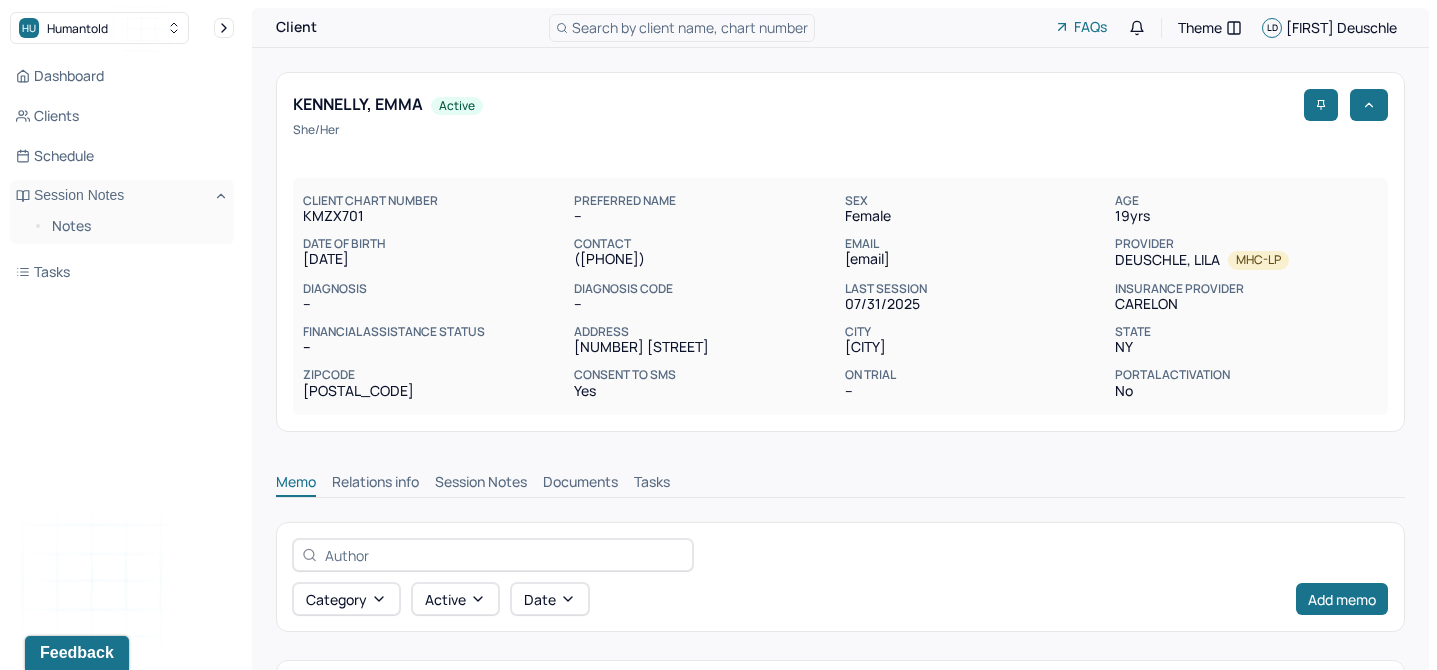 click on "Session Notes" at bounding box center (481, 484) 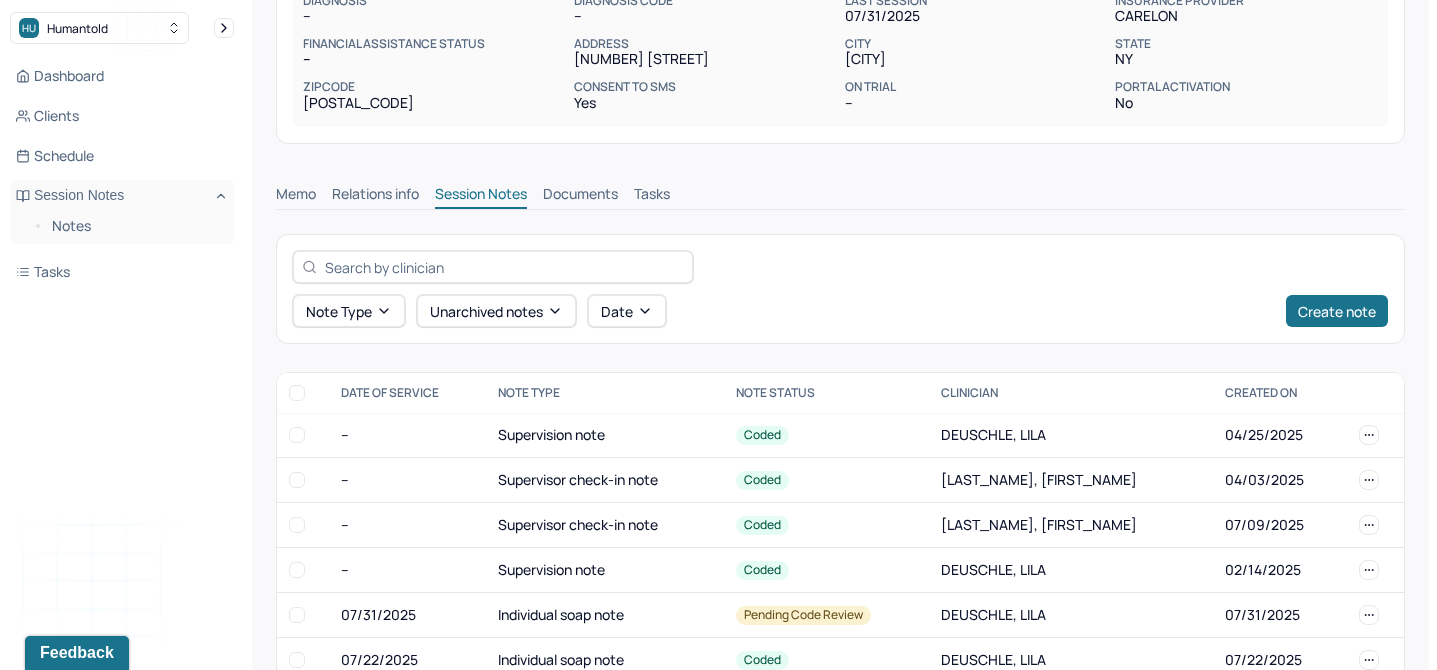 scroll, scrollTop: 558, scrollLeft: 0, axis: vertical 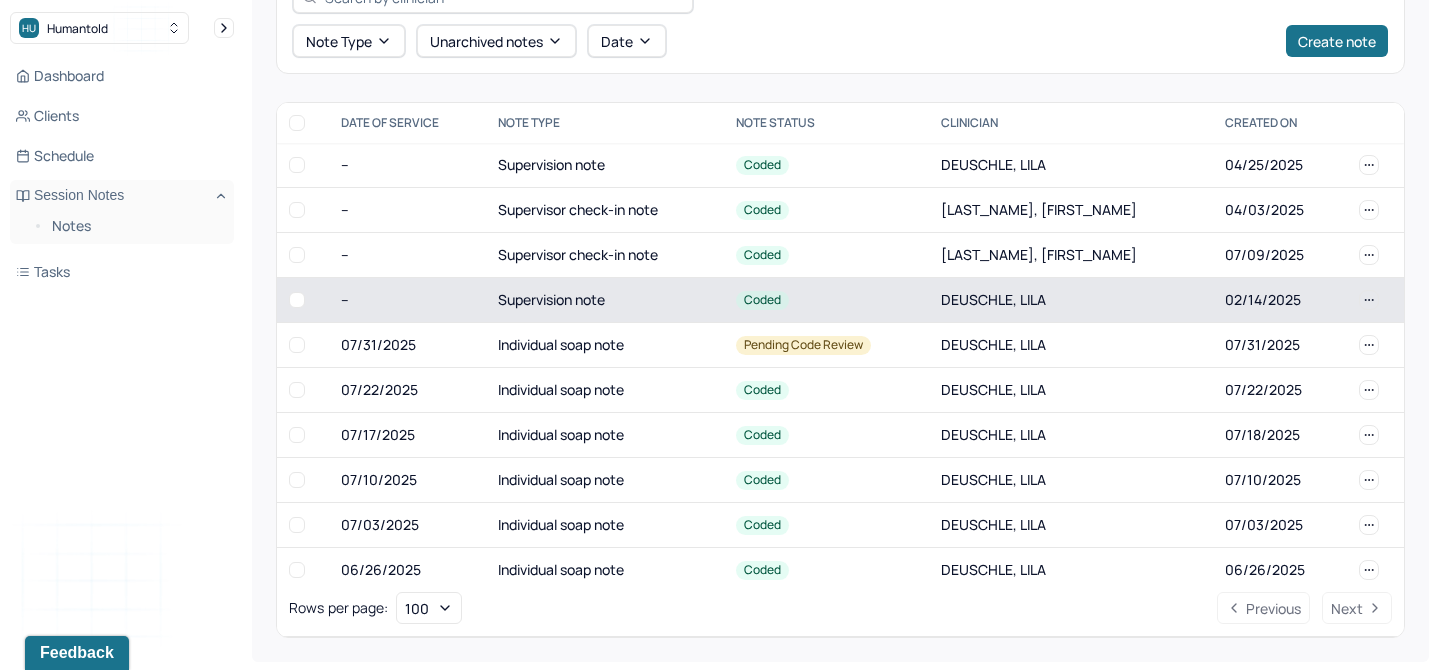 click on "Supervision note" at bounding box center [605, 300] 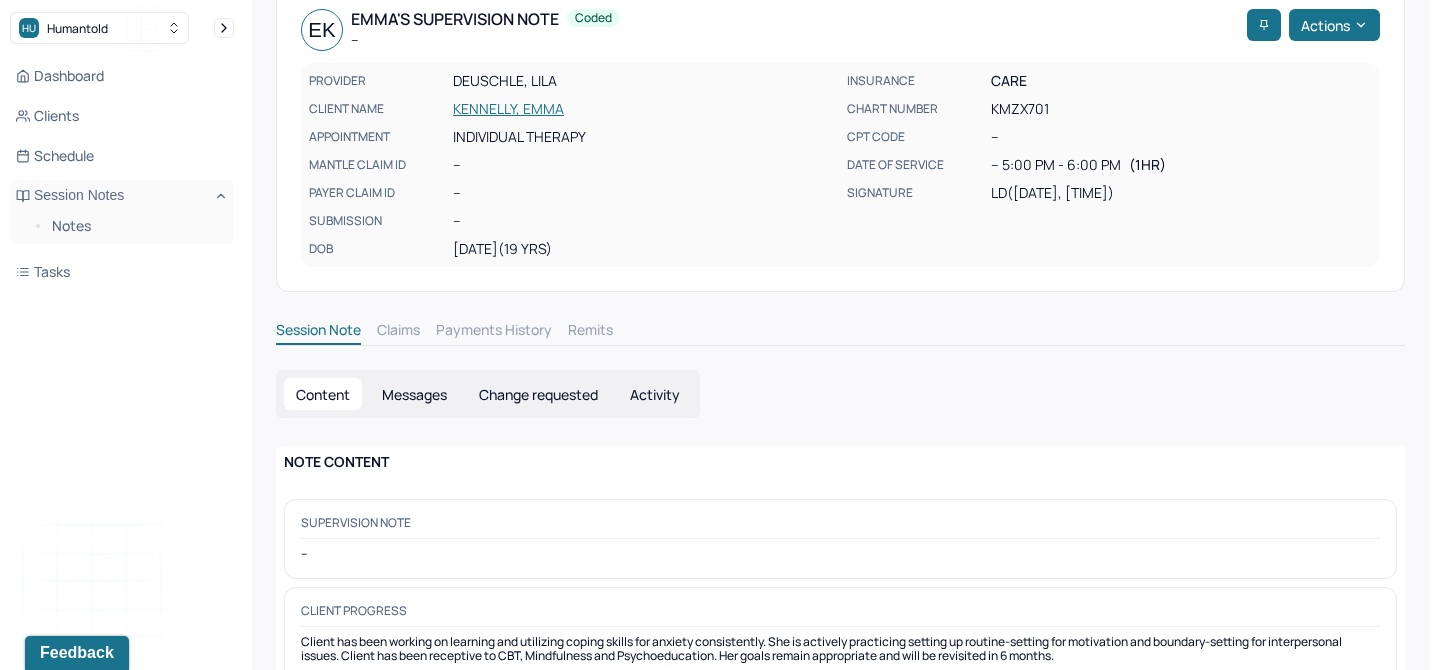 scroll, scrollTop: 139, scrollLeft: 0, axis: vertical 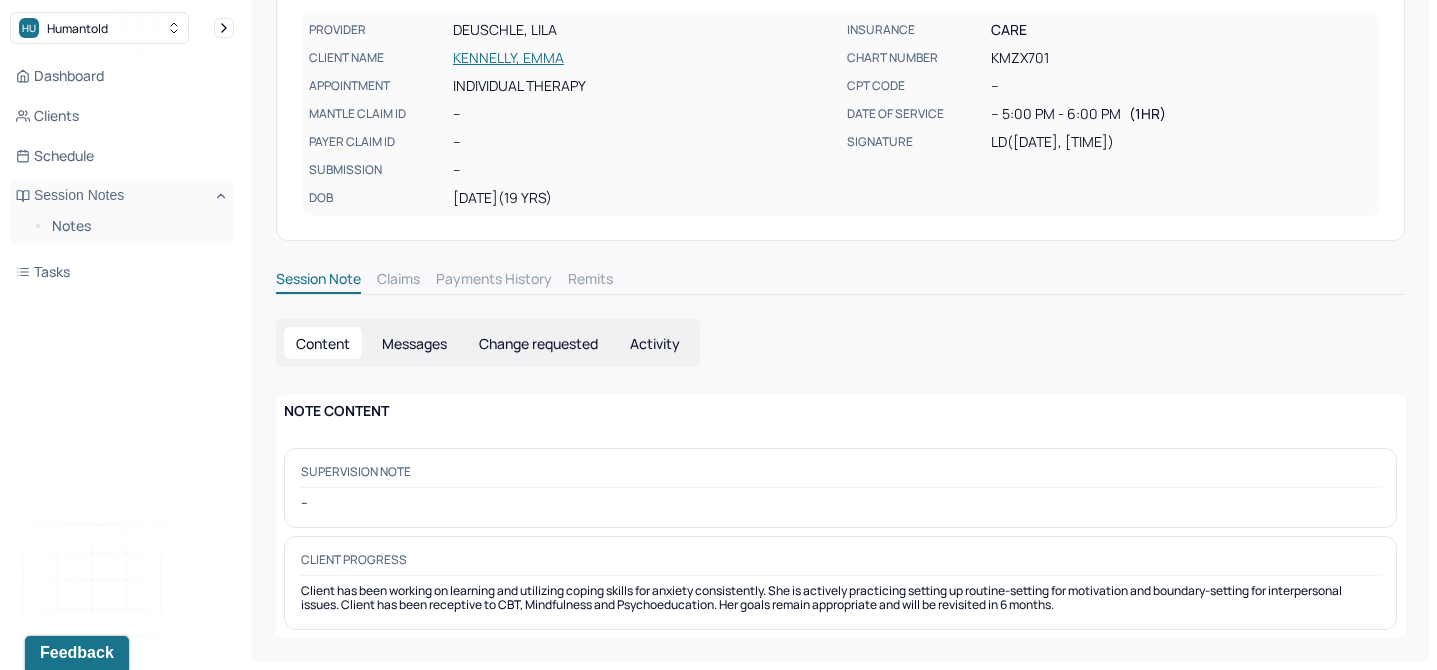 click on "Client has been working on learning and utilizing coping skills for anxiety consistently. She is actively practicing setting up routine-setting for motivation and boundary-setting for interpersonal issues. Client has been receptive to CBT, Mindfulness and Psychoeducation. Her goals remain appropriate and will be revisited in 6 months." at bounding box center (840, 598) 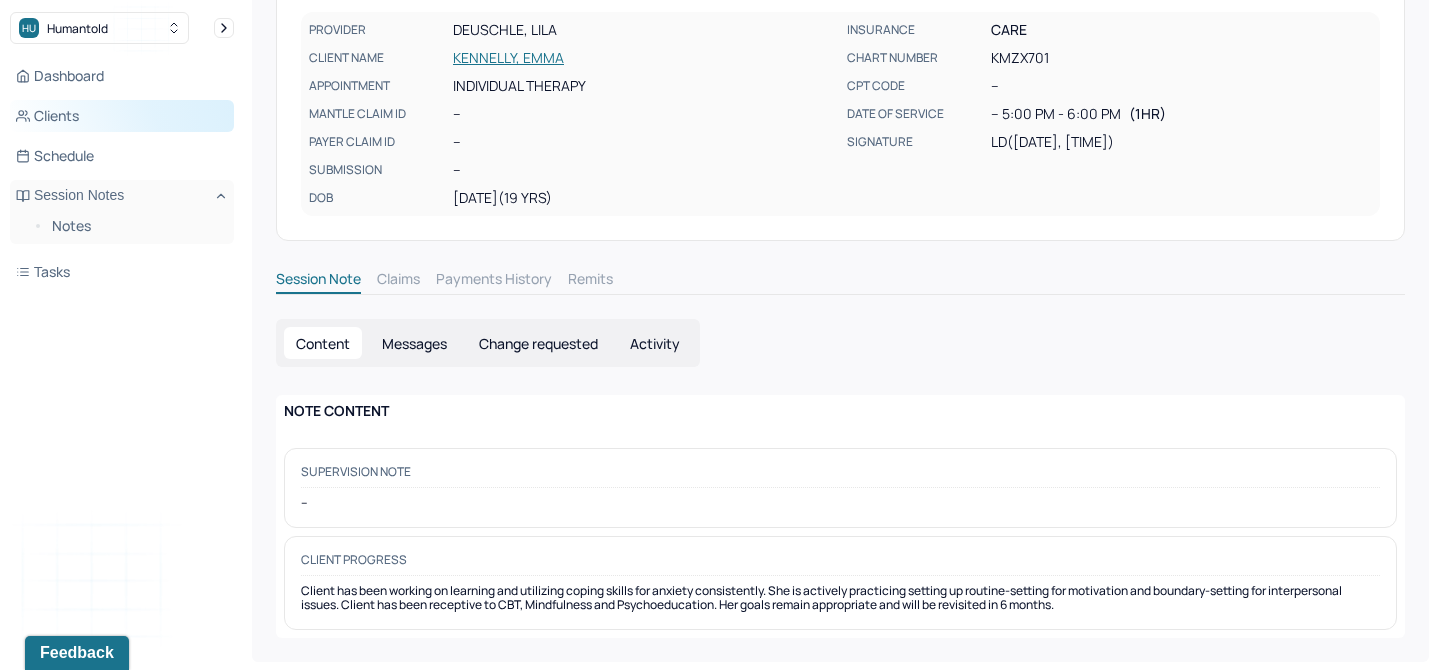 click on "Clients" at bounding box center (122, 116) 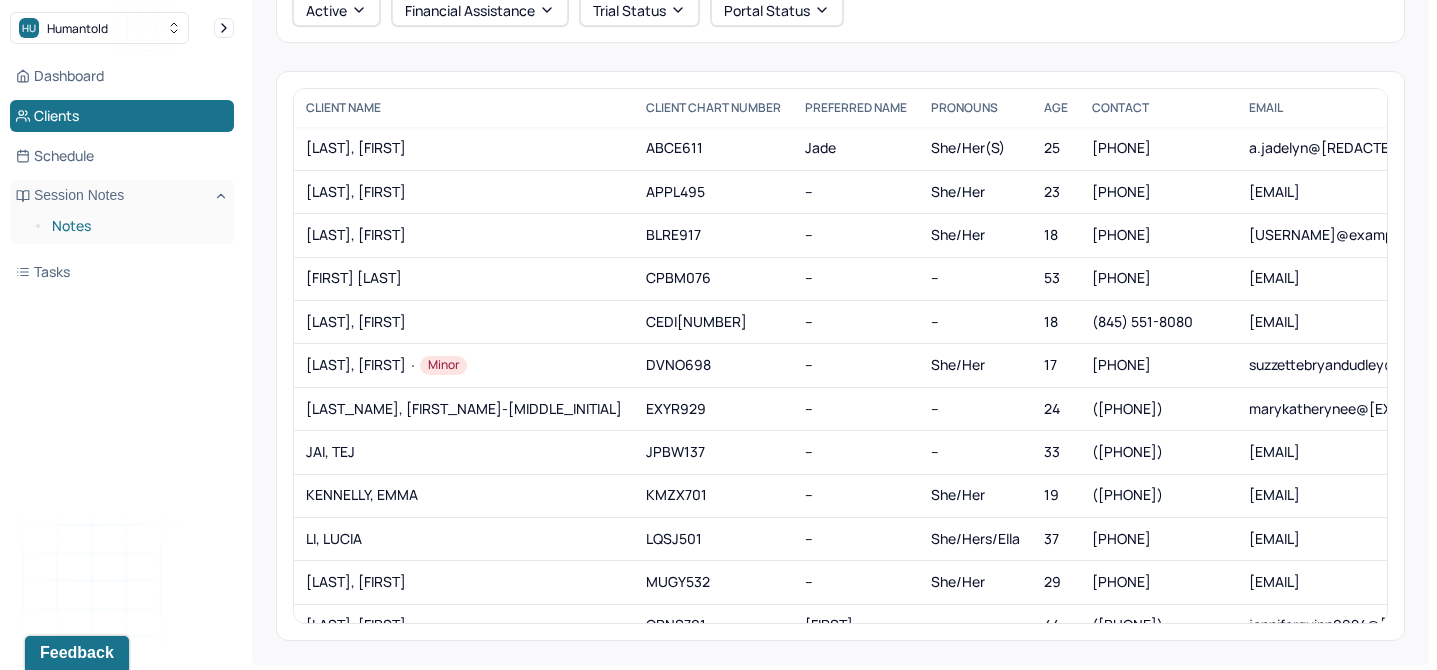 click on "Notes" at bounding box center (135, 226) 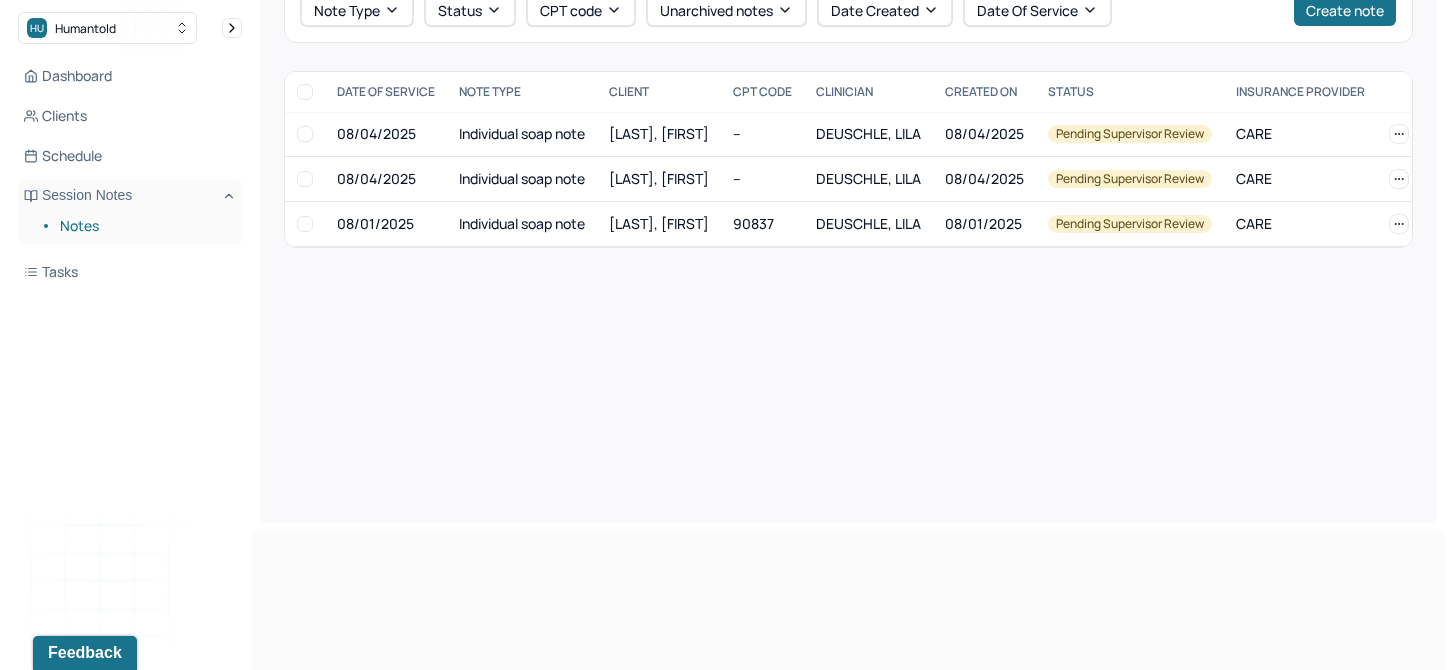 scroll, scrollTop: 0, scrollLeft: 0, axis: both 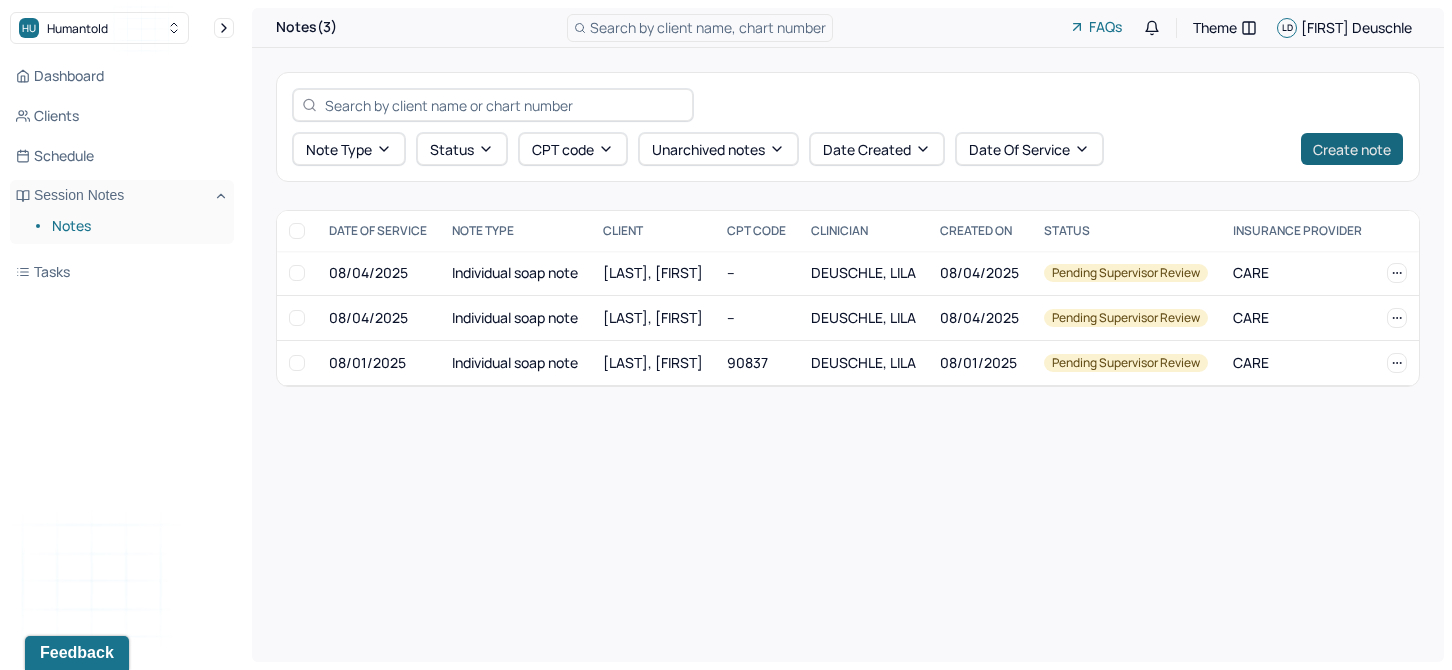 click on "Create note" at bounding box center (1352, 149) 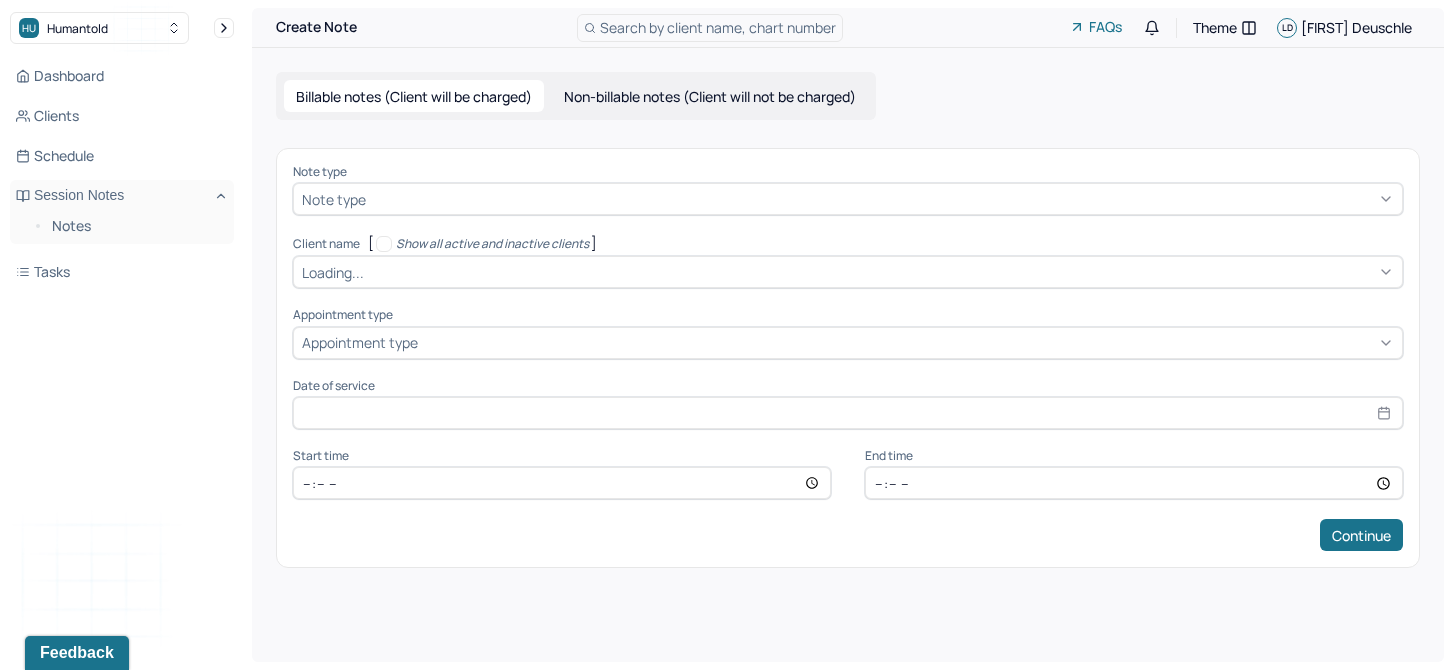 click at bounding box center (882, 199) 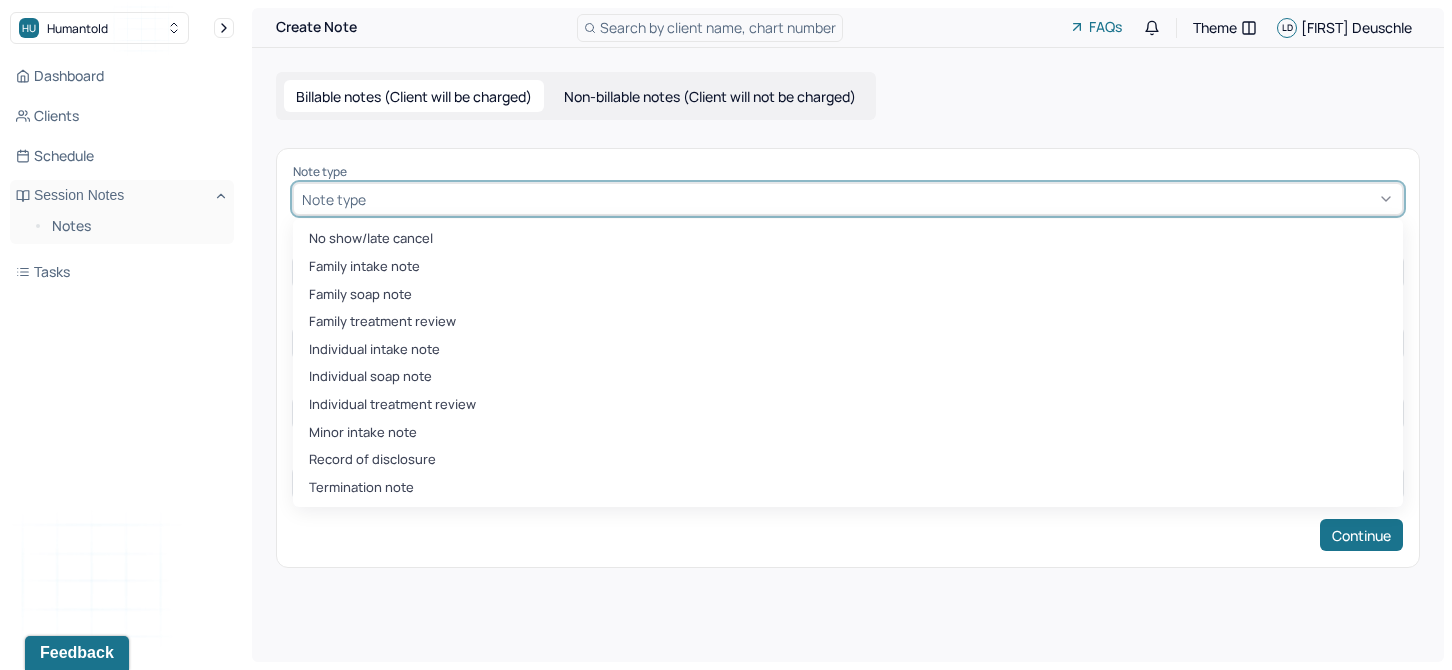 click on "Non-billable notes (Client will not be charged)" at bounding box center (710, 96) 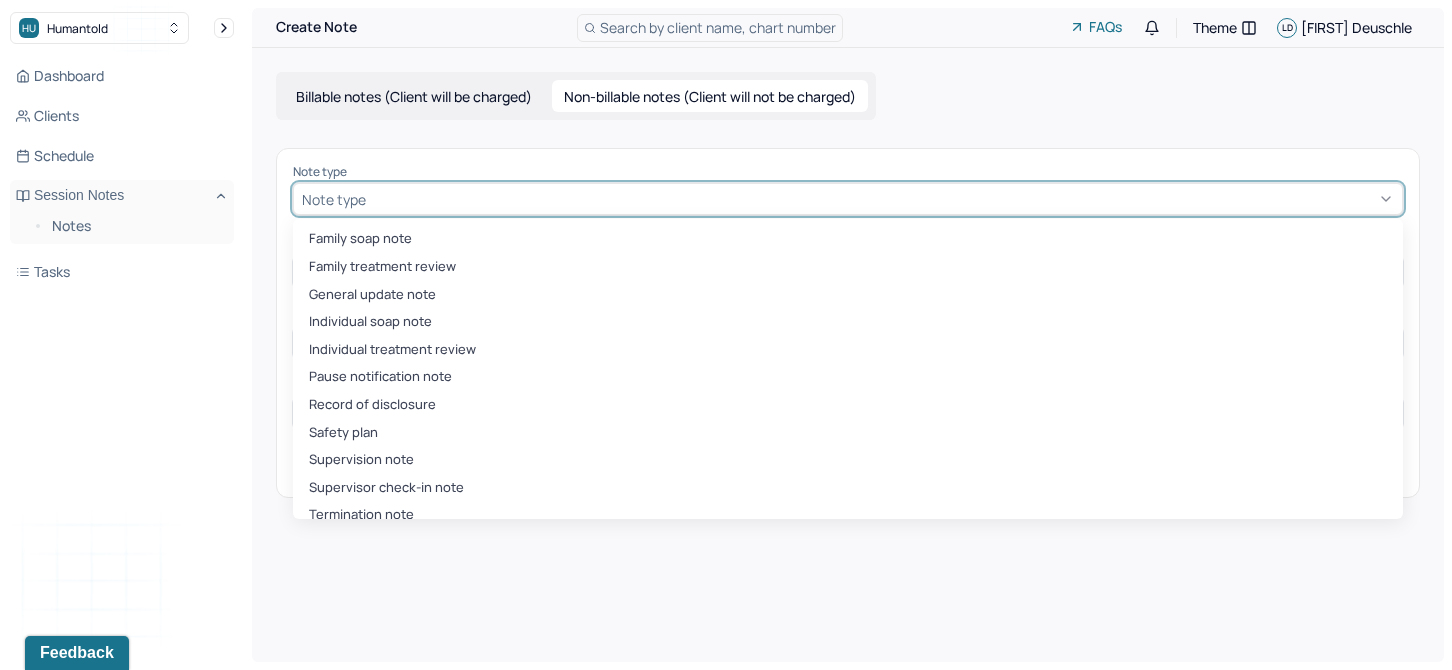 click on "Note type" at bounding box center [848, 199] 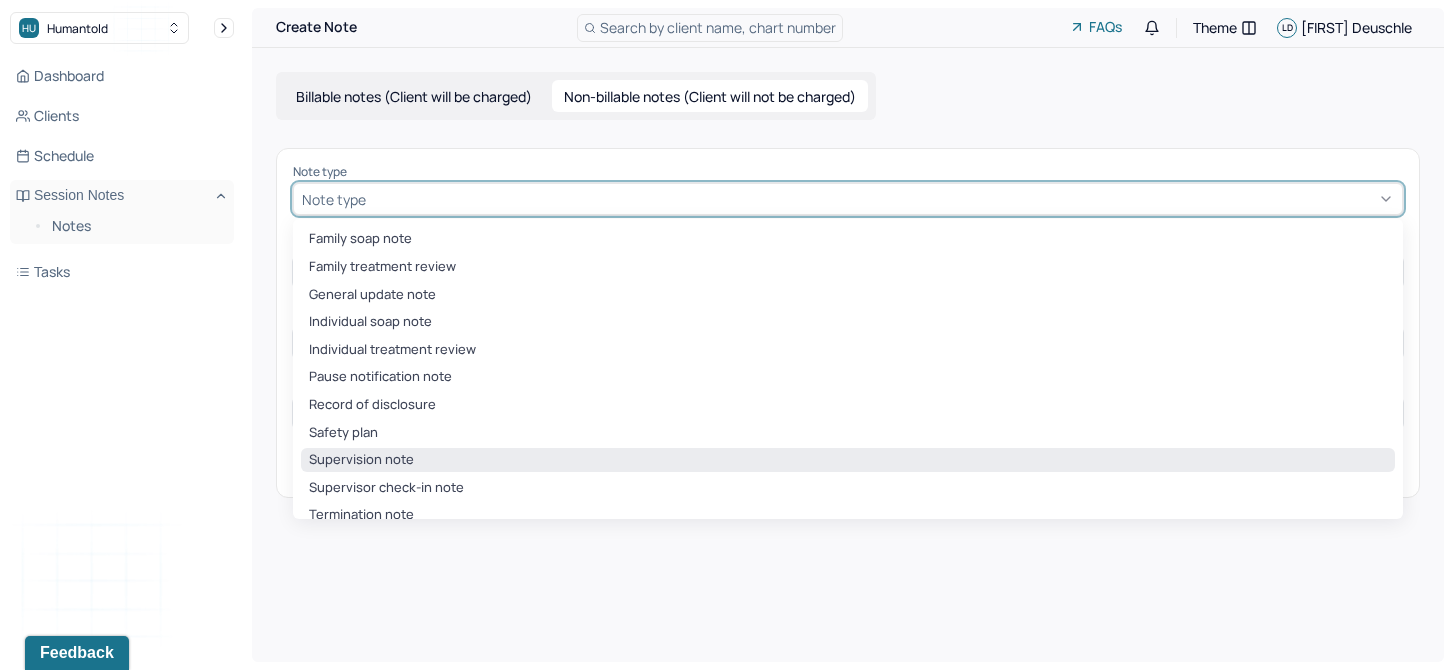 click on "Supervision note" at bounding box center [848, 460] 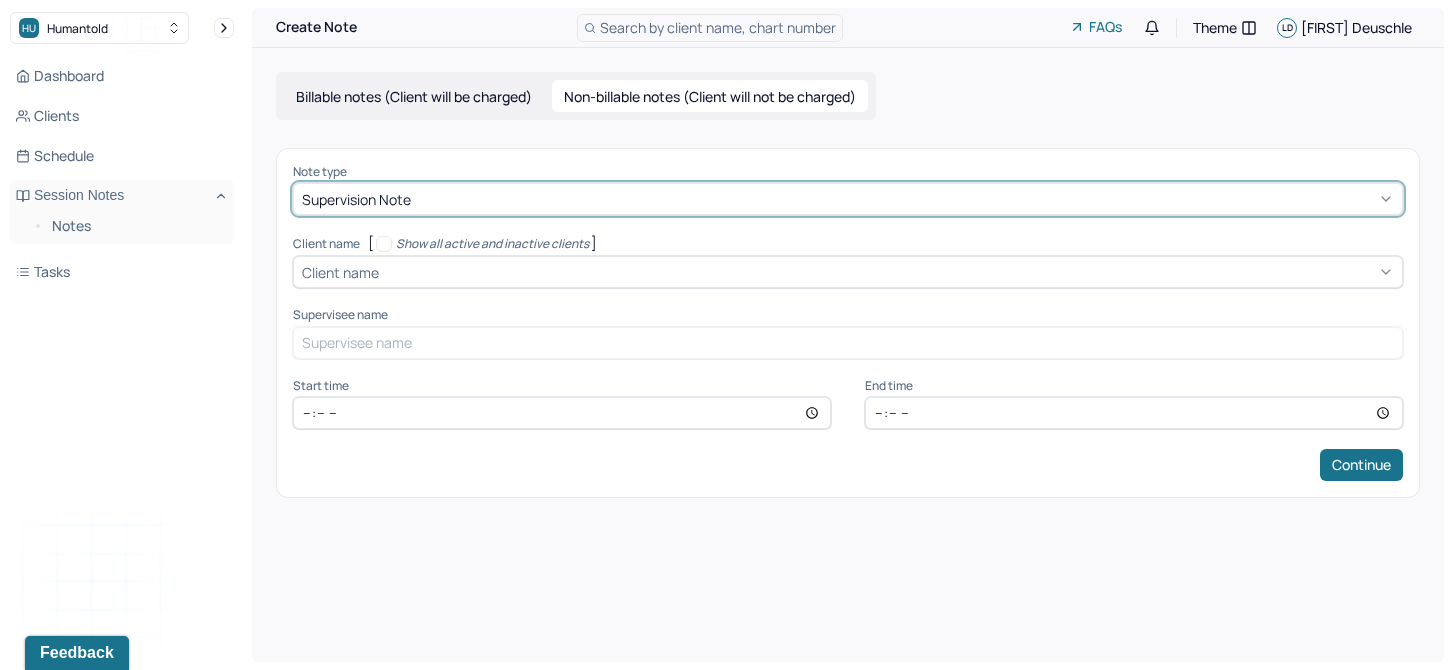 click at bounding box center [888, 272] 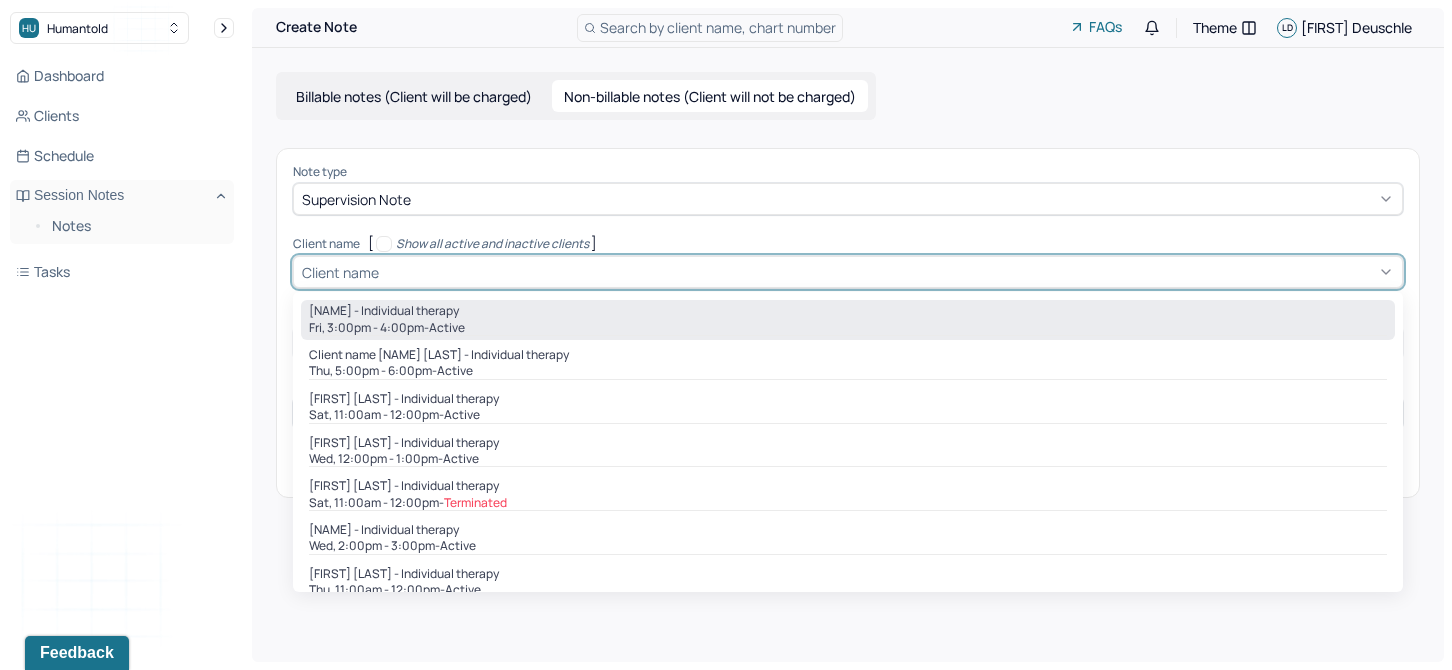 click on "[NAME] - Individual therapy" at bounding box center (384, 311) 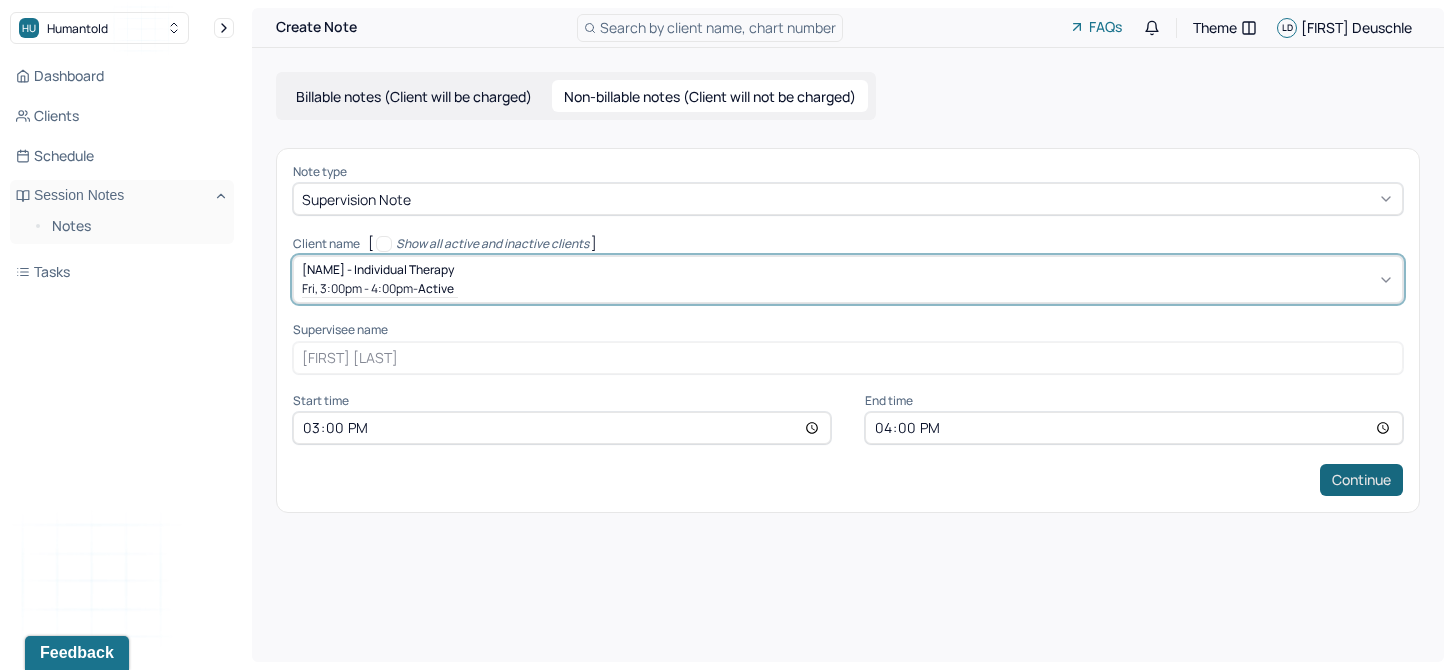click on "Continue" at bounding box center (1361, 480) 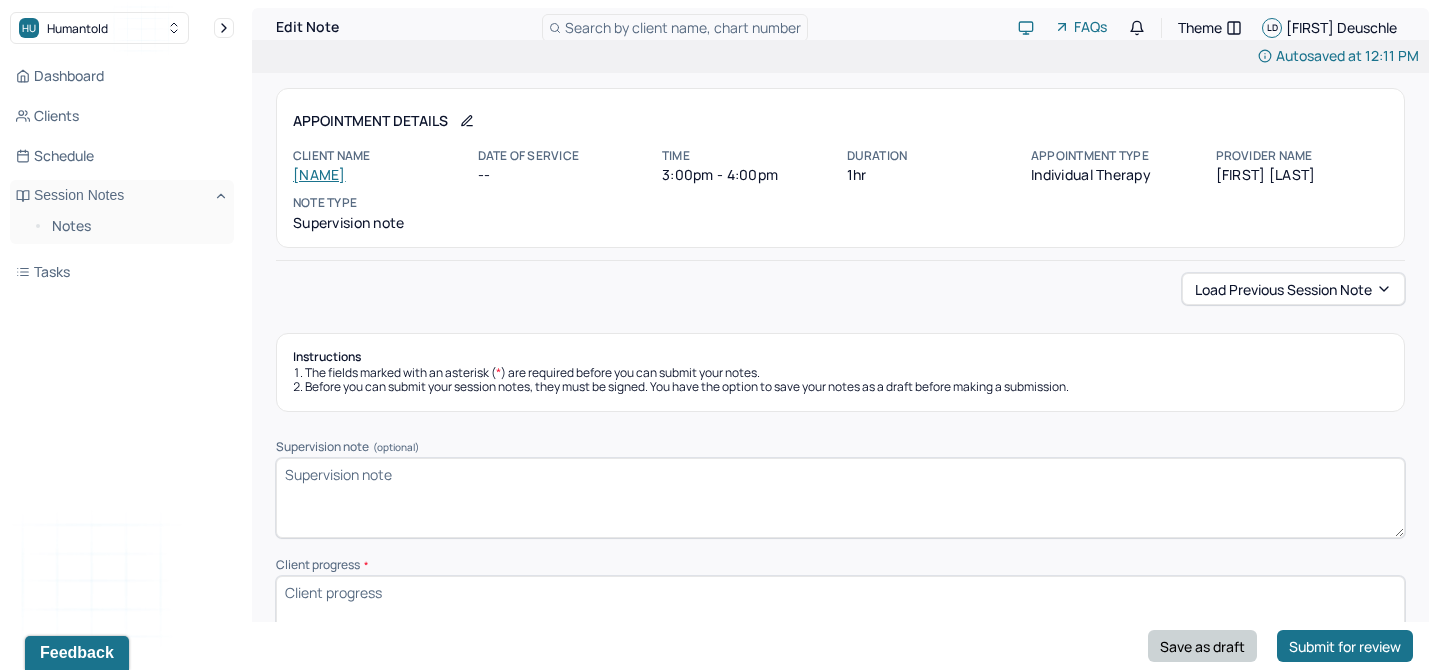 click on "Save as draft" at bounding box center (1202, 646) 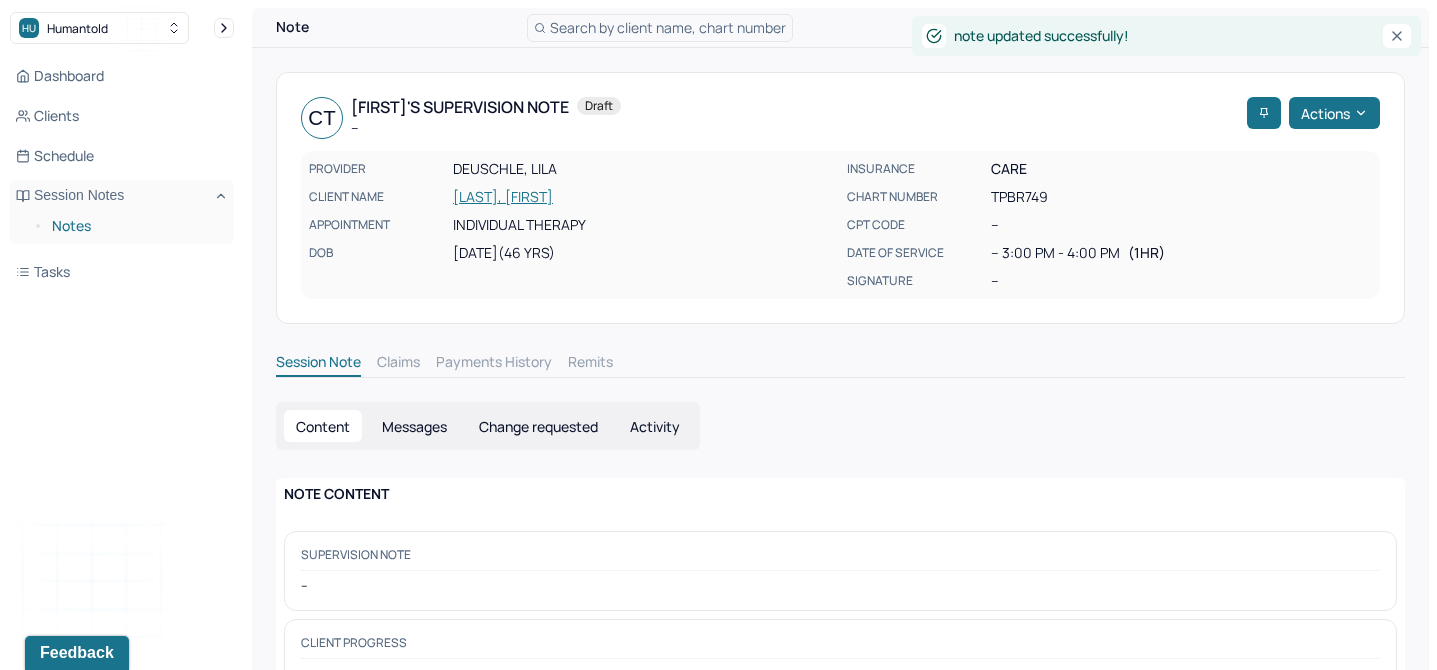 click on "Notes" at bounding box center (135, 226) 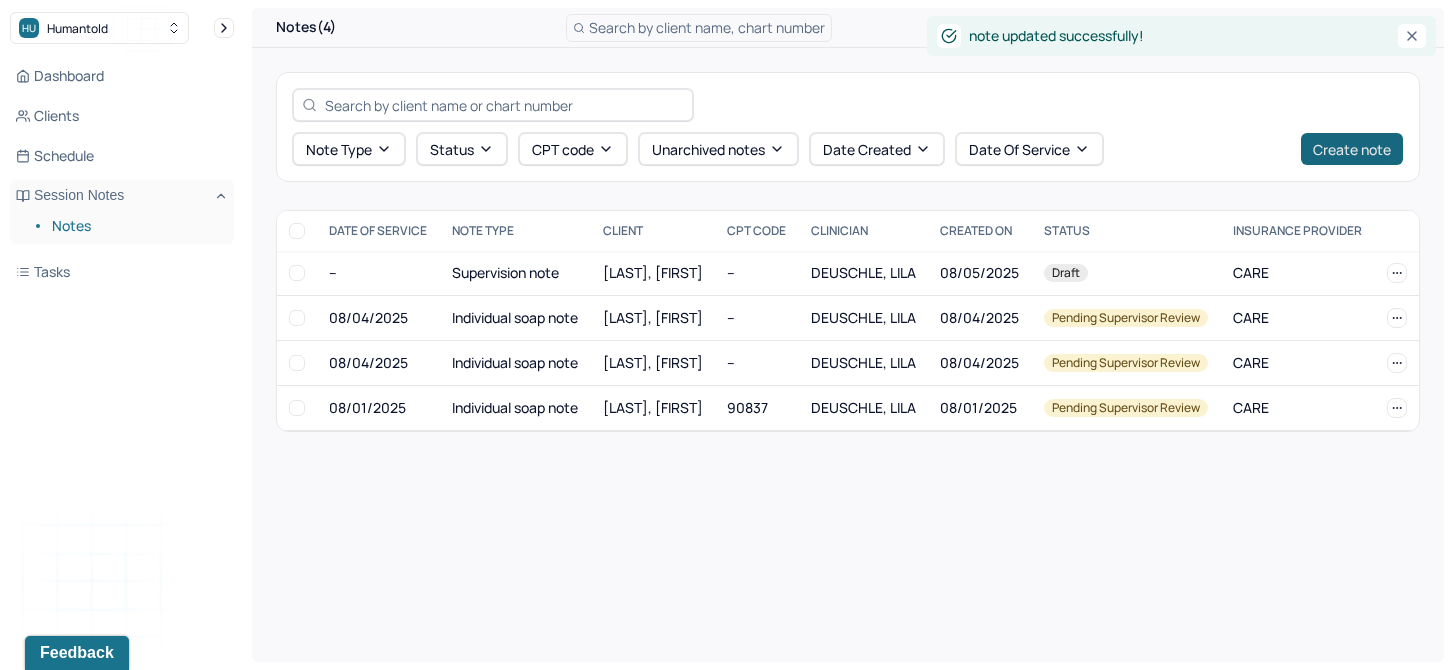 click on "Create note" at bounding box center (1352, 149) 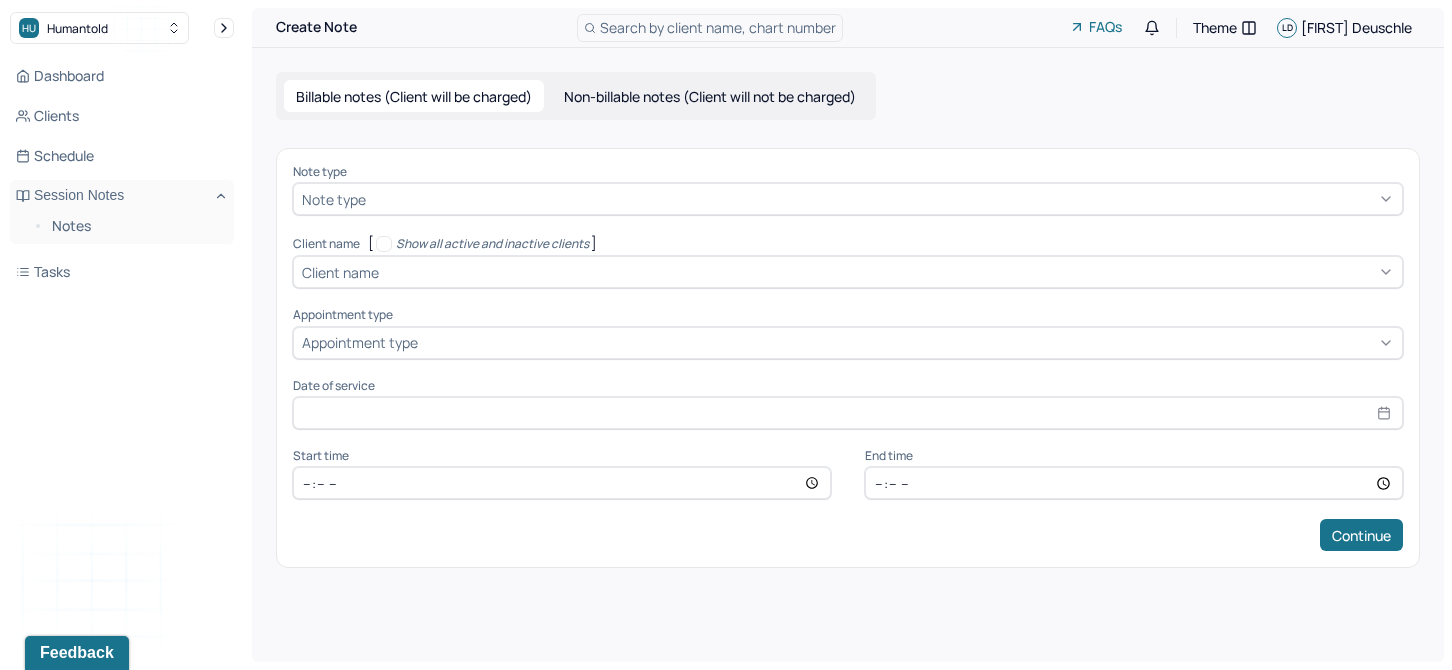 click on "Non-billable notes (Client will not be charged)" at bounding box center [710, 96] 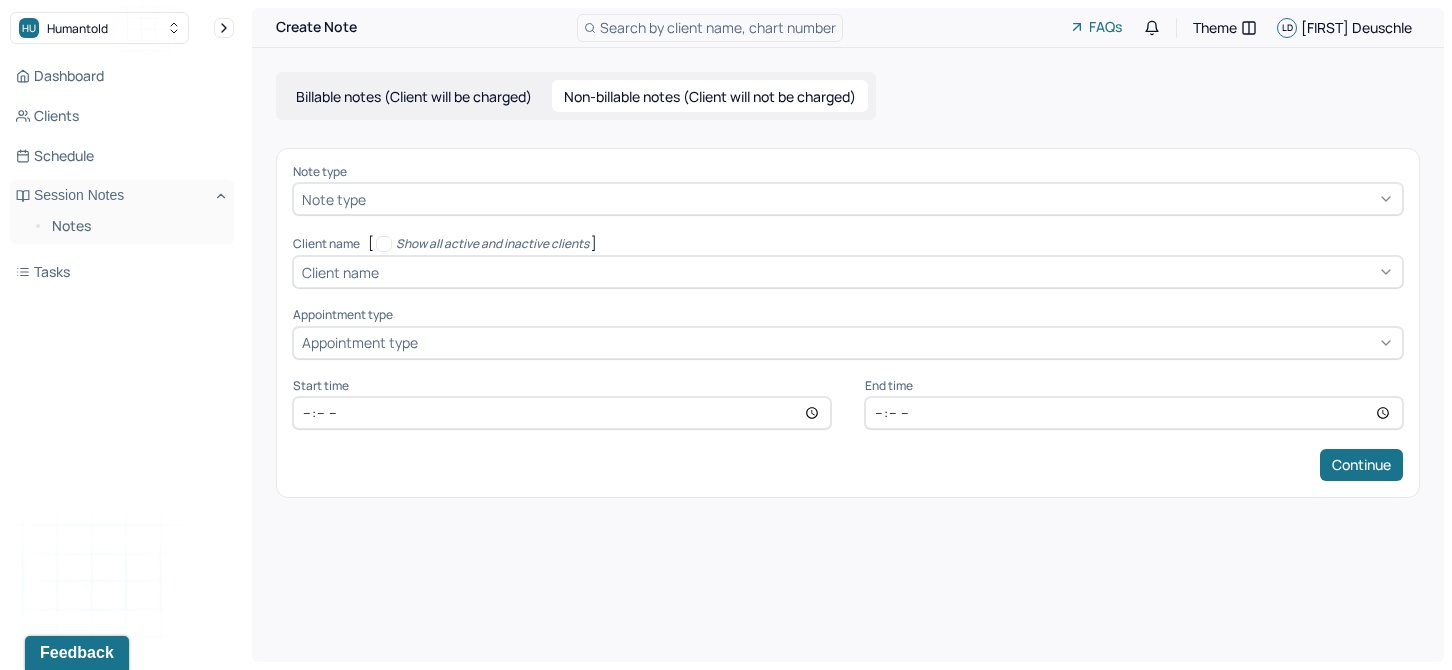 click on "Note type" at bounding box center [848, 172] 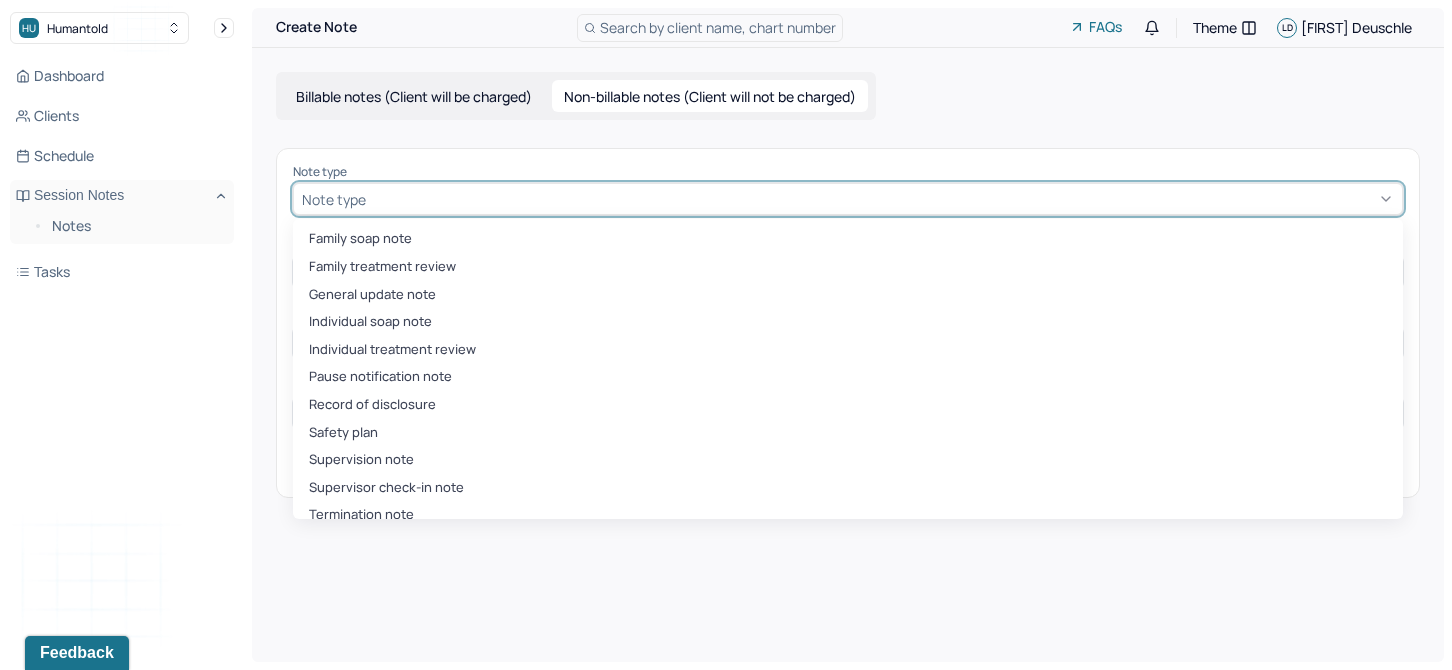 click at bounding box center (882, 199) 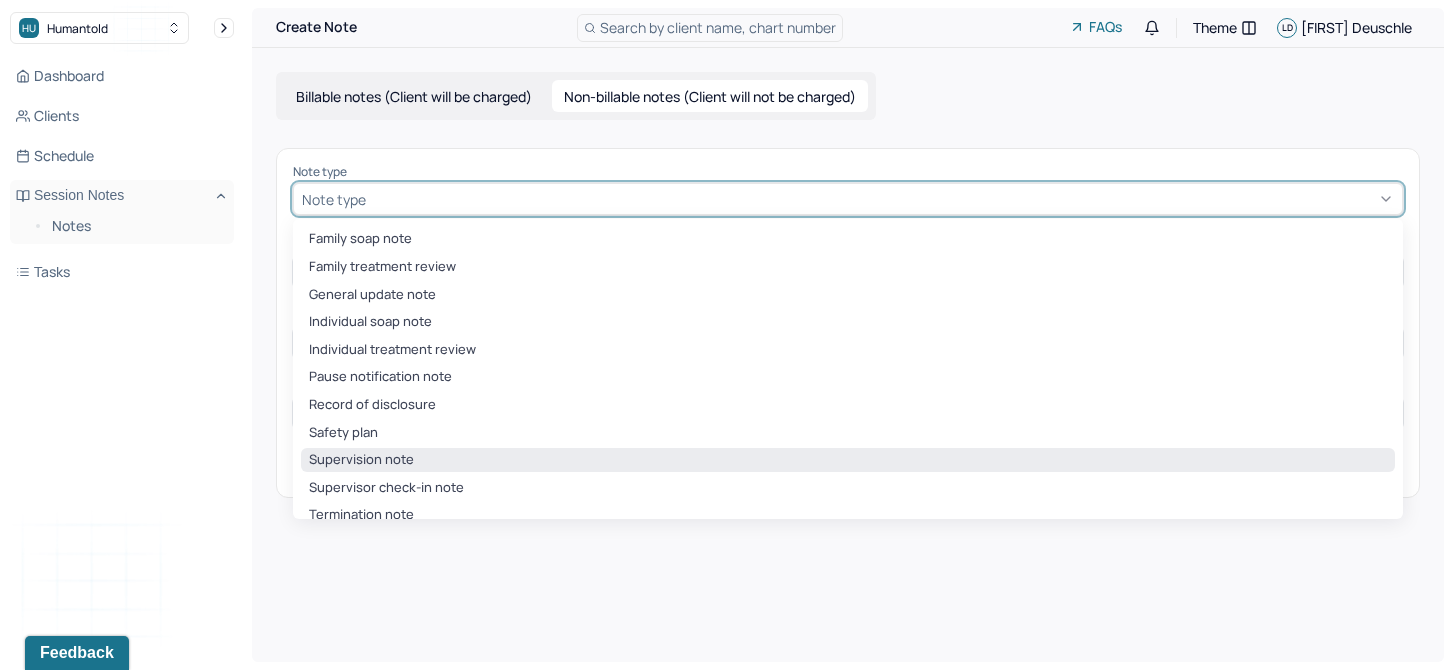 click on "Supervision note" at bounding box center [848, 460] 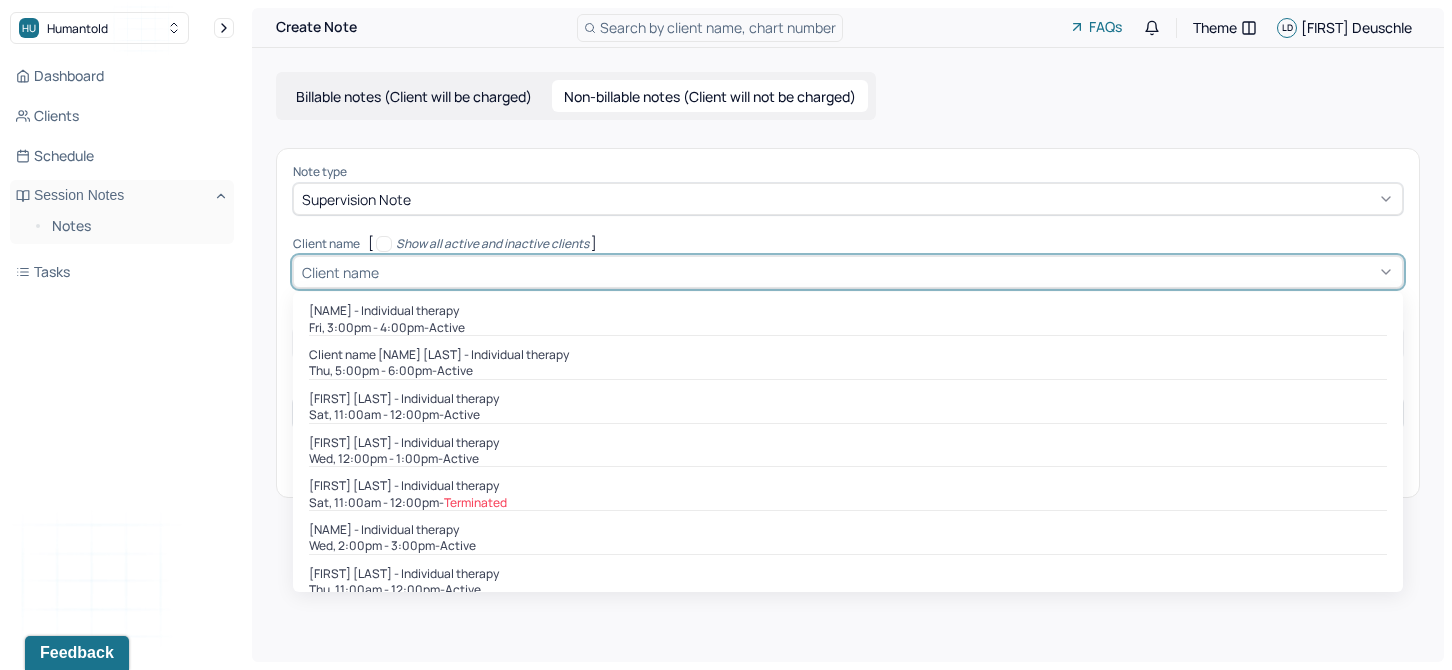 click at bounding box center (888, 272) 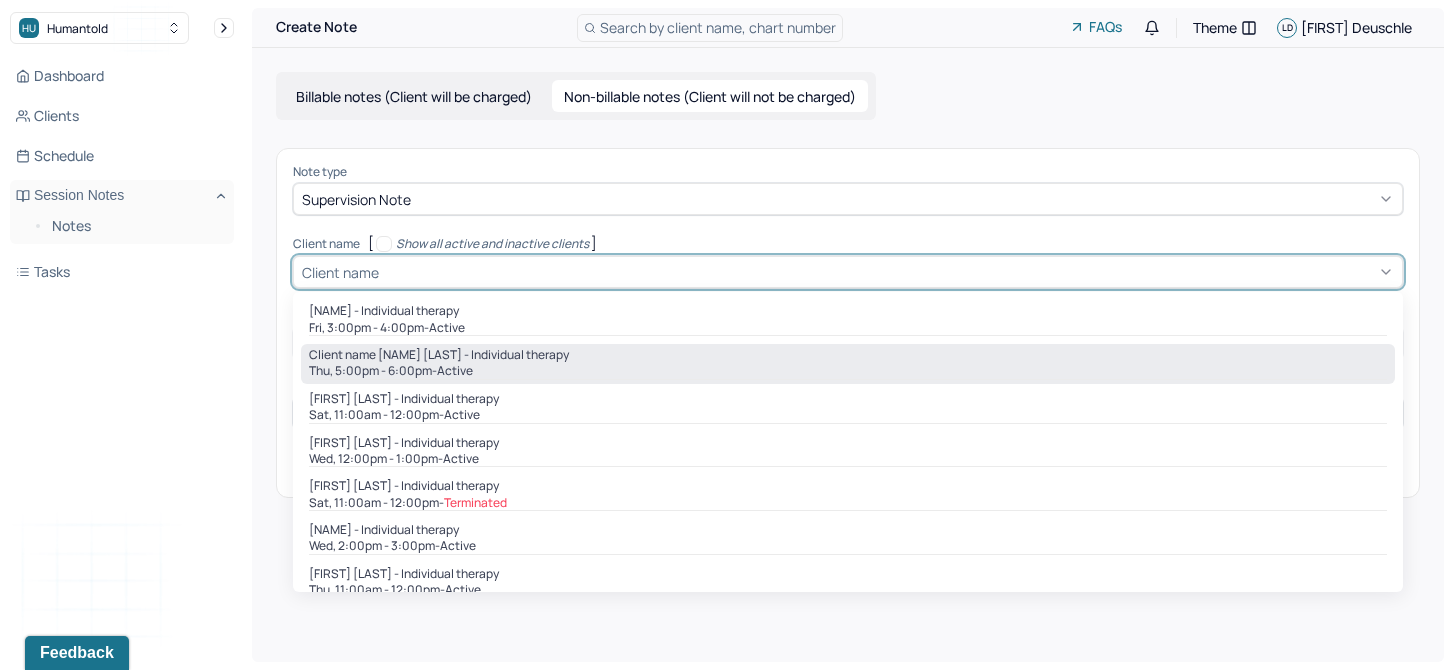 click on "active" at bounding box center (455, 371) 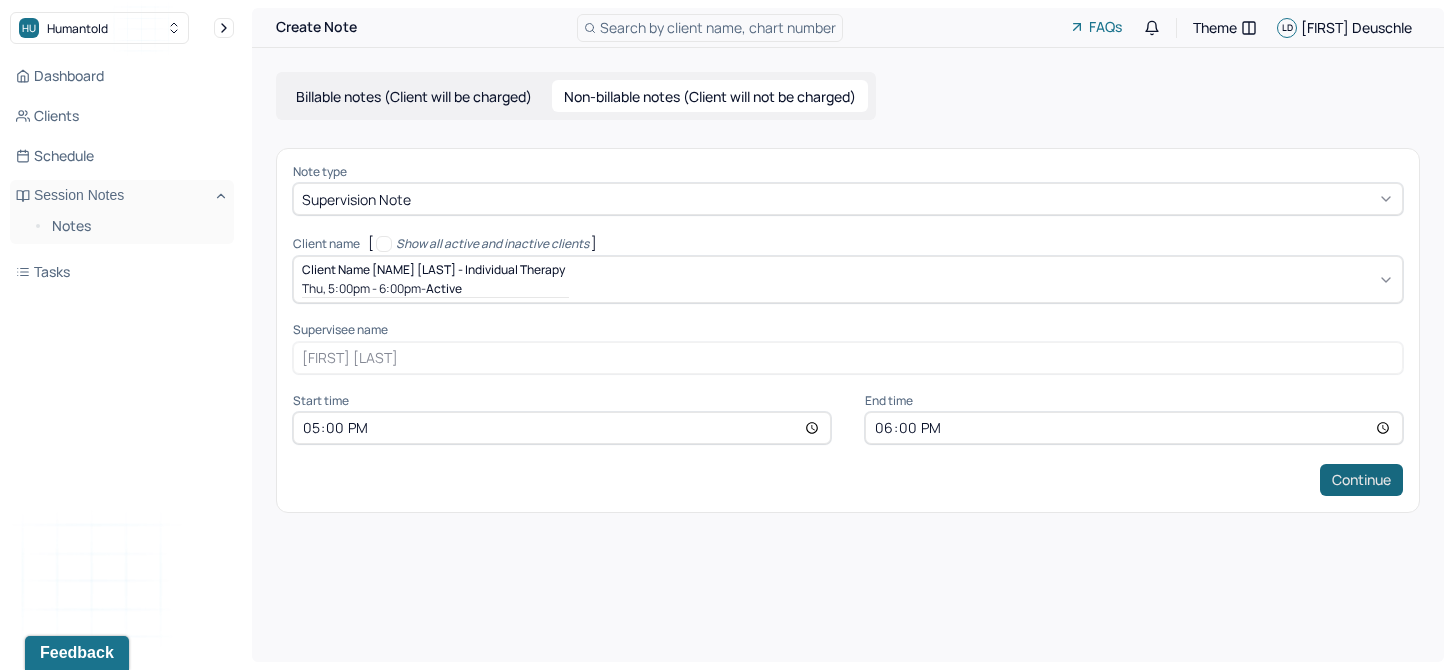 click on "Continue" at bounding box center (1361, 480) 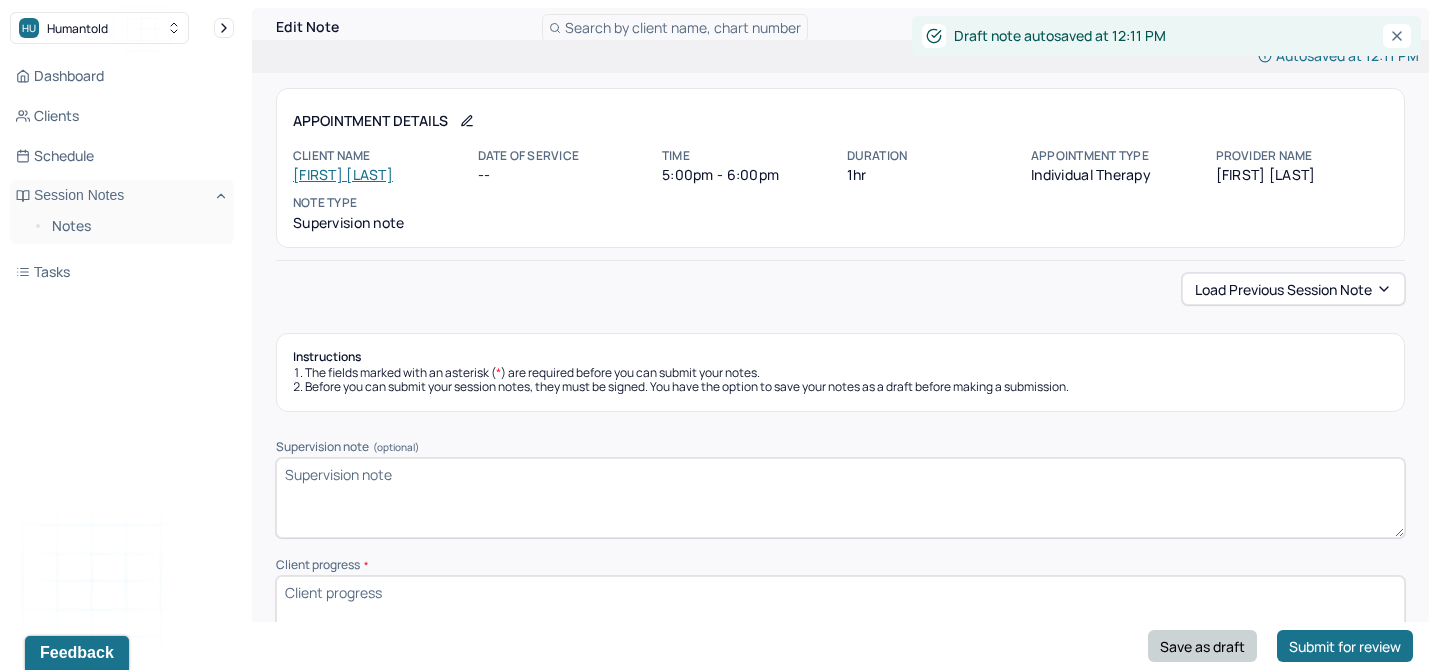 click on "Save as draft" at bounding box center (1202, 646) 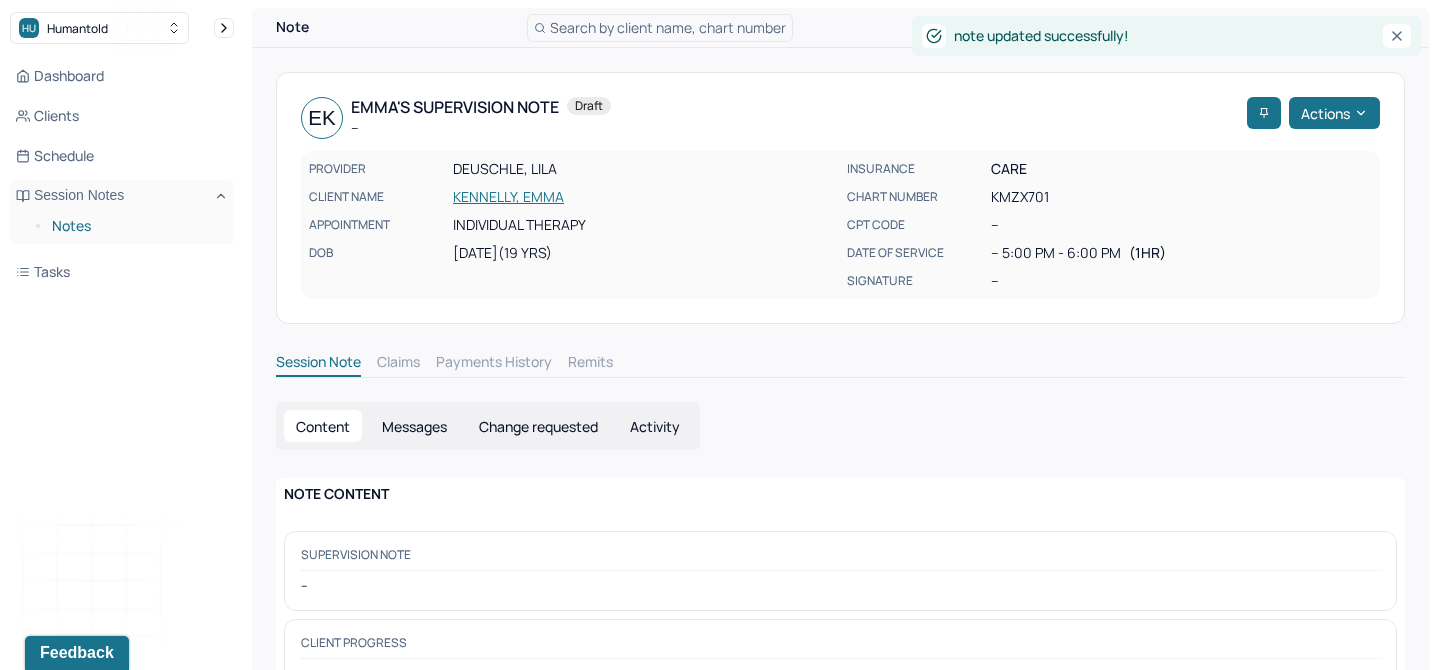 click on "Notes" at bounding box center (135, 226) 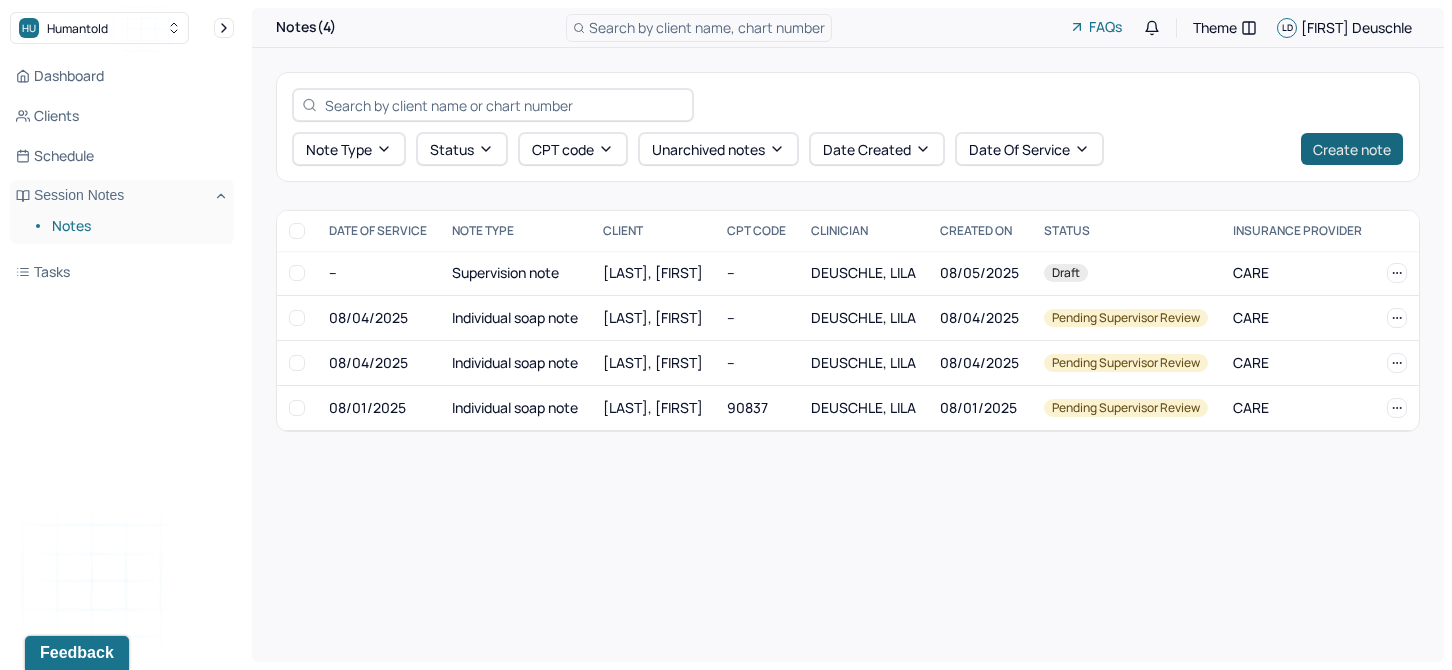 click on "Create note" at bounding box center (1352, 149) 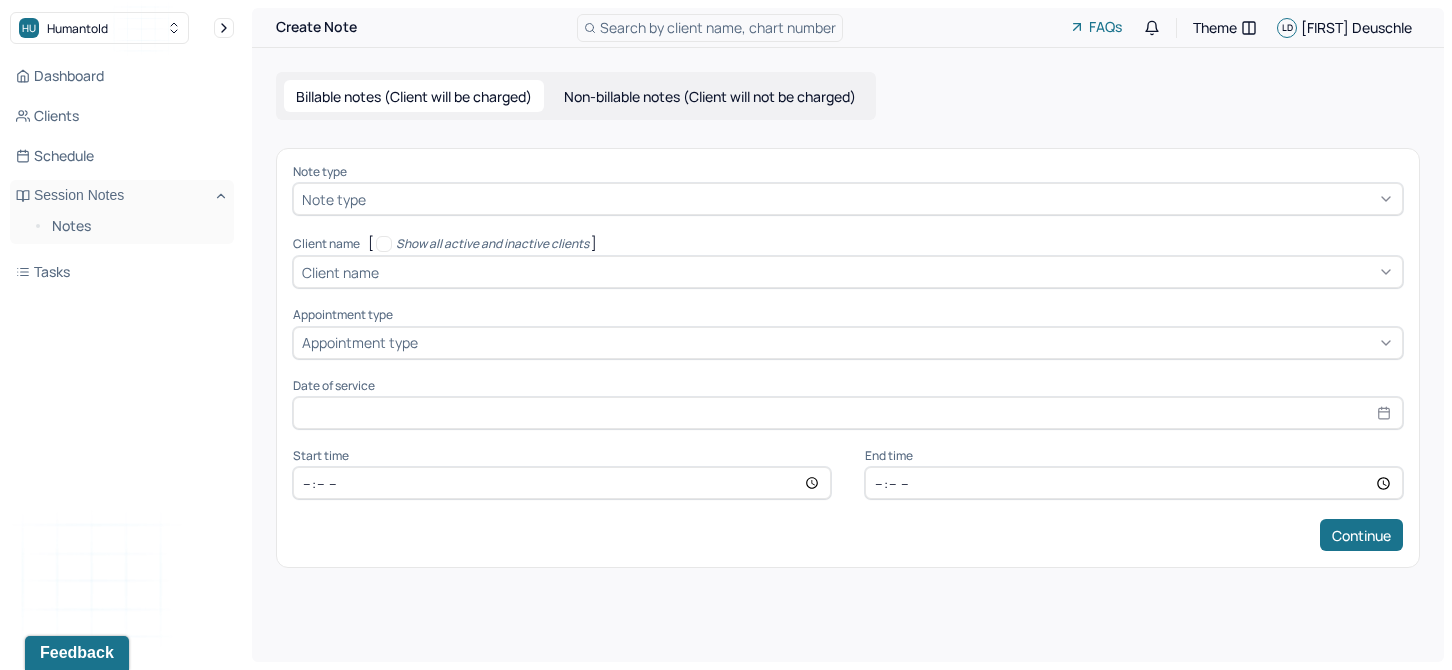 click on "Non-billable notes (Client will not be charged)" at bounding box center [710, 96] 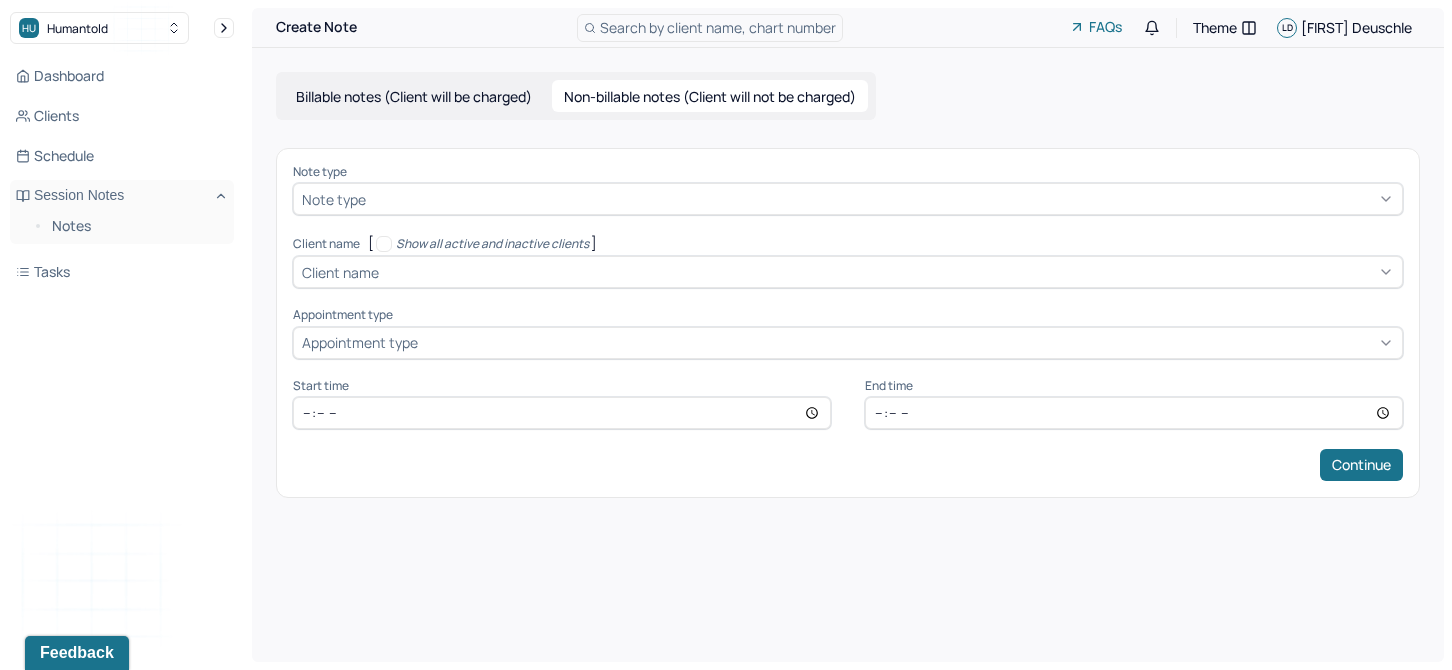 click at bounding box center (882, 199) 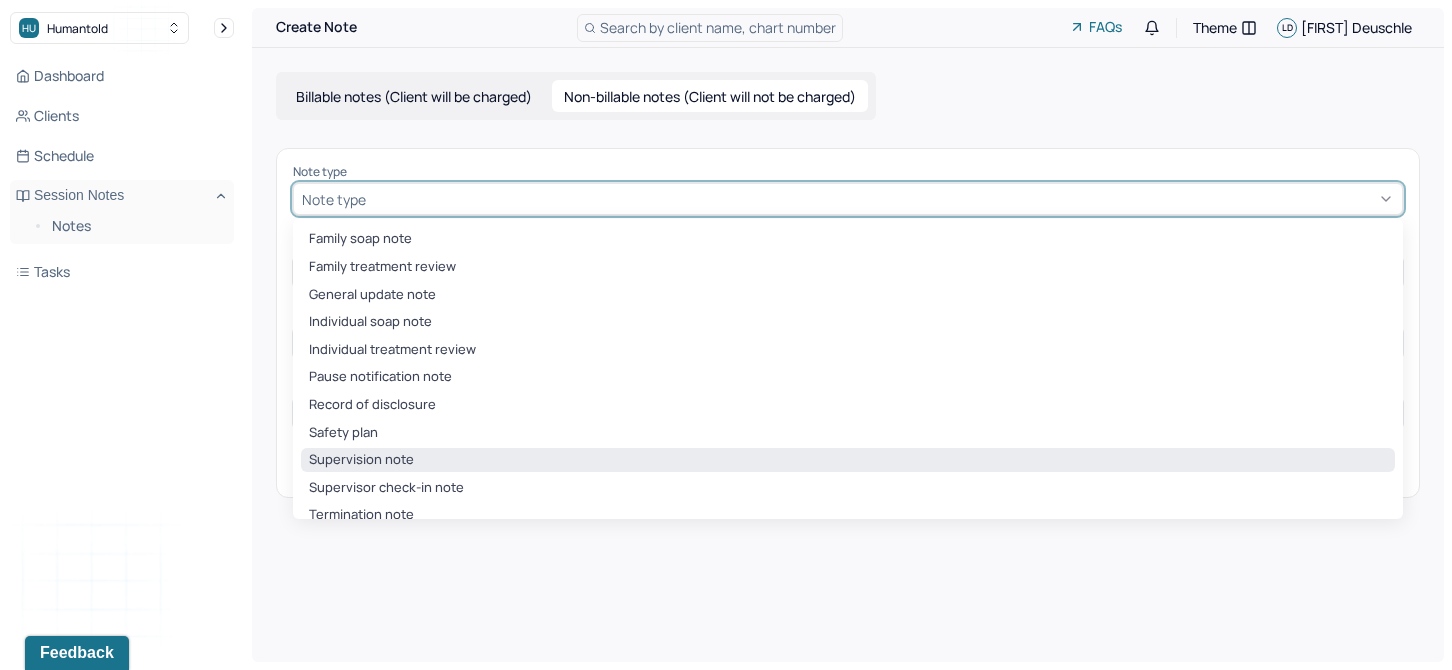click on "Supervision note" at bounding box center [848, 460] 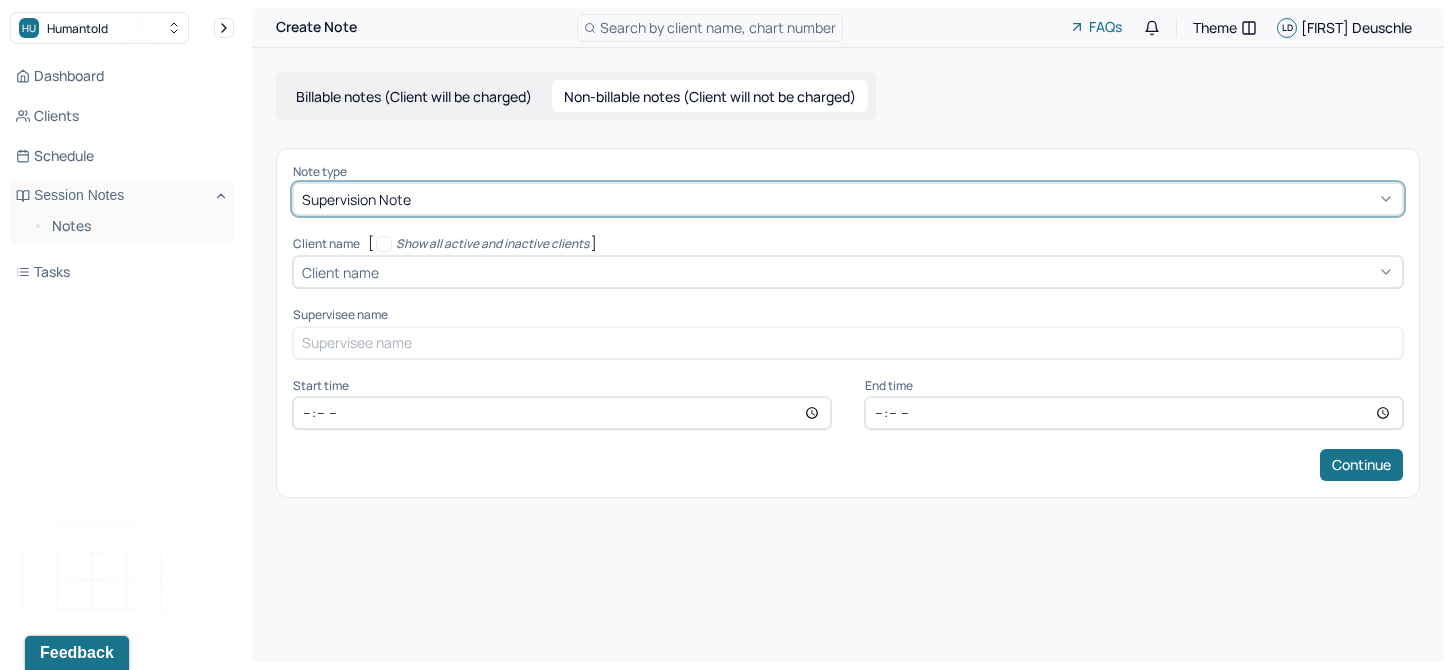 click at bounding box center [888, 272] 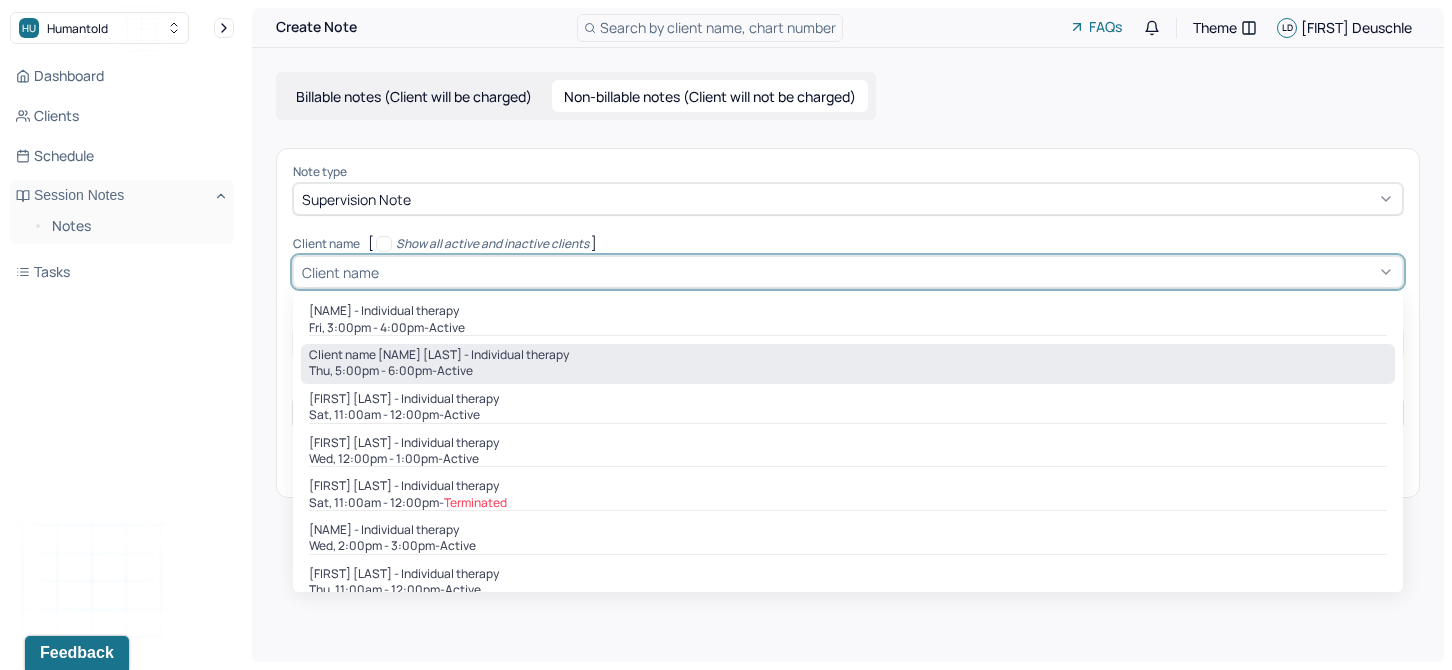 click on "[DAY], [TIME] - active" at bounding box center (848, 371) 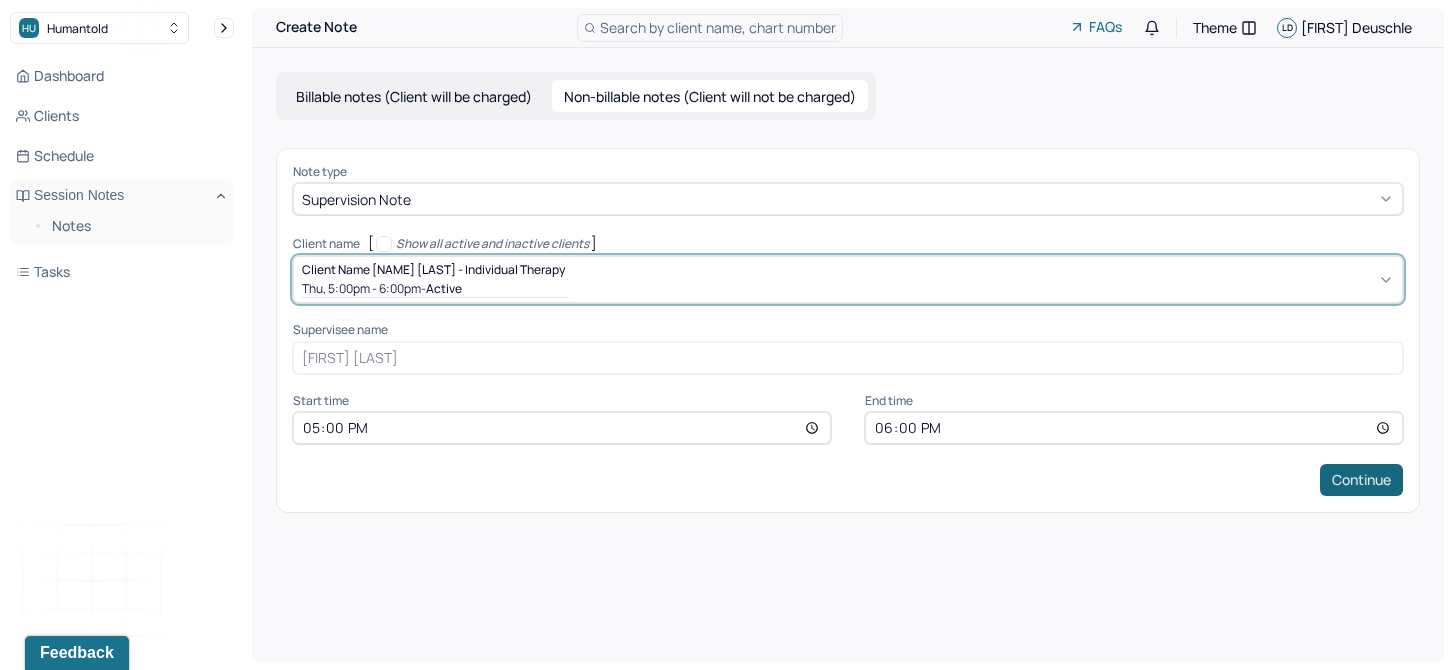 click on "Continue" at bounding box center [1361, 480] 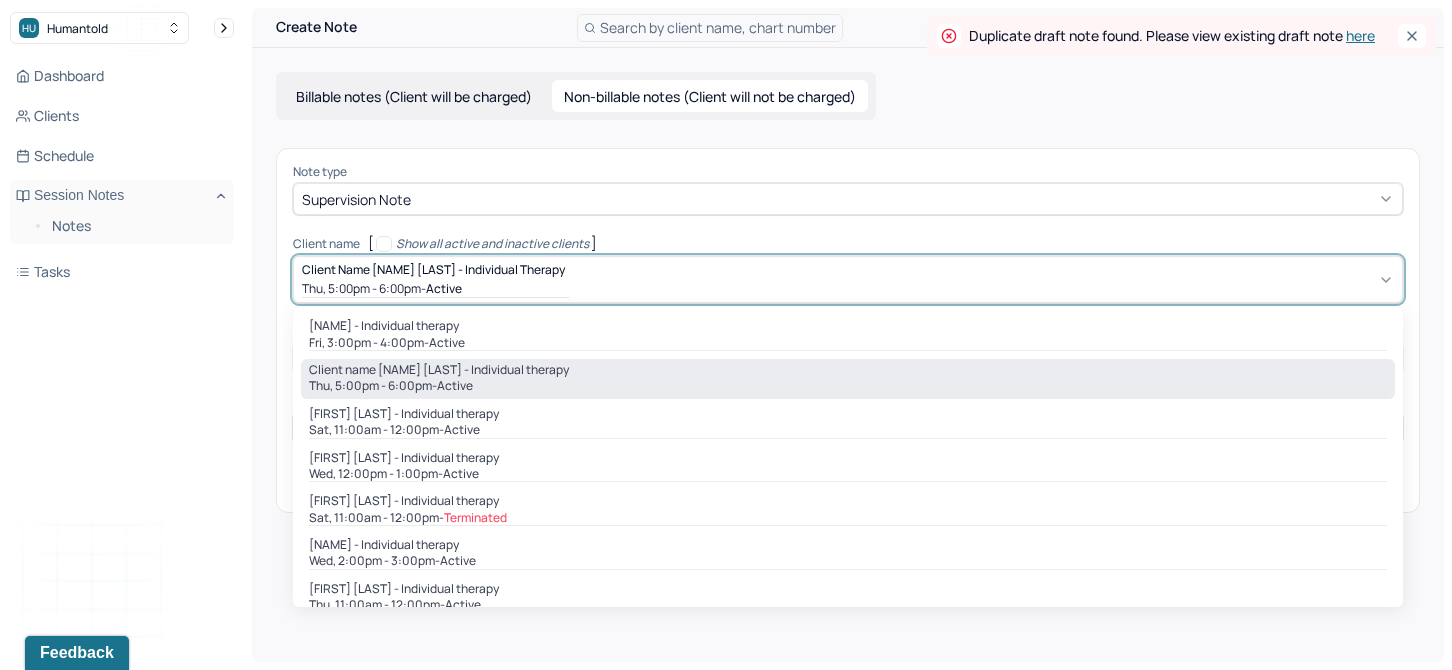 click on "Client name [NAME] [LAST] - Individual therapy" at bounding box center [433, 269] 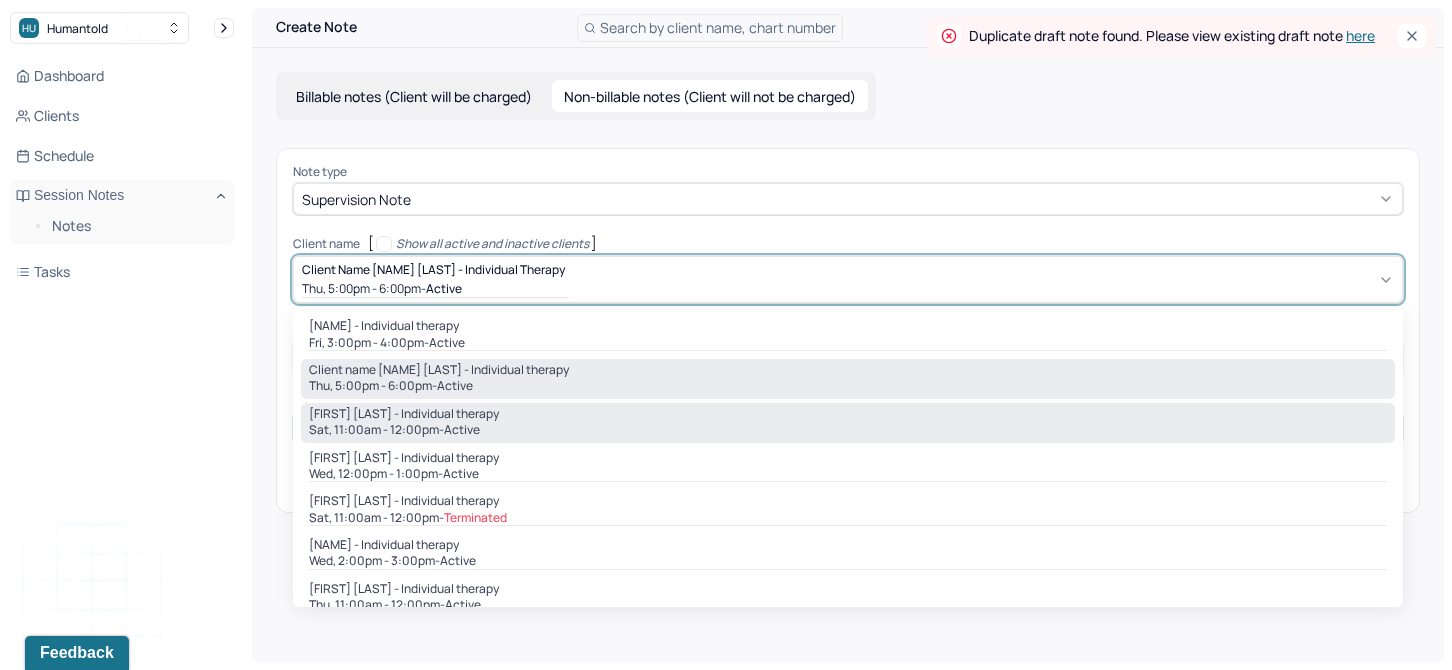 click on "[FIRST] [LAST] - Individual therapy" at bounding box center [404, 414] 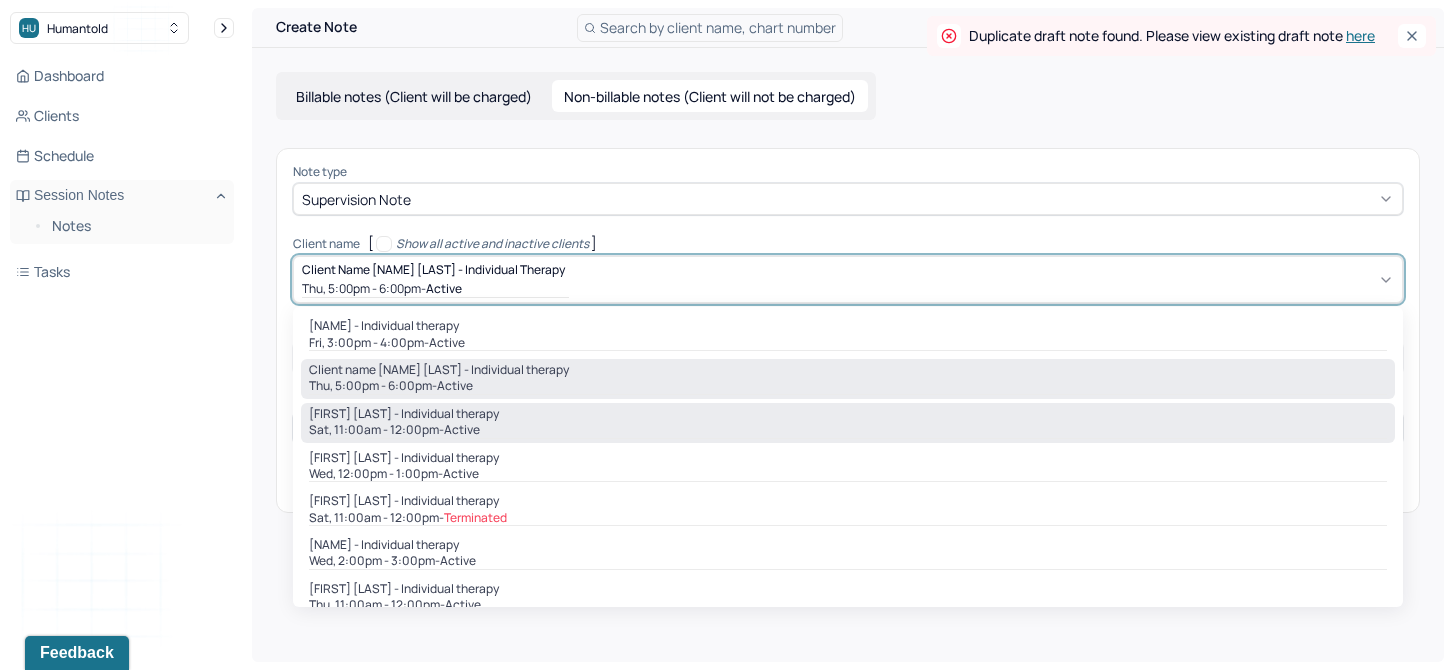type on "11:00" 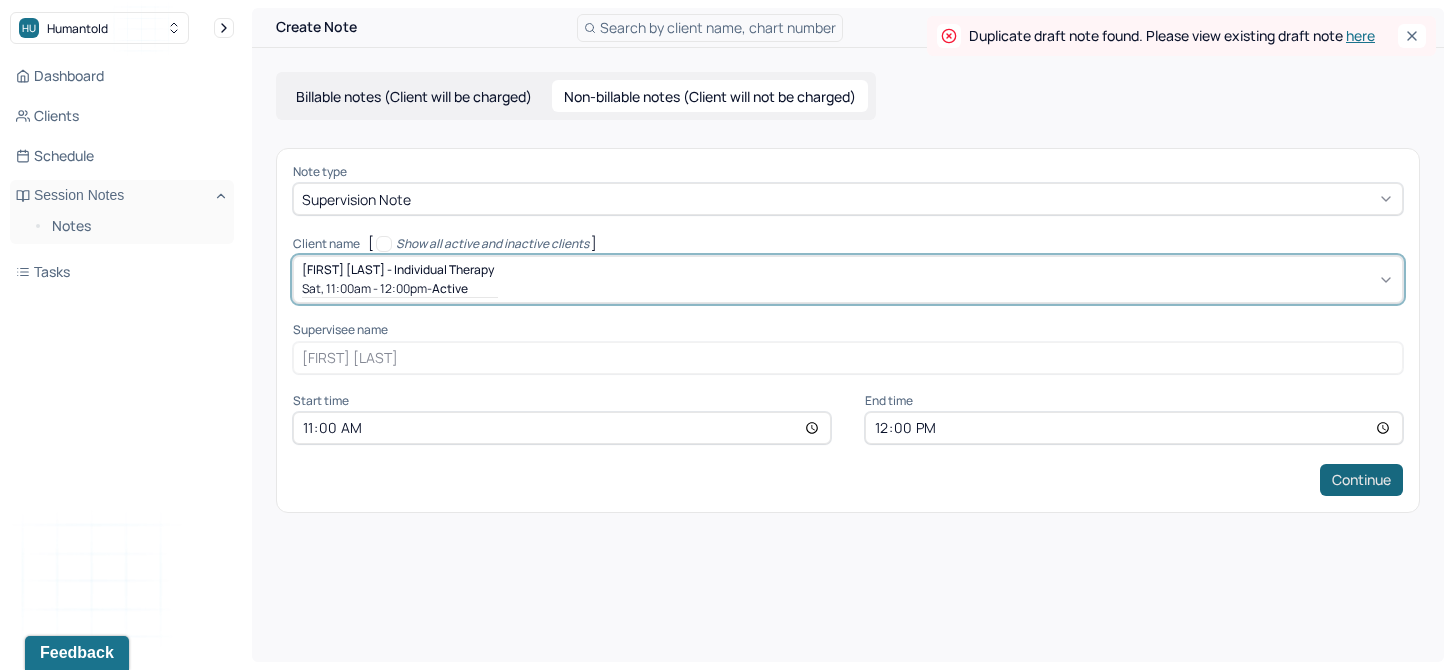click on "Continue" at bounding box center [1361, 480] 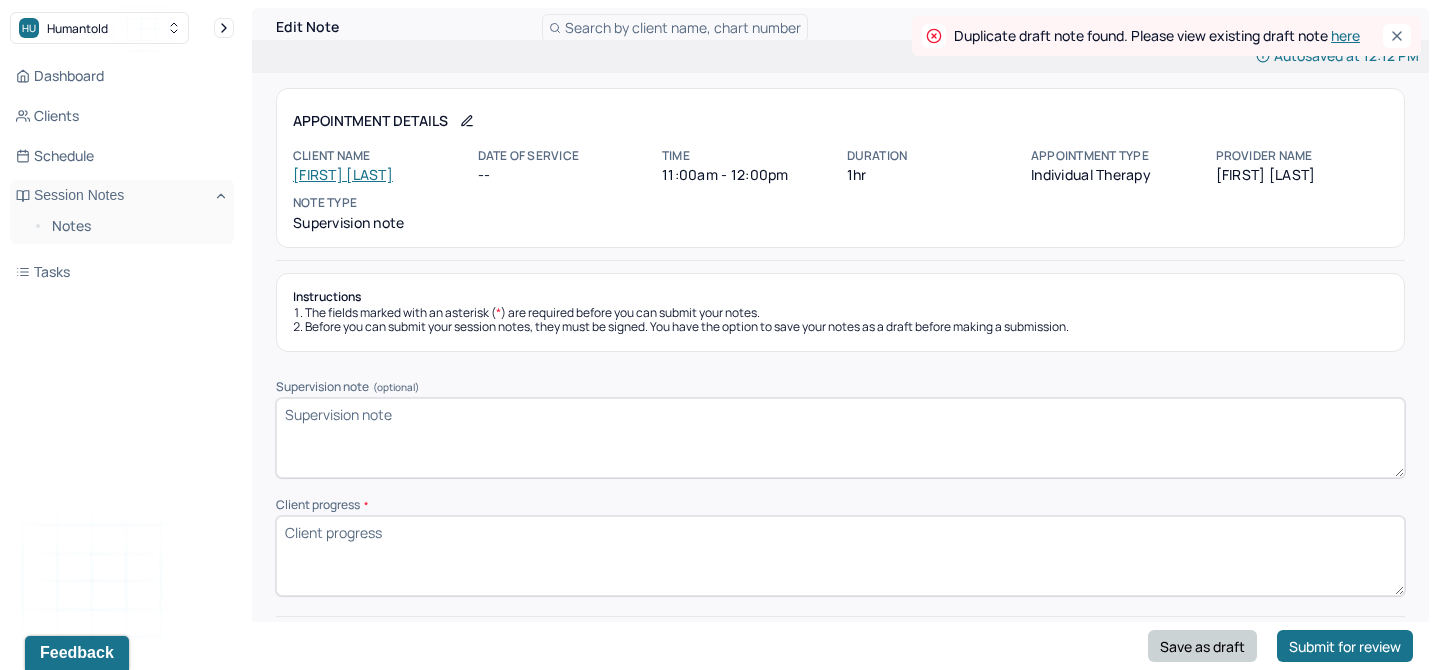 click on "Save as draft" at bounding box center [1202, 646] 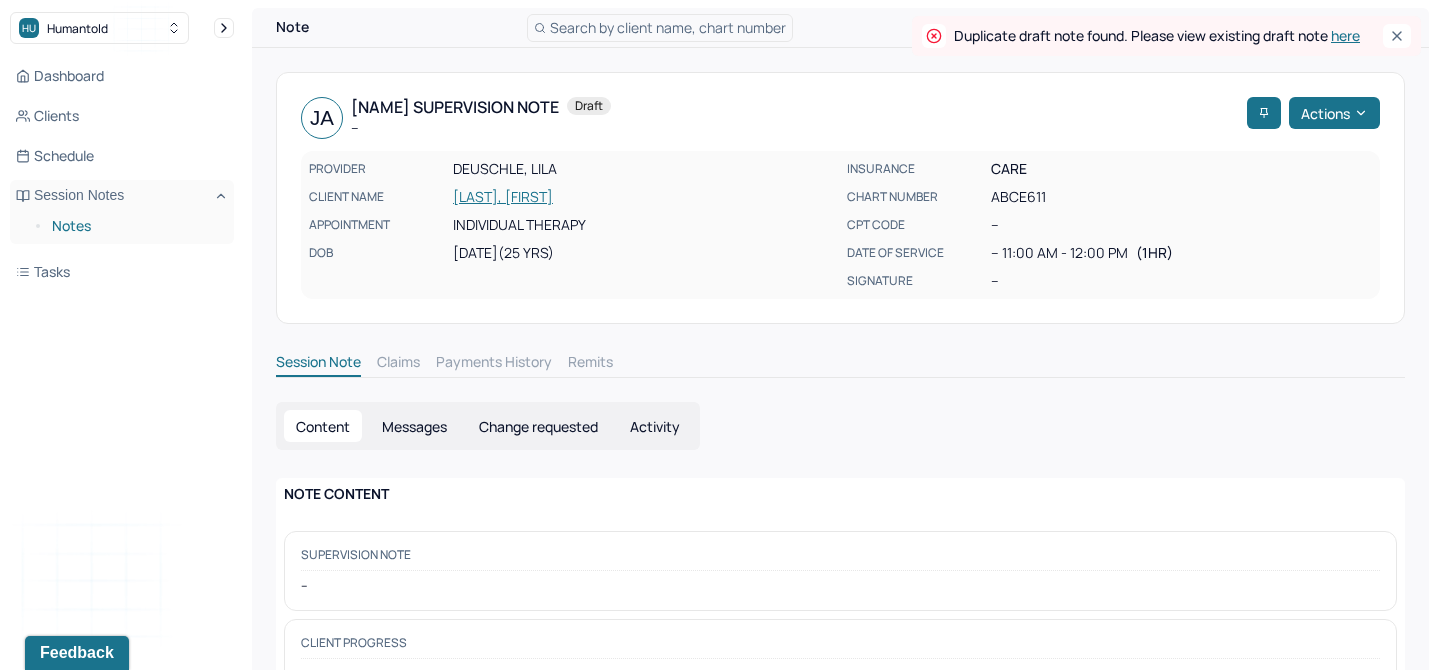 click on "Notes" at bounding box center [135, 226] 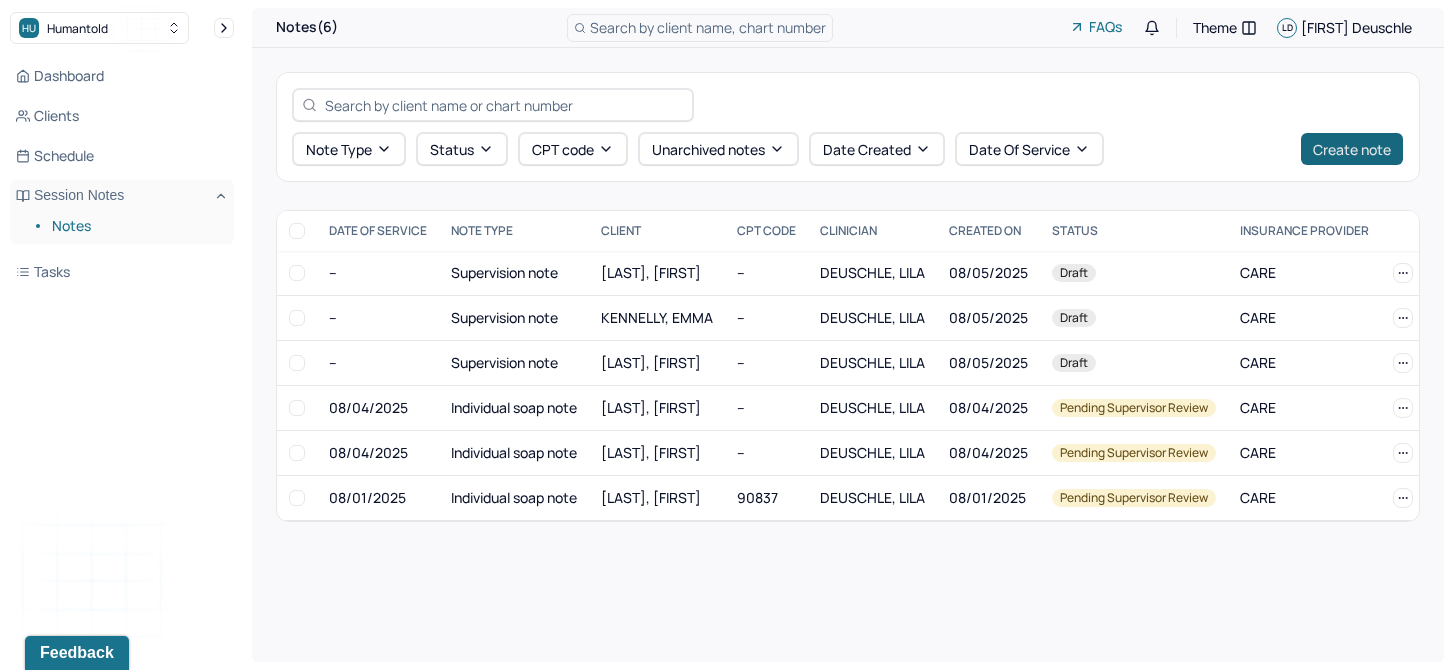 click on "Create note" at bounding box center [1352, 149] 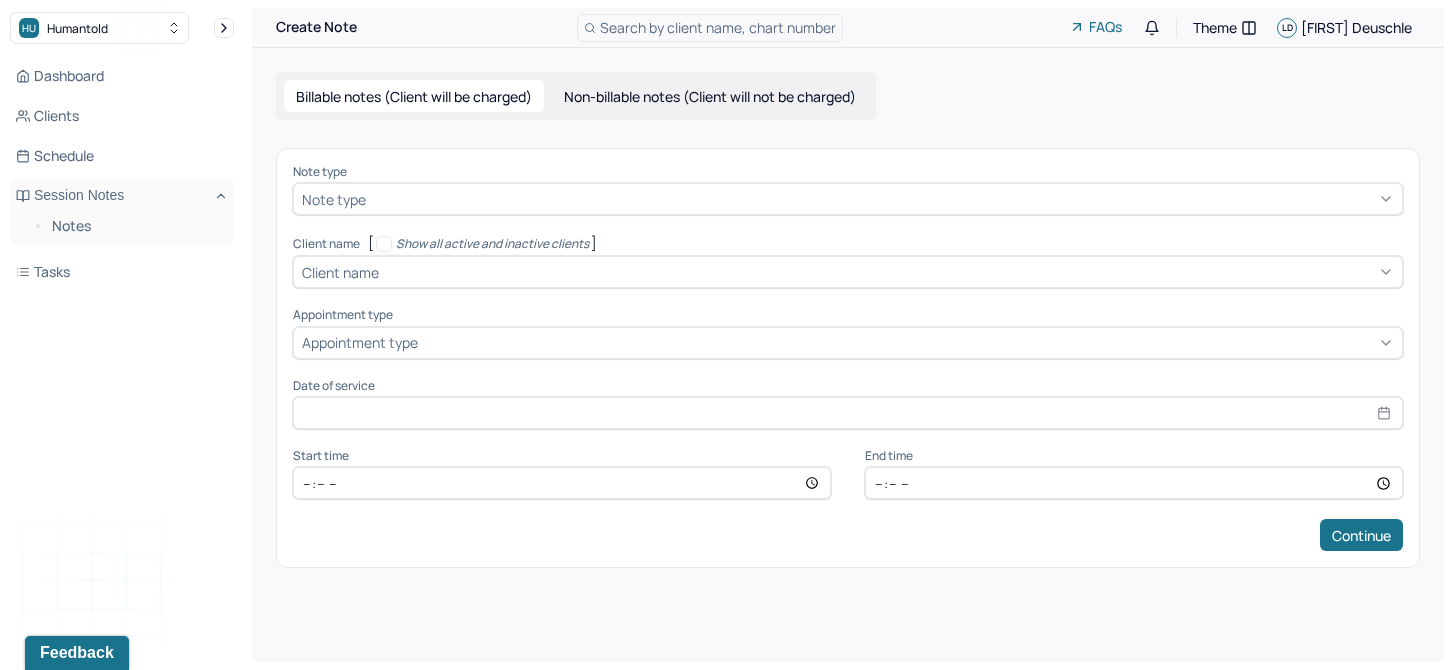 click on "Non-billable notes (Client will not be charged)" at bounding box center [710, 96] 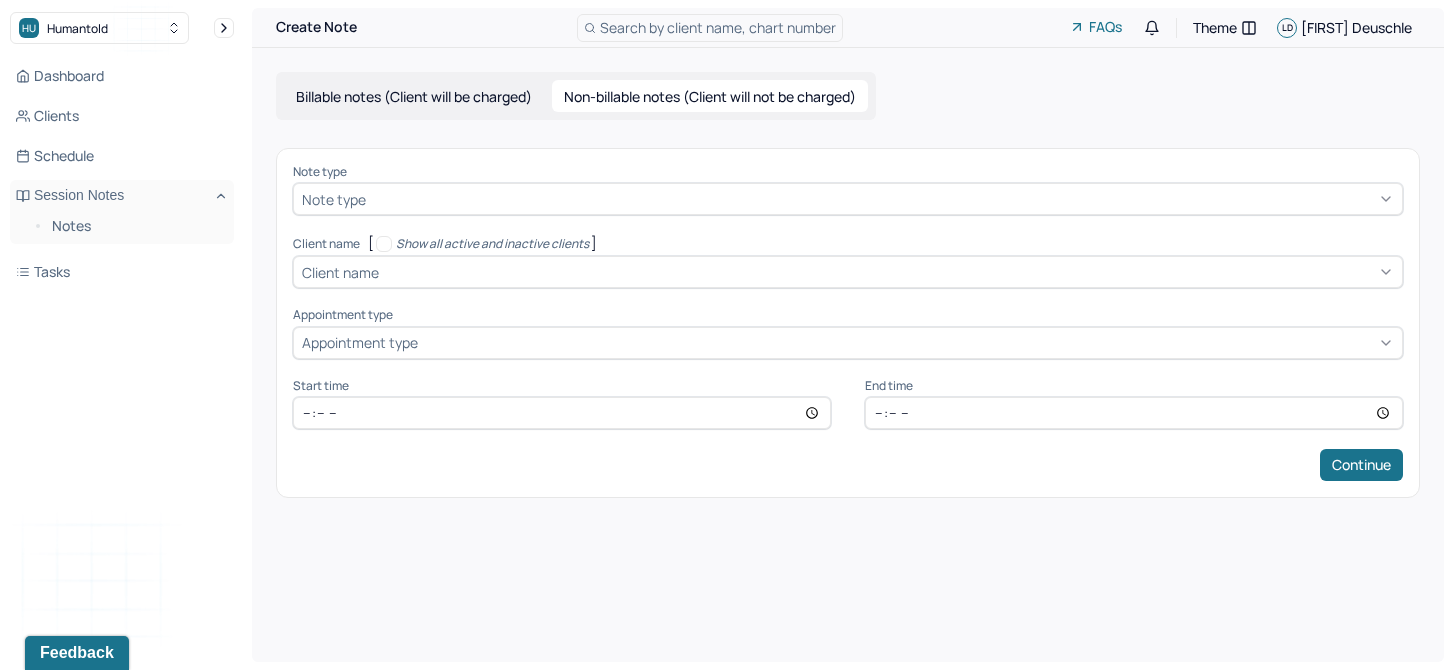 click at bounding box center [882, 199] 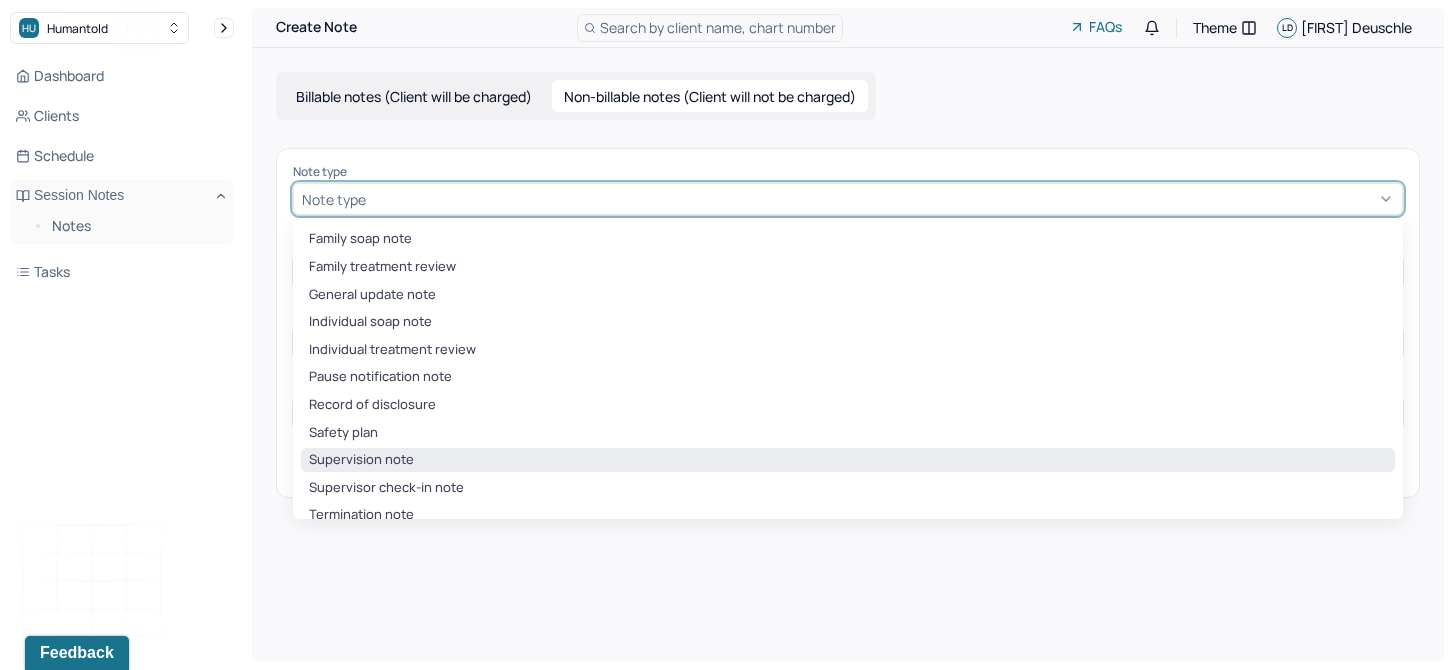 click on "Supervision note" at bounding box center [848, 460] 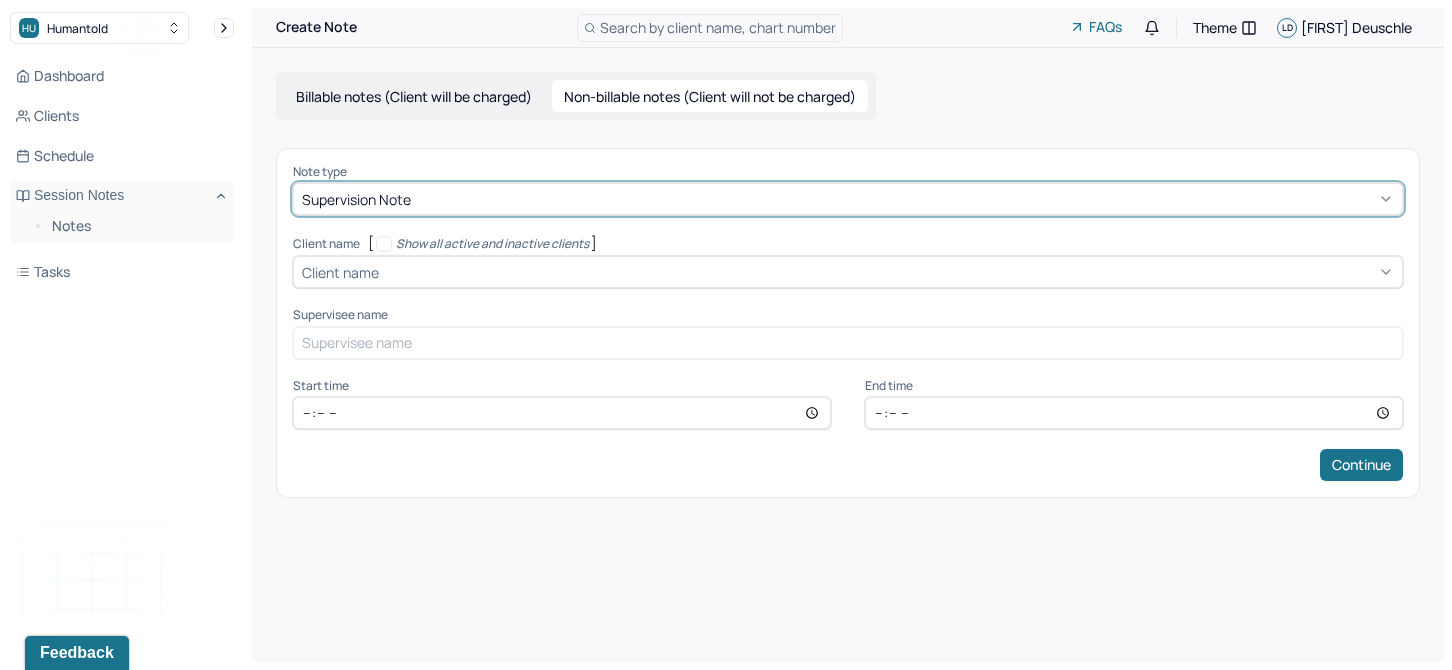 click at bounding box center [888, 272] 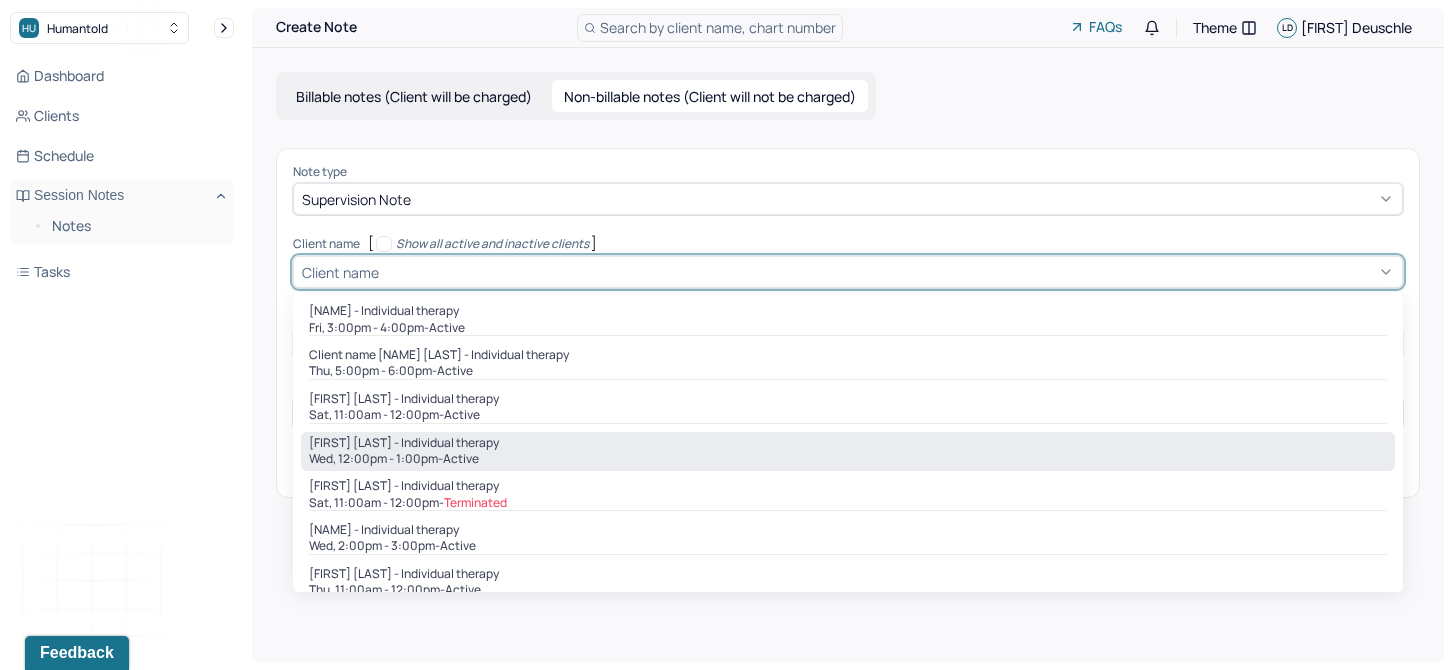 click on "[FIRST] [LAST] - Individual therapy" at bounding box center [404, 443] 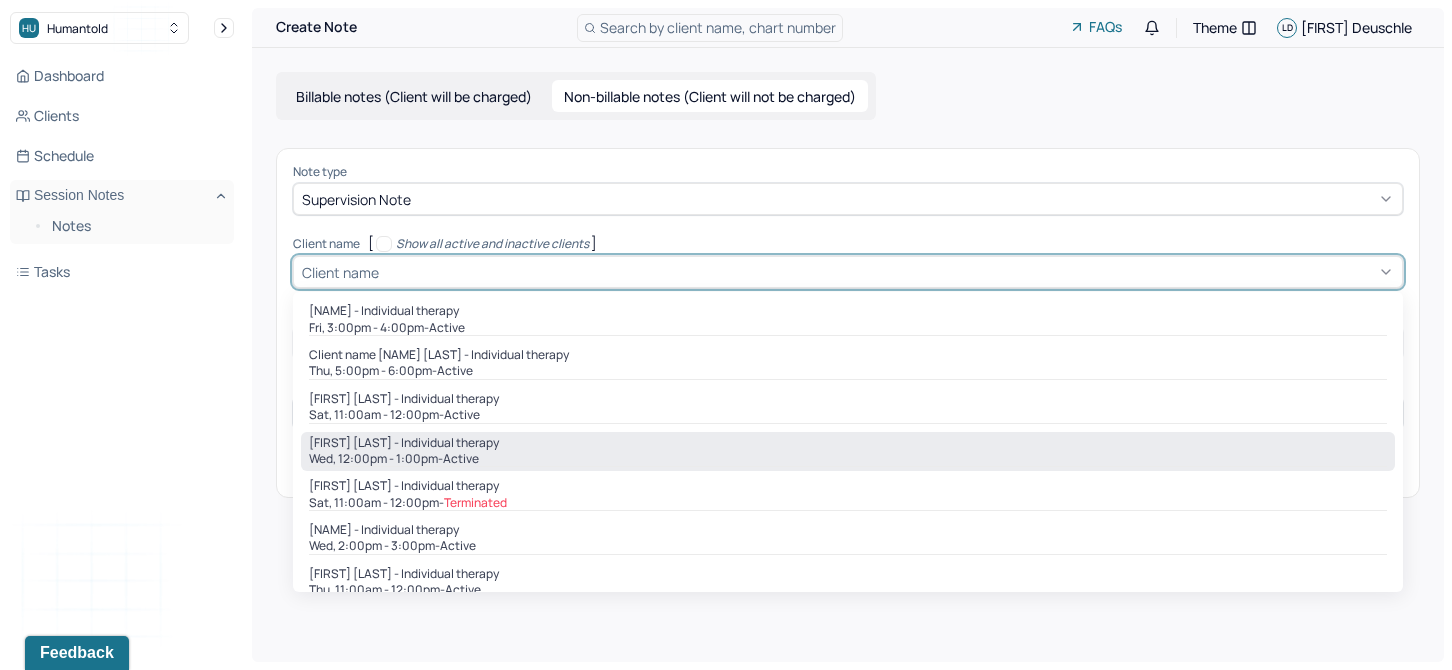 type on "12:00" 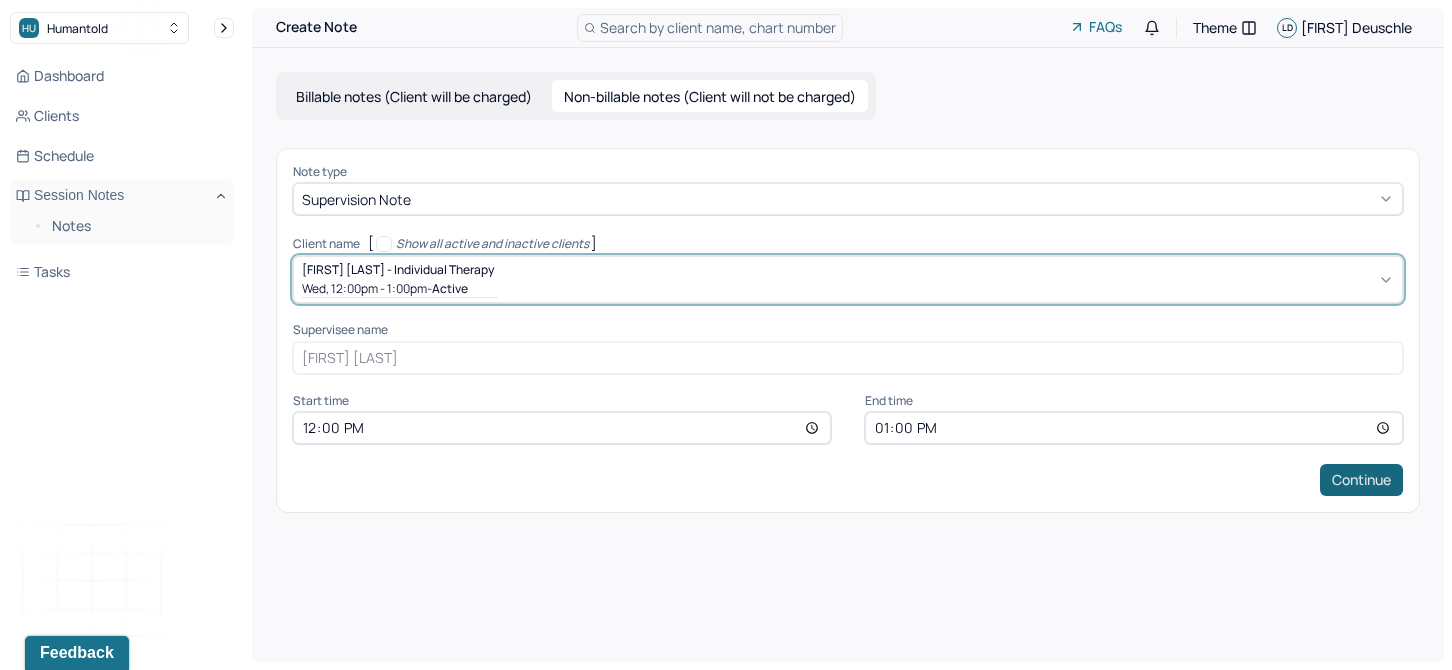 click on "Continue" at bounding box center [1361, 480] 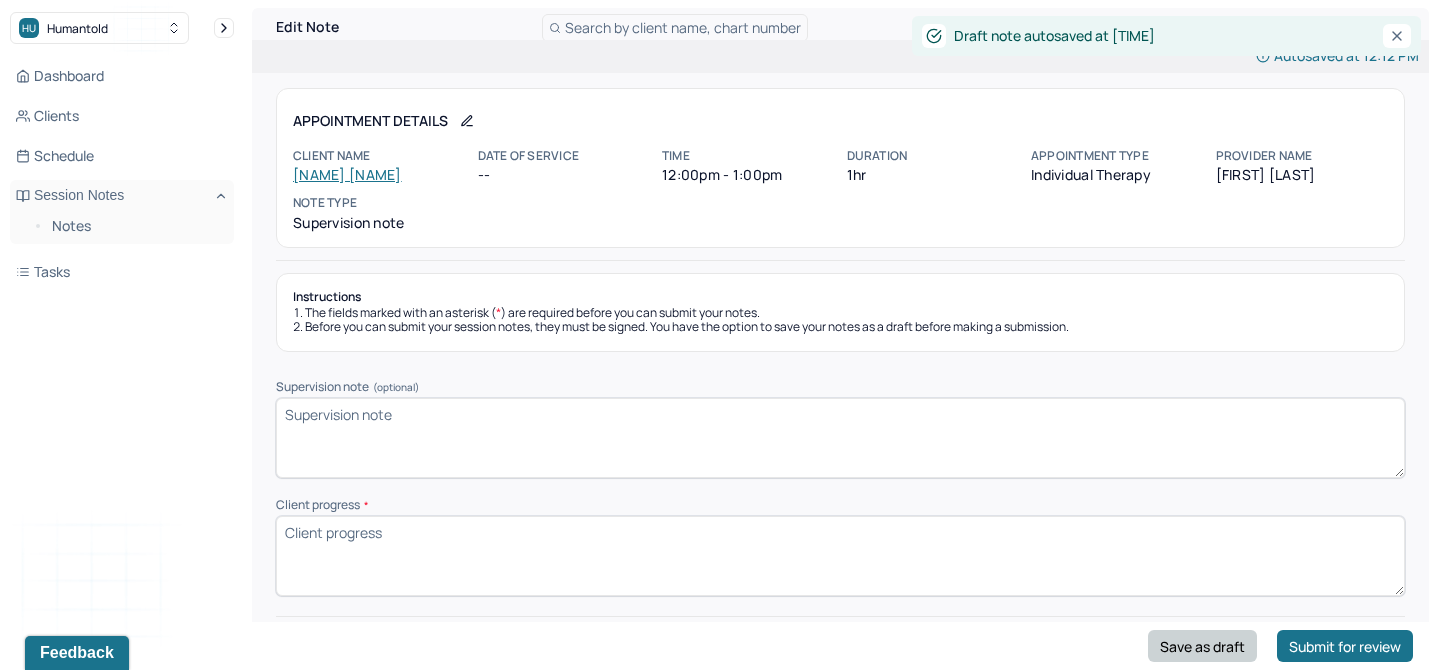 click on "Save as draft" at bounding box center [1202, 646] 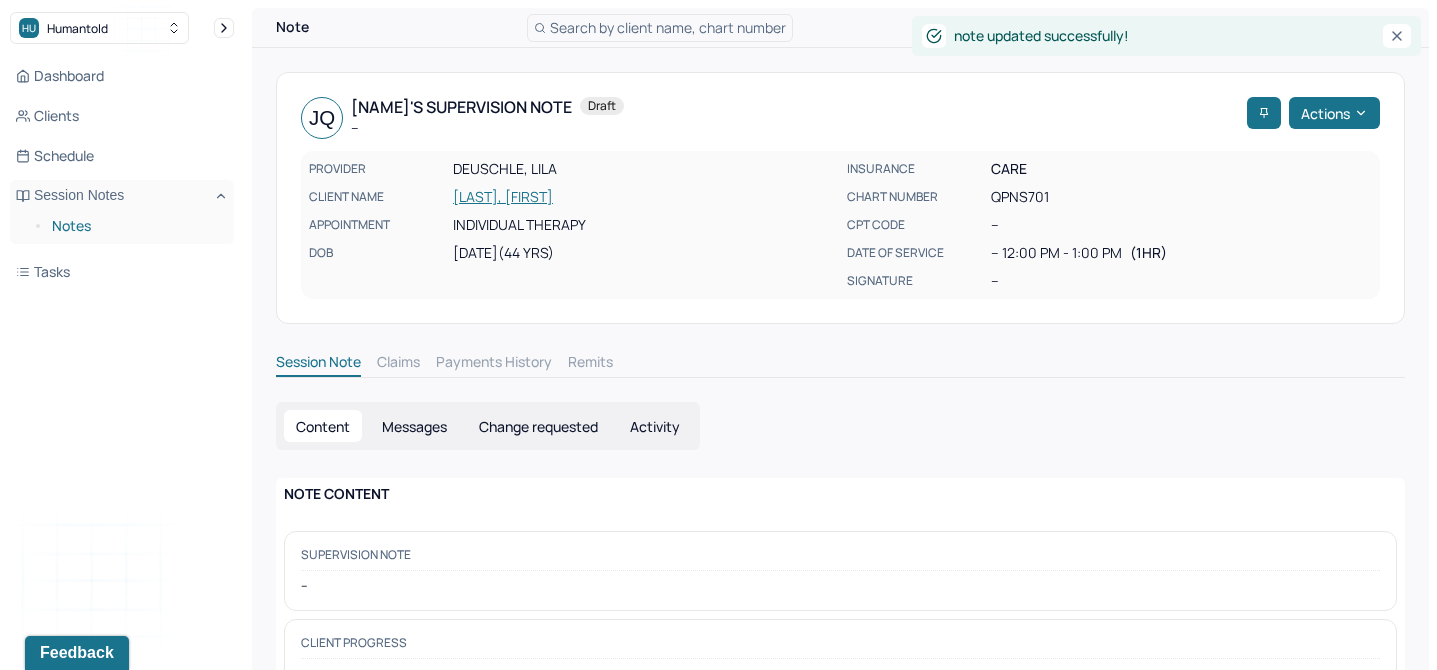 click on "Notes" at bounding box center [135, 226] 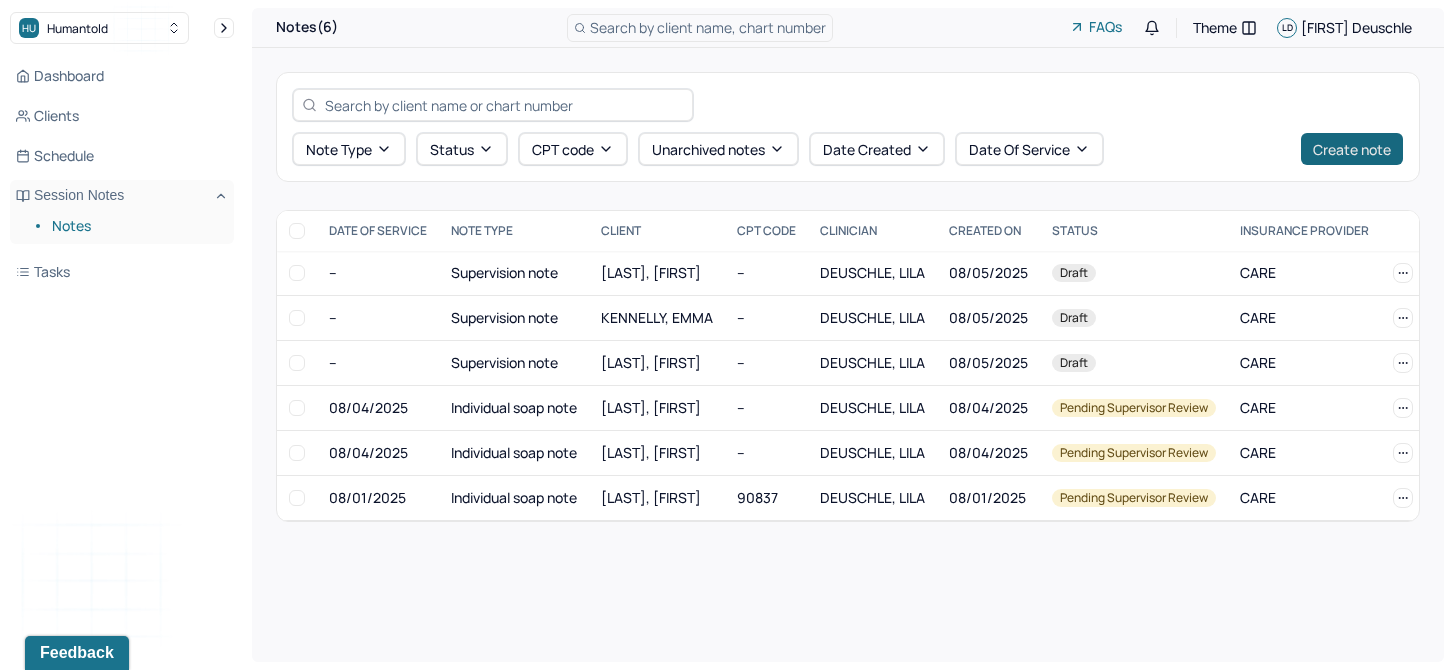 click on "Create note" at bounding box center [1352, 149] 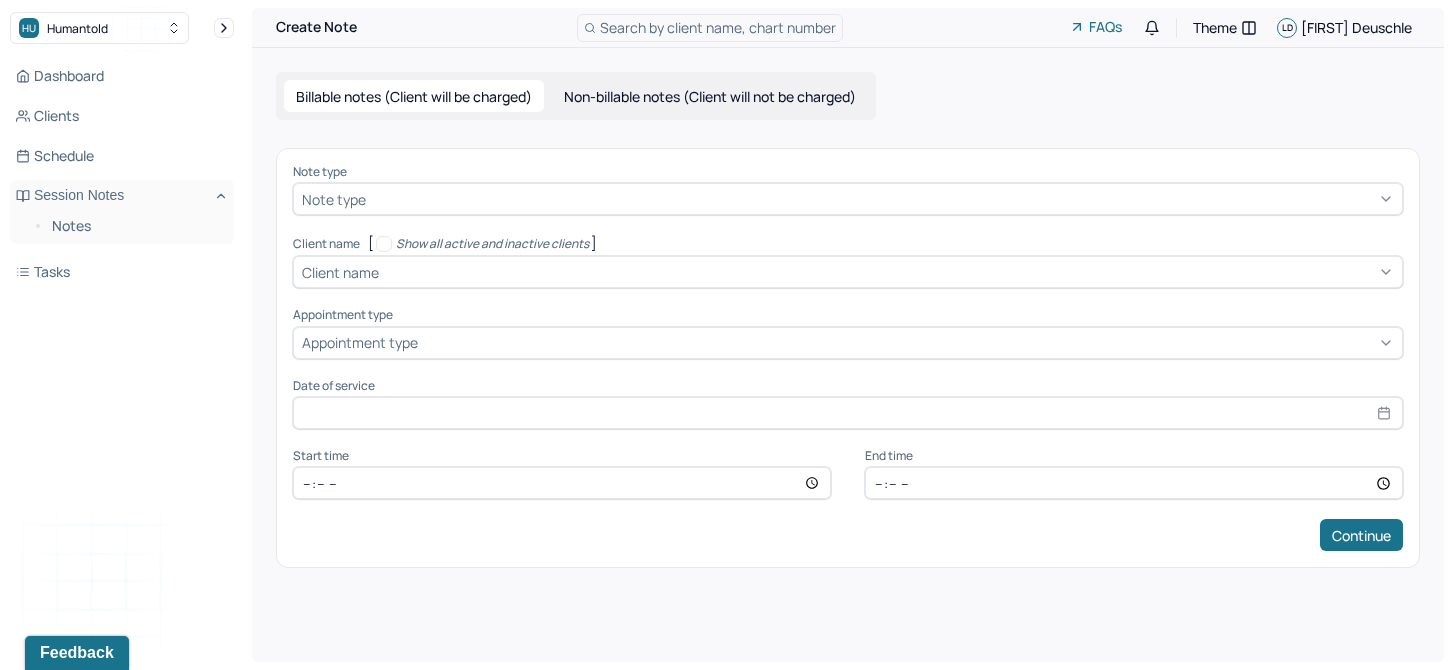 click on "Non-billable notes (Client will not be charged)" at bounding box center (710, 96) 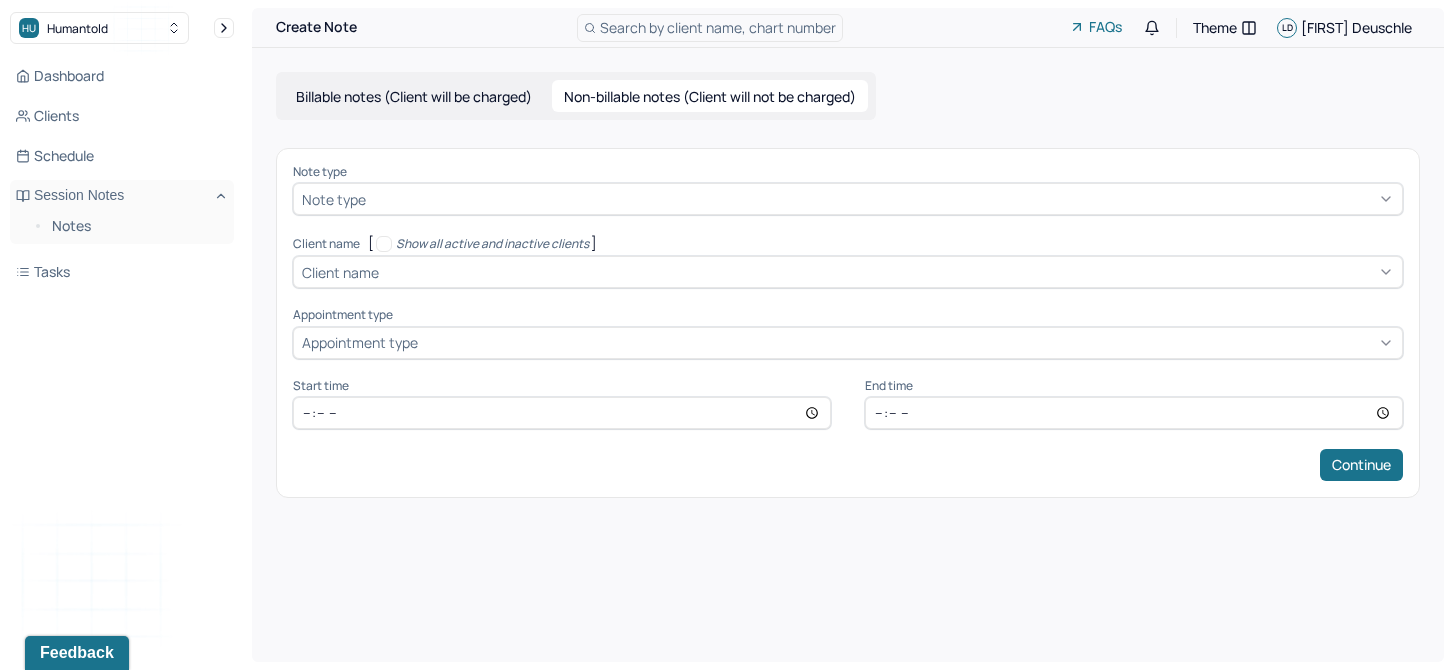 click at bounding box center [882, 199] 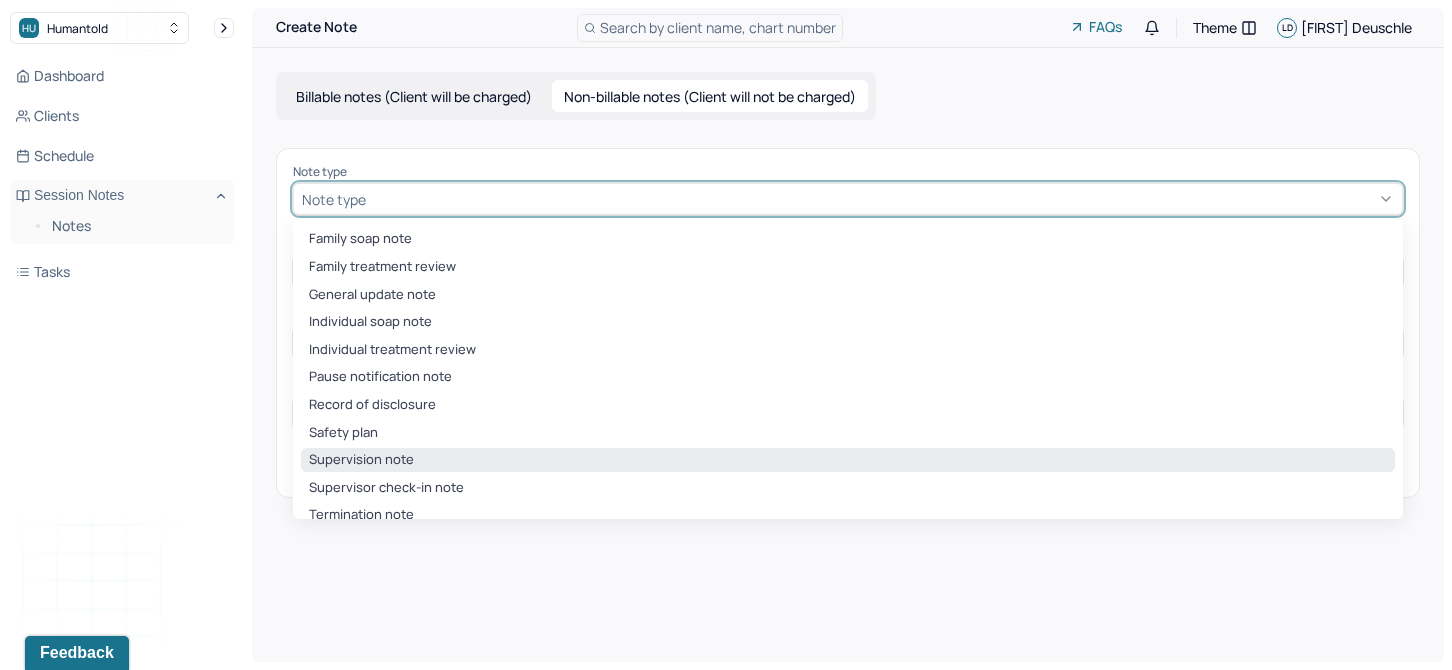 click on "Supervision note" at bounding box center [848, 460] 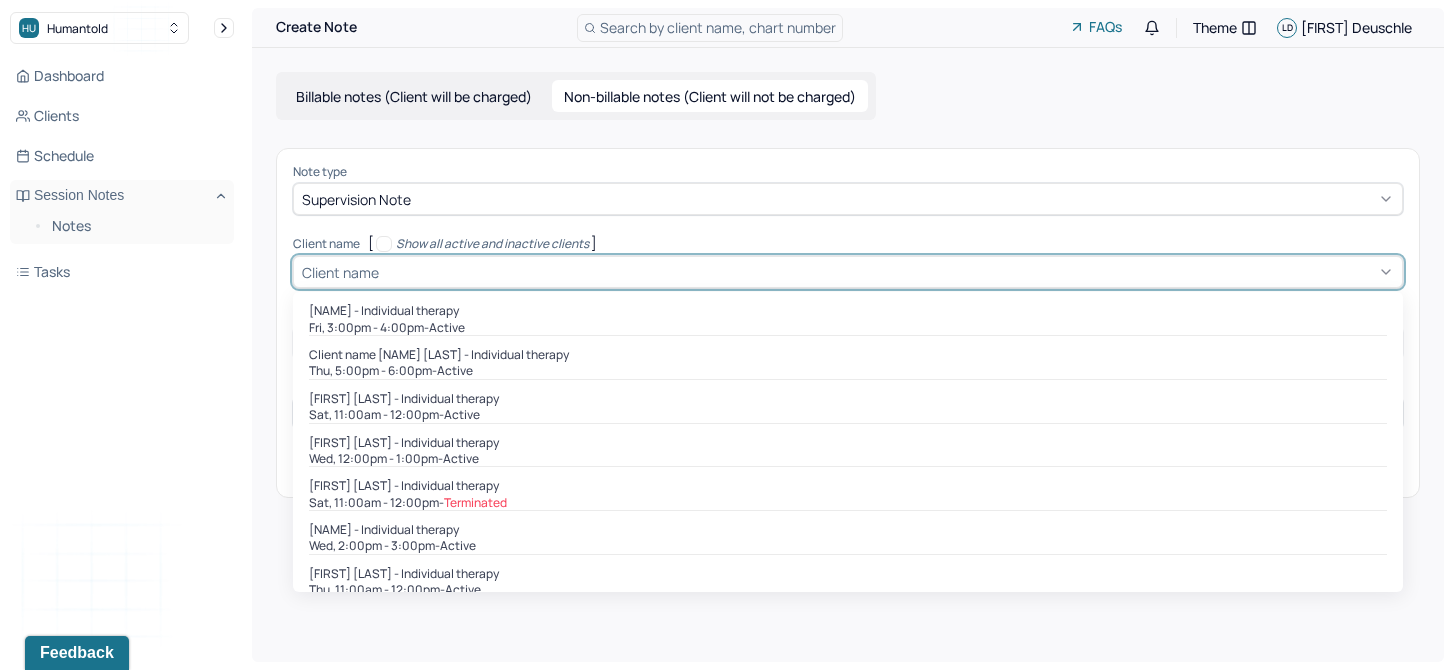 click on "Client name" at bounding box center (848, 272) 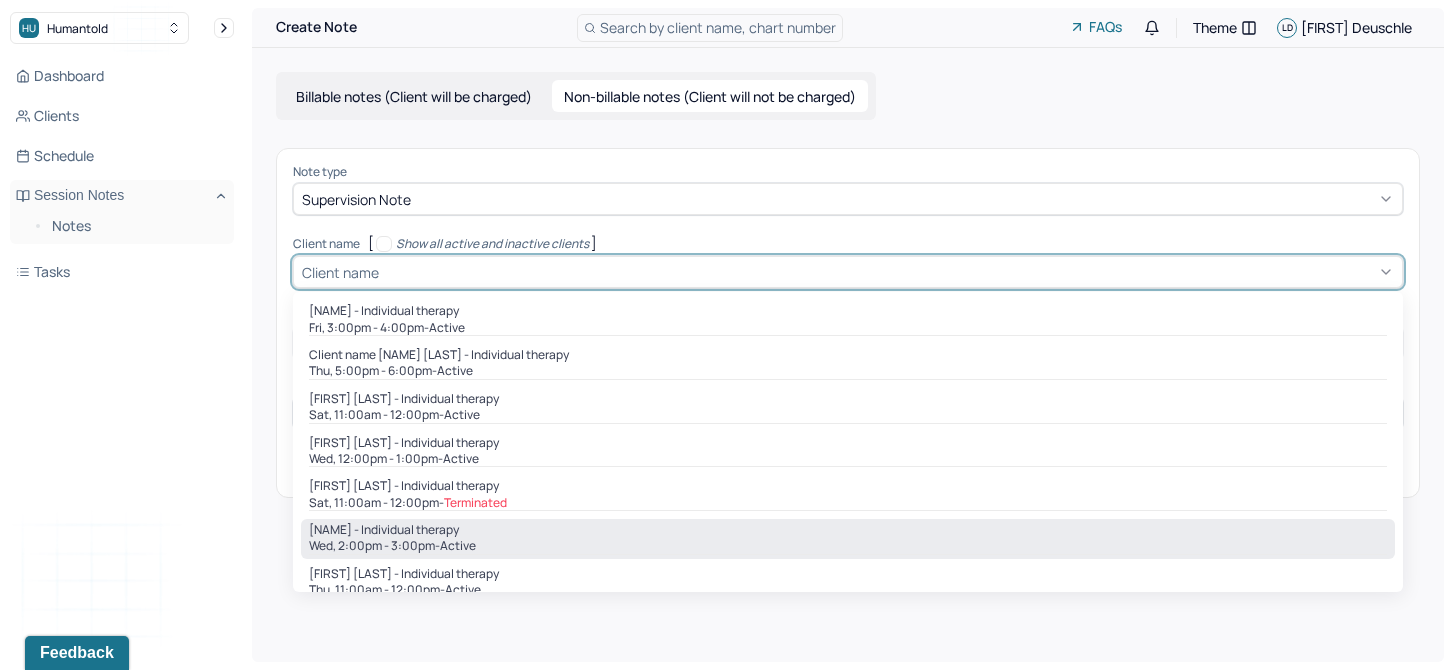 click on "[NAME] - Individual therapy" at bounding box center [384, 530] 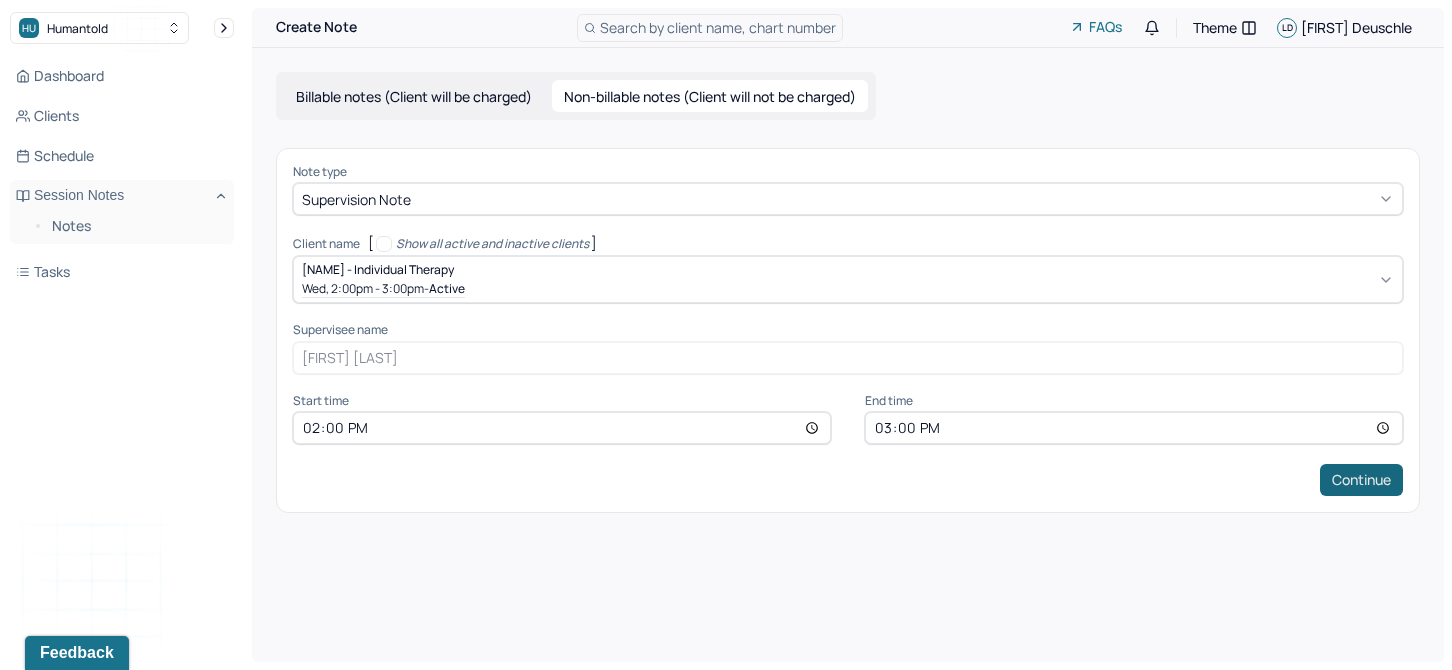 click on "Continue" at bounding box center [1361, 480] 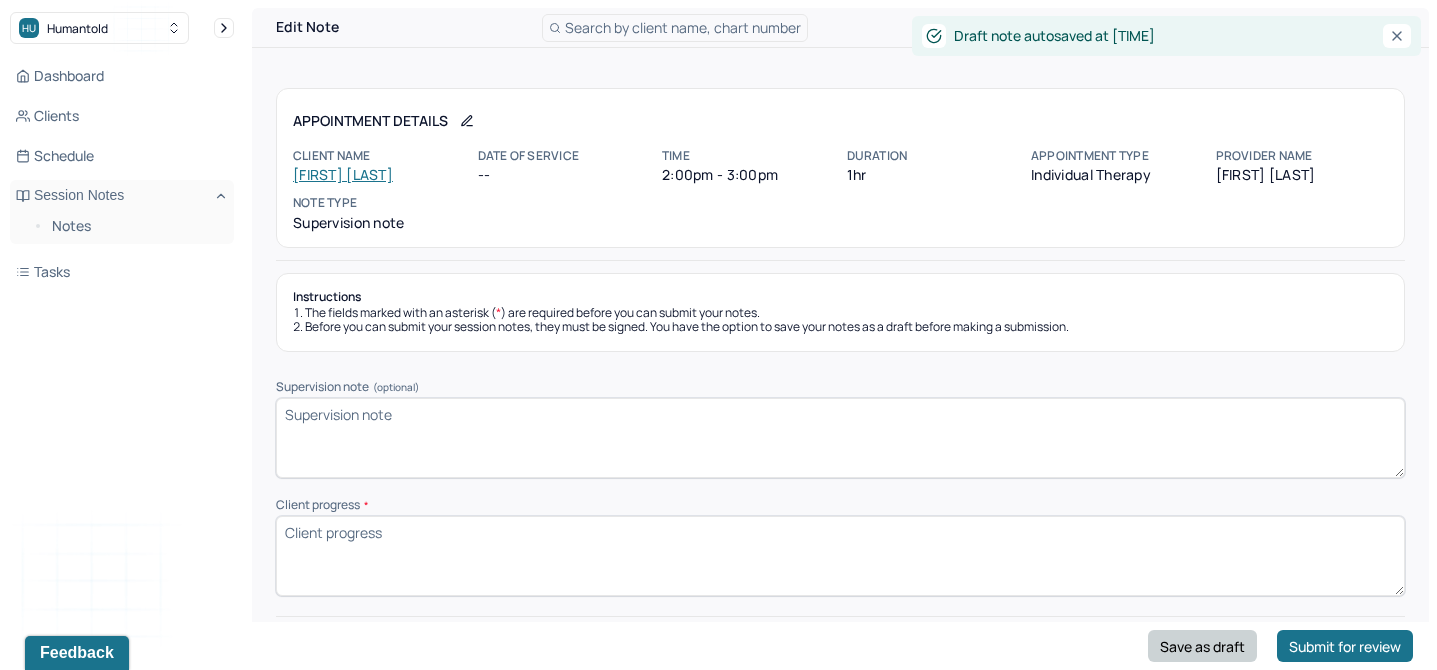 click on "Save as draft" at bounding box center (1202, 646) 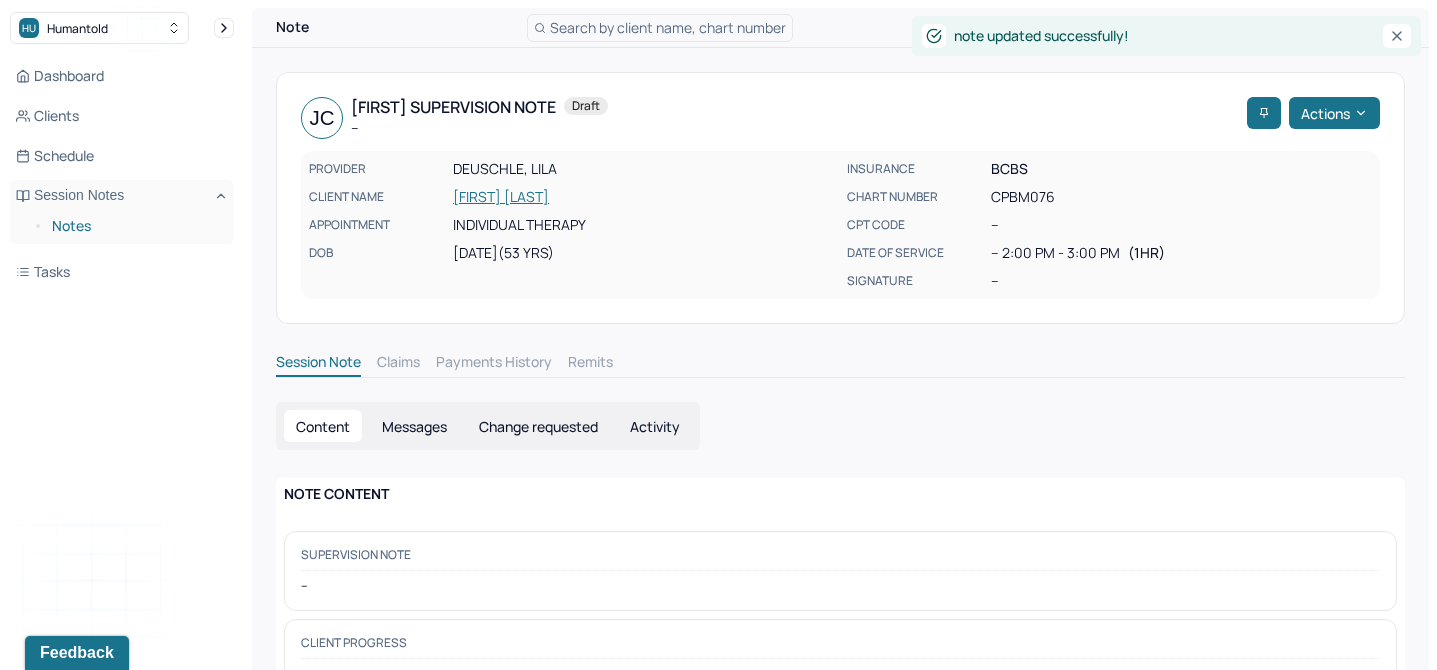 click on "Notes" at bounding box center (135, 226) 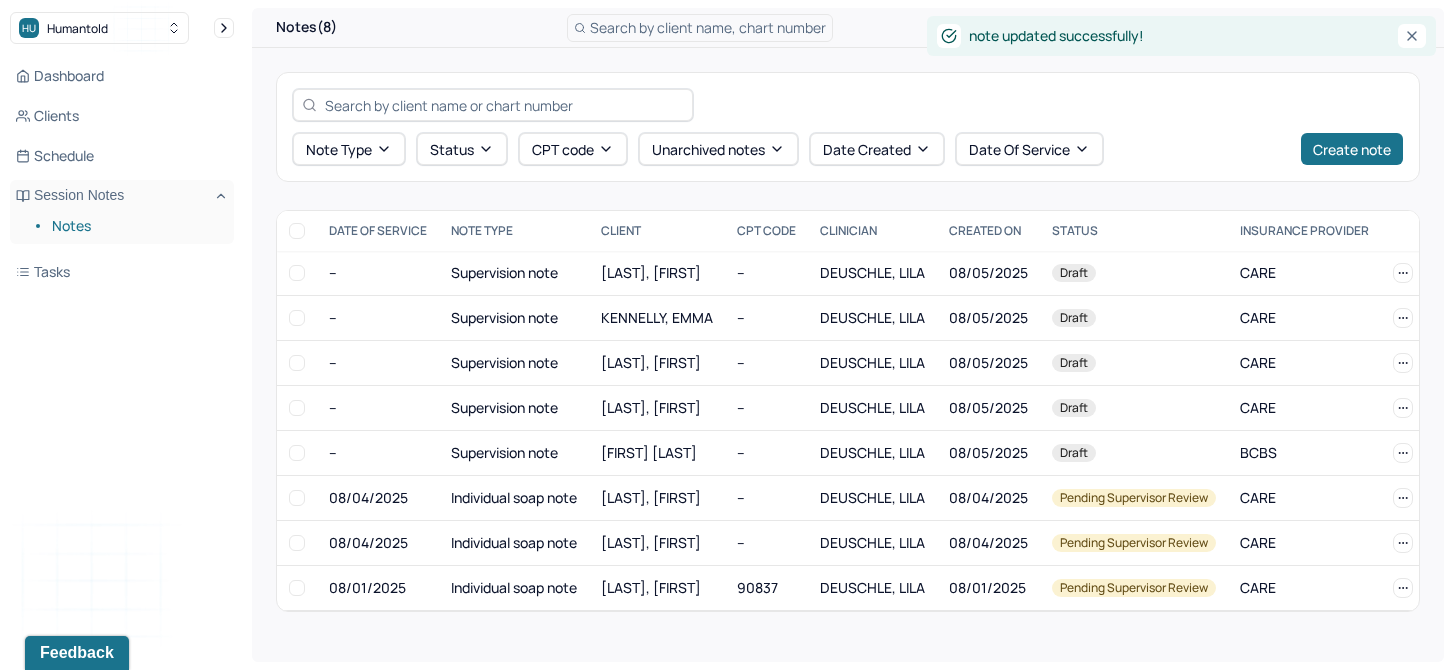 click on "Note type Status CPT code Unarchived notes Date Created Date Of Service Create note" at bounding box center (848, 127) 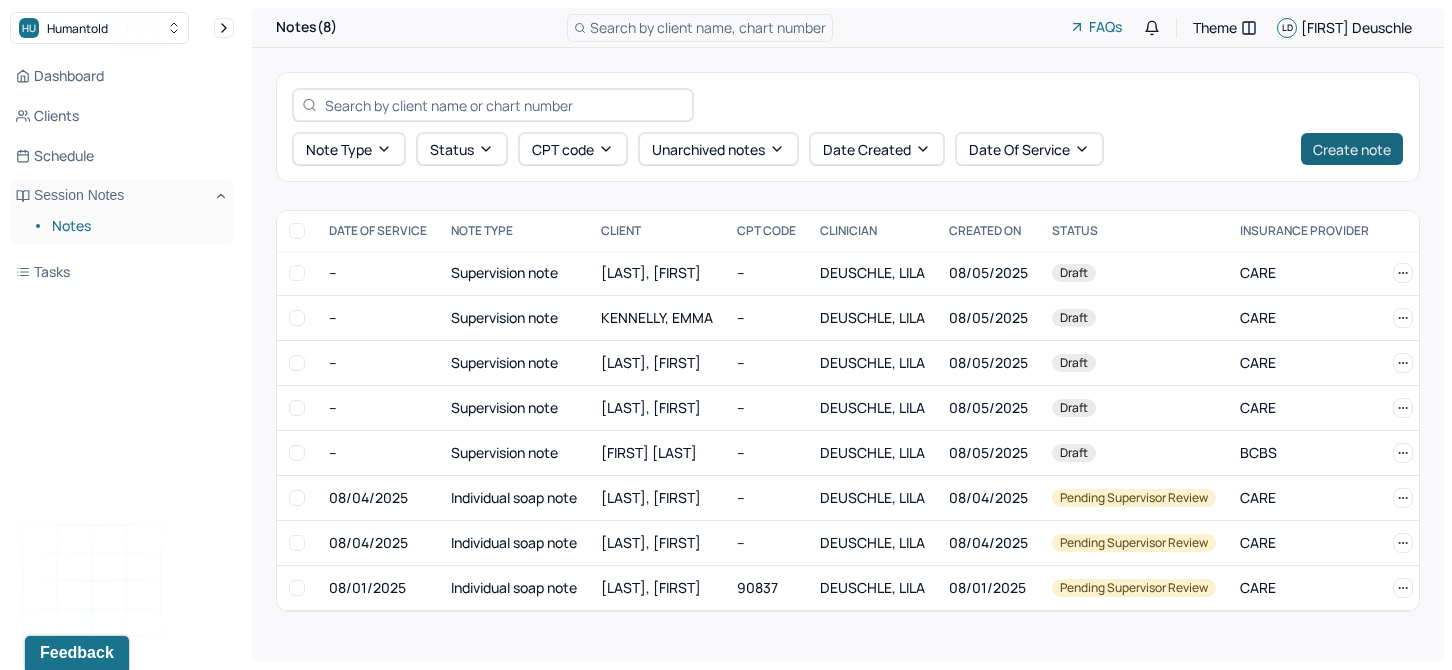 click on "Create note" at bounding box center [1352, 149] 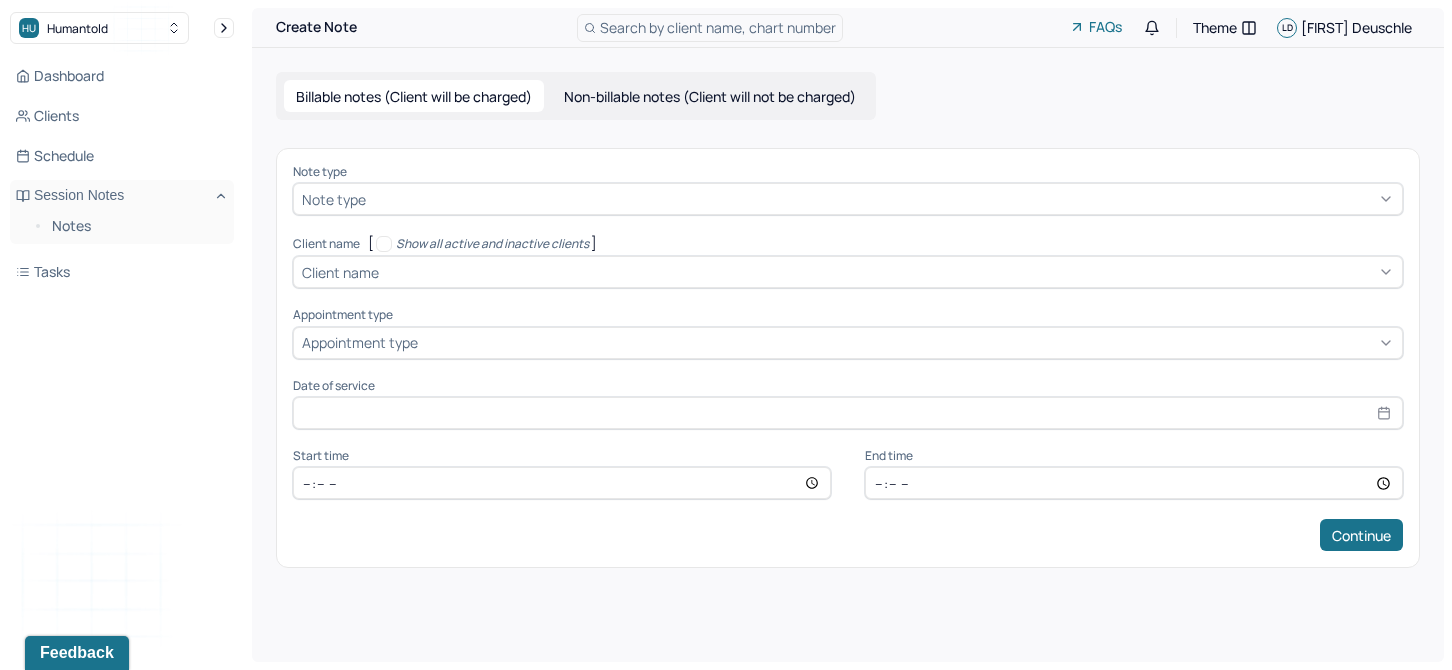 click at bounding box center (882, 199) 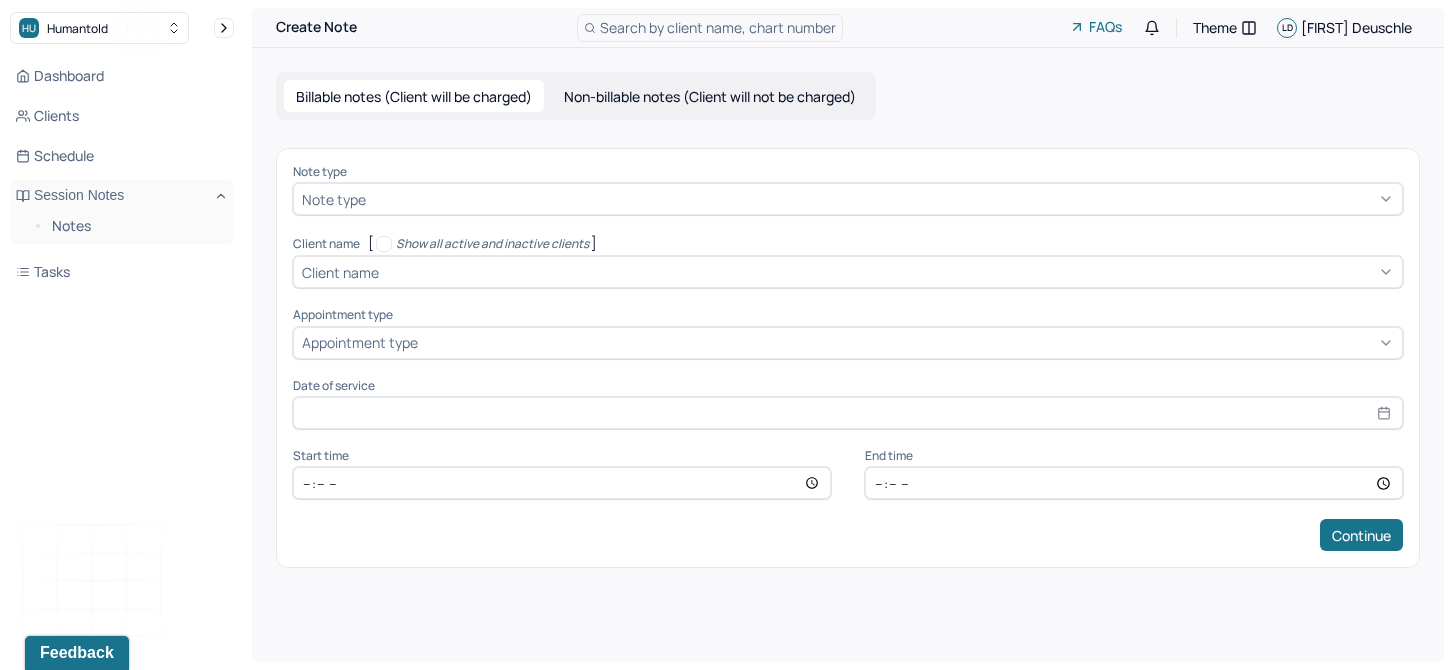 click on "Non-billable notes (Client will not be charged)" at bounding box center (710, 96) 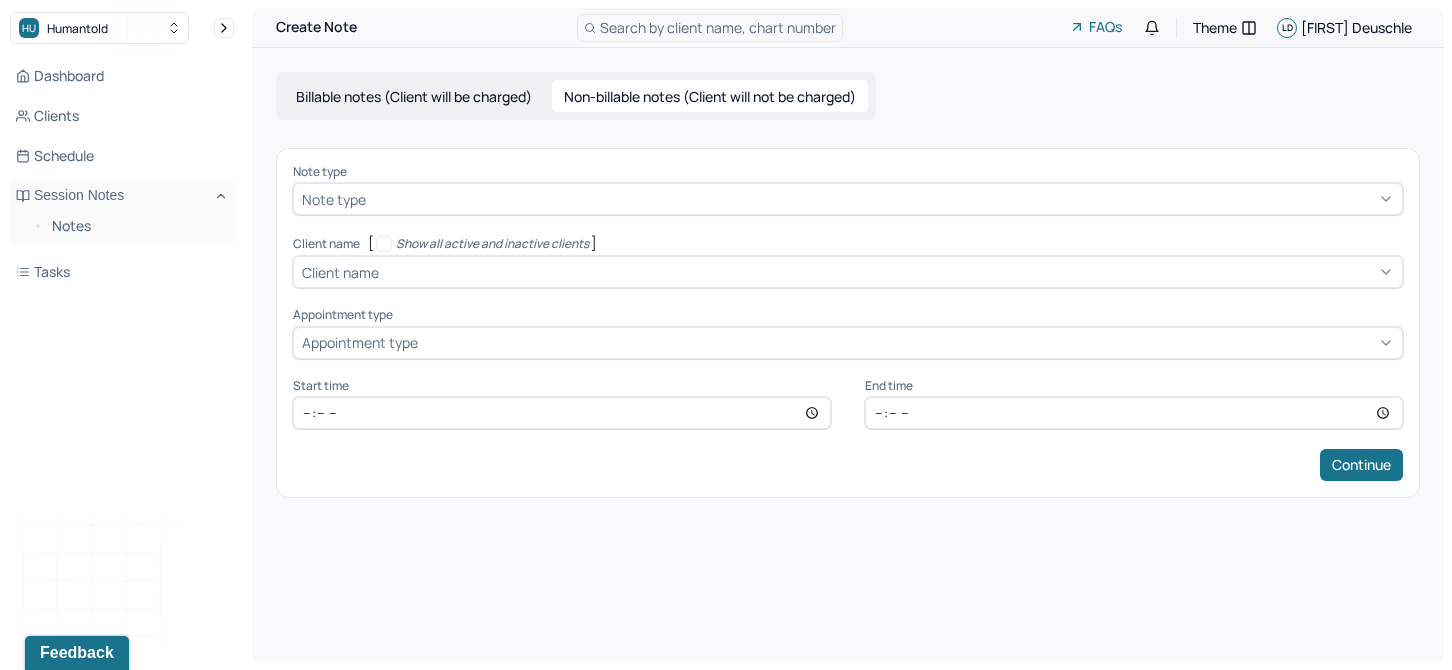 click at bounding box center (882, 199) 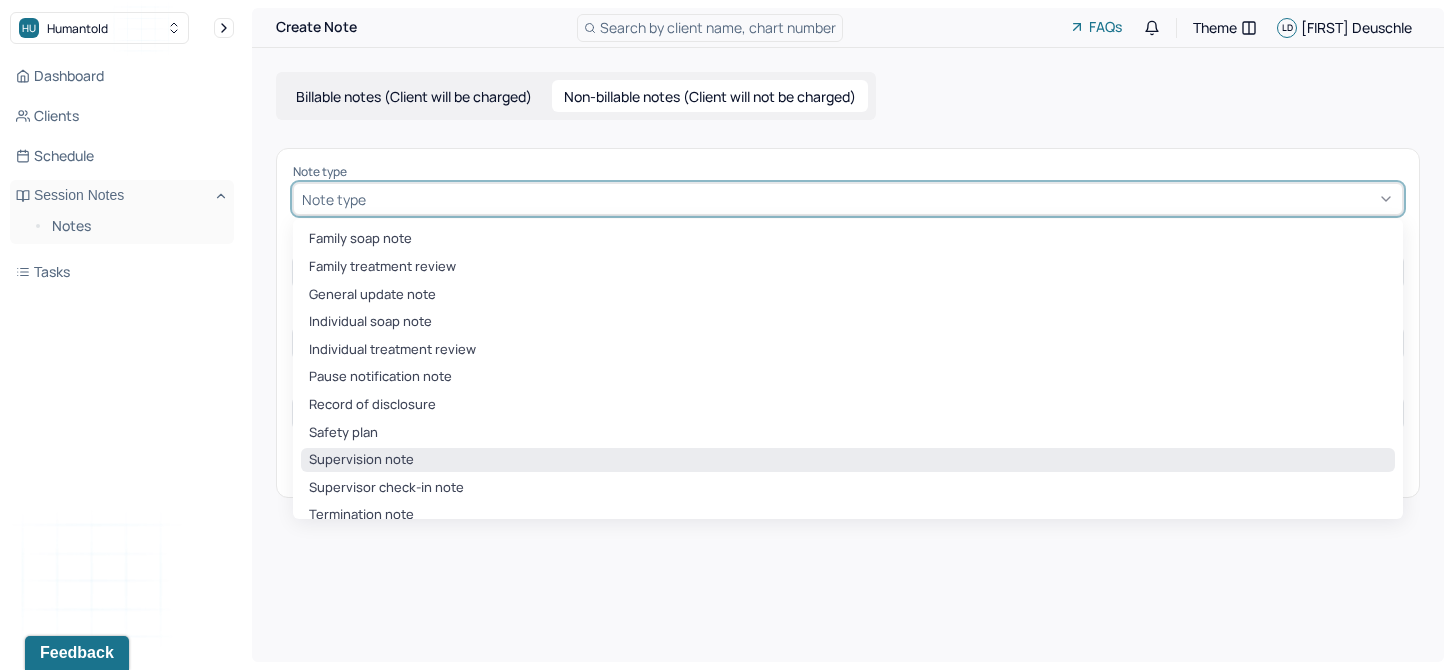 click on "Supervision note" at bounding box center [848, 460] 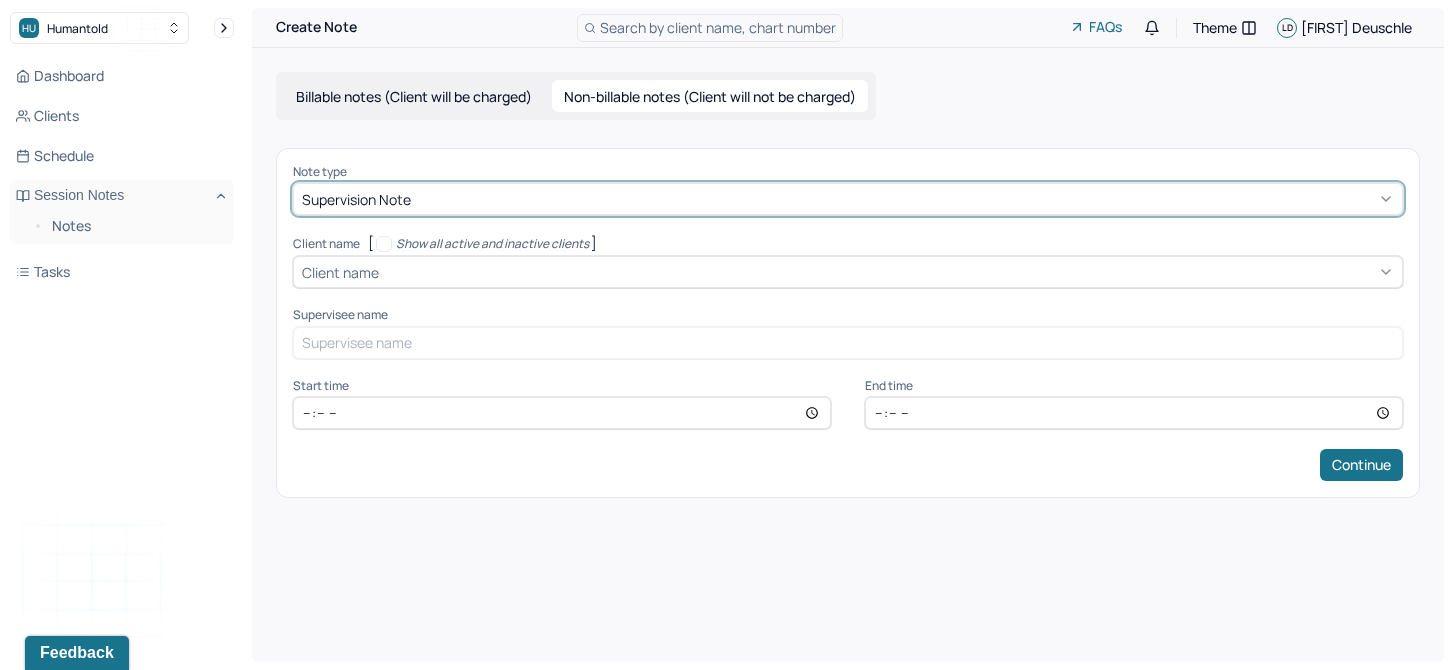 click at bounding box center [386, 272] 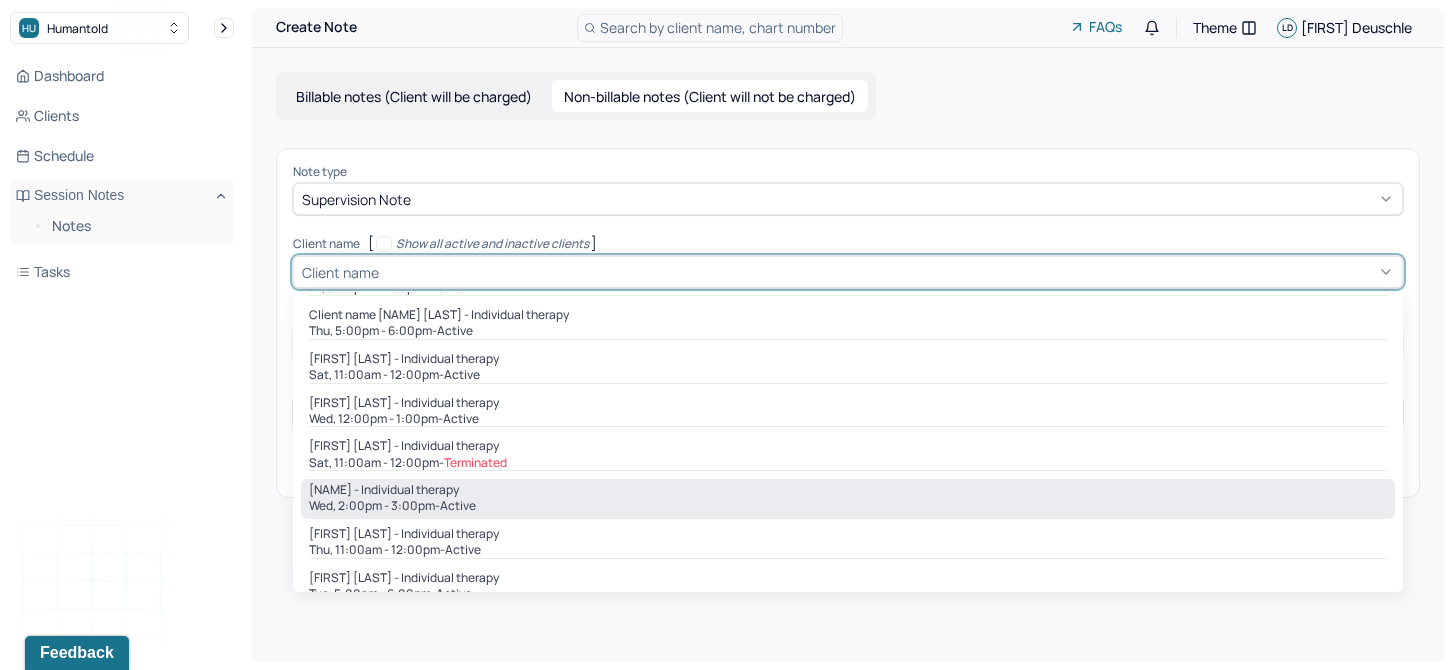 scroll, scrollTop: 46, scrollLeft: 0, axis: vertical 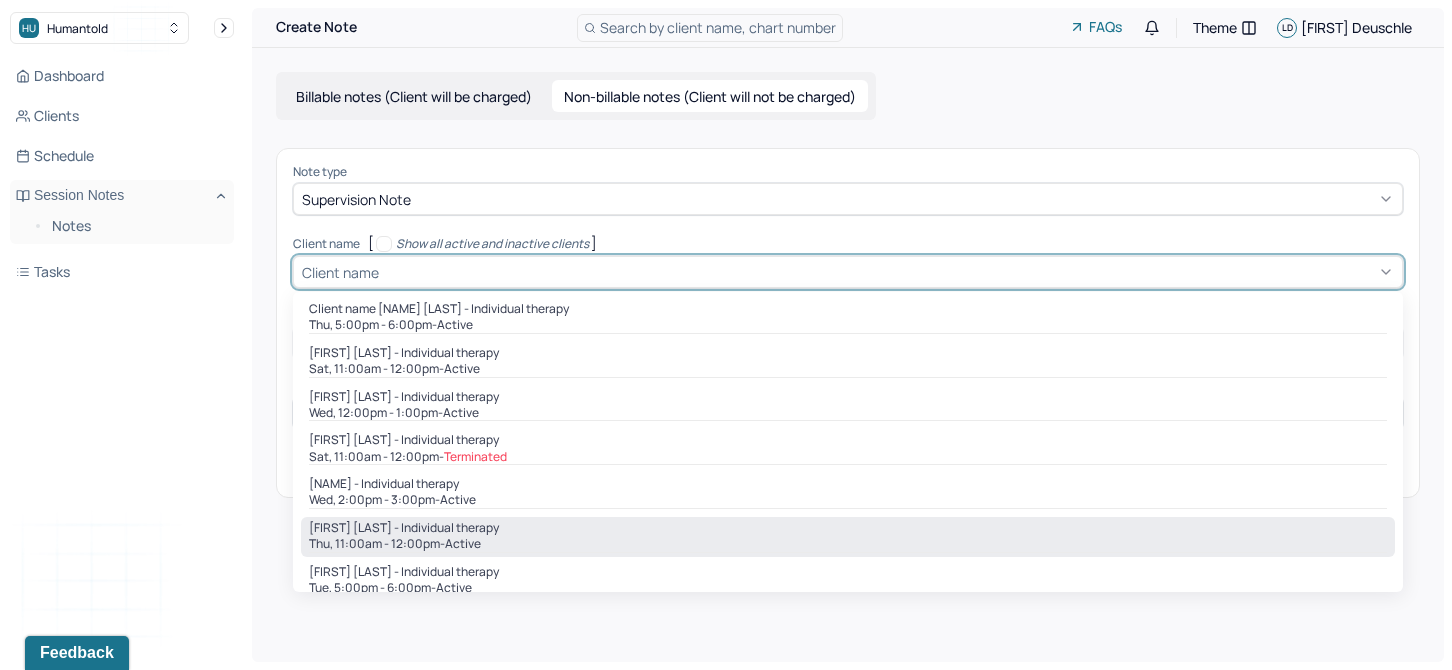 click on "[DAY], [TIME] -  active" at bounding box center [848, 544] 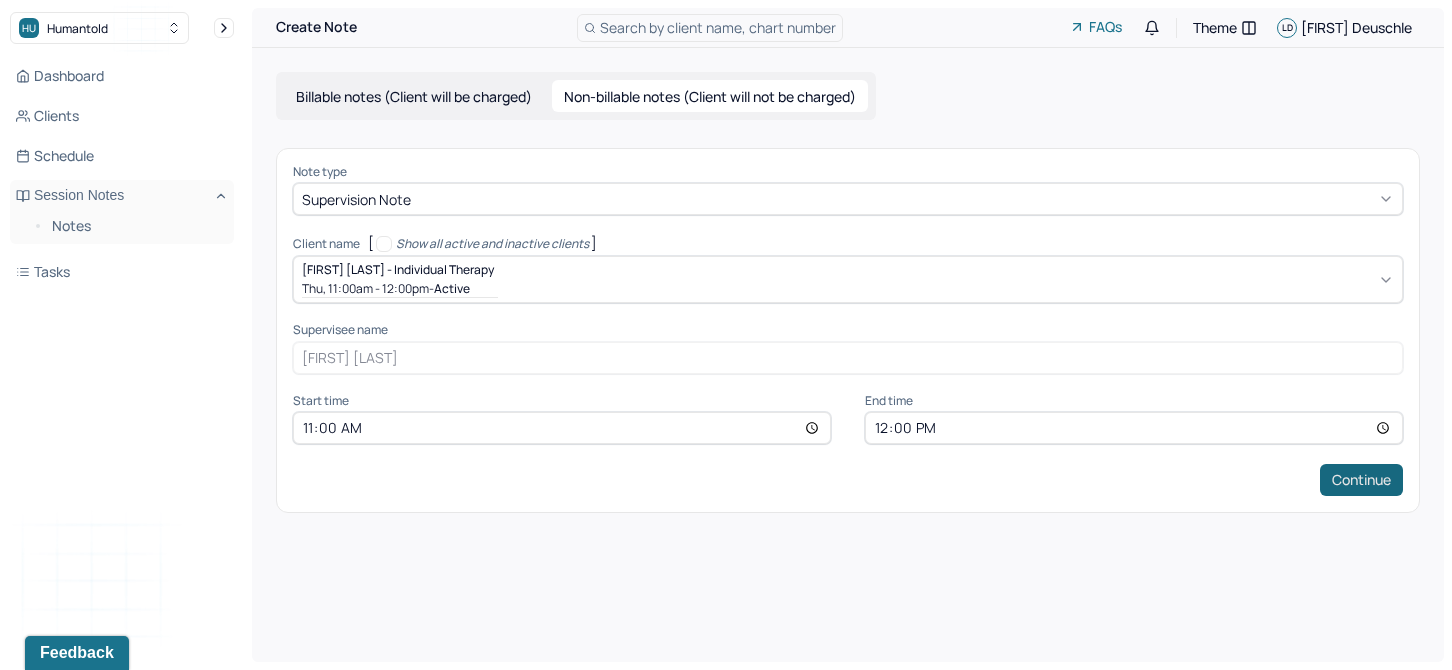 click on "Continue" at bounding box center (1361, 480) 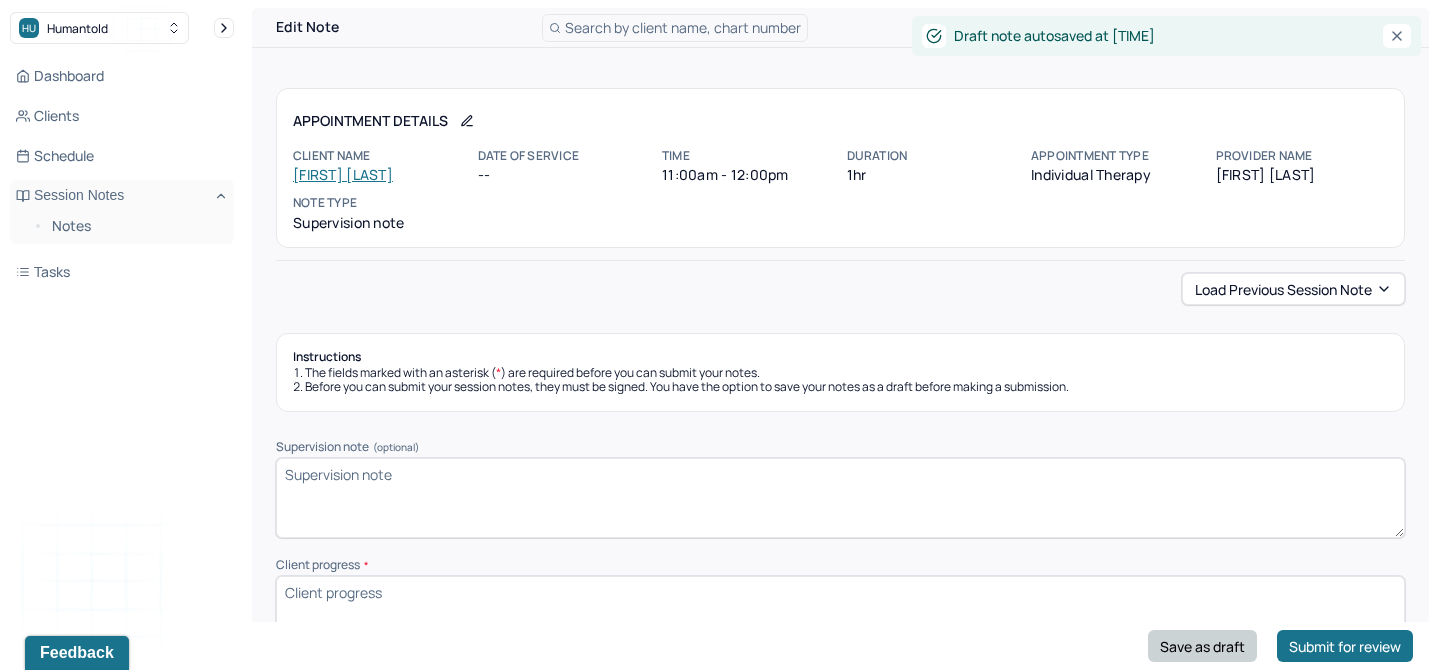click on "Save as draft" at bounding box center (1202, 646) 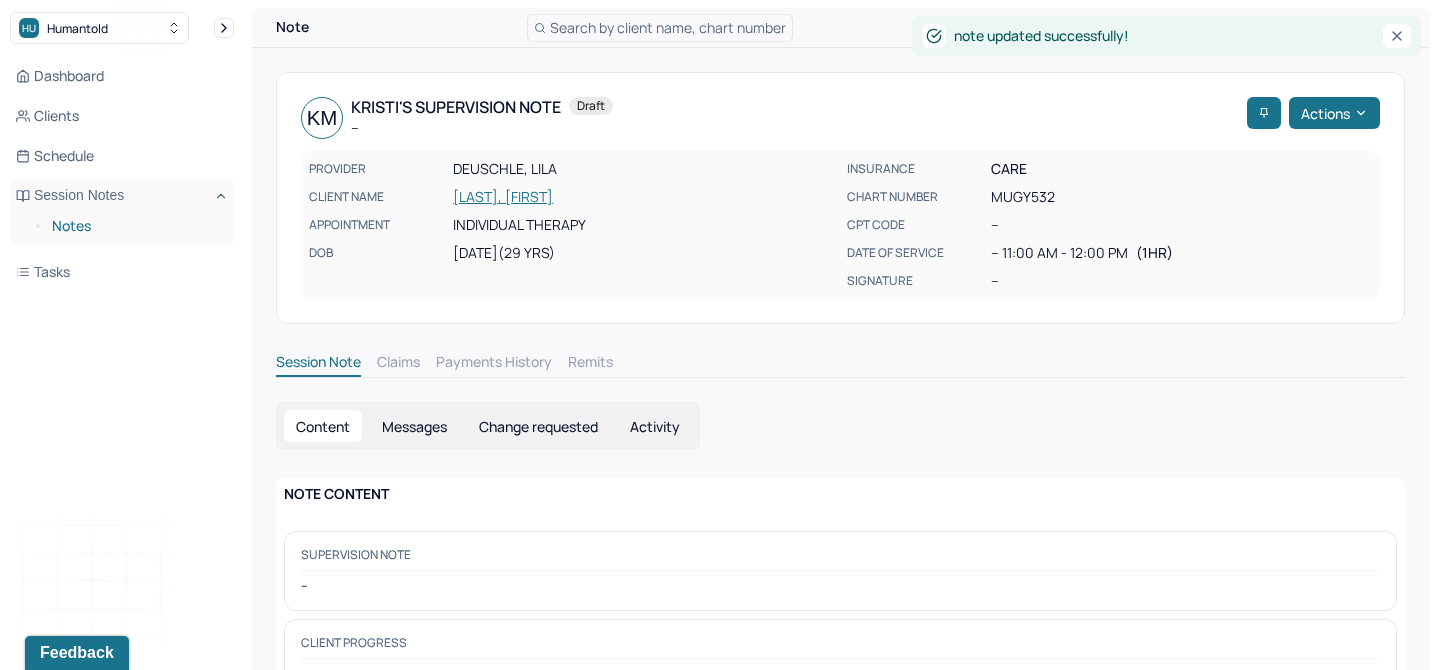 click on "Notes" at bounding box center [135, 226] 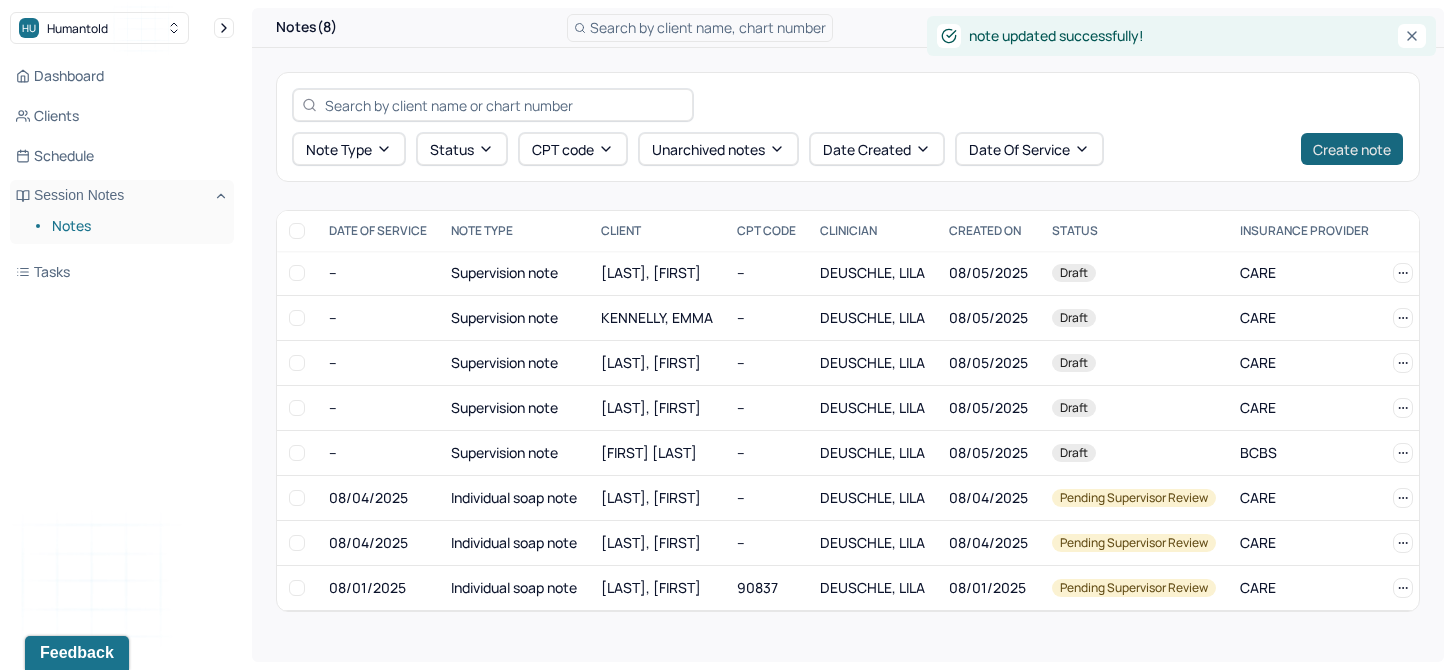 click on "Create note" at bounding box center [1352, 149] 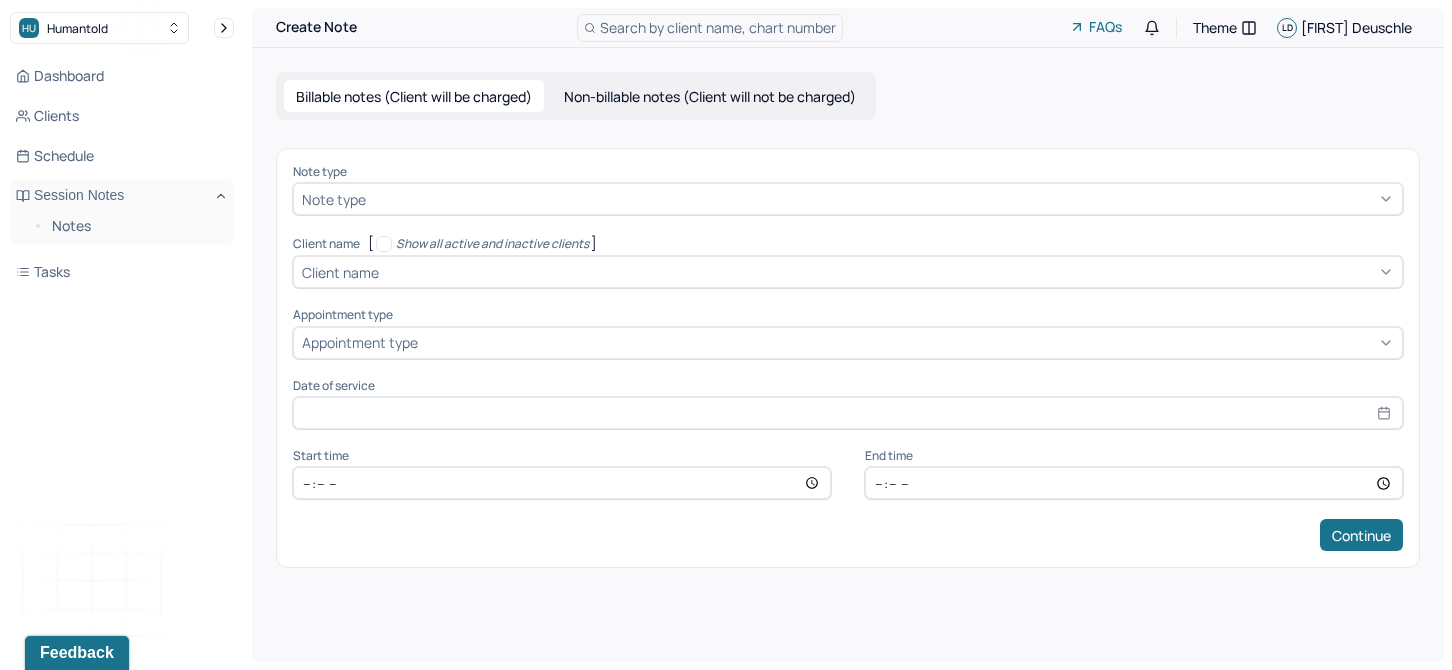 click on "Non-billable notes (Client will not be charged)" at bounding box center (710, 96) 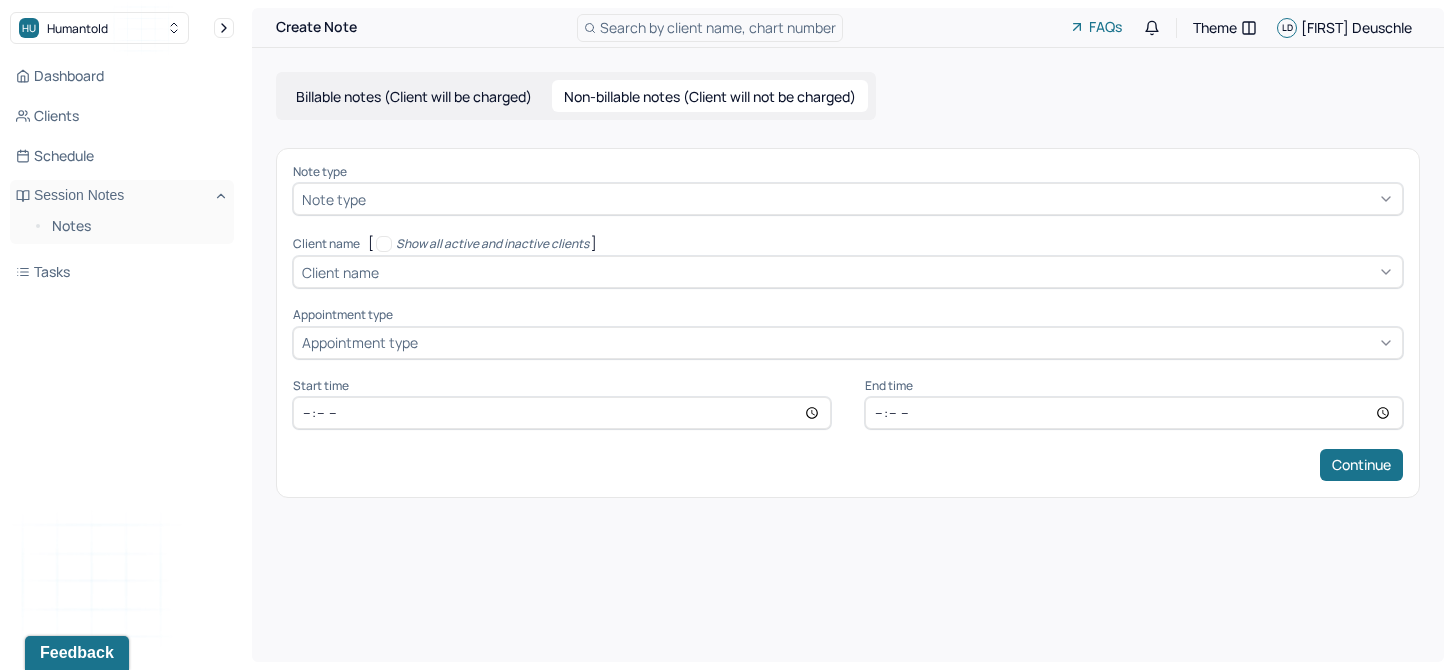 click at bounding box center (882, 199) 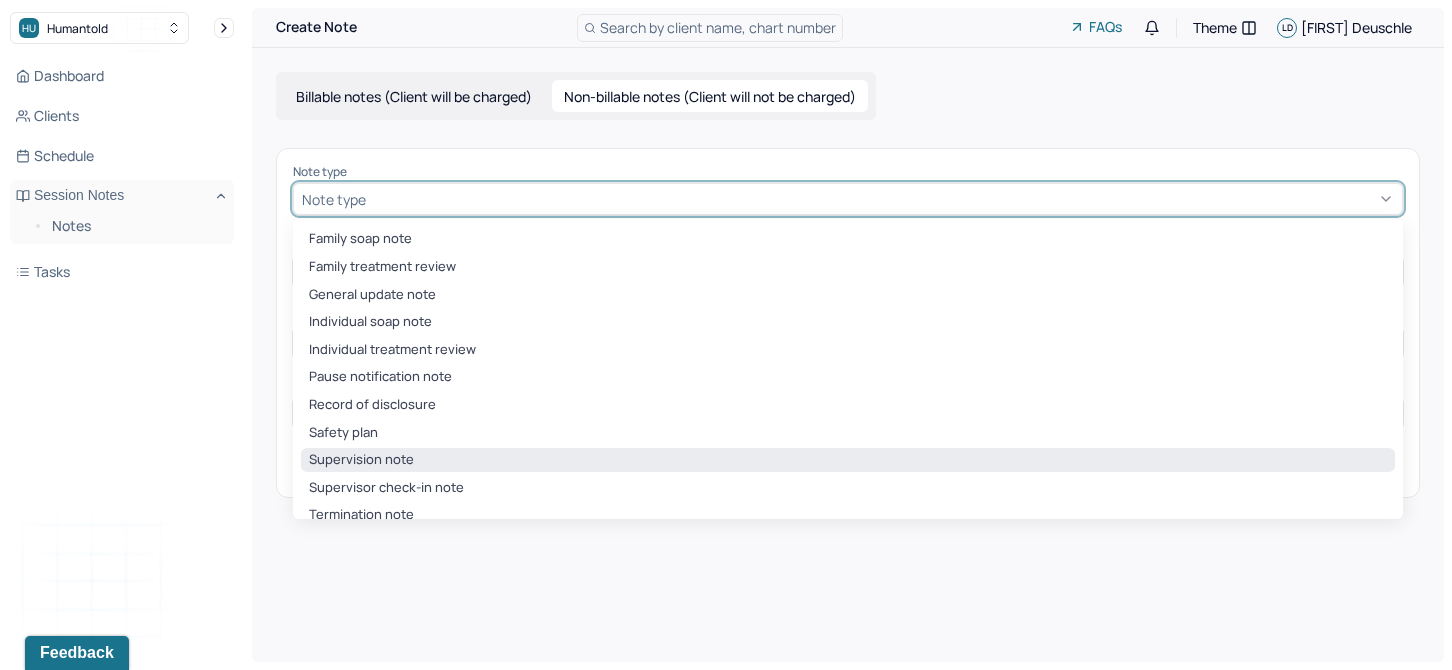 click on "Supervision note" at bounding box center [848, 460] 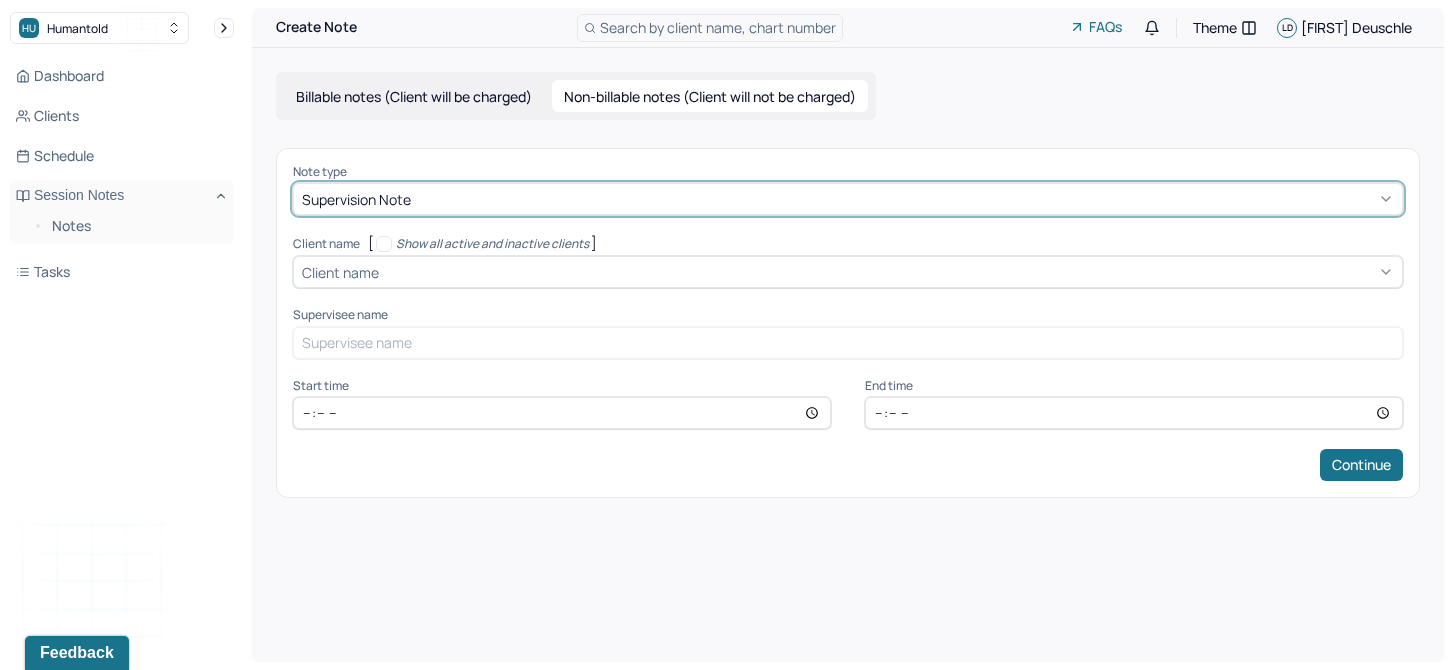 click at bounding box center [888, 272] 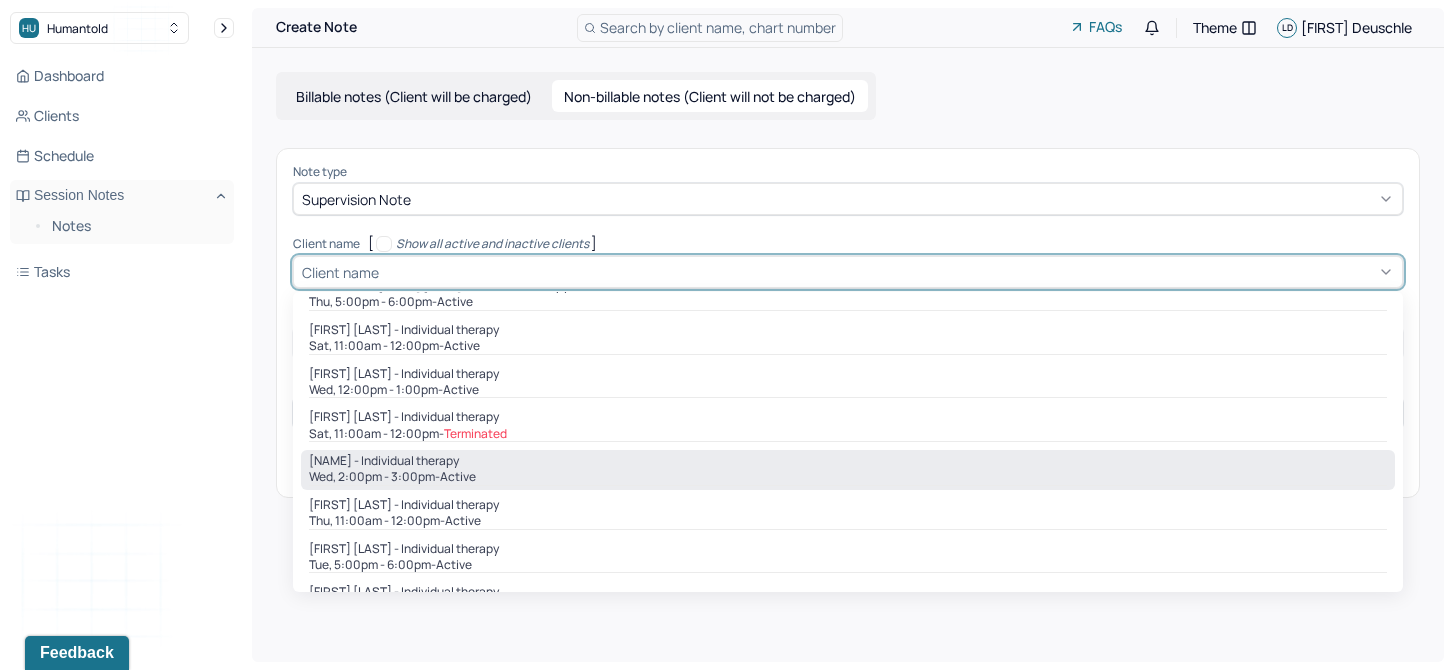 scroll, scrollTop: 97, scrollLeft: 0, axis: vertical 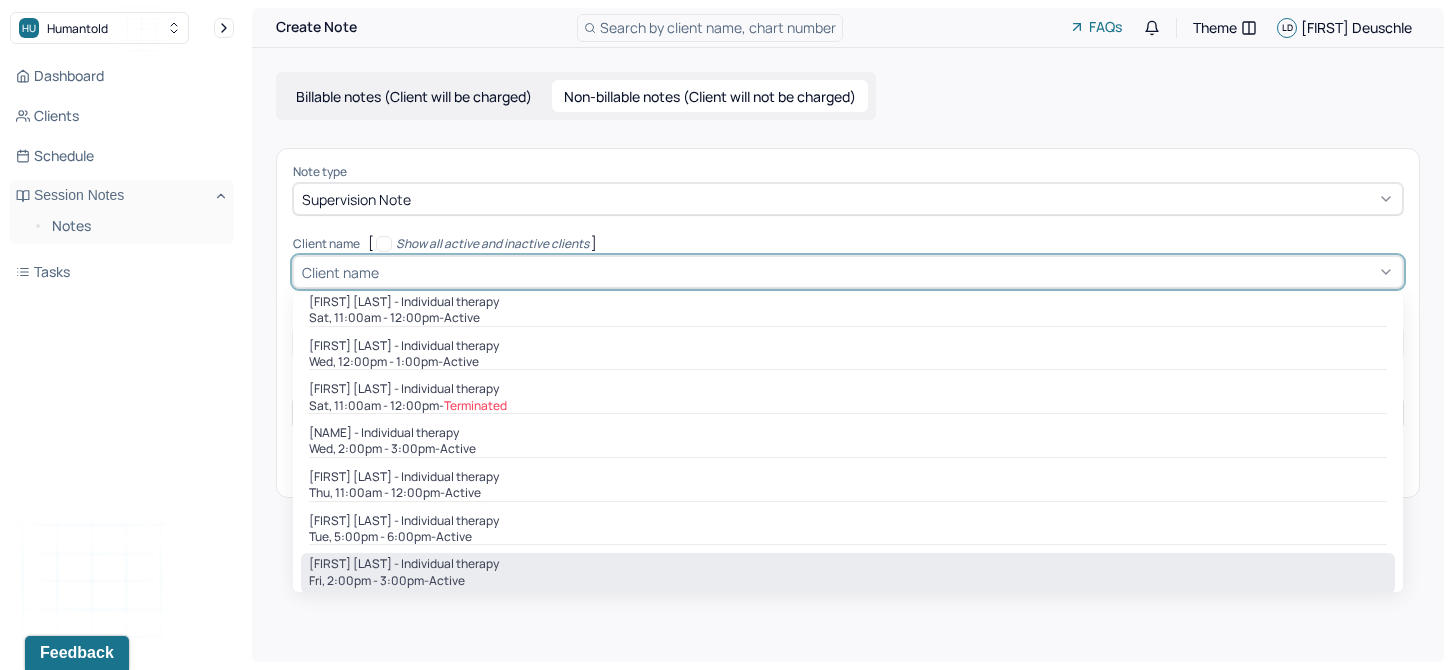 click on "[DAY], [TIME] - [TIME] - active" at bounding box center (848, 581) 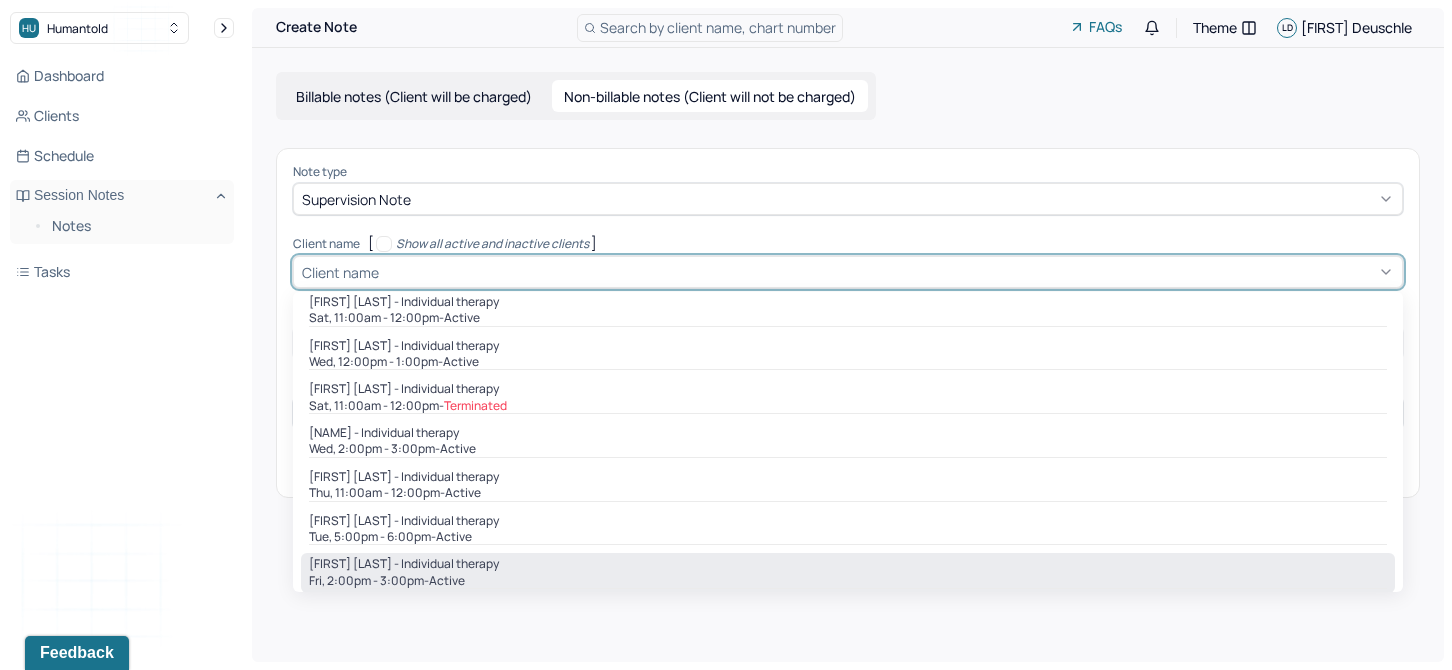 type on "14:00" 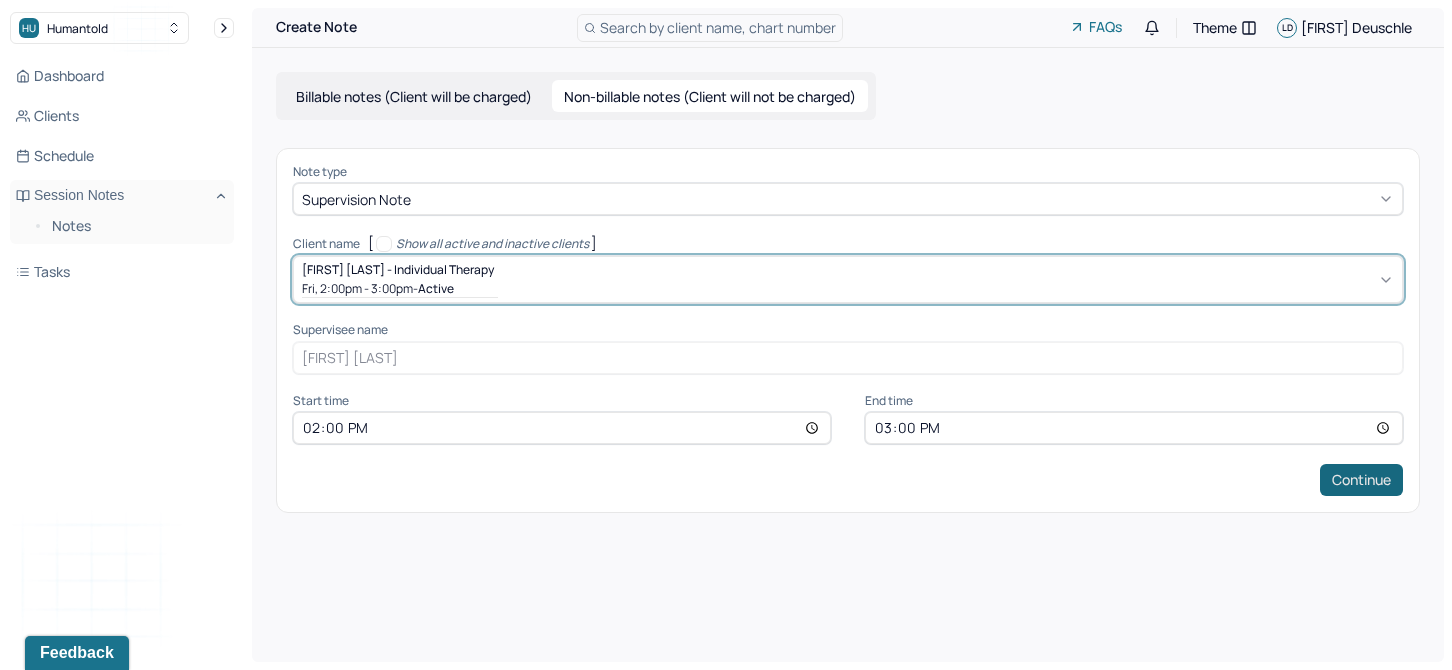 click on "Continue" at bounding box center (1361, 480) 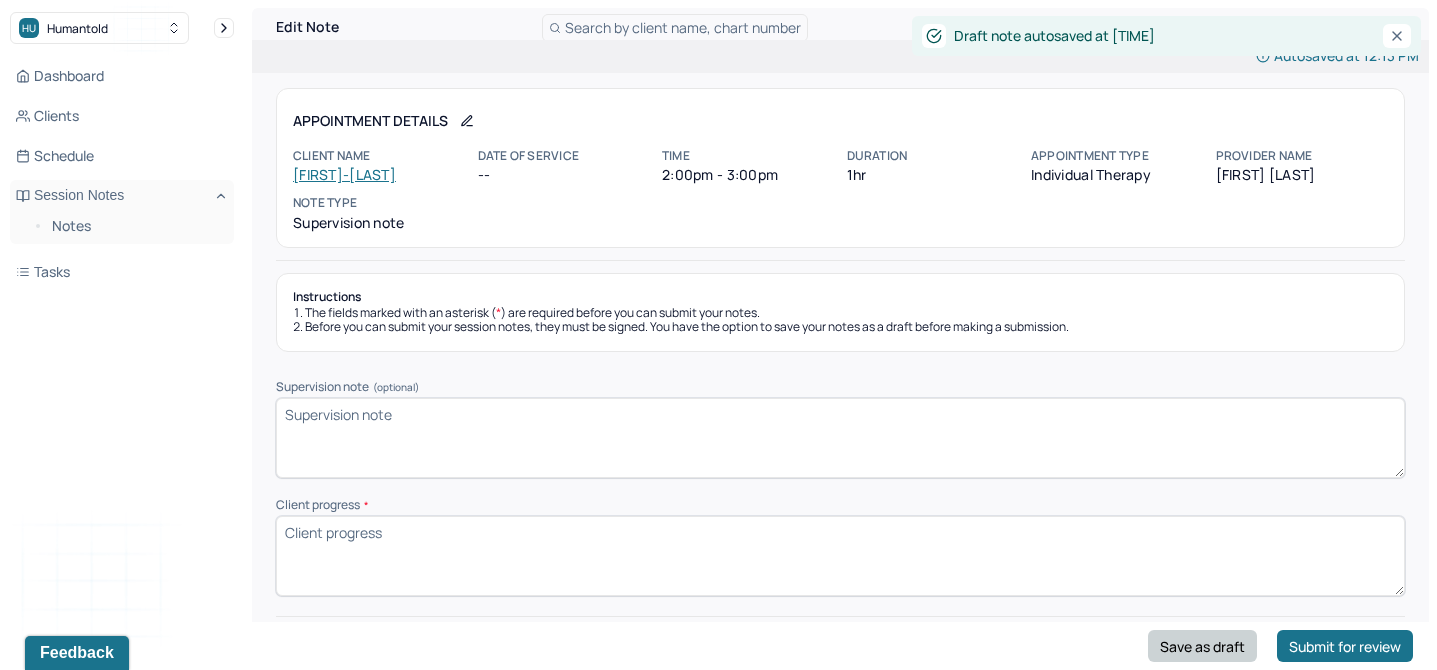 click on "Save as draft" at bounding box center [1202, 646] 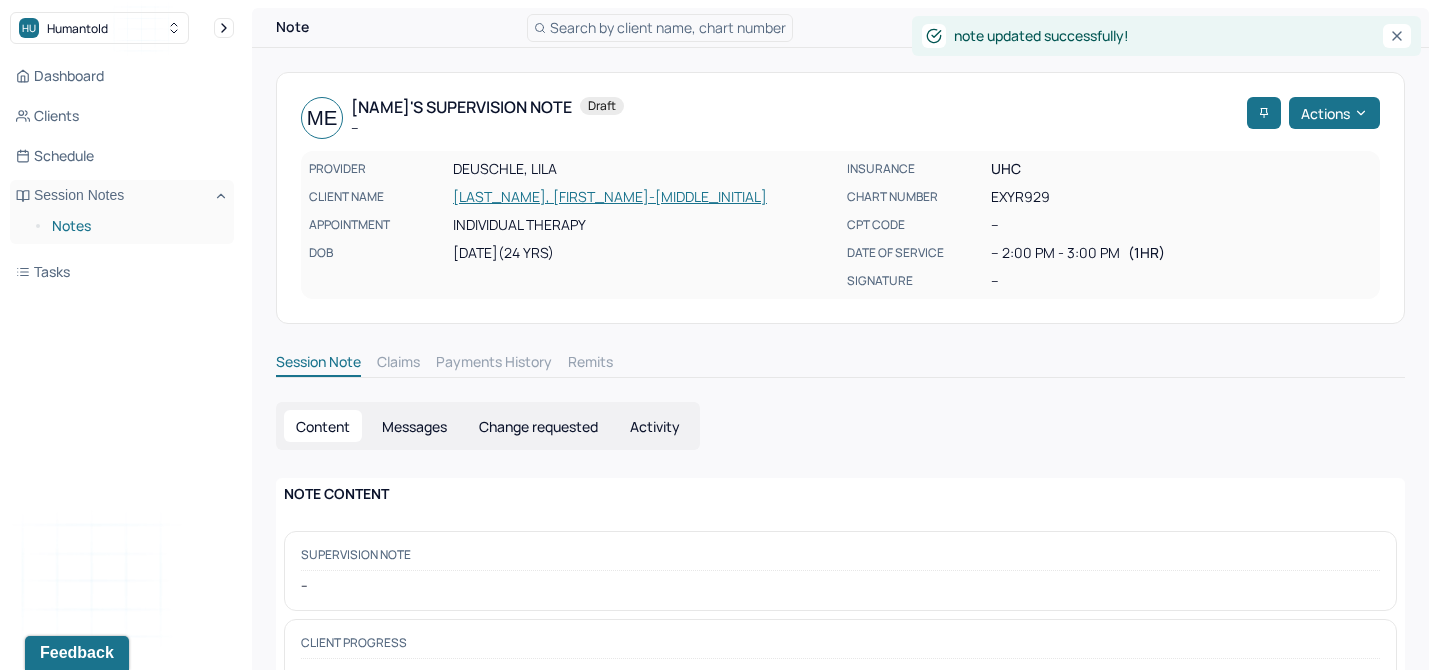 click on "Notes" at bounding box center (135, 226) 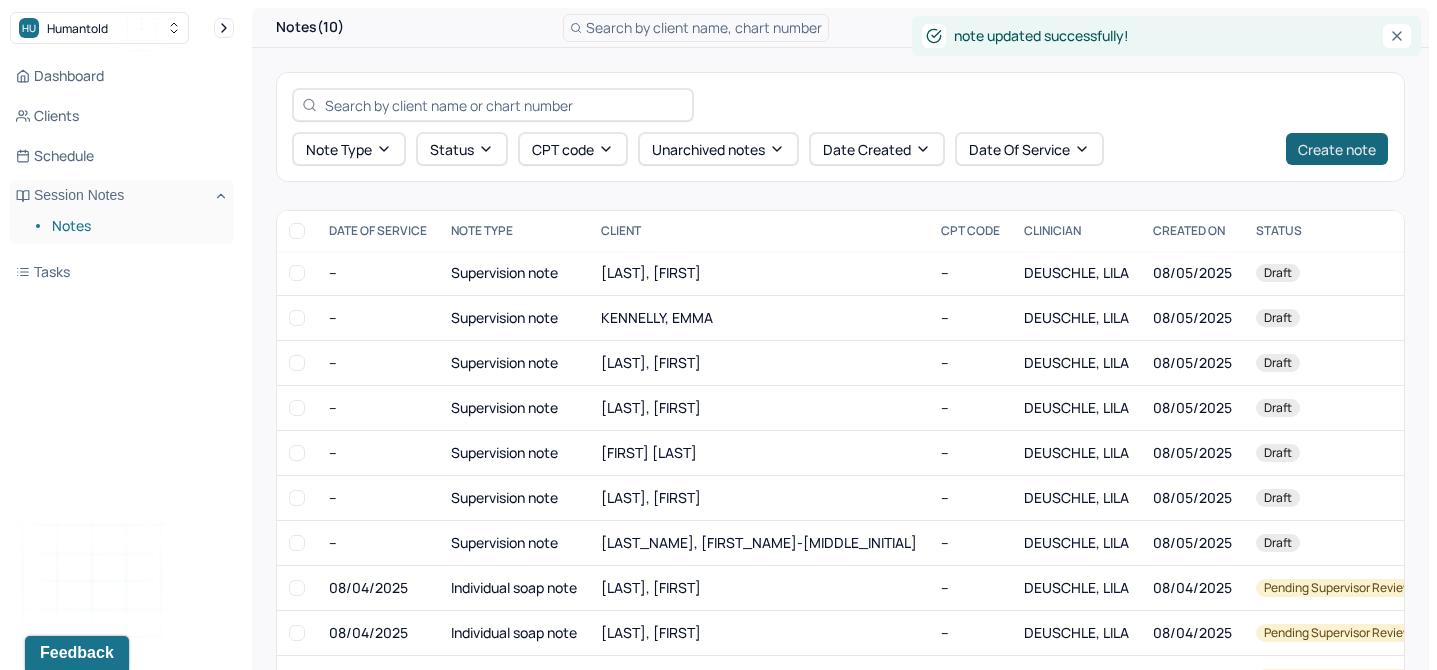 click on "Create note" at bounding box center (1337, 149) 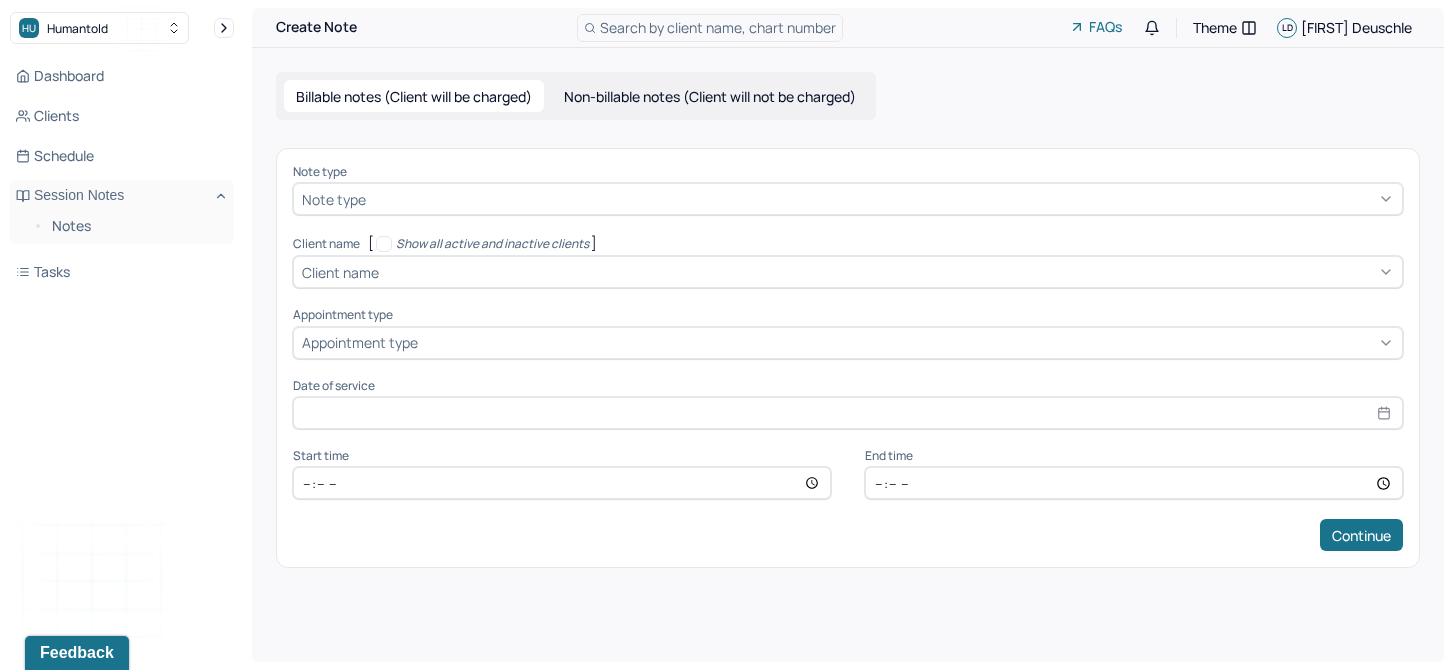 click on "Note type Note type Client name [ Show all active and inactive clients ] Client name Appointment type Appointment type Date of service Start time End time Continue" at bounding box center (848, 358) 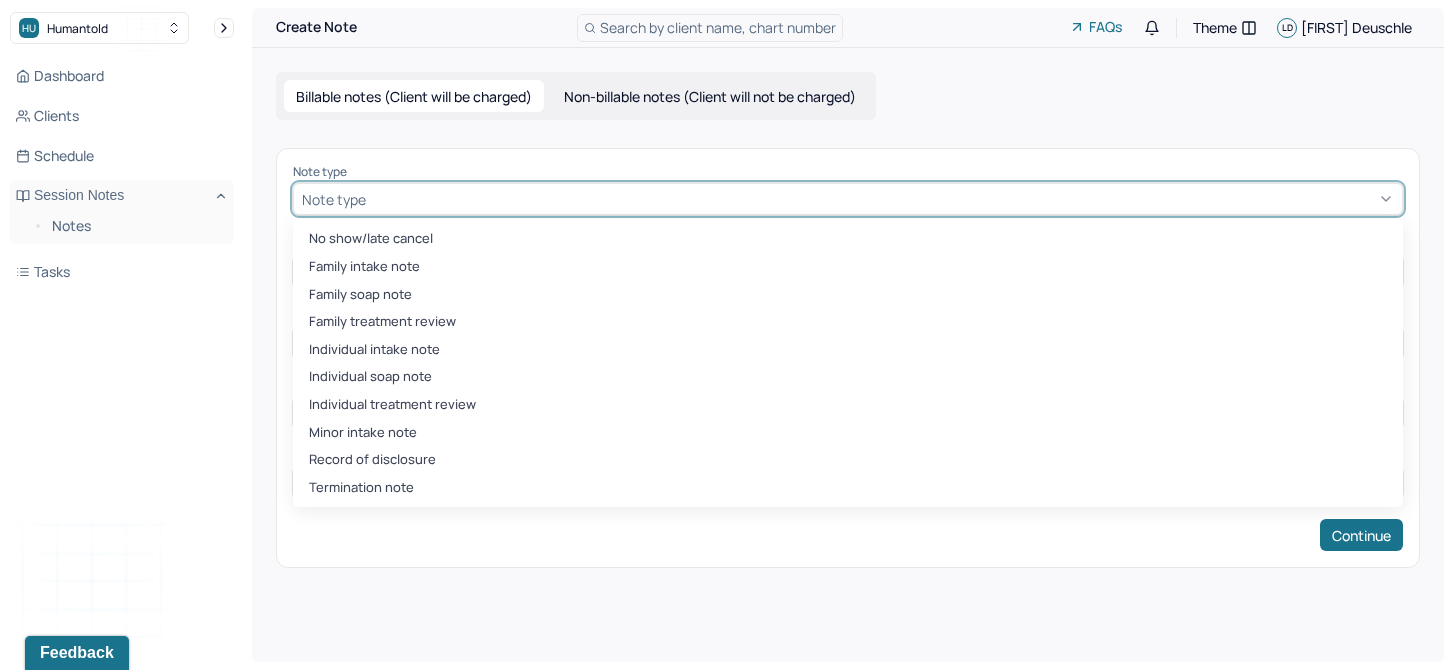 click at bounding box center [882, 199] 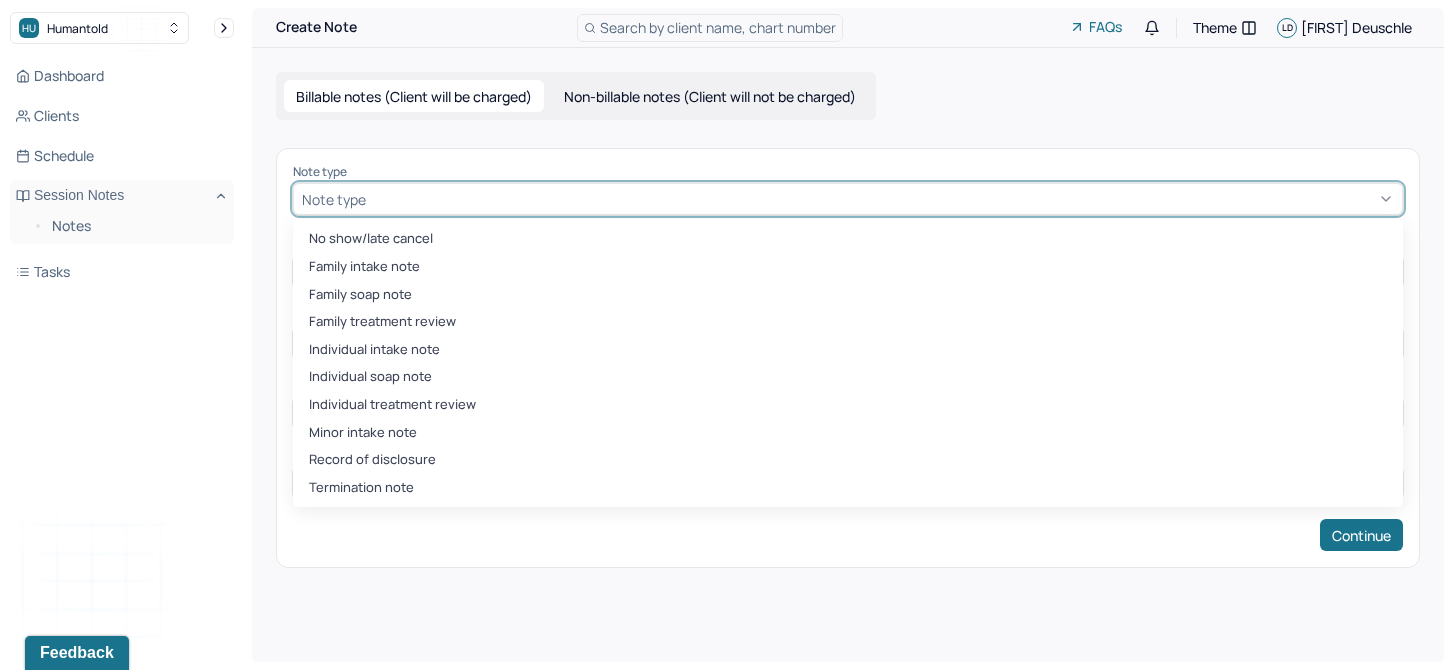 click on "Non-billable notes (Client will not be charged)" at bounding box center (710, 96) 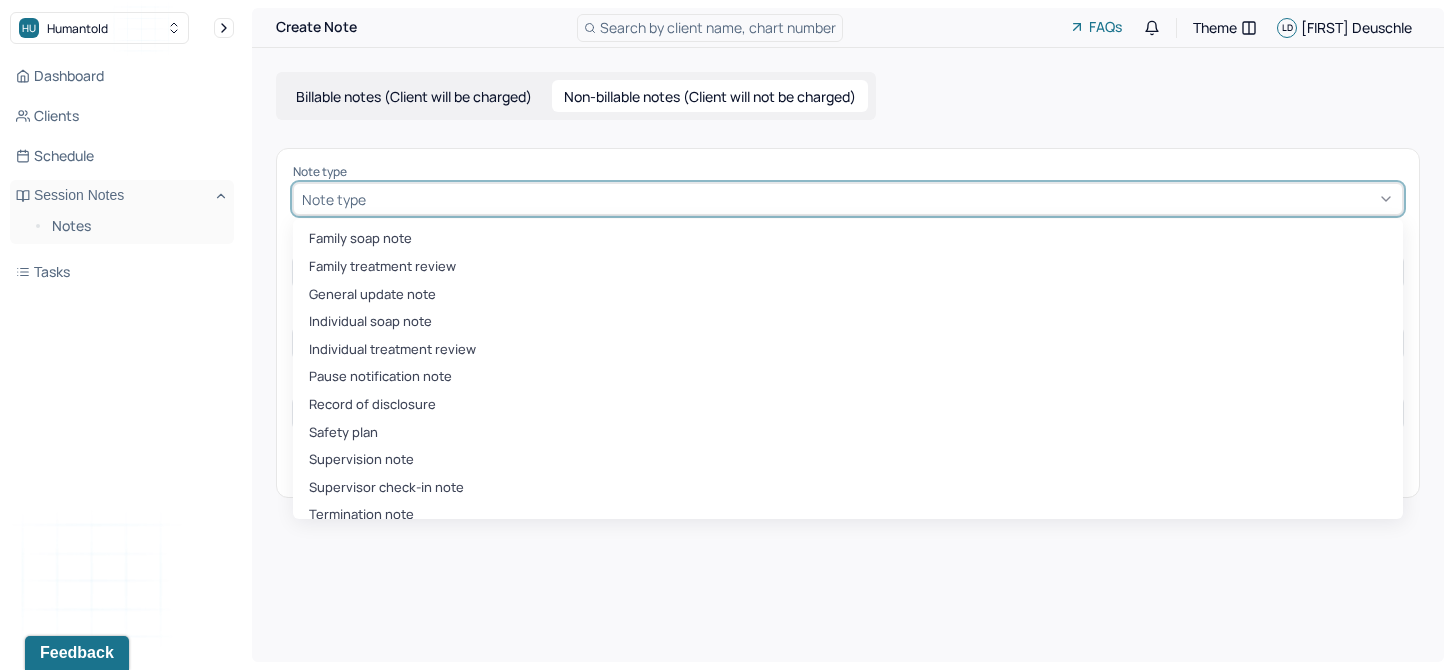 click on "Note type" at bounding box center (848, 199) 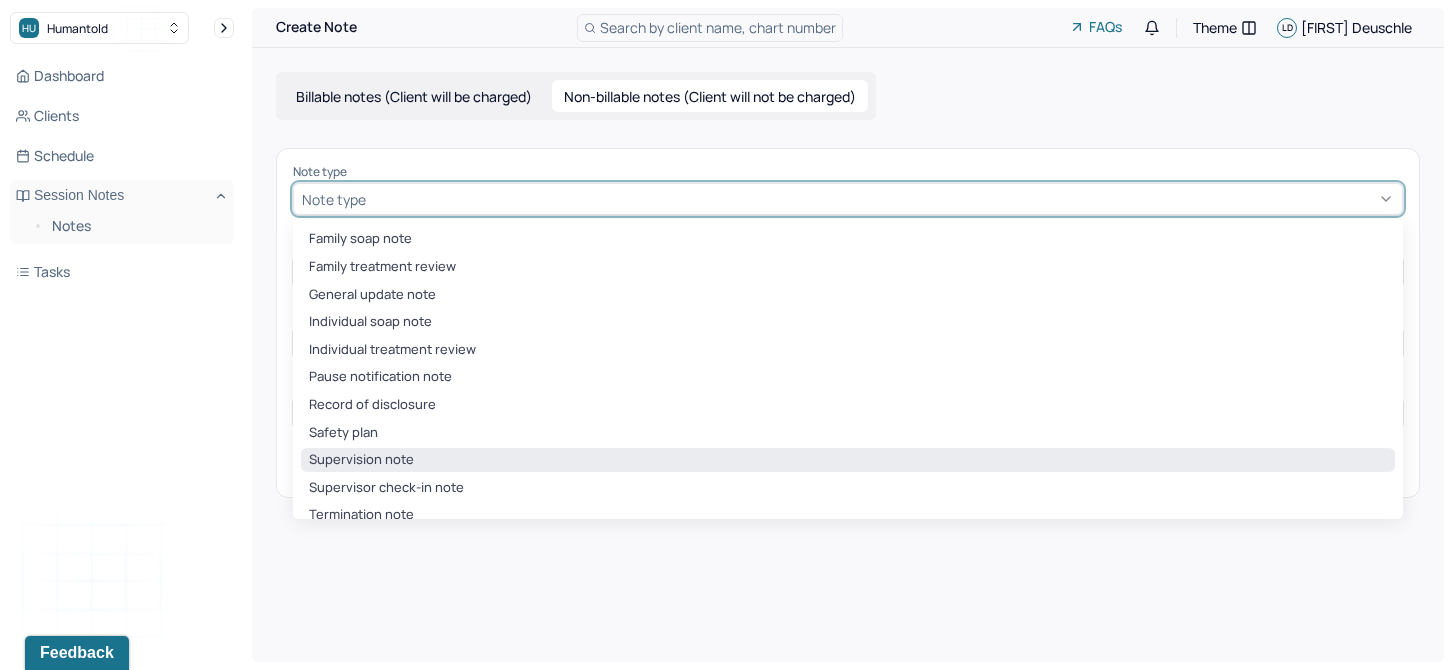 click on "Supervision note" at bounding box center [848, 460] 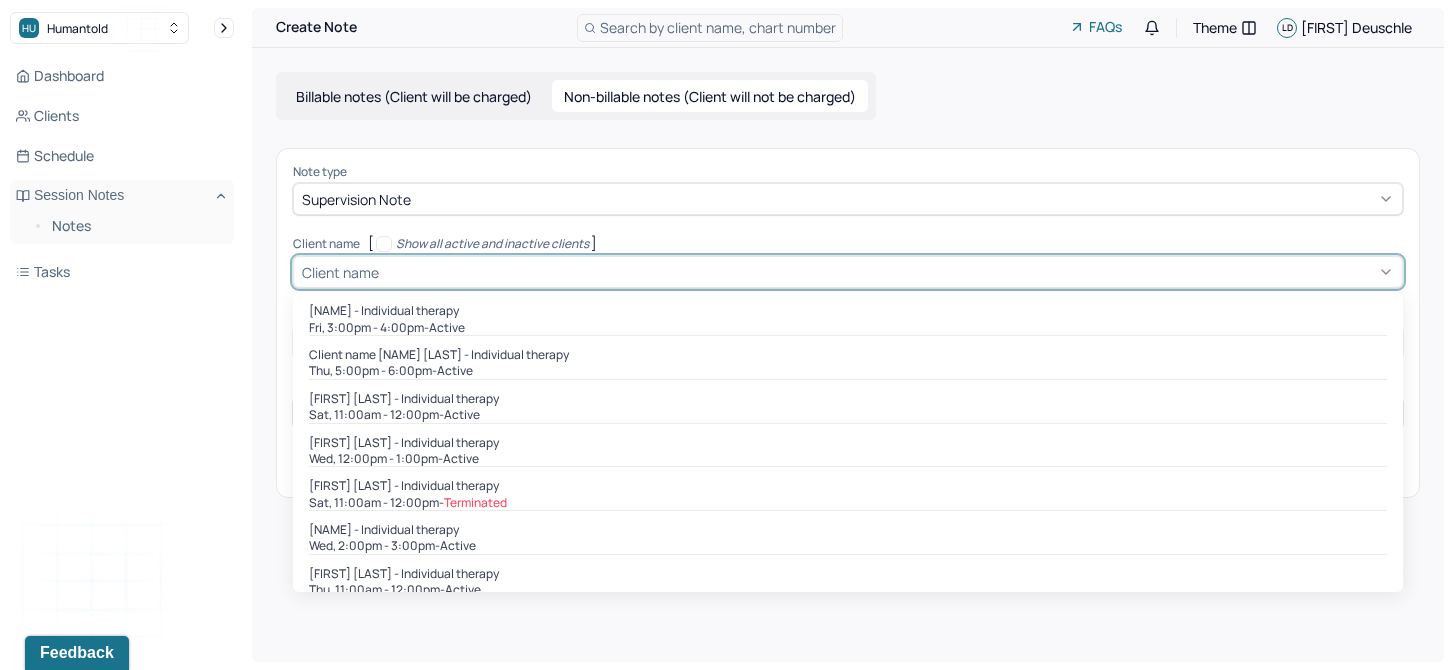 click at bounding box center (888, 272) 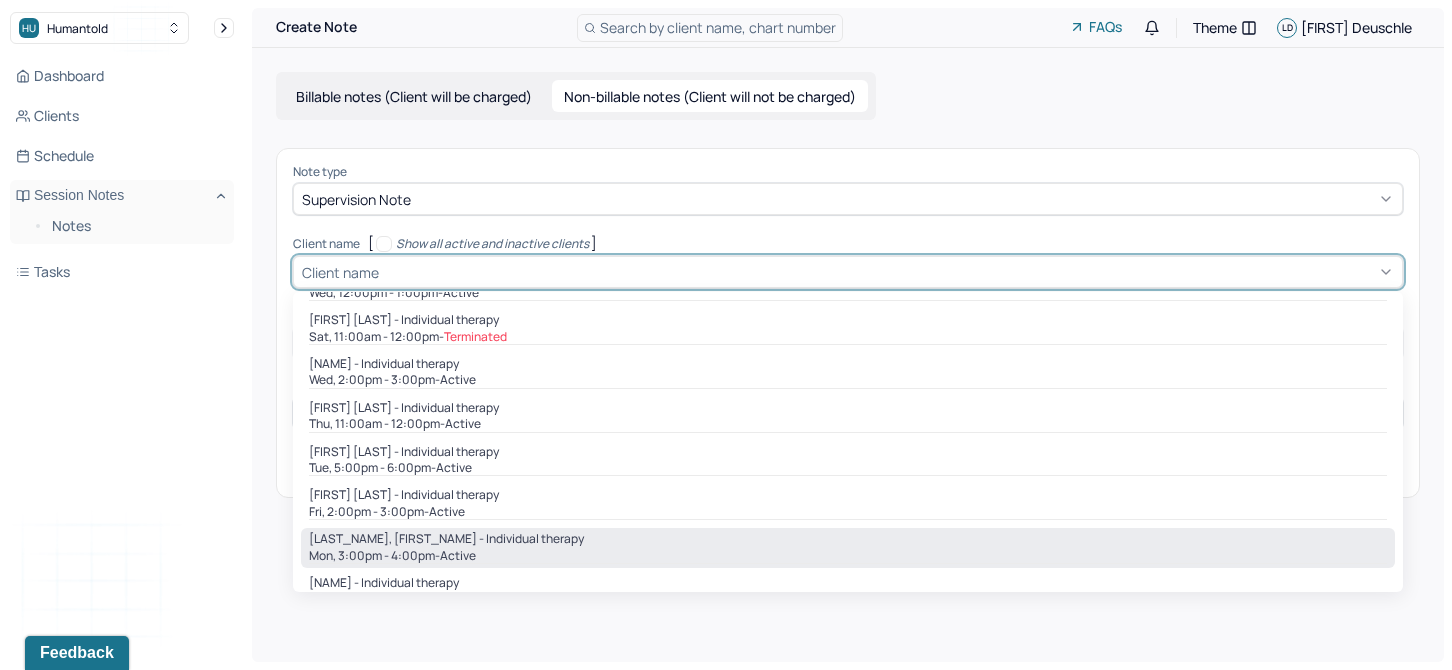 scroll, scrollTop: 168, scrollLeft: 0, axis: vertical 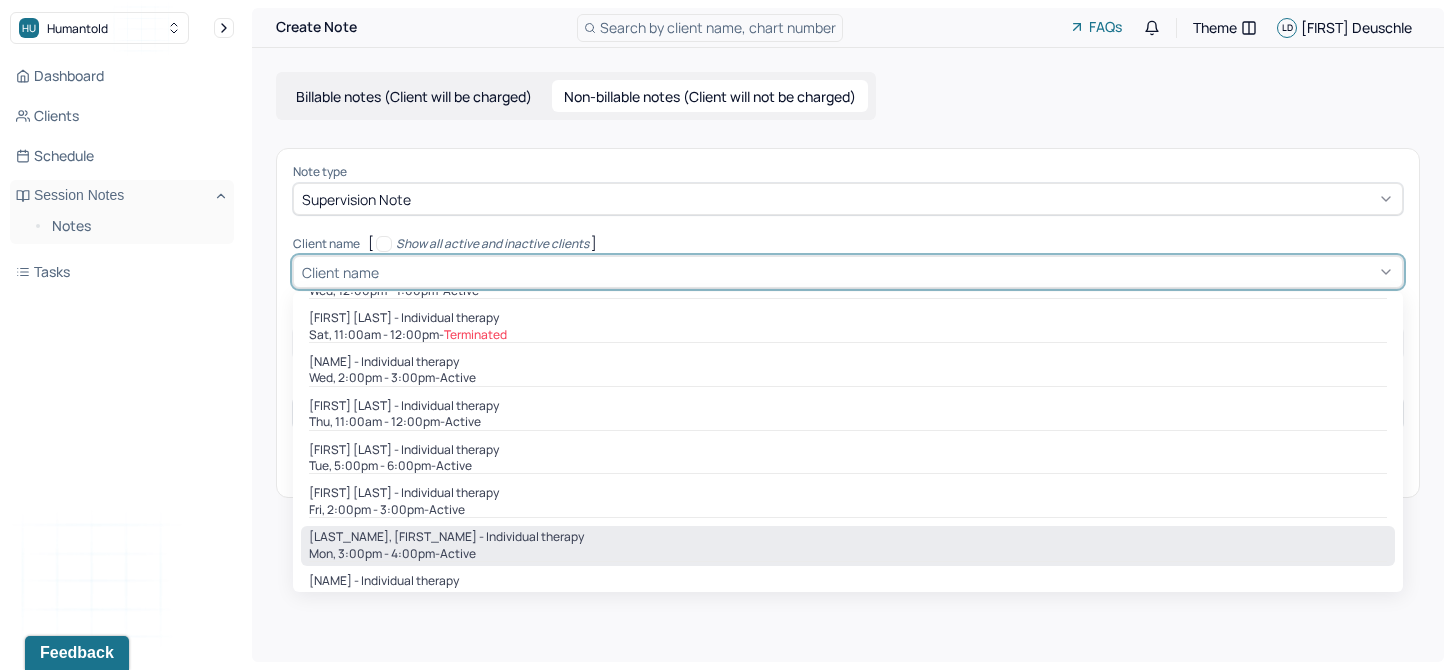 click on "active" at bounding box center (458, 554) 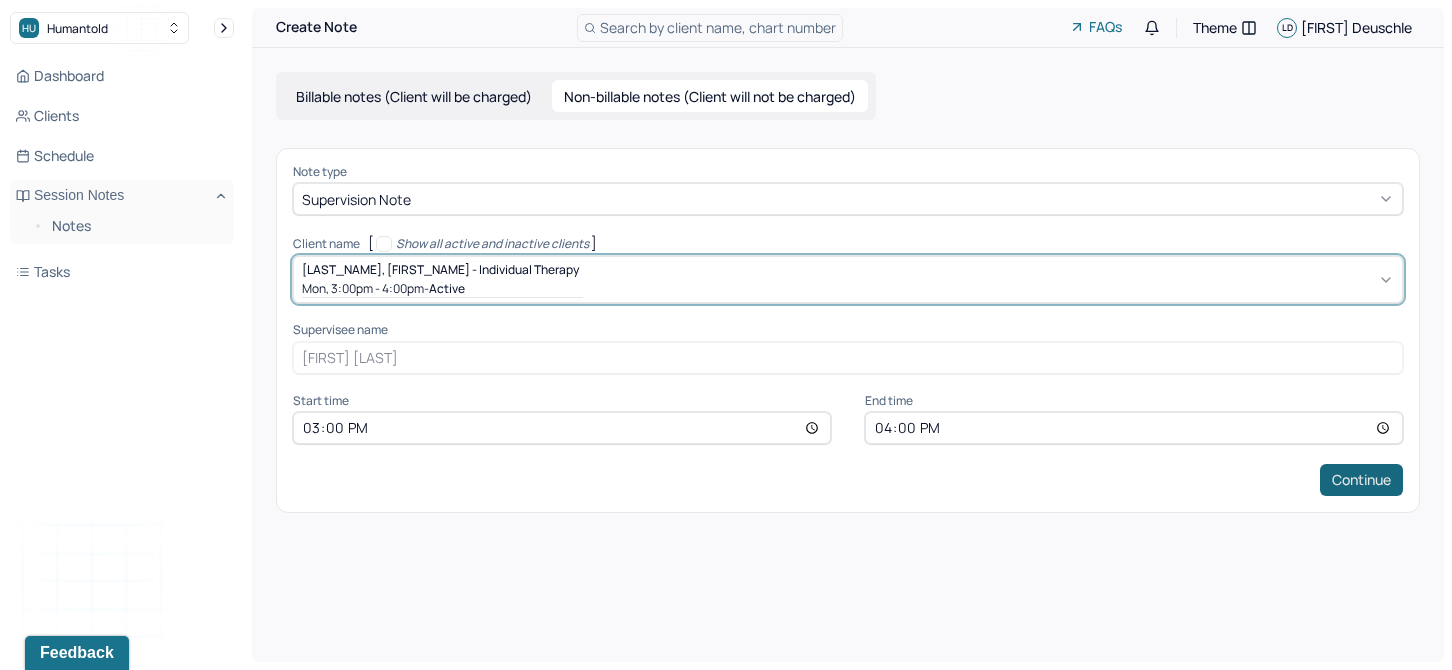 click on "Continue" at bounding box center (1361, 480) 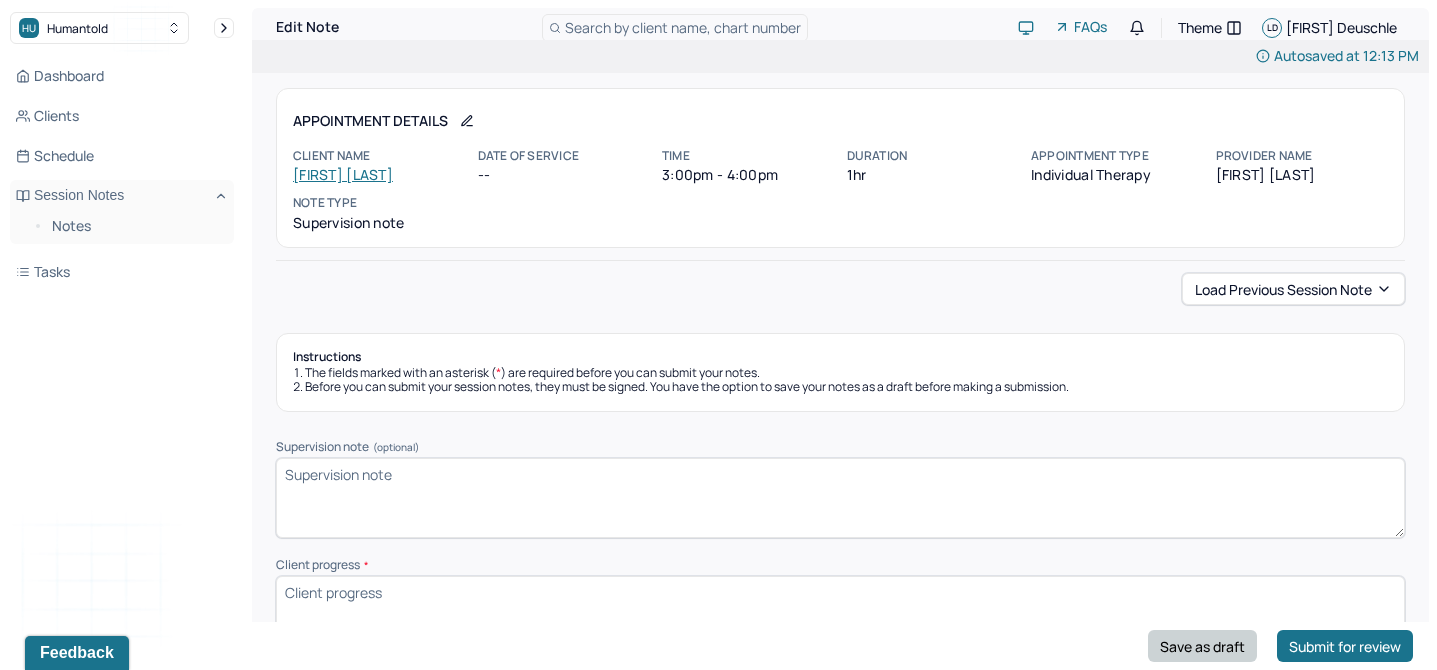 click on "Save as draft" at bounding box center [1202, 646] 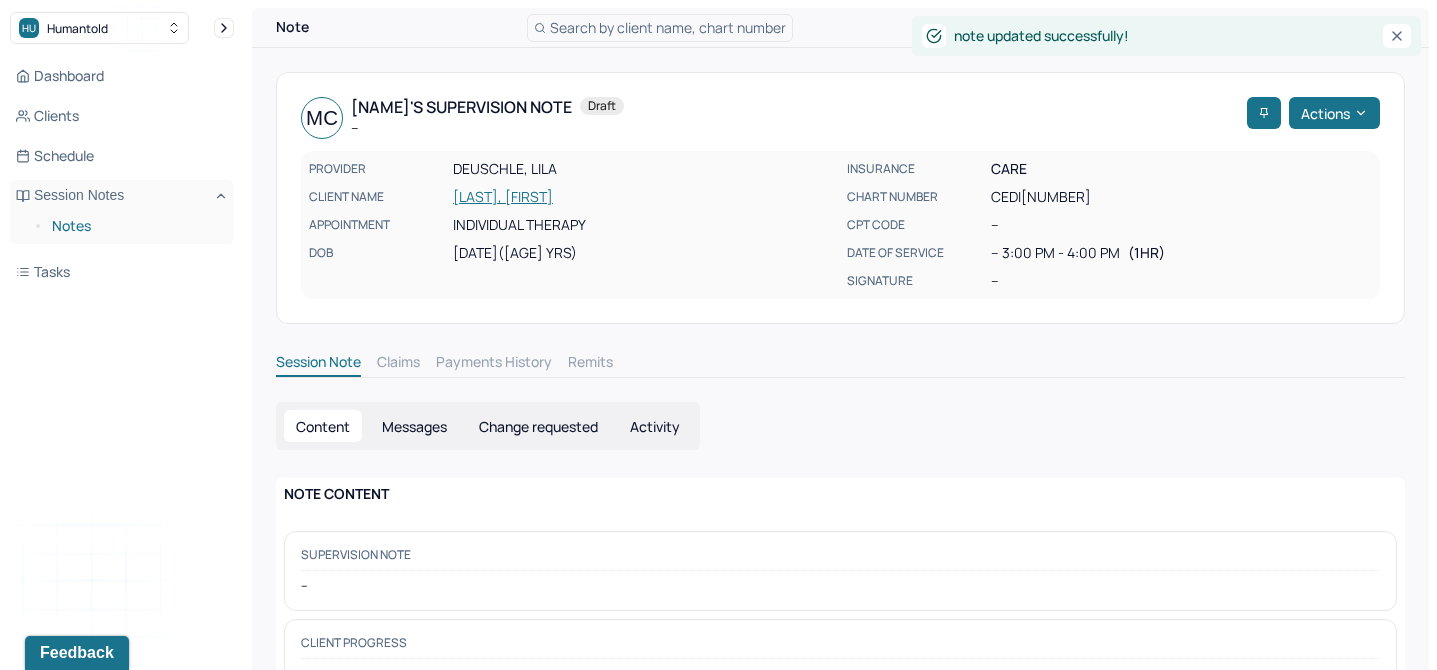click on "Notes" at bounding box center [135, 226] 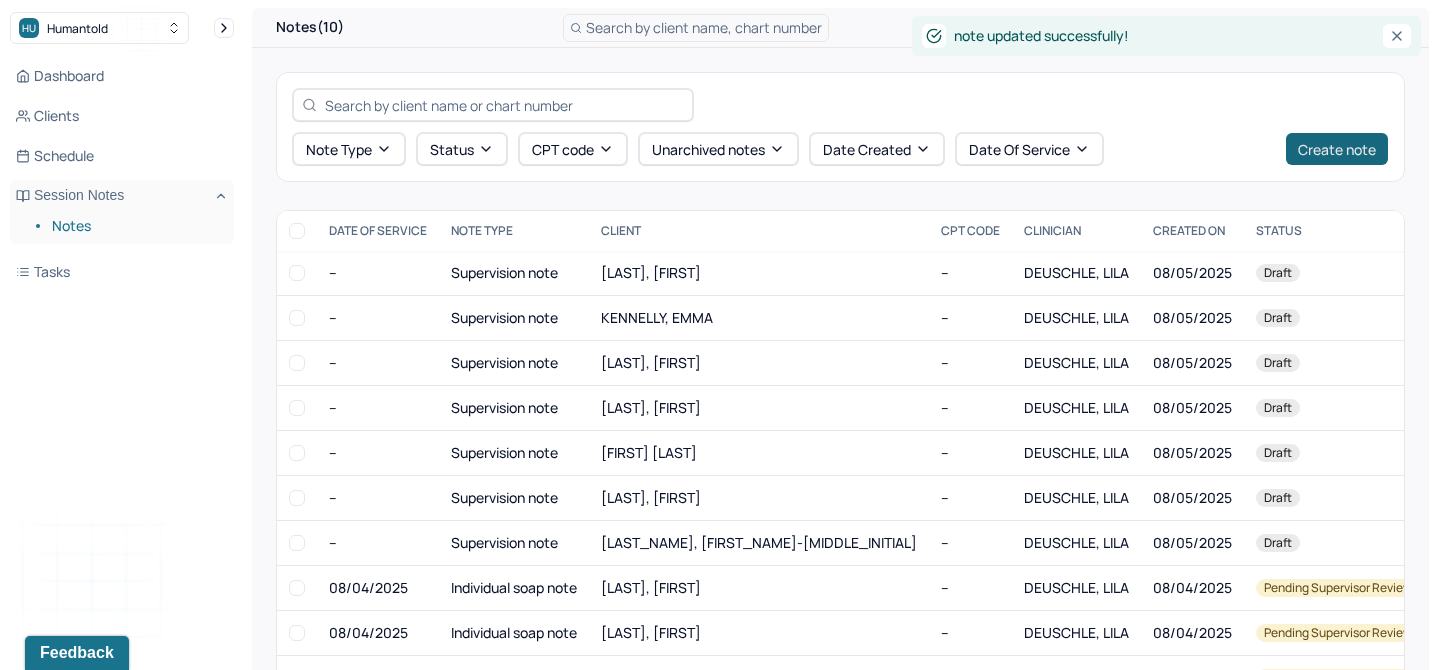 click on "Create note" at bounding box center (1337, 149) 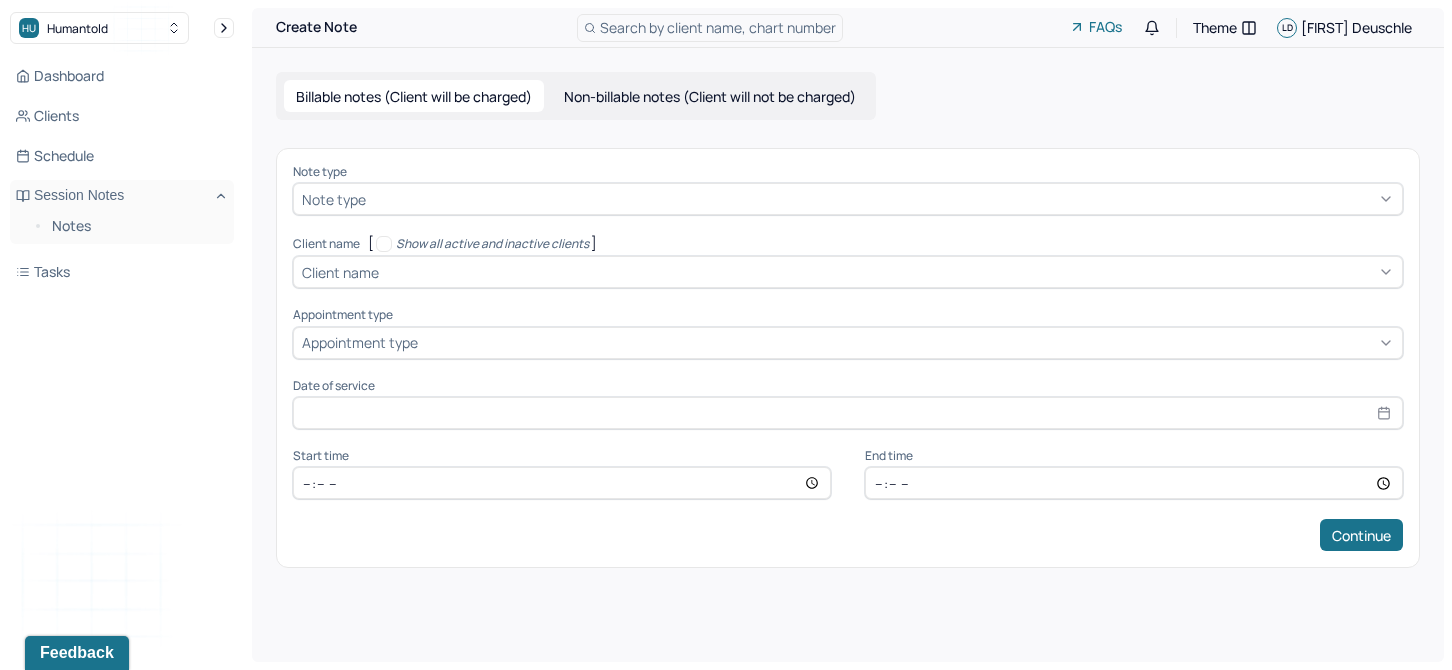 click on "Billable notes (Client will be charged) Non-billable notes (Client will not be charged)" at bounding box center (576, 96) 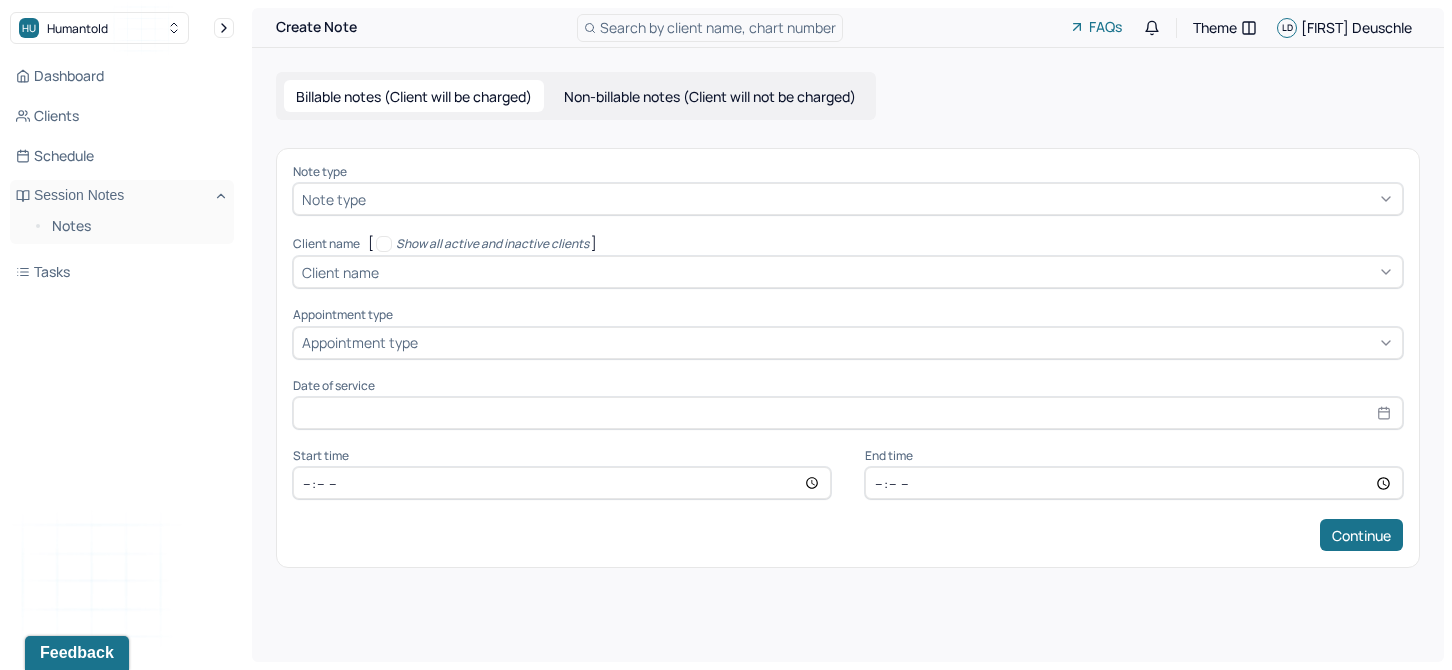 click on "Non-billable notes (Client will not be charged)" at bounding box center (710, 96) 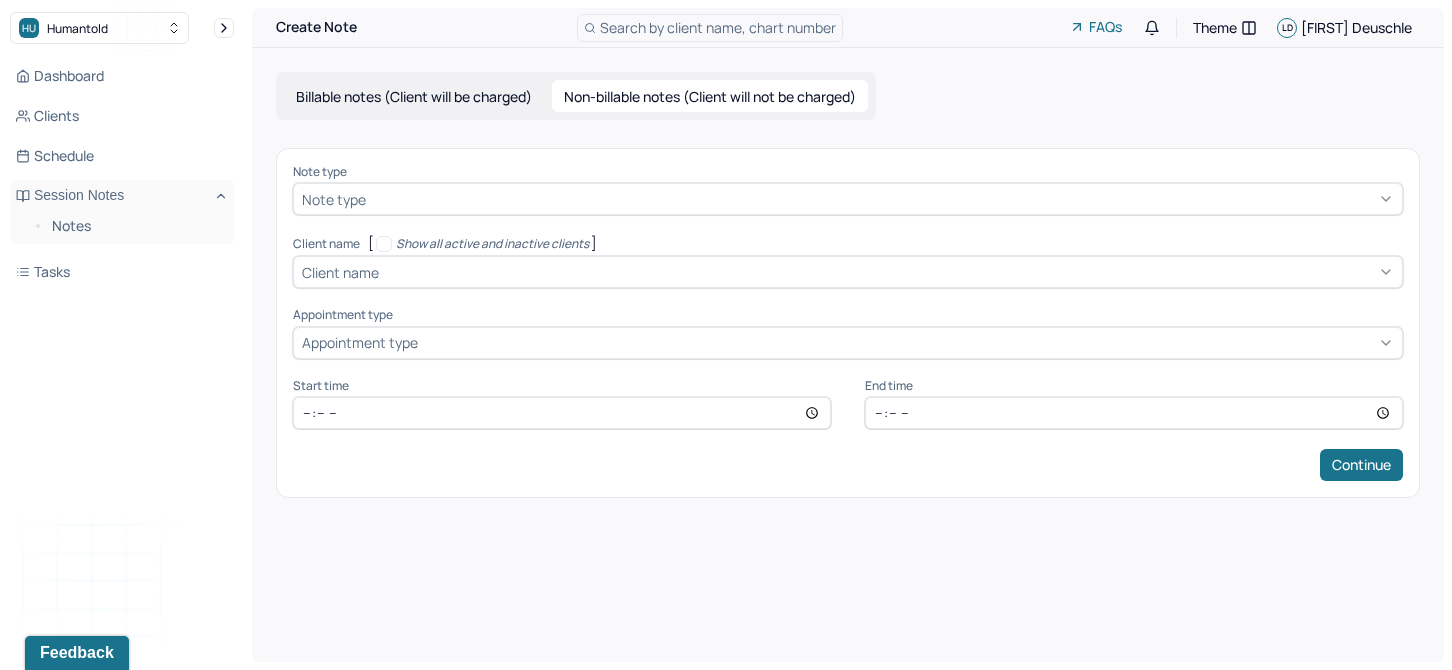 click at bounding box center [882, 199] 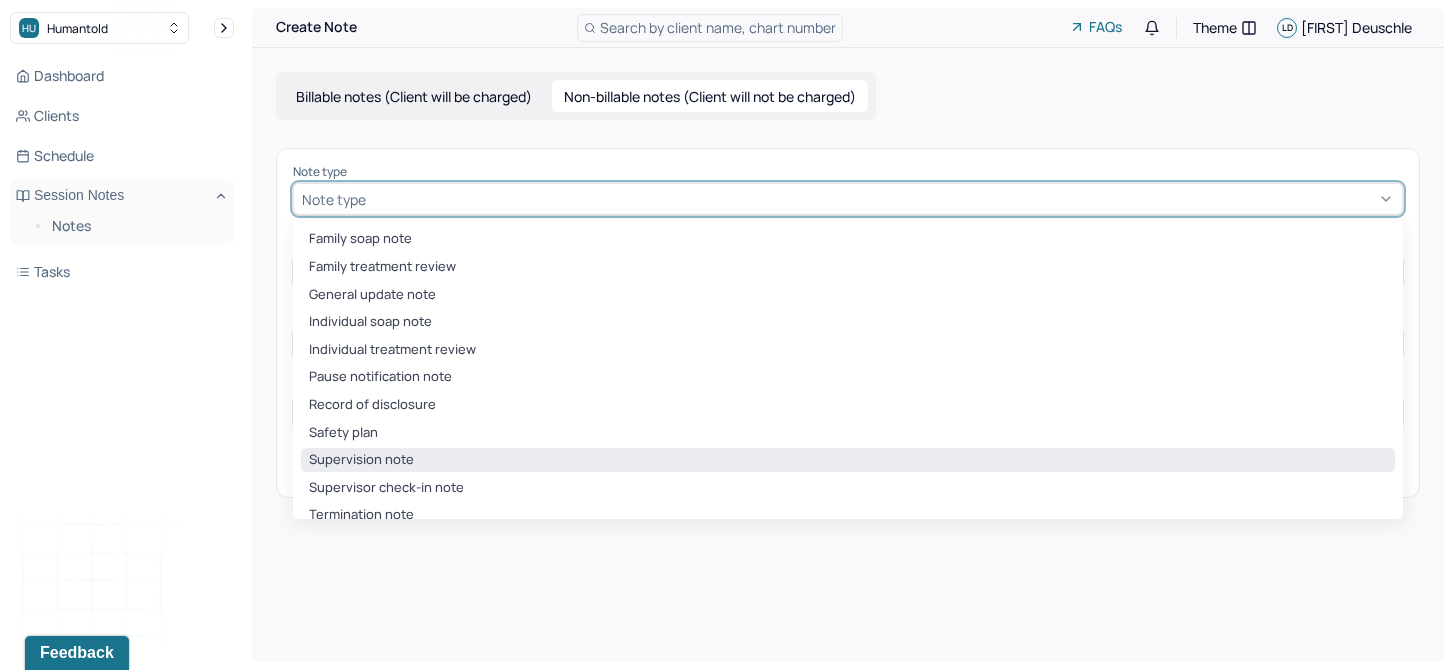 click on "Supervision note" at bounding box center [848, 460] 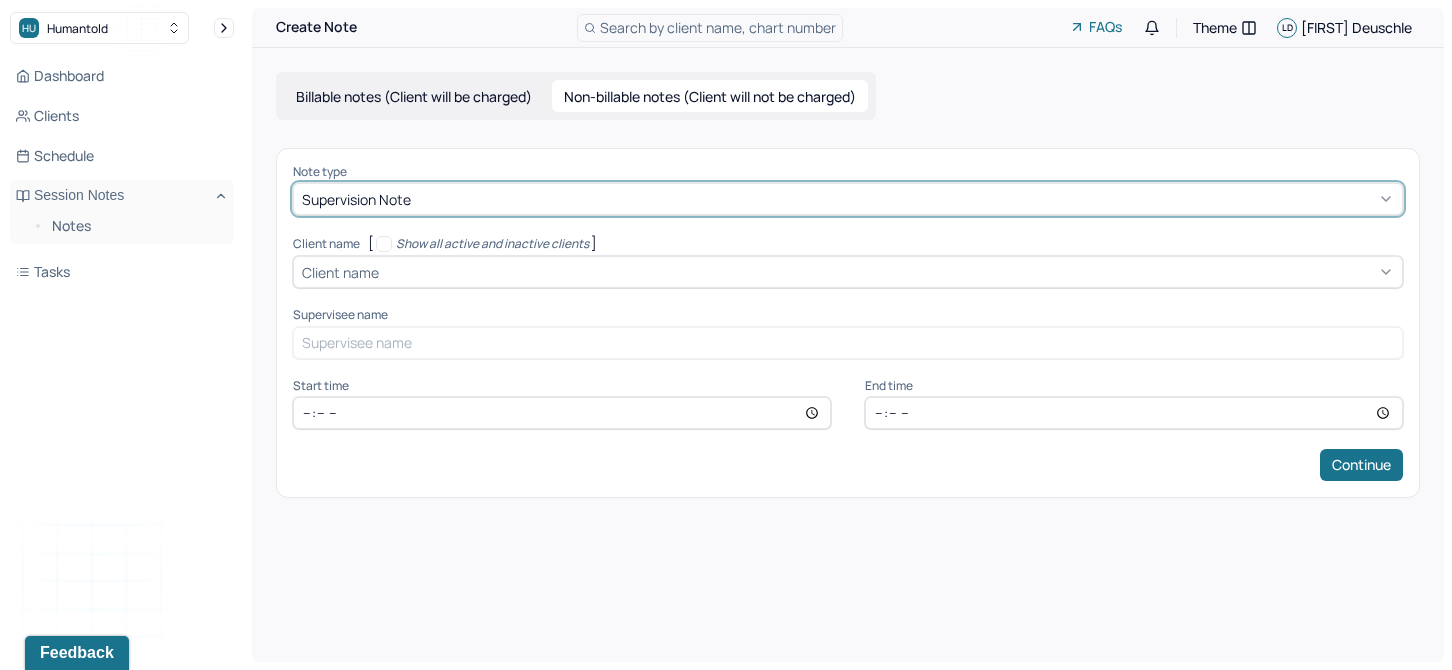 click on "Client name" at bounding box center (340, 272) 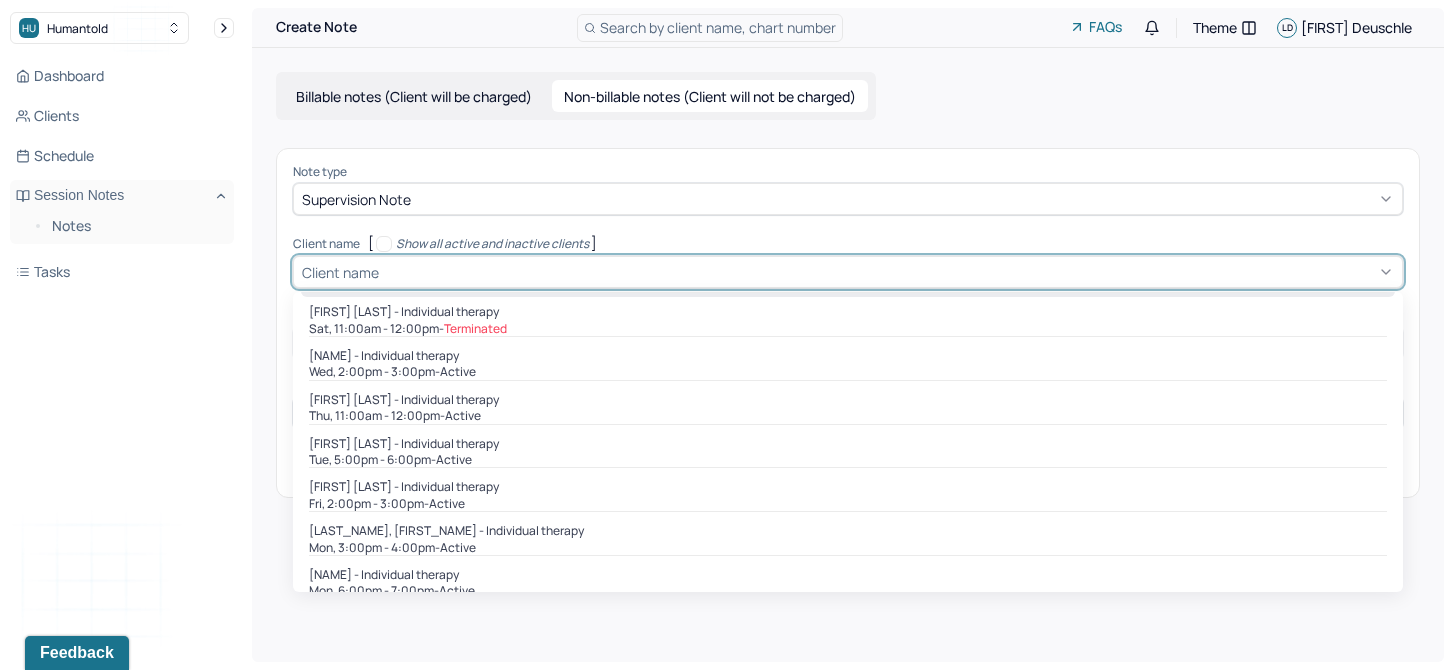 scroll, scrollTop: 179, scrollLeft: 0, axis: vertical 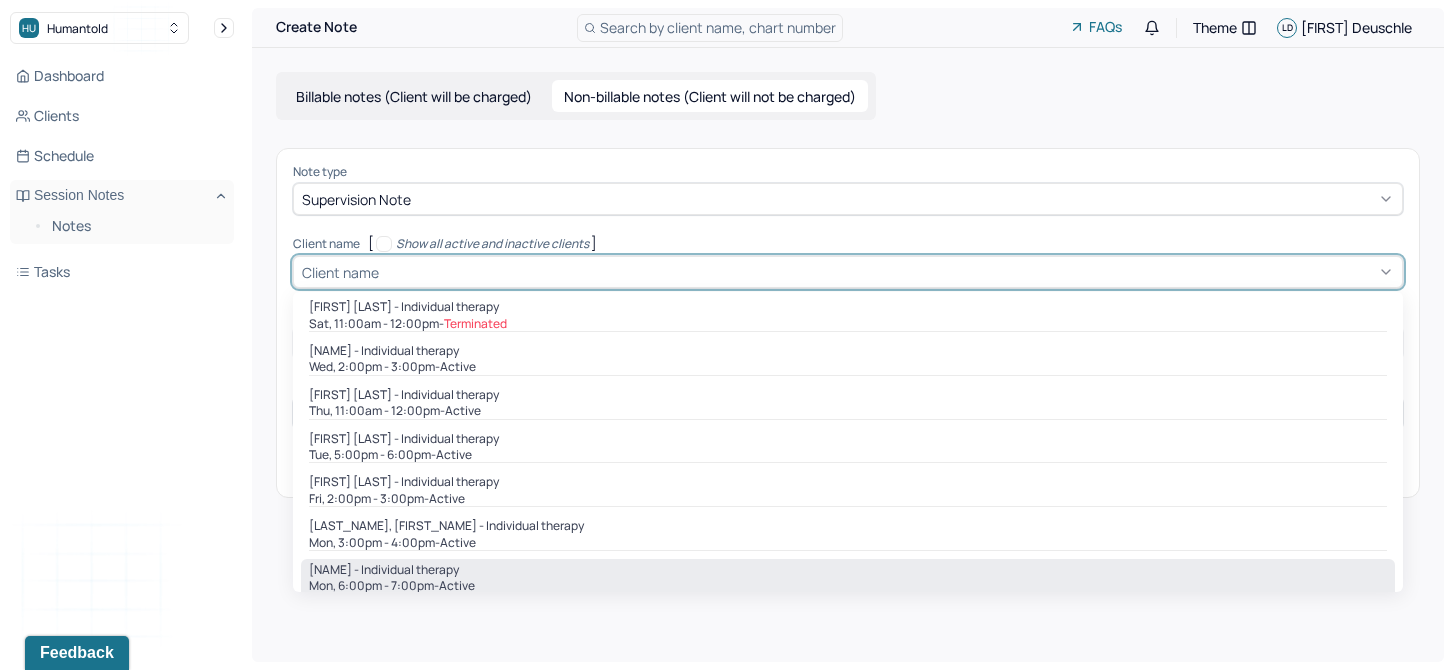 click on "[NAME] - Individual therapy" at bounding box center (384, 570) 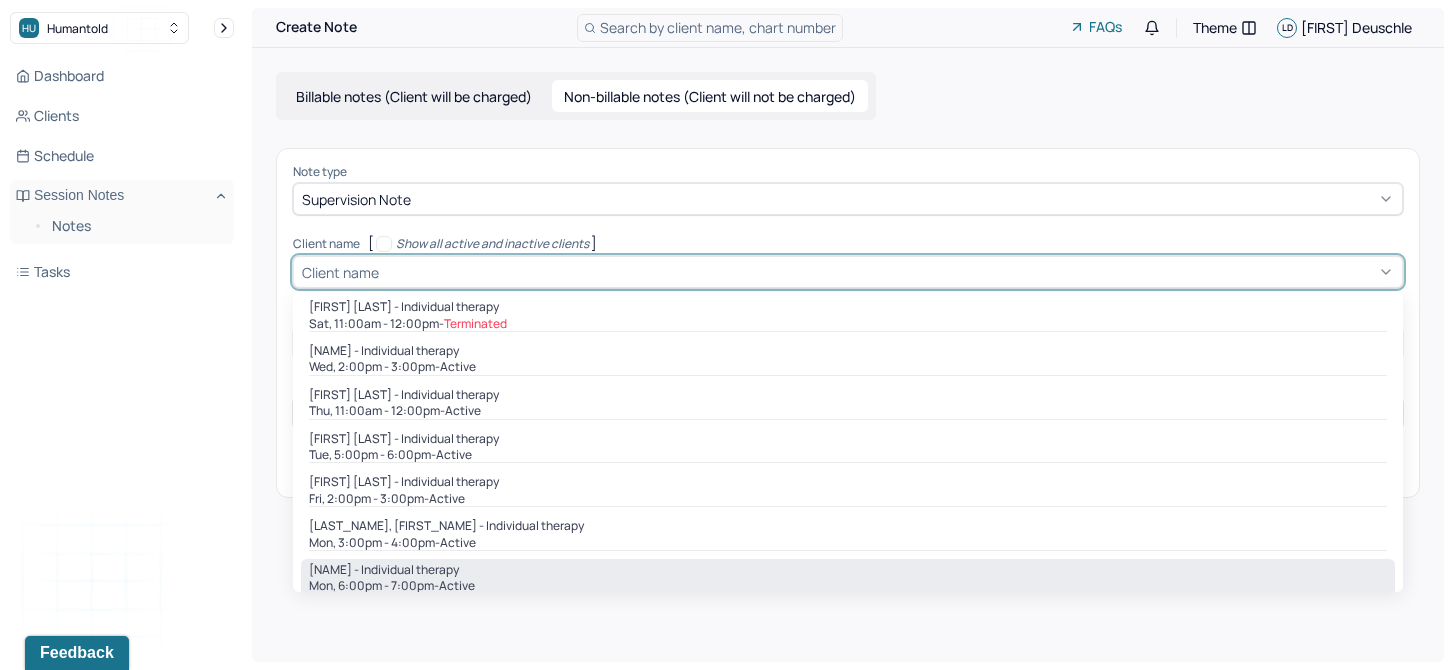 type on "18:00" 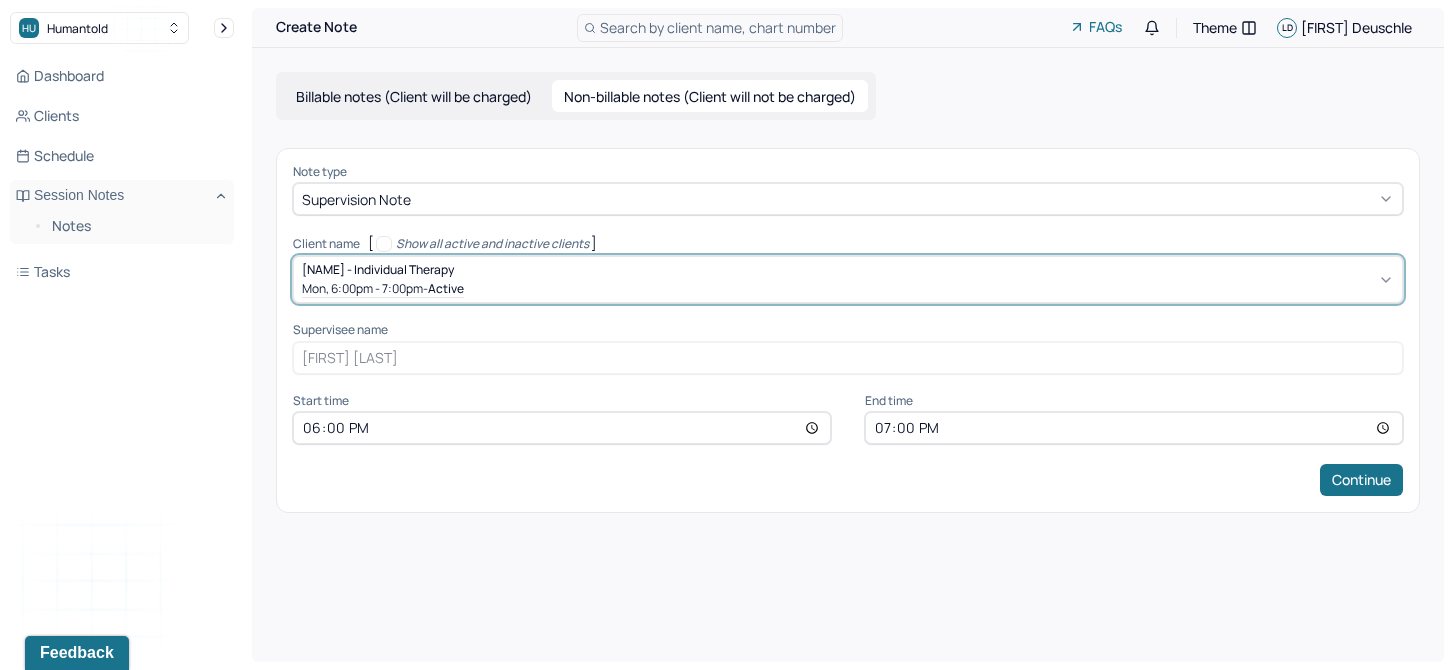 click on "Note type Supervision note Client name [ Show all active and inactive clients ] option [object Object], selected. [FIRST] [LAST] - Individual therapy Mon, 6:00pm - 7:00pm  -  active Supervisee name [FIRST] [LAST] Appointment type individual therapy Start time 18:00 End time 19:00 Continue" at bounding box center (848, 330) 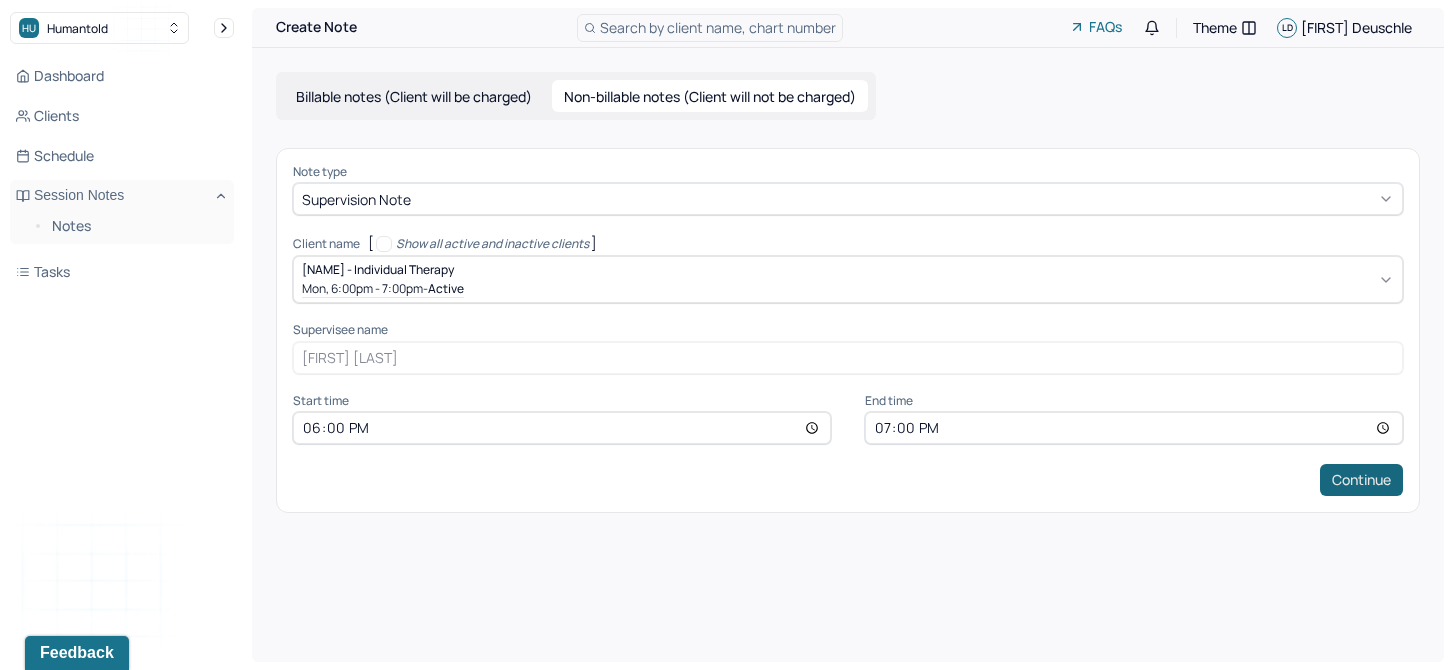 click on "Continue" at bounding box center (1361, 480) 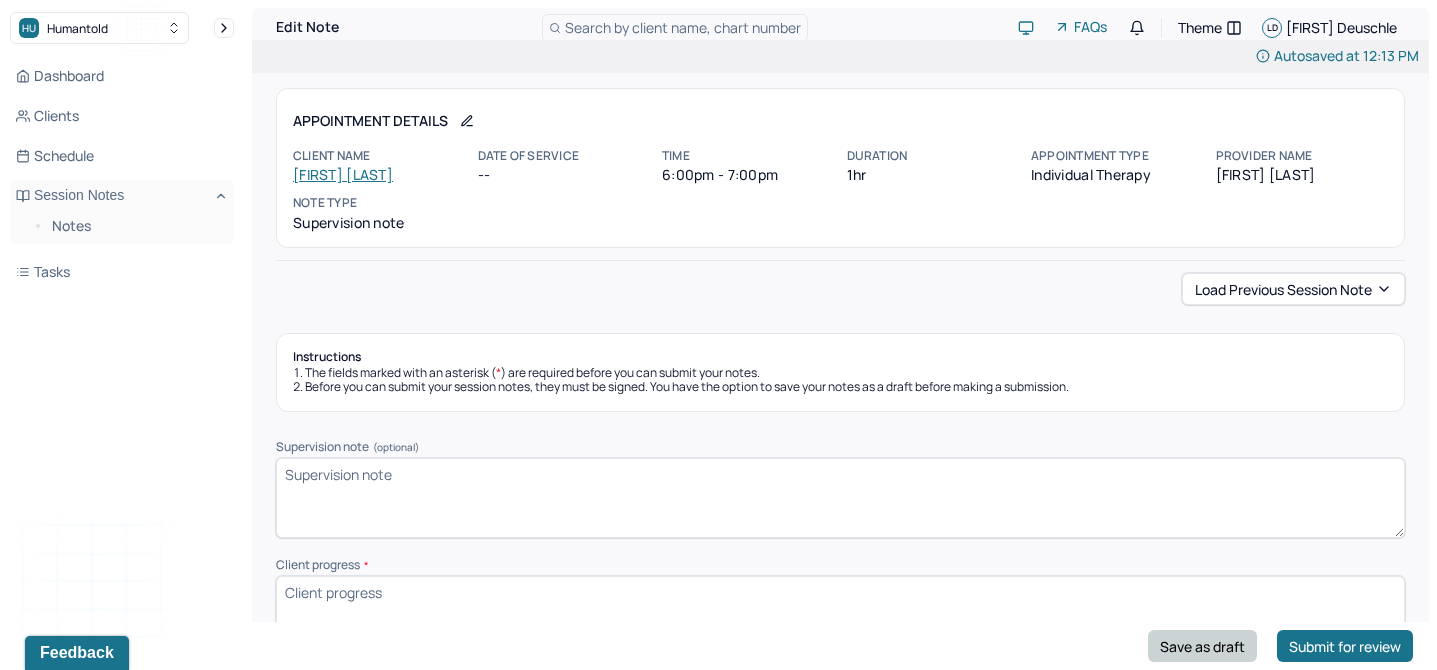 click on "Save as draft" at bounding box center [1202, 646] 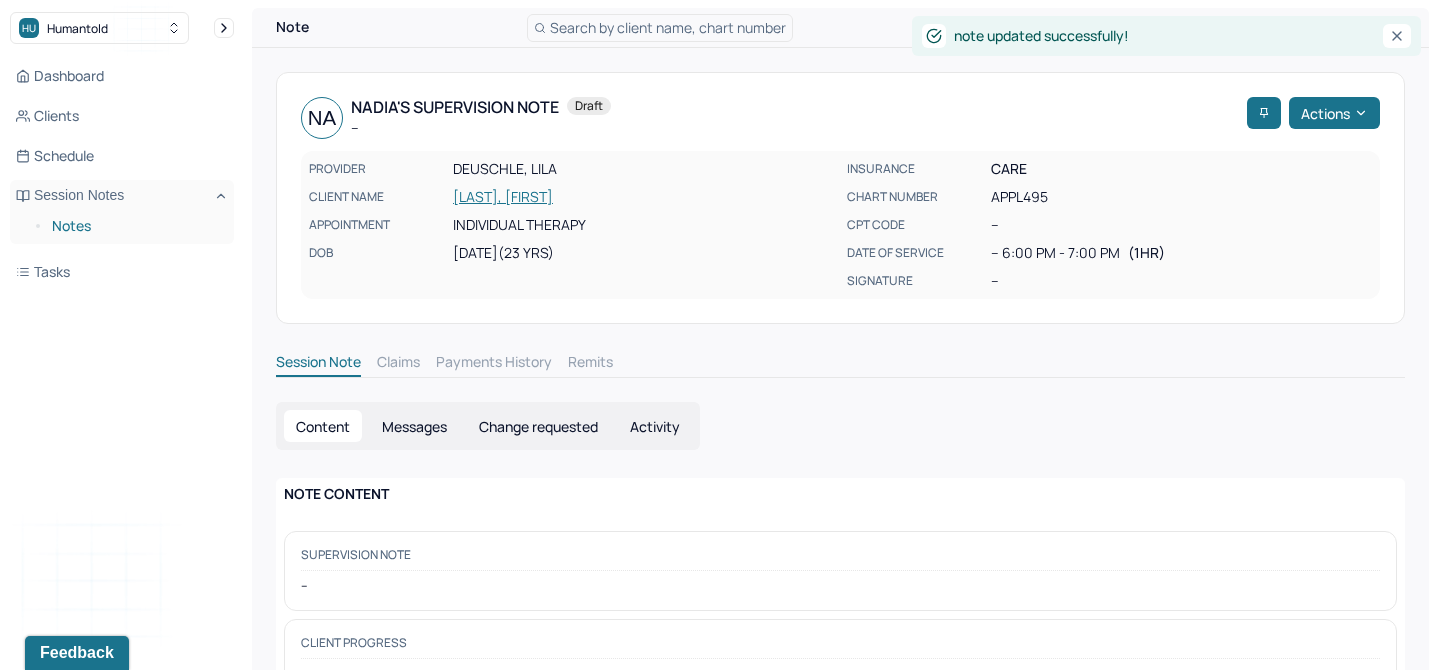 click on "Notes" at bounding box center (135, 226) 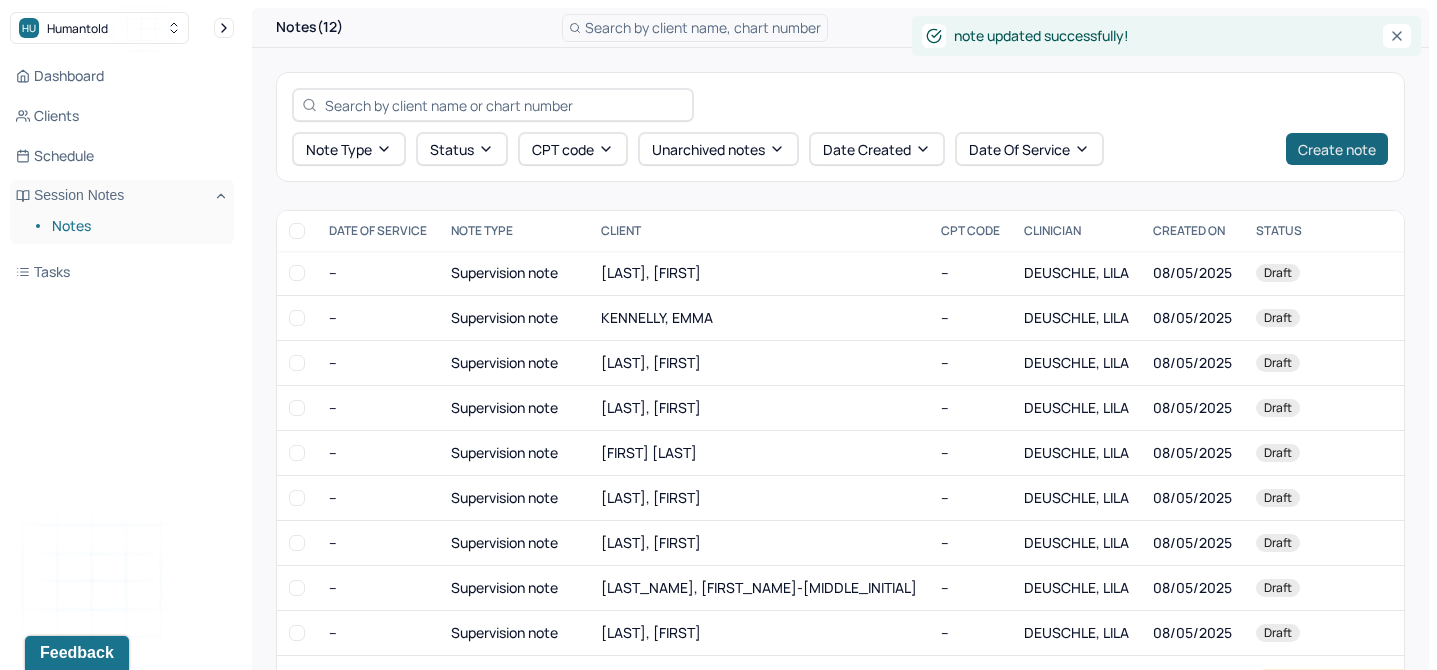 click on "Create note" at bounding box center [1337, 149] 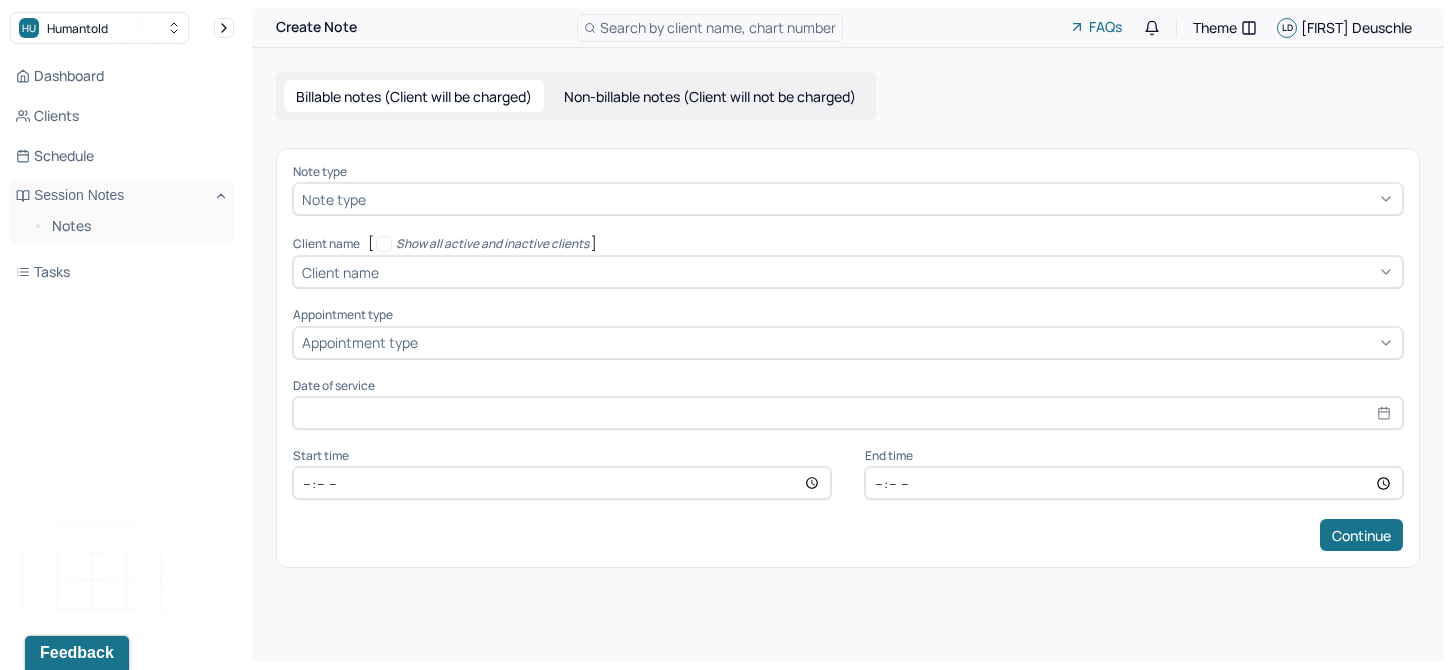 click on "Non-billable notes (Client will not be charged)" at bounding box center (710, 96) 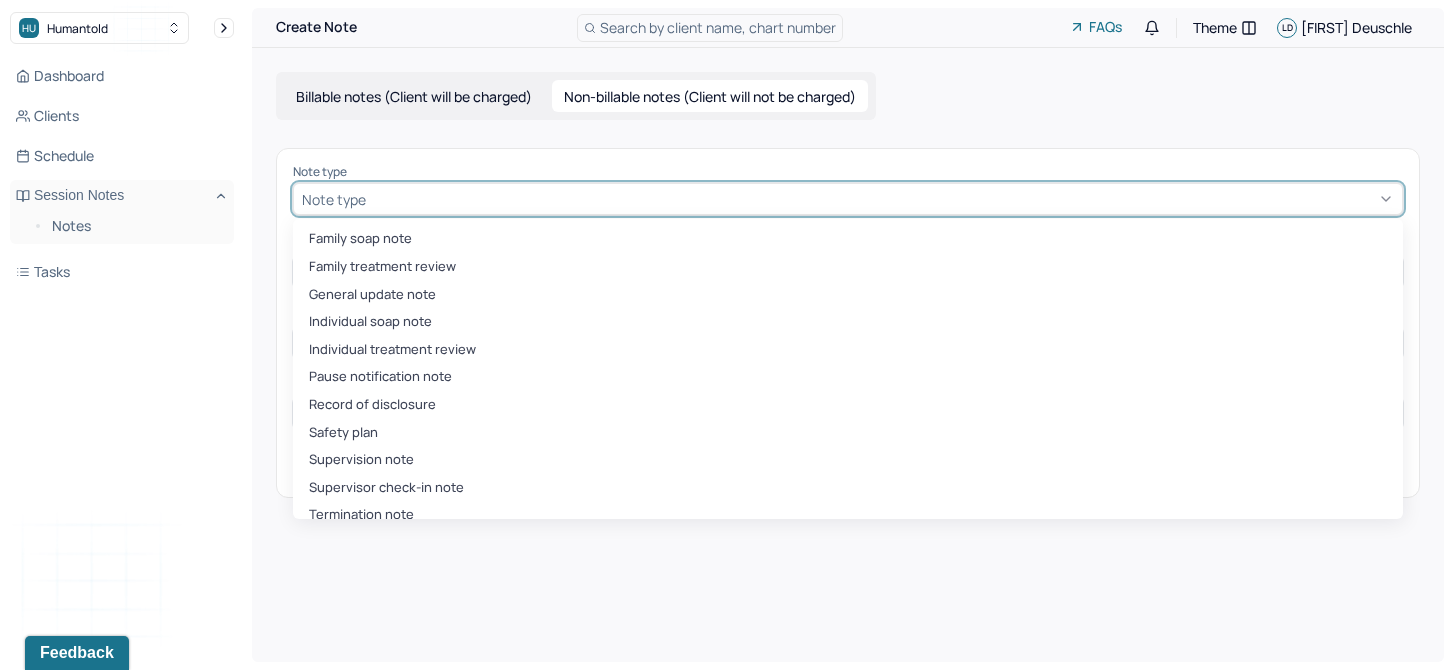 click at bounding box center (882, 199) 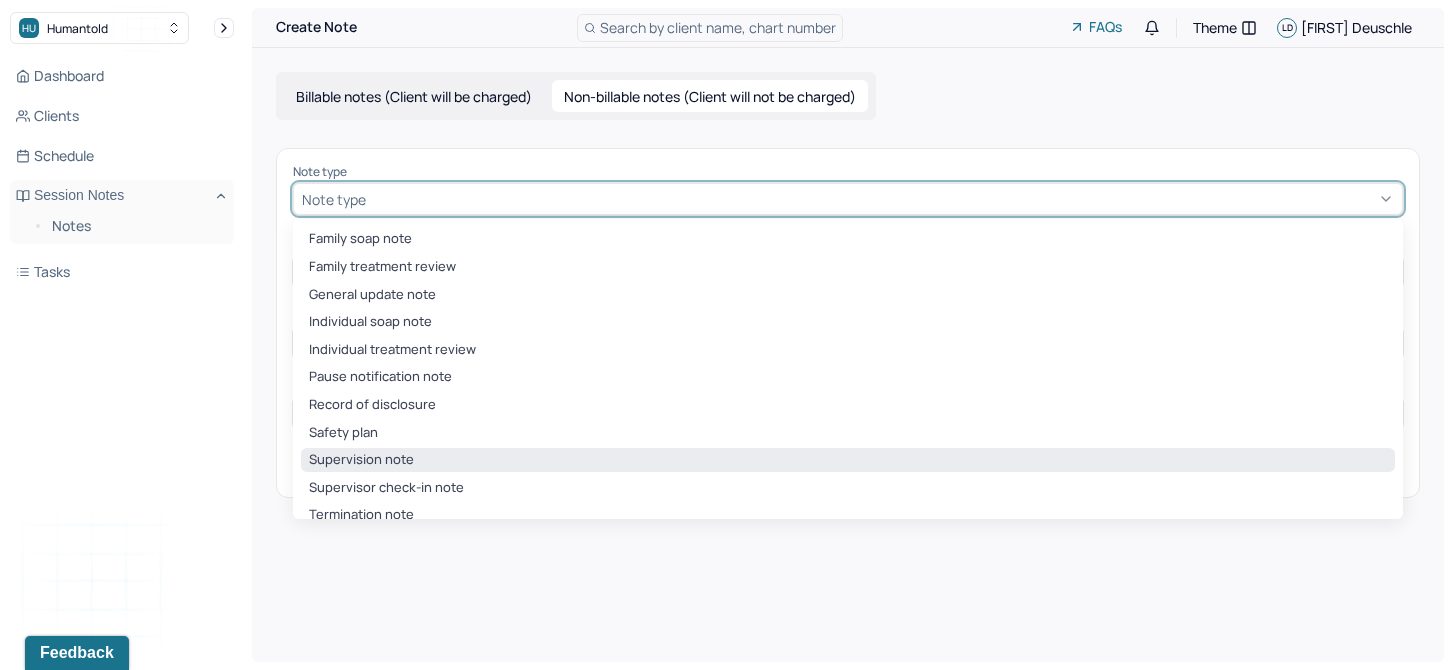 click on "Supervision note" at bounding box center (848, 460) 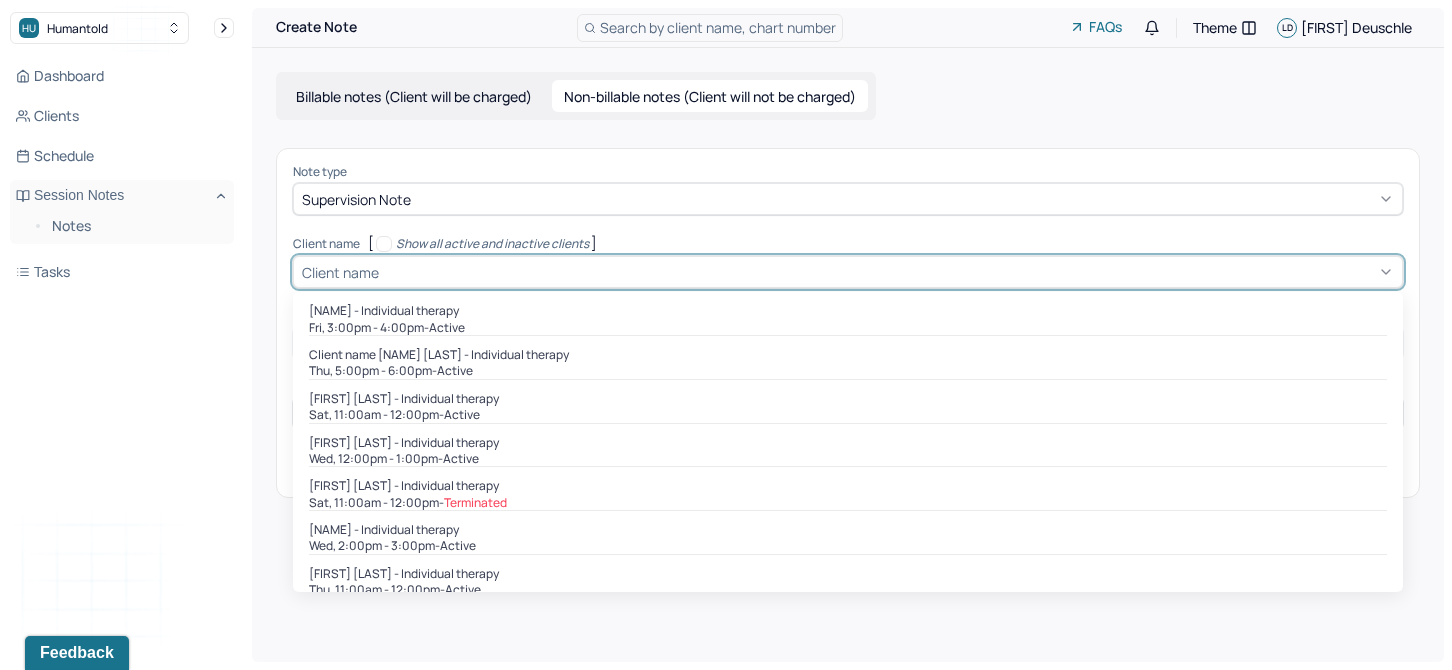click at bounding box center (888, 272) 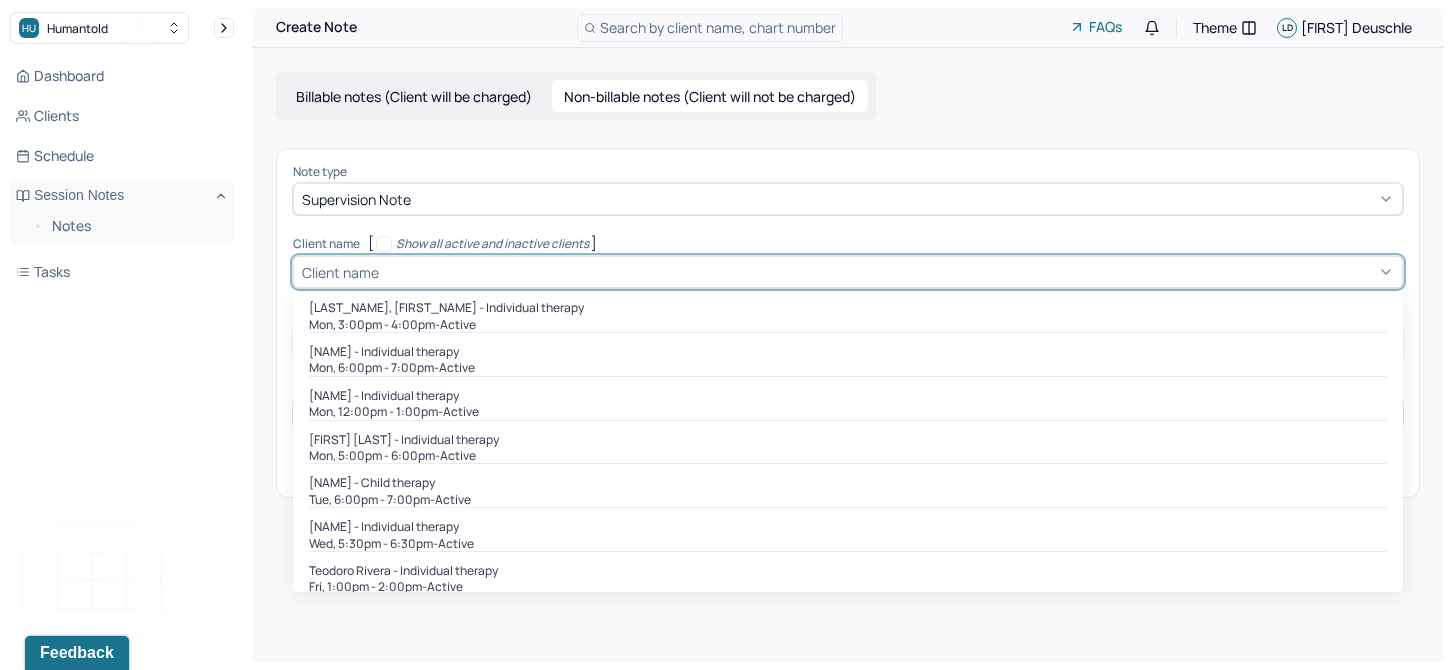 scroll, scrollTop: 404, scrollLeft: 0, axis: vertical 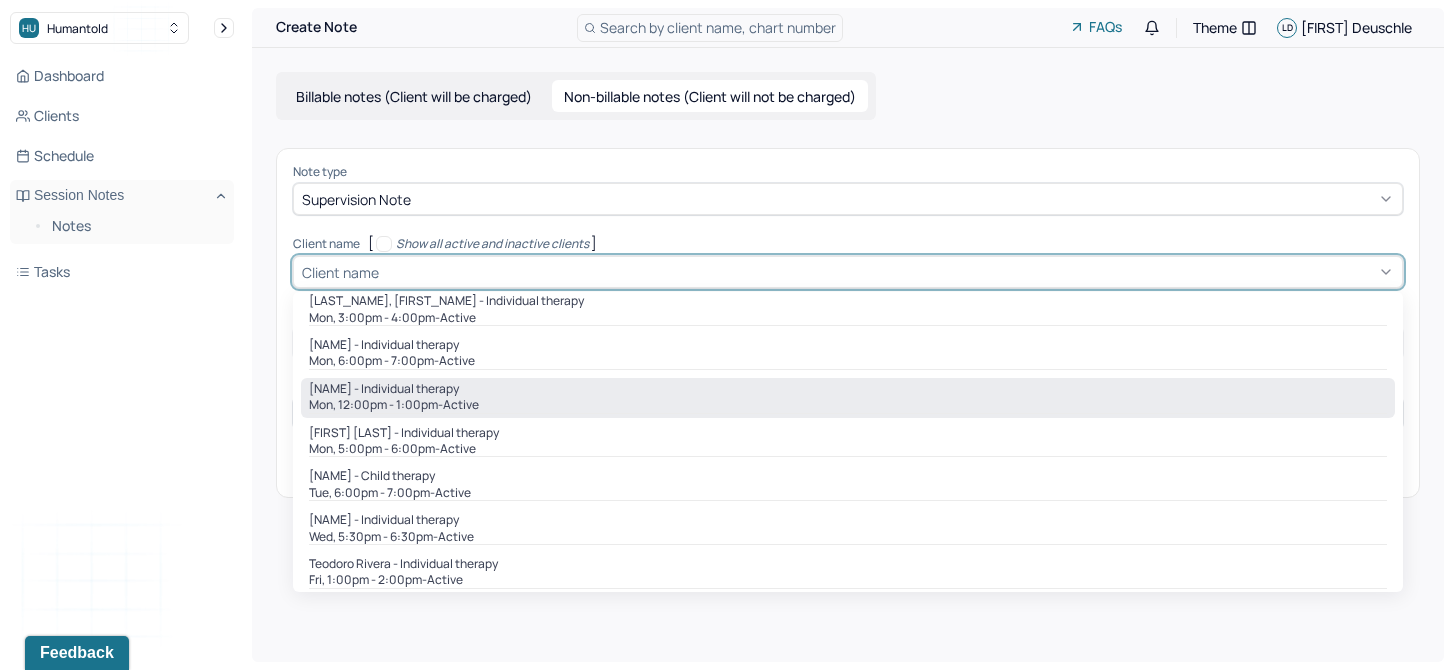 click on "[NAME] - Individual therapy" at bounding box center [384, 389] 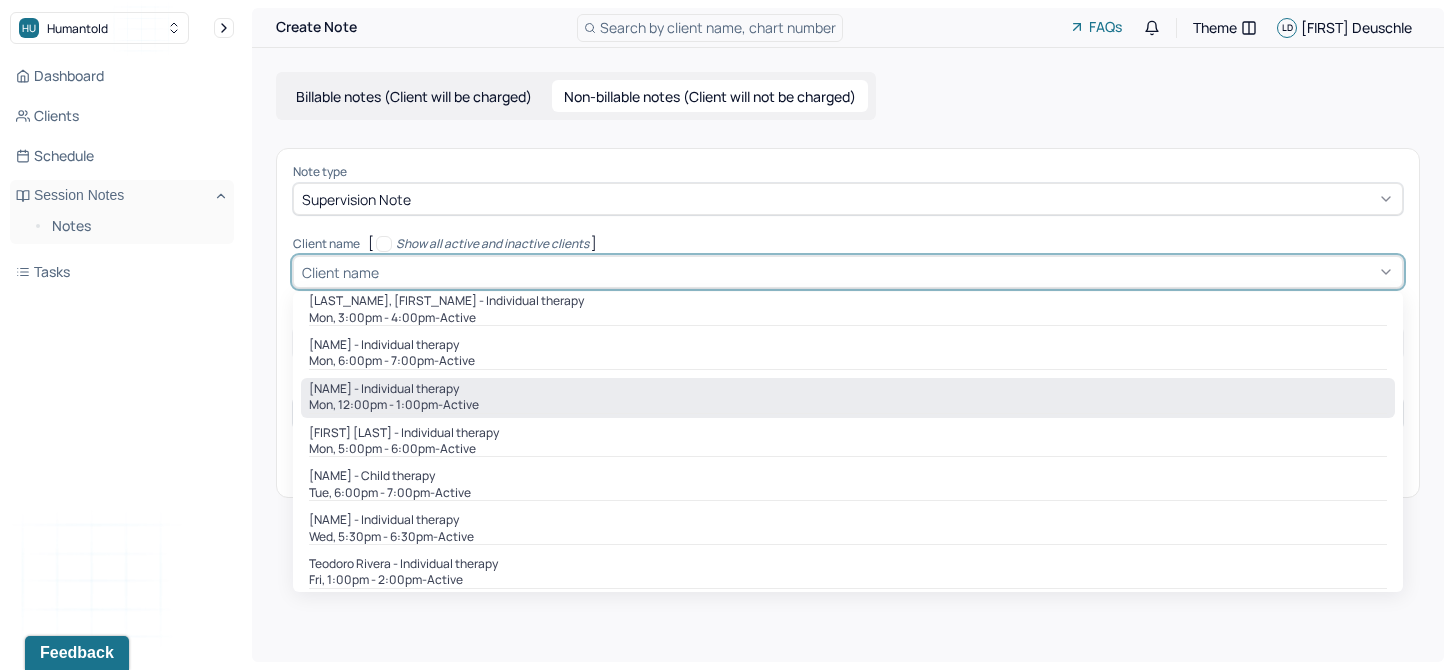 type on "12:00" 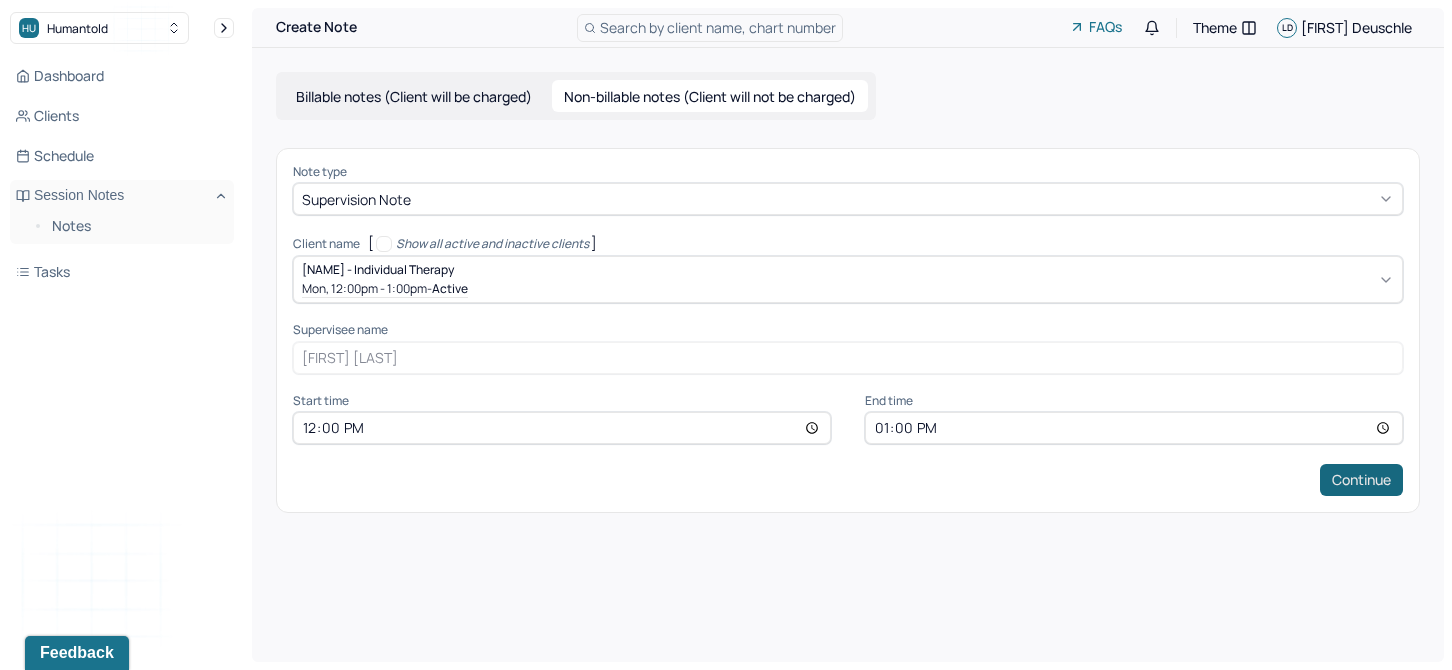 click on "Continue" at bounding box center [1361, 480] 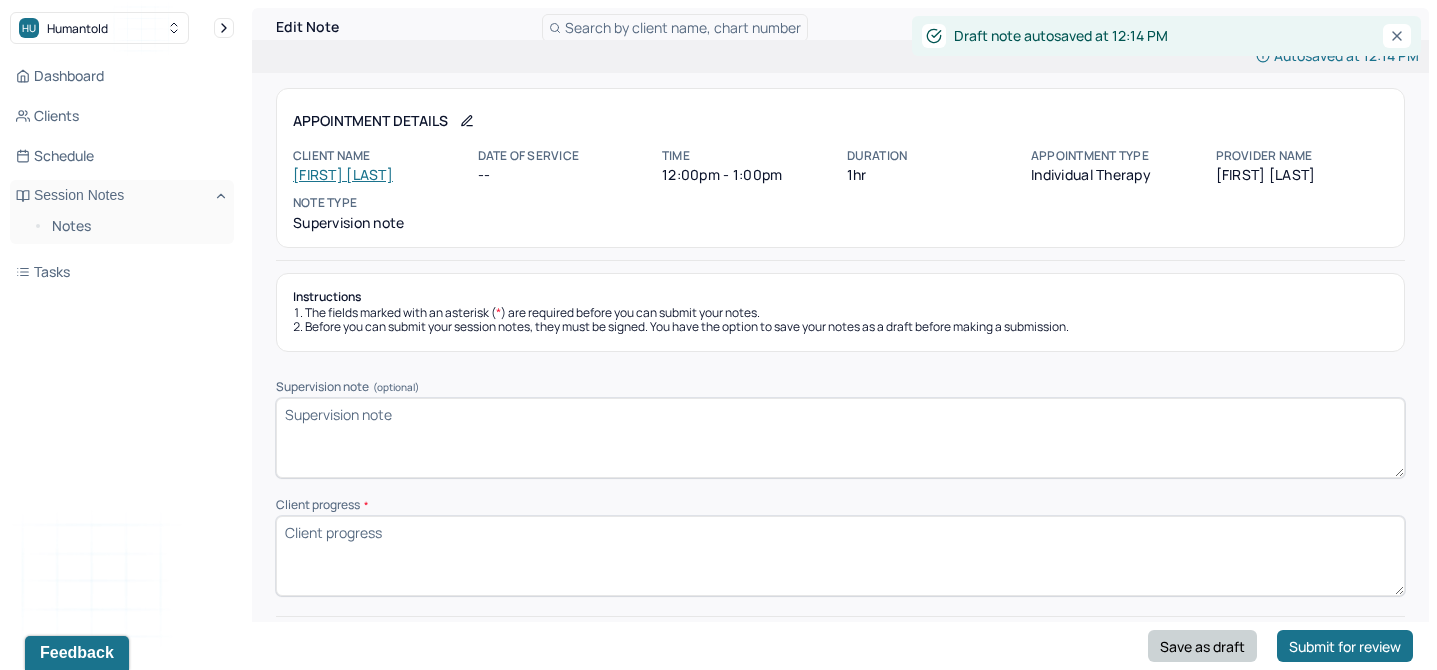 click on "Save as draft" at bounding box center (1202, 646) 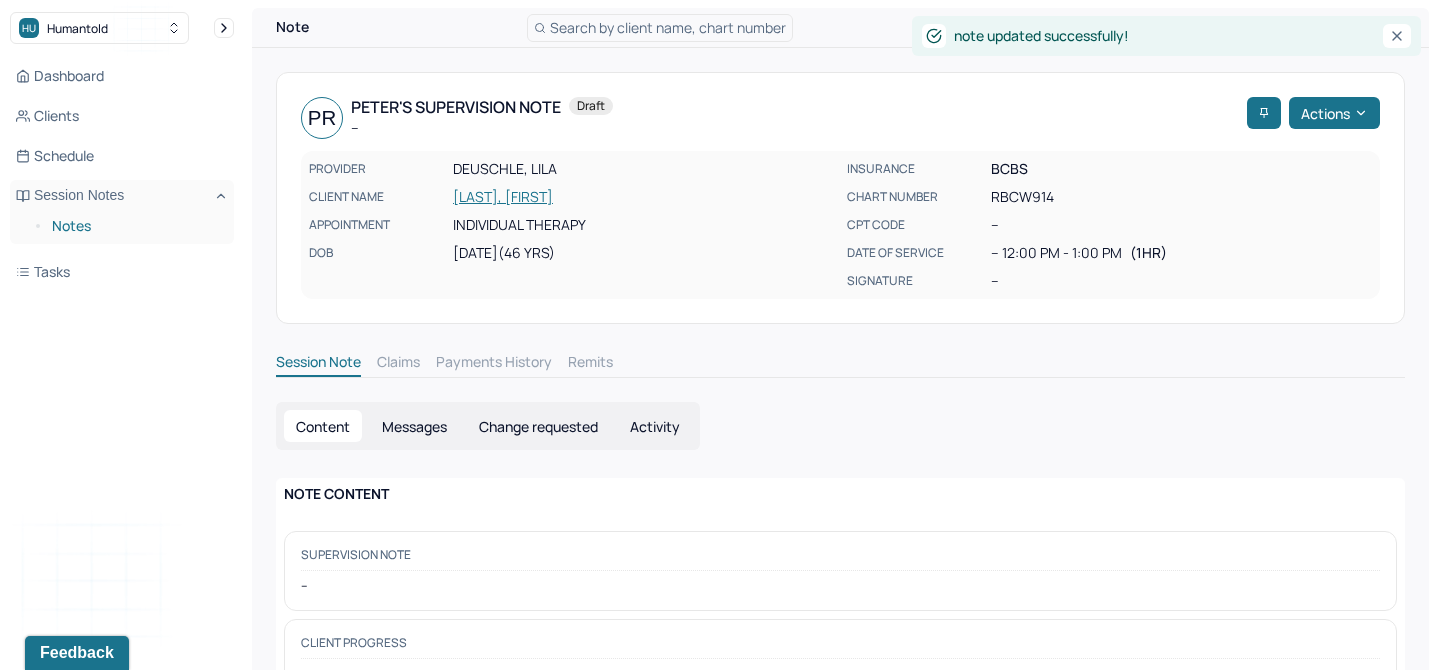 click on "Notes" at bounding box center [135, 226] 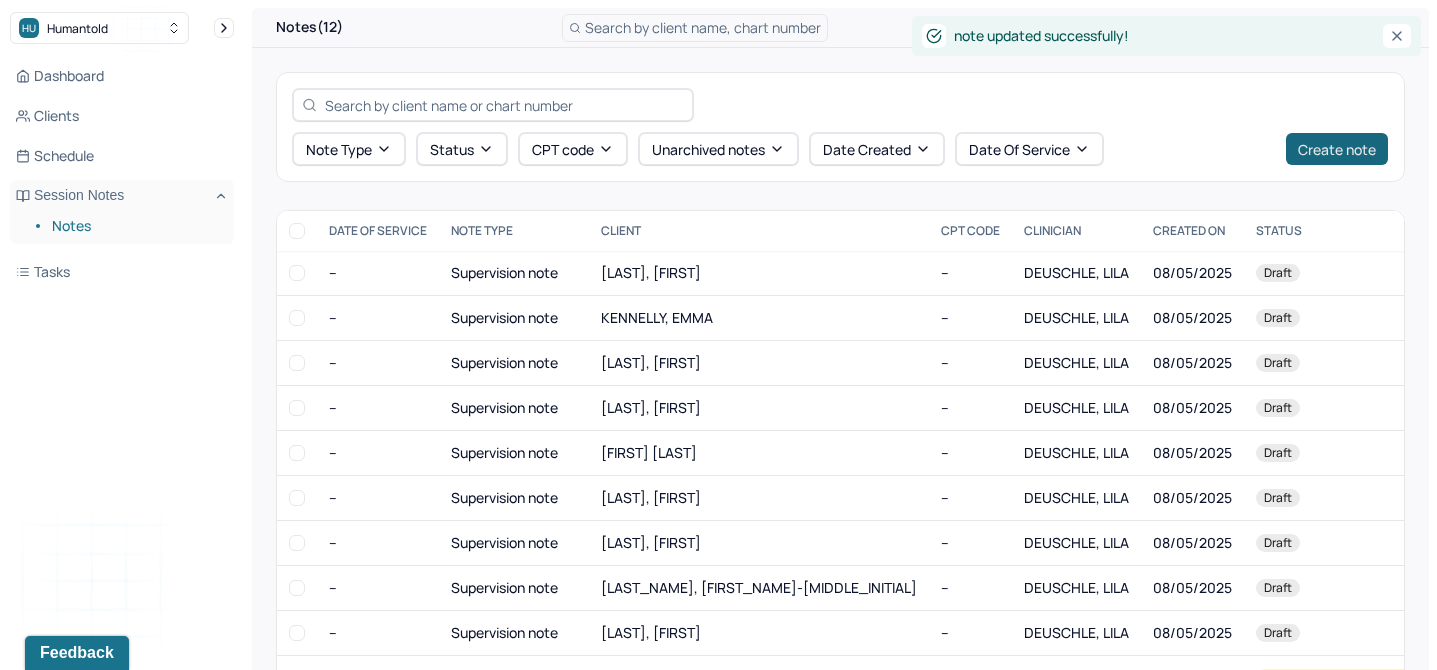click on "Create note" at bounding box center (1337, 149) 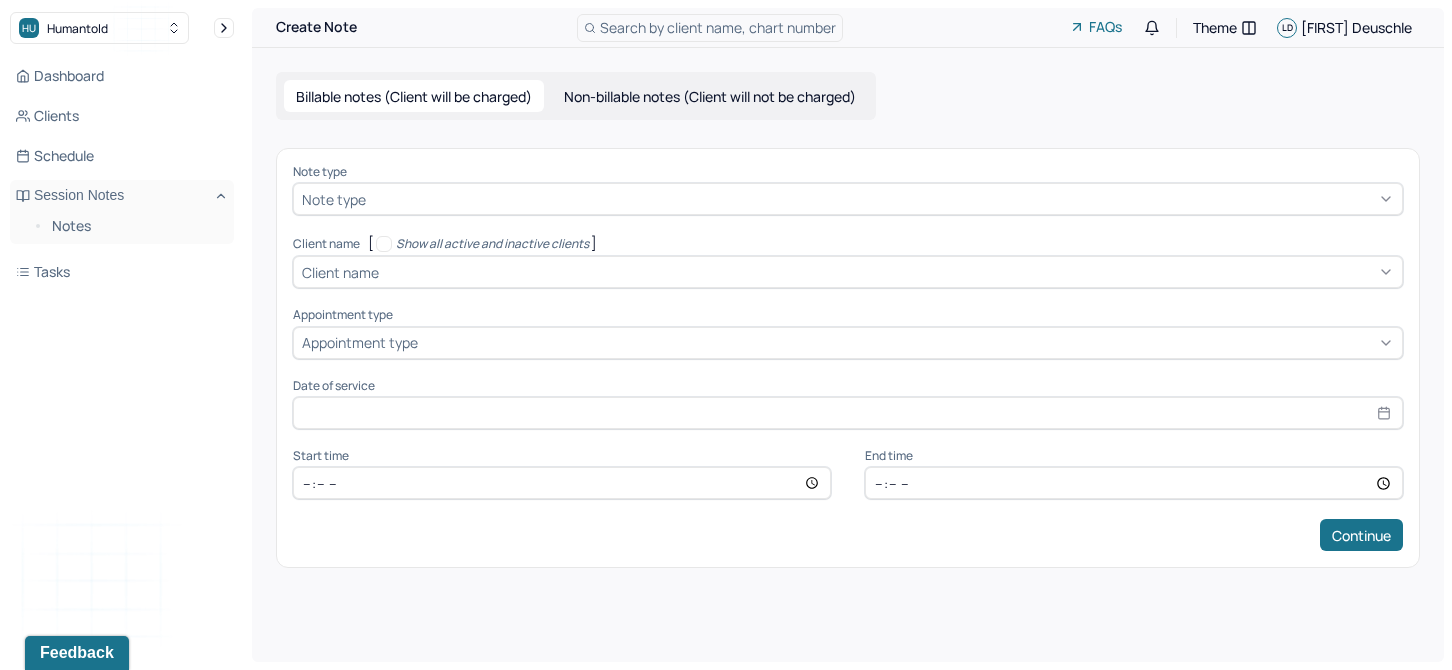 click on "Non-billable notes (Client will not be charged)" at bounding box center (710, 96) 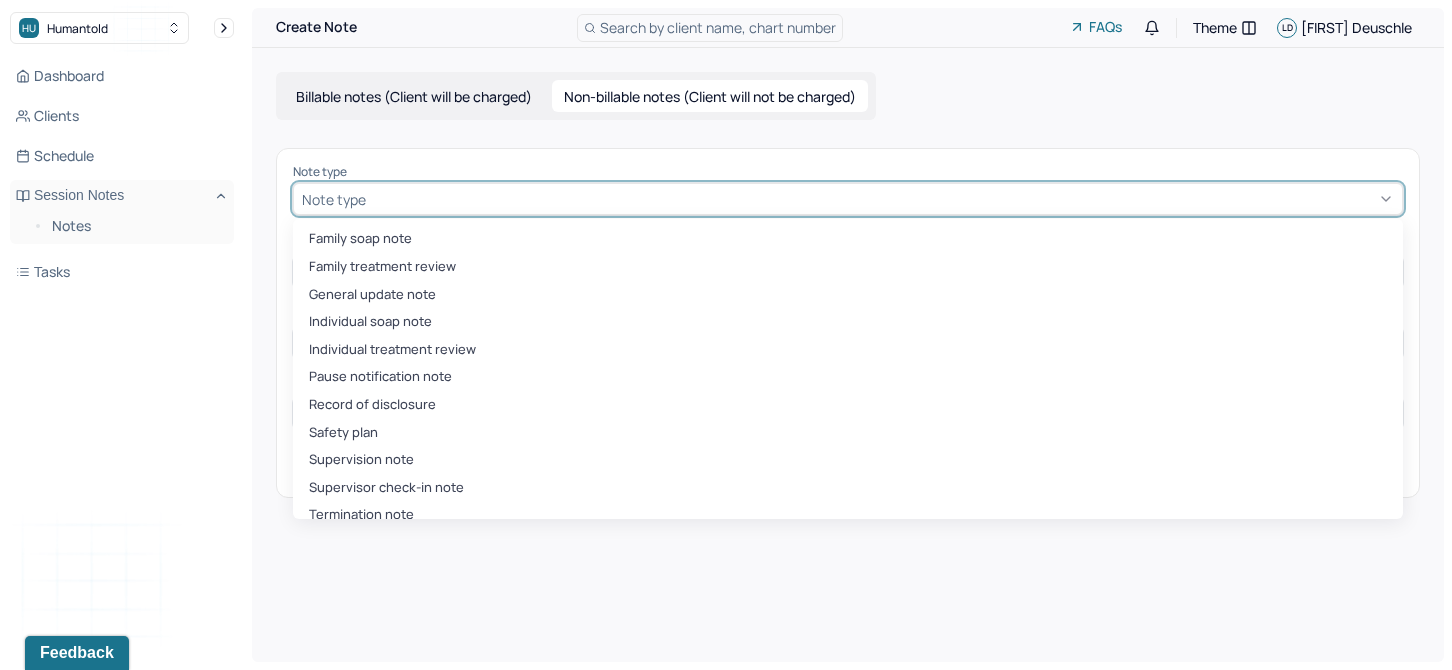 click on "Note type" at bounding box center (848, 199) 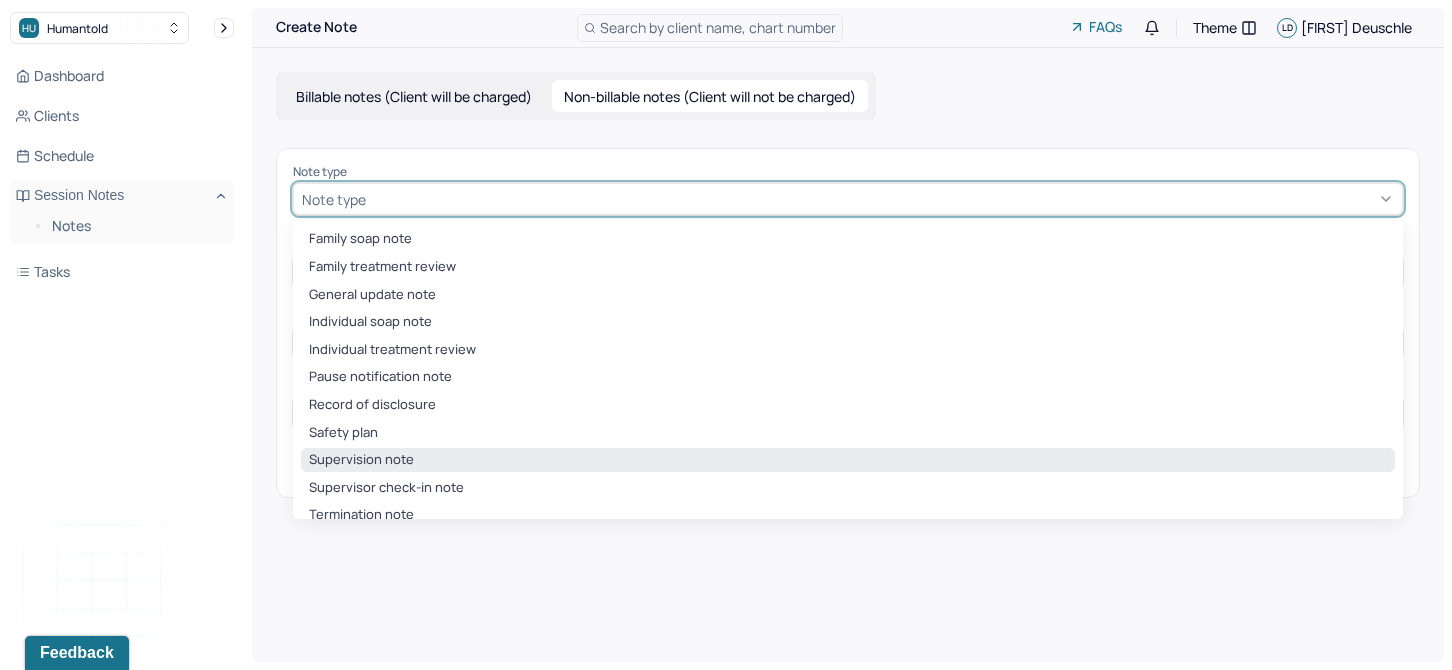 click on "Supervision note" at bounding box center [848, 460] 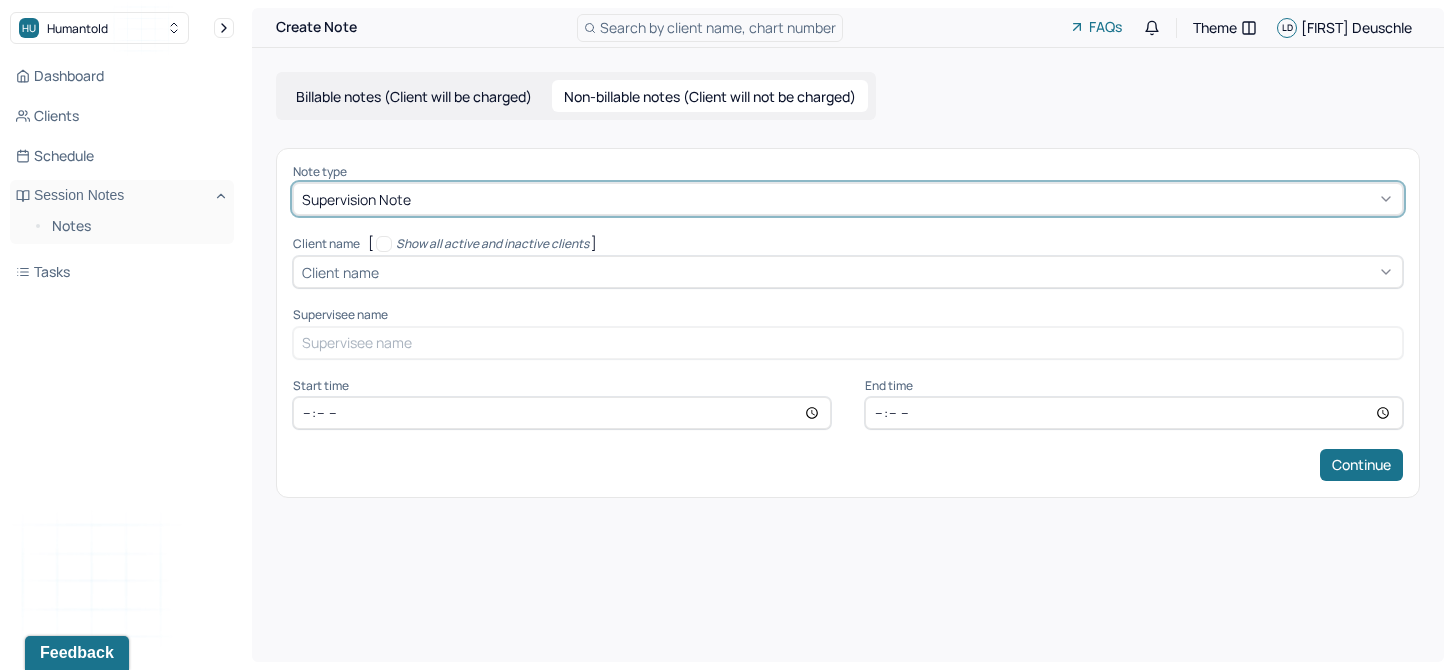 click at bounding box center [888, 272] 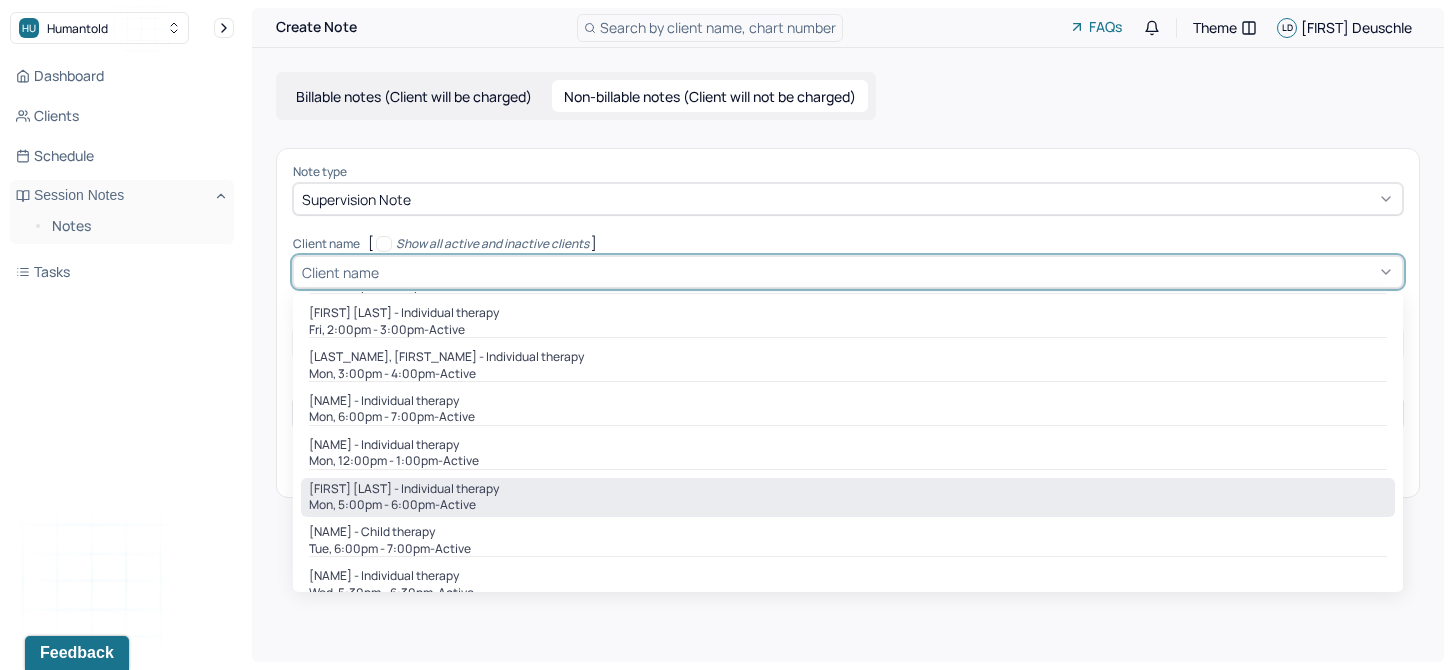 scroll, scrollTop: 353, scrollLeft: 0, axis: vertical 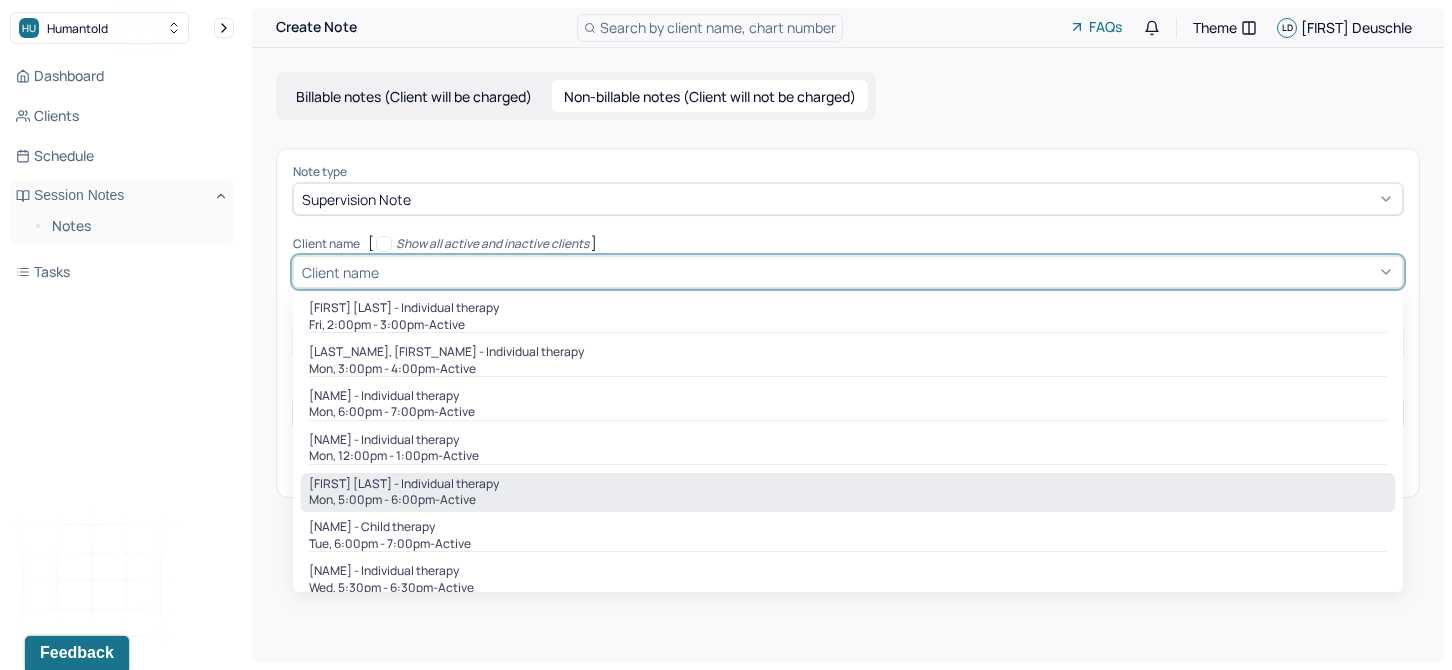click on "Mon, 5:00pm - 6:00pm  -  active" at bounding box center [848, 500] 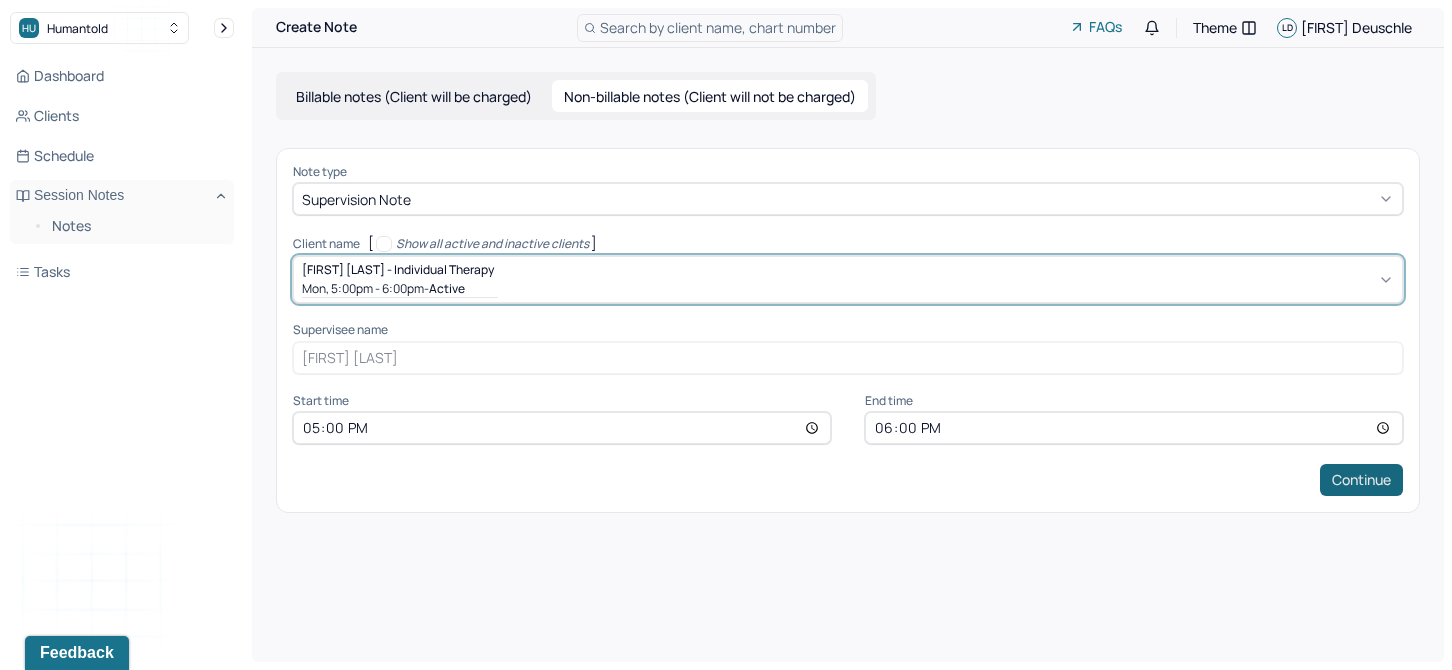 click on "Continue" at bounding box center (1361, 480) 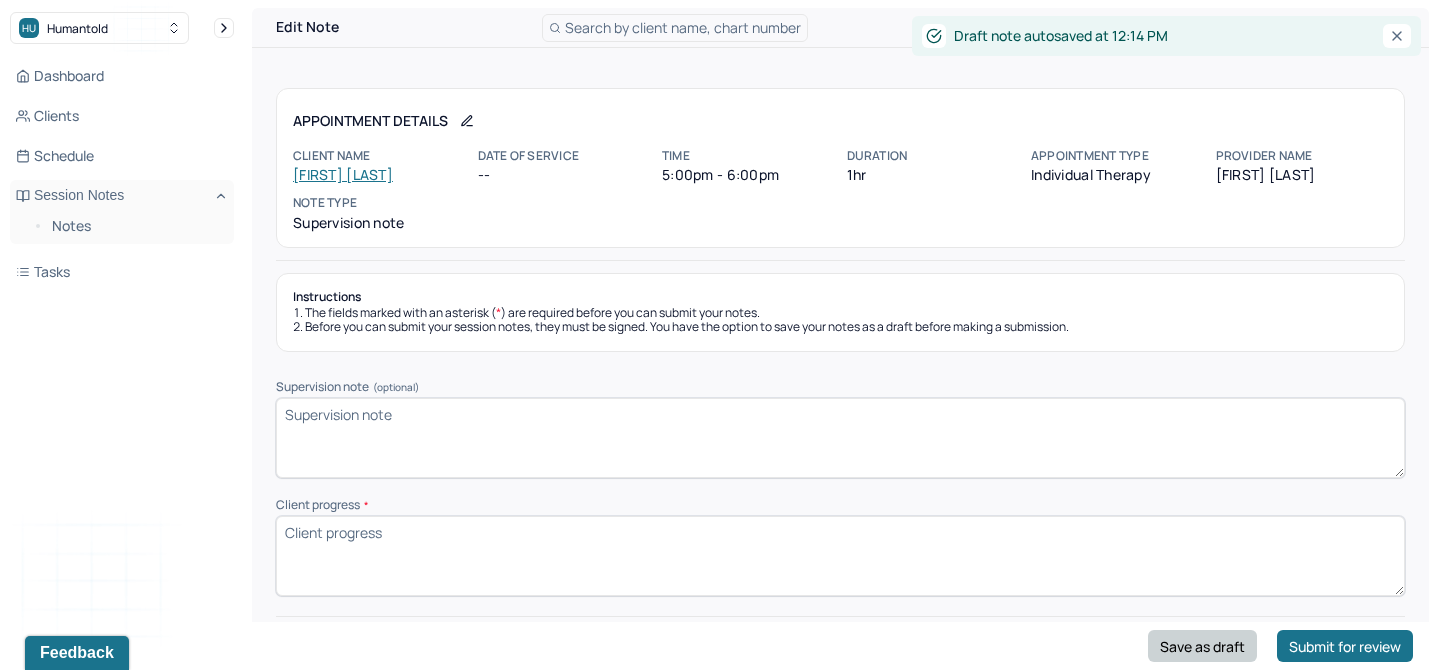 click on "Save as draft" at bounding box center (1202, 646) 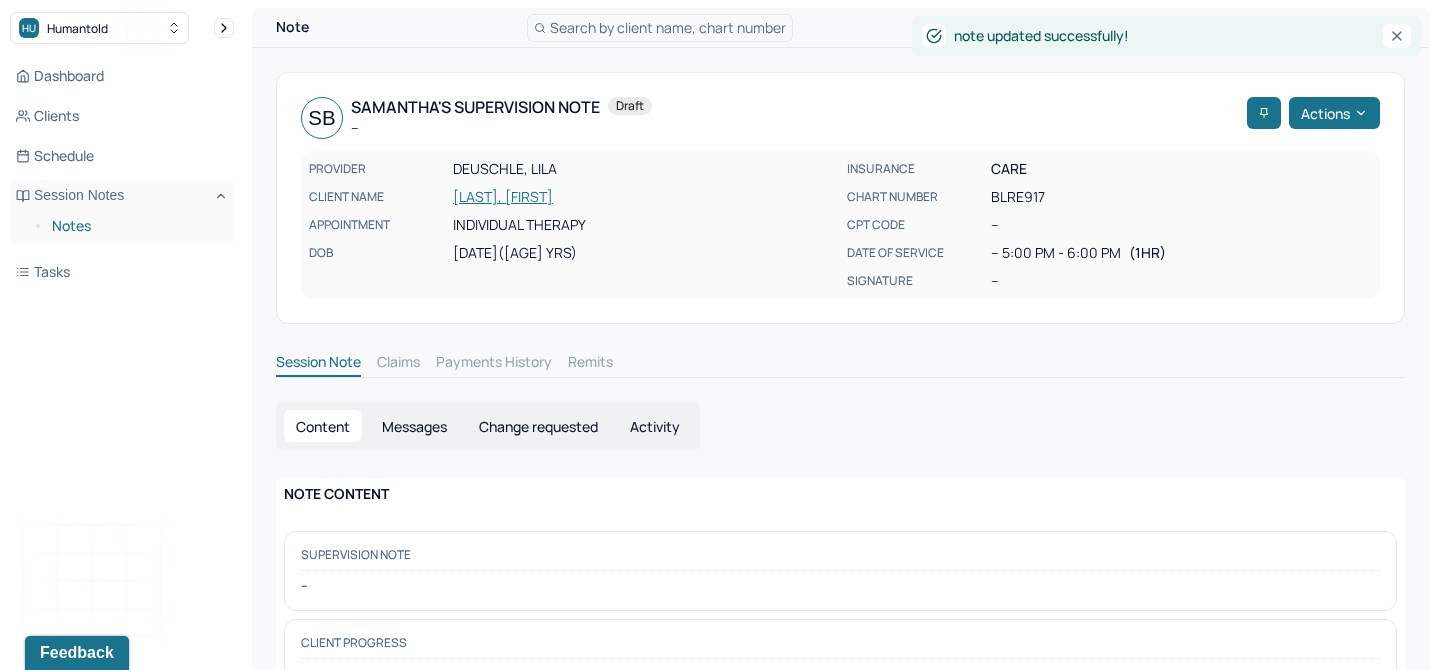 click on "Notes" at bounding box center (135, 226) 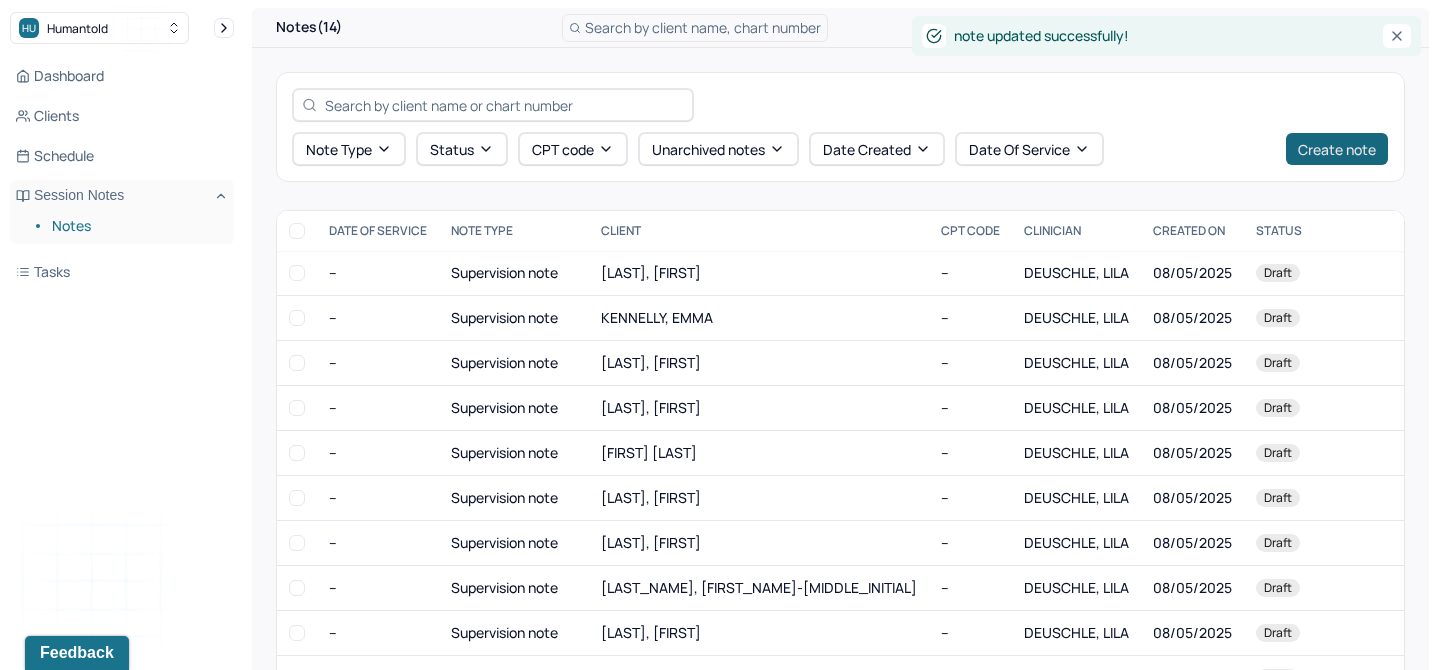 click on "Create note" at bounding box center (1337, 149) 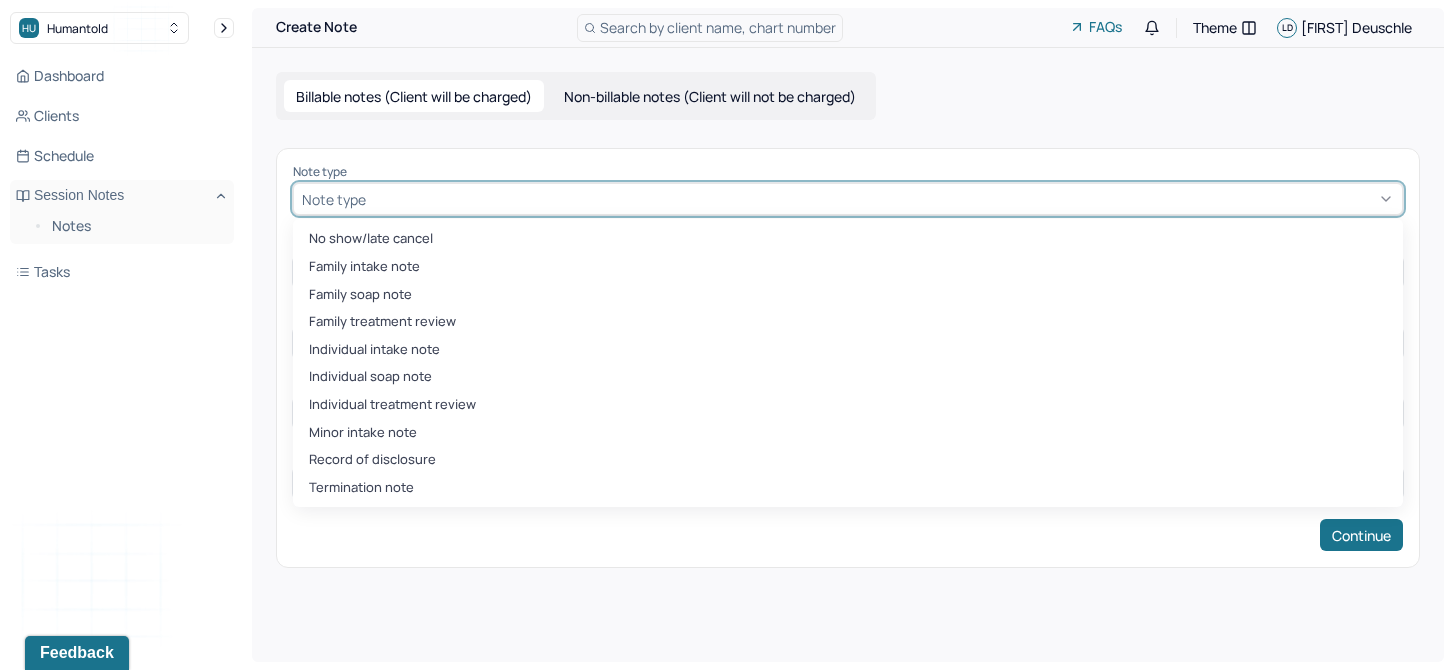 click at bounding box center (882, 199) 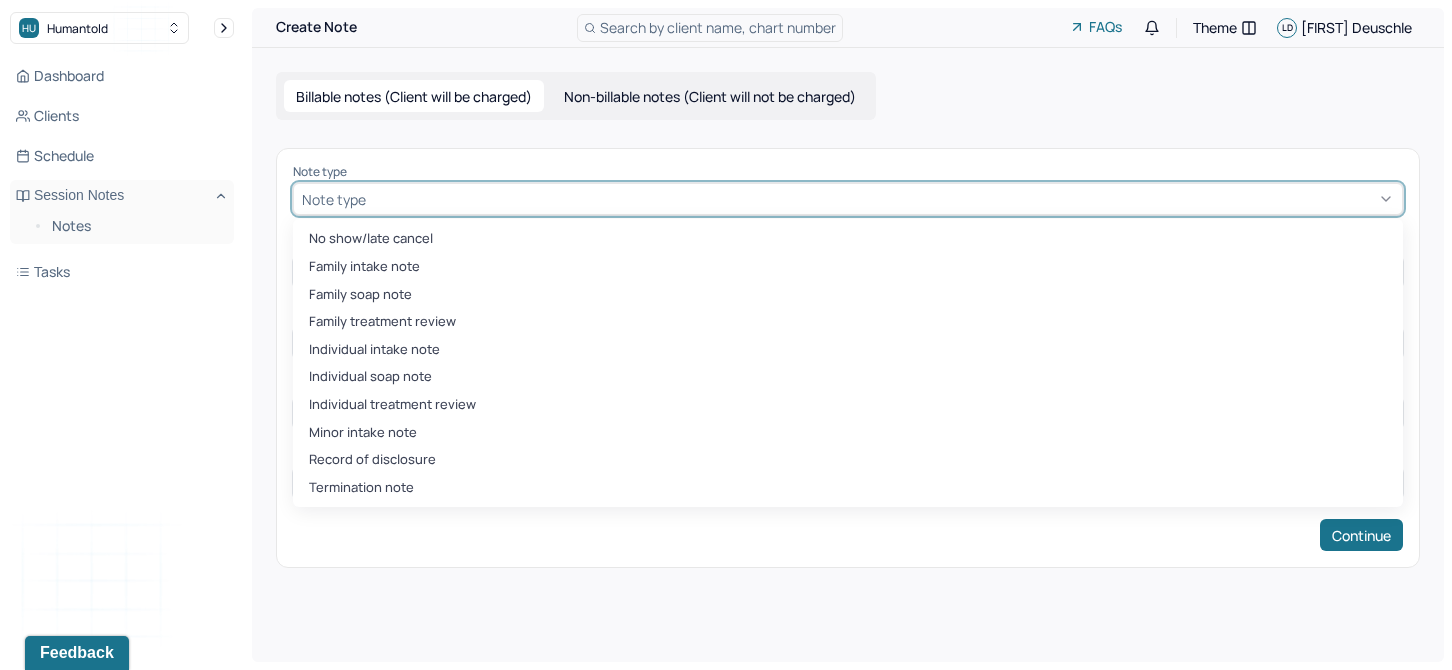 click on "Non-billable notes (Client will not be charged)" at bounding box center [710, 96] 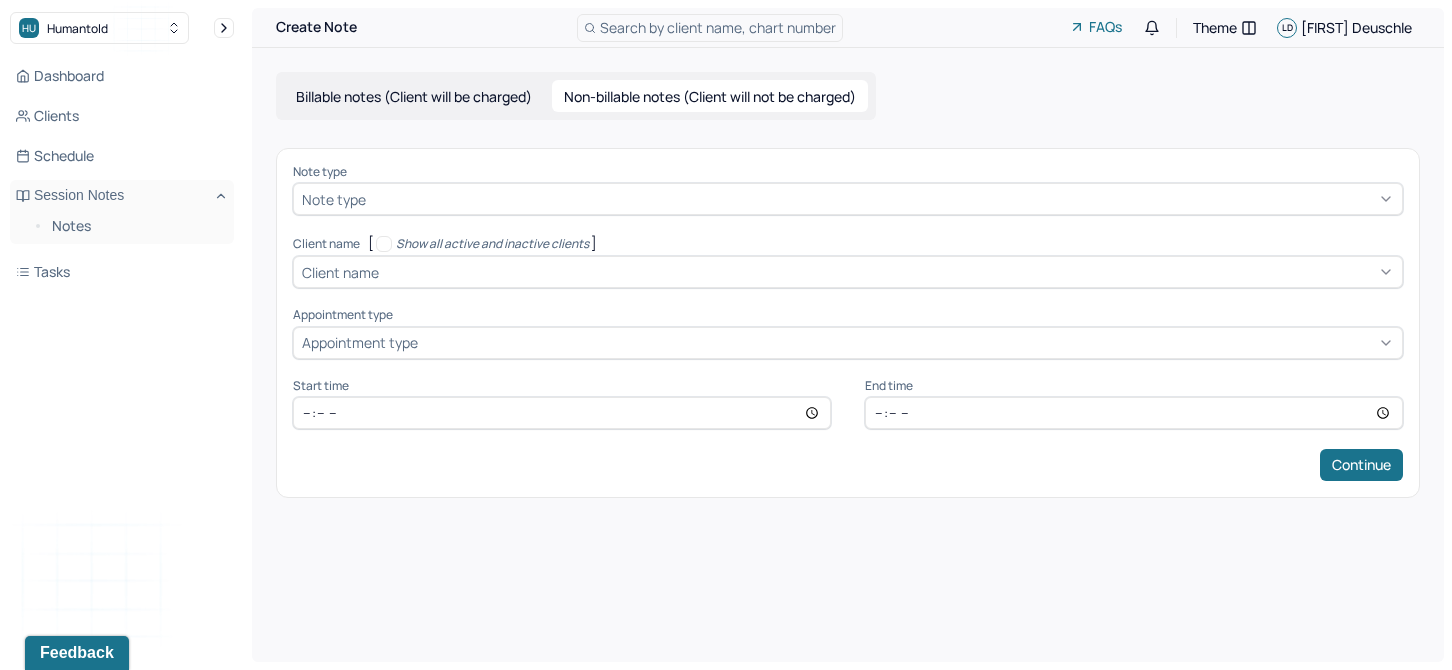 click at bounding box center [882, 199] 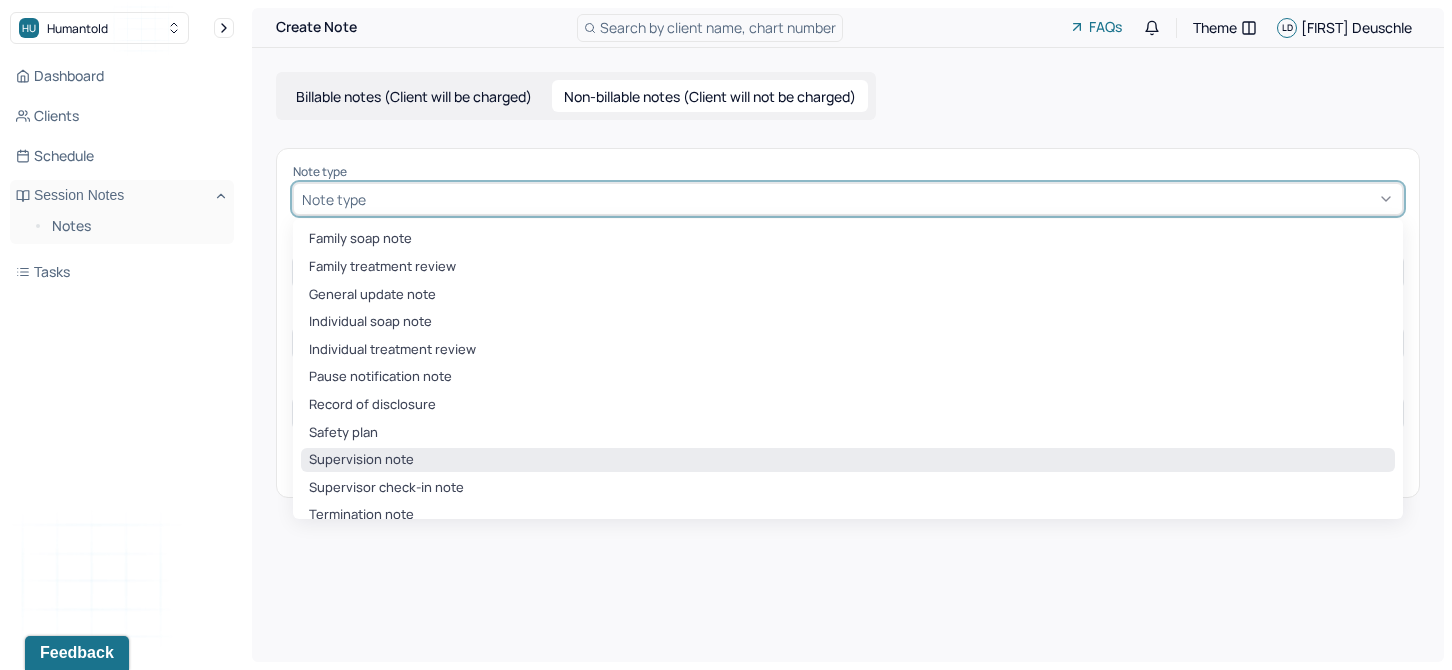 click on "Supervision note" at bounding box center [848, 460] 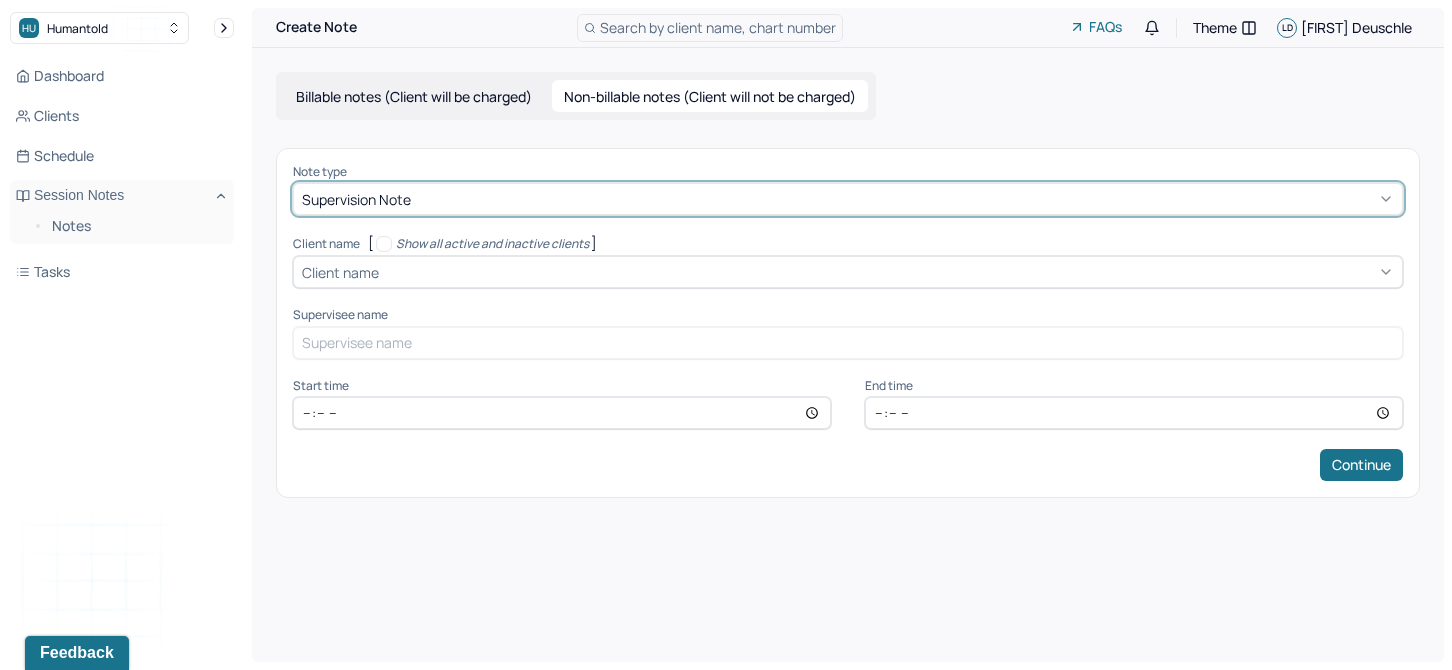 click at bounding box center [888, 272] 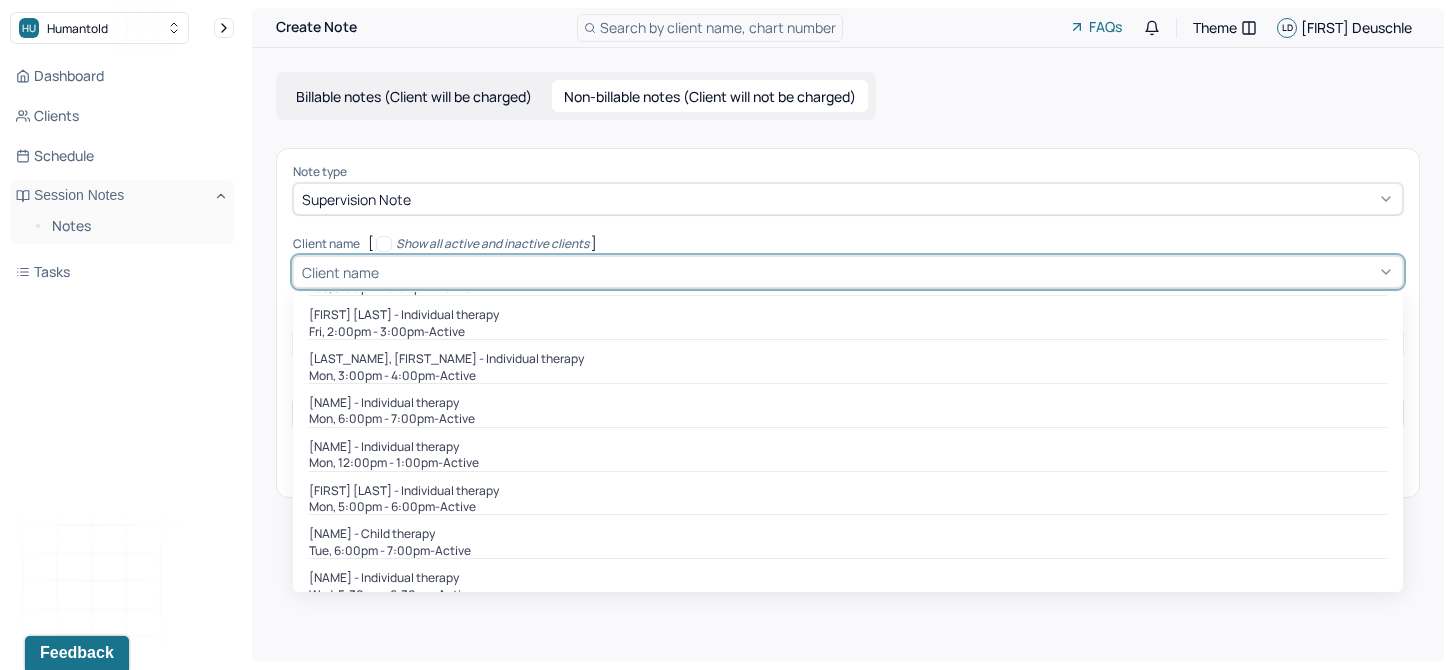scroll, scrollTop: 359, scrollLeft: 0, axis: vertical 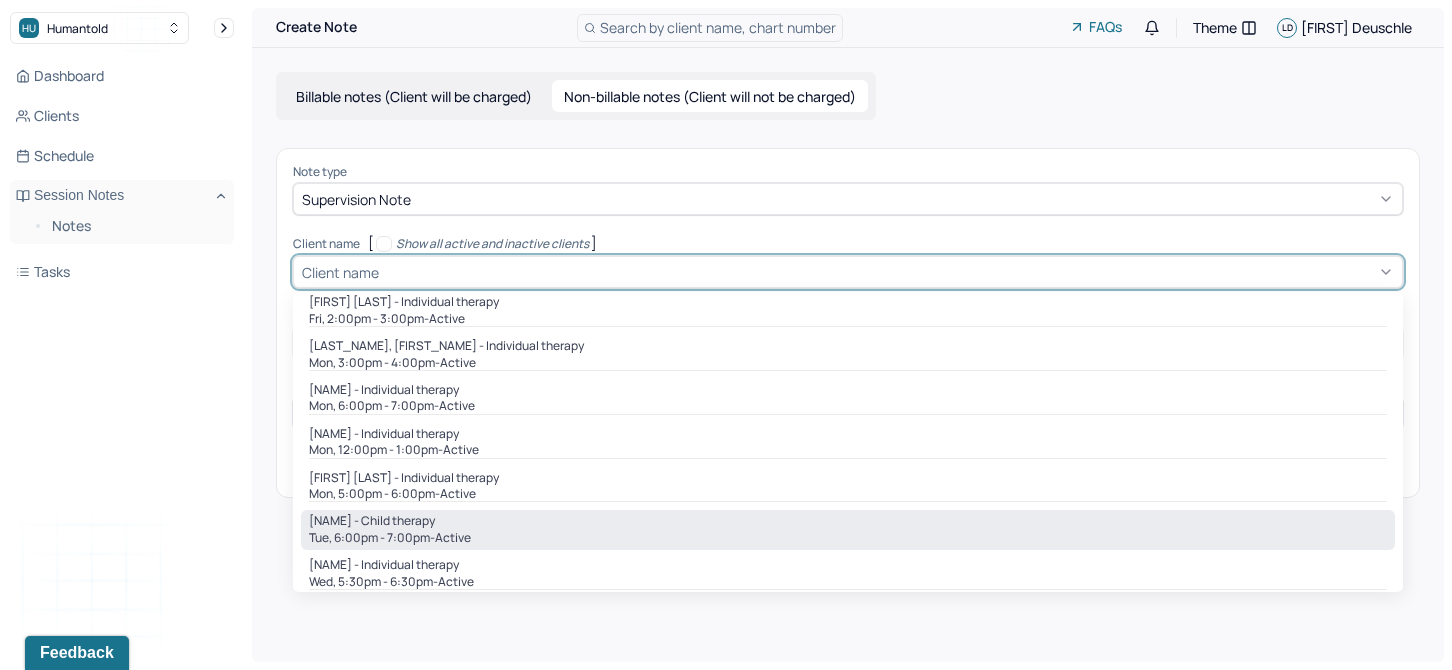 click on "[NAME] - Child therapy" at bounding box center (372, 521) 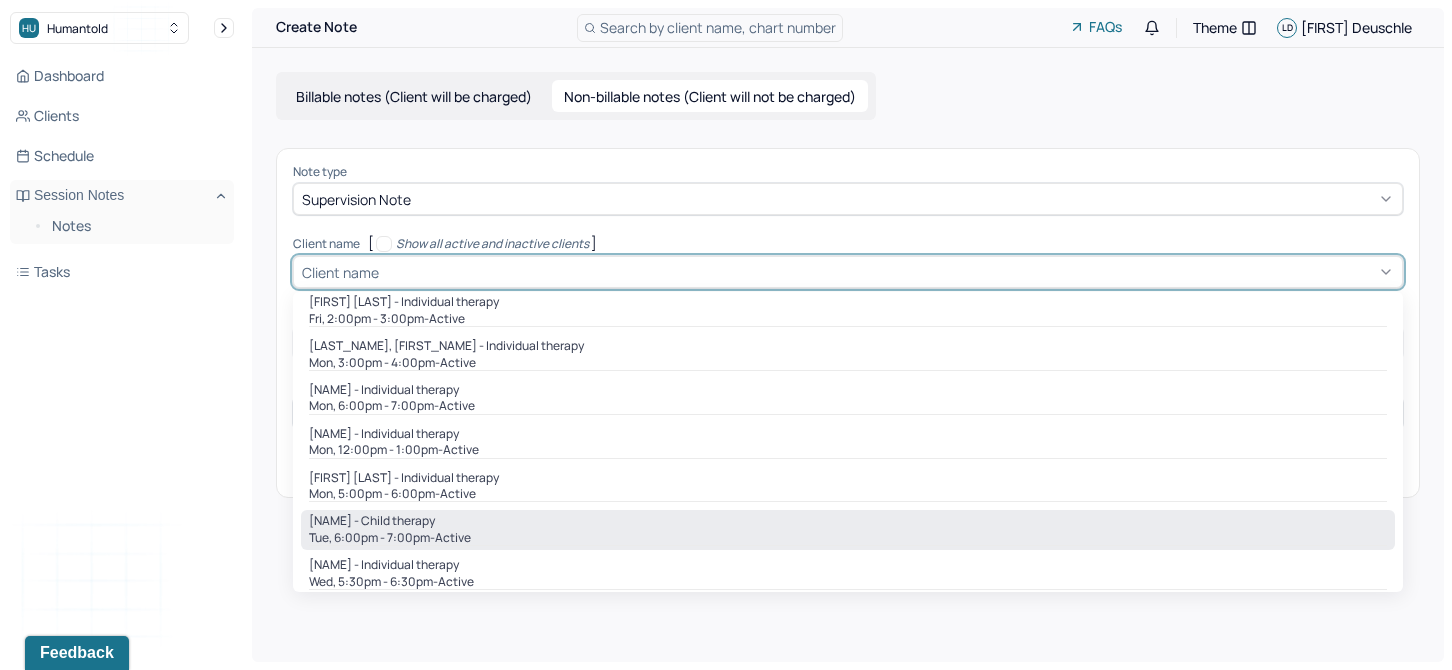 type on "18:00" 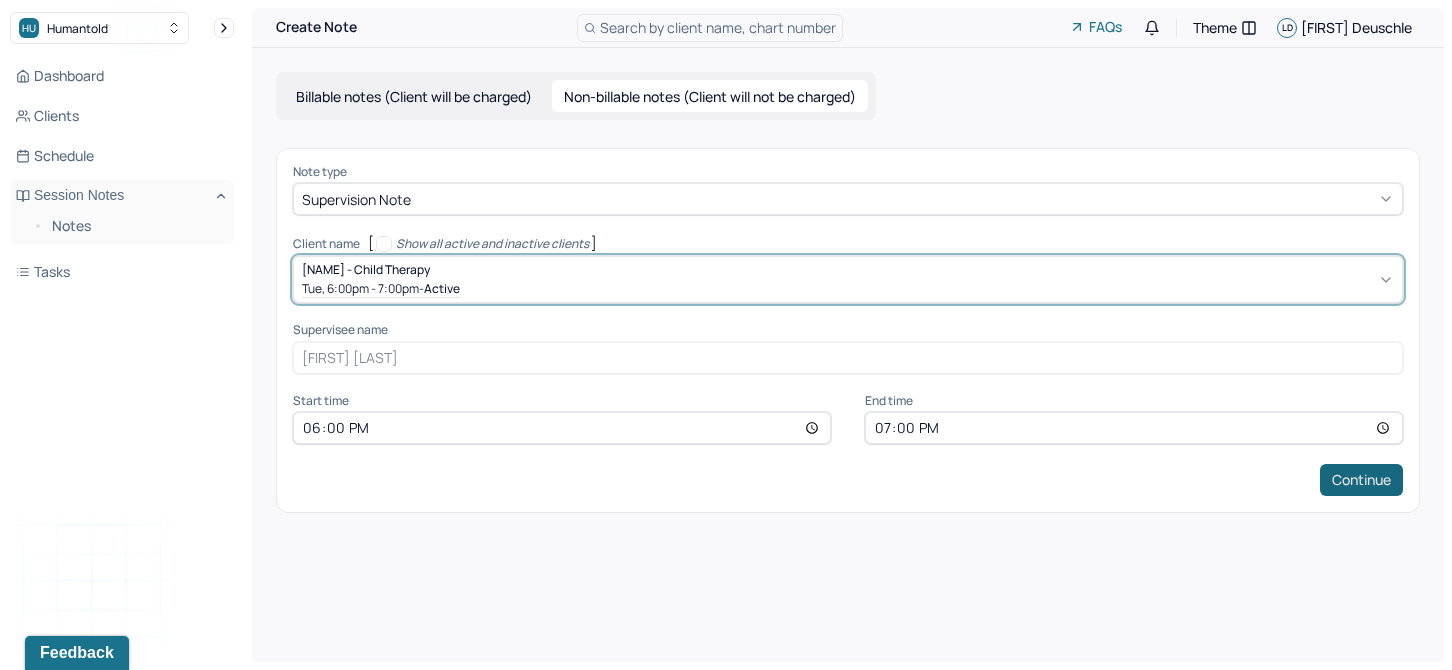 click on "Continue" at bounding box center (1361, 480) 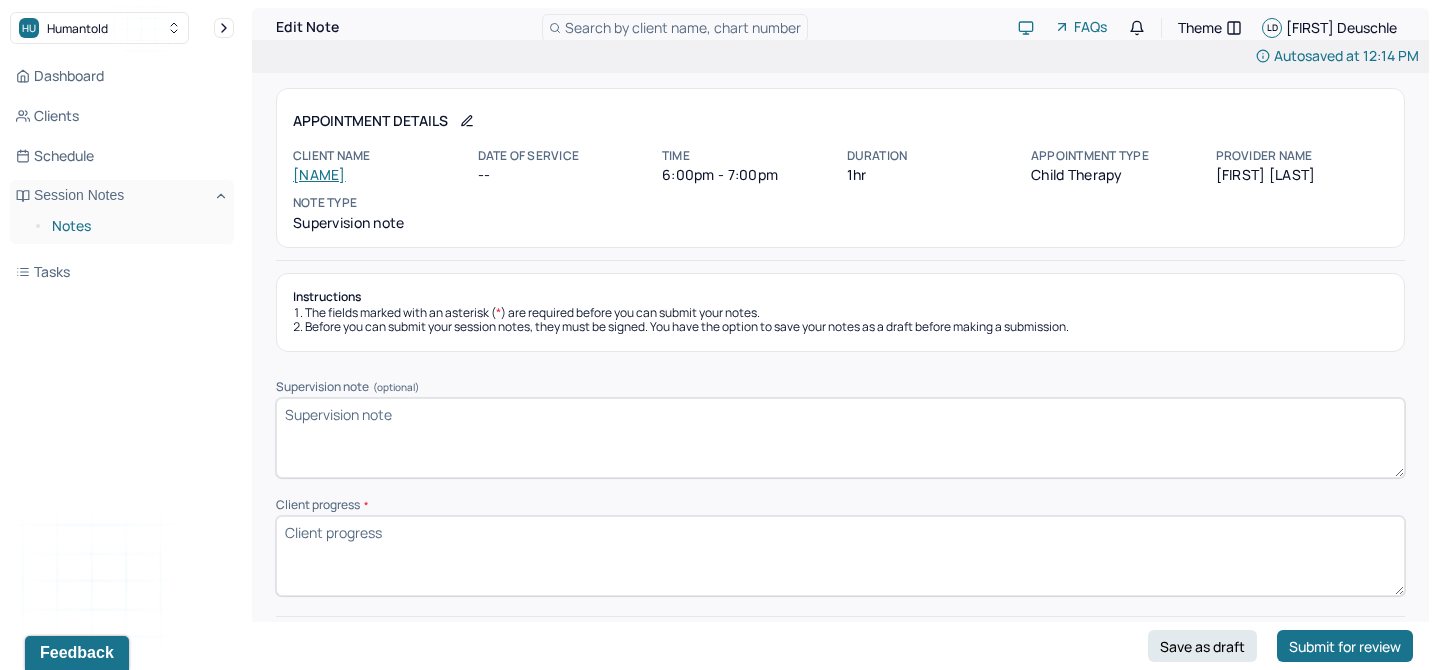 click on "Notes" at bounding box center [135, 226] 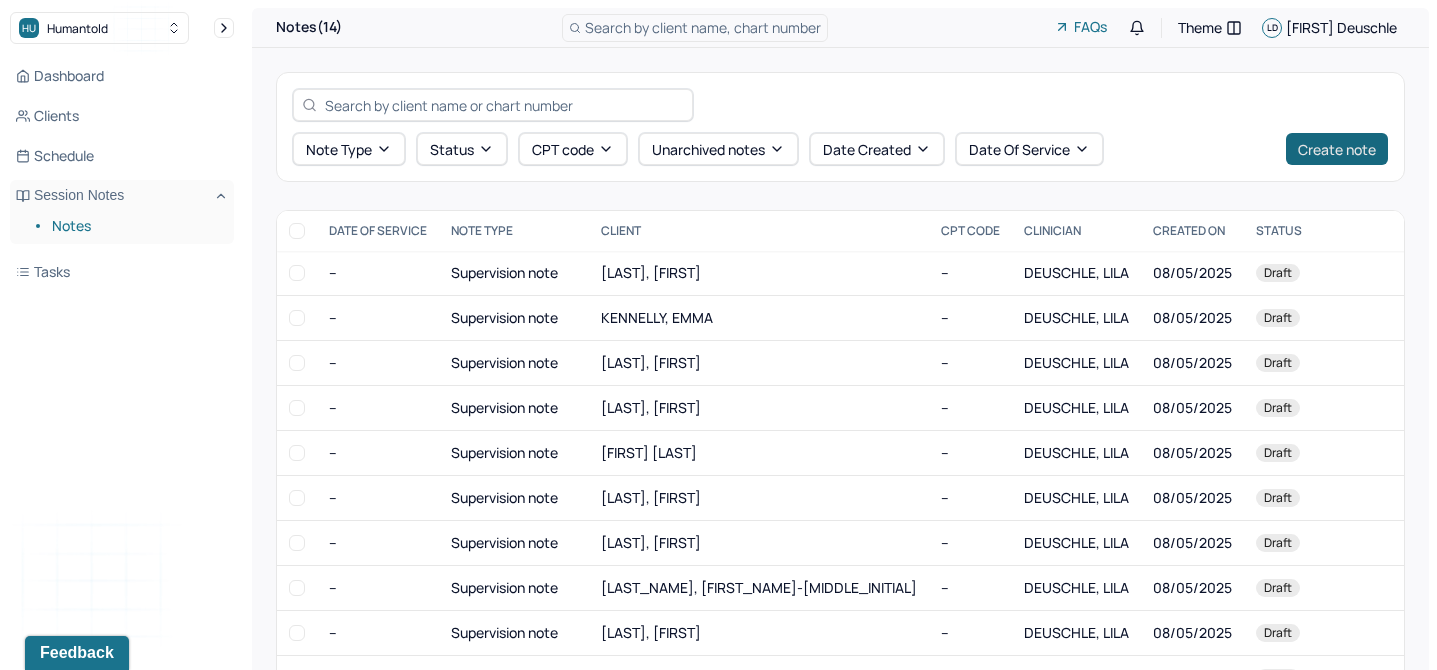 click on "Create note" at bounding box center [1337, 149] 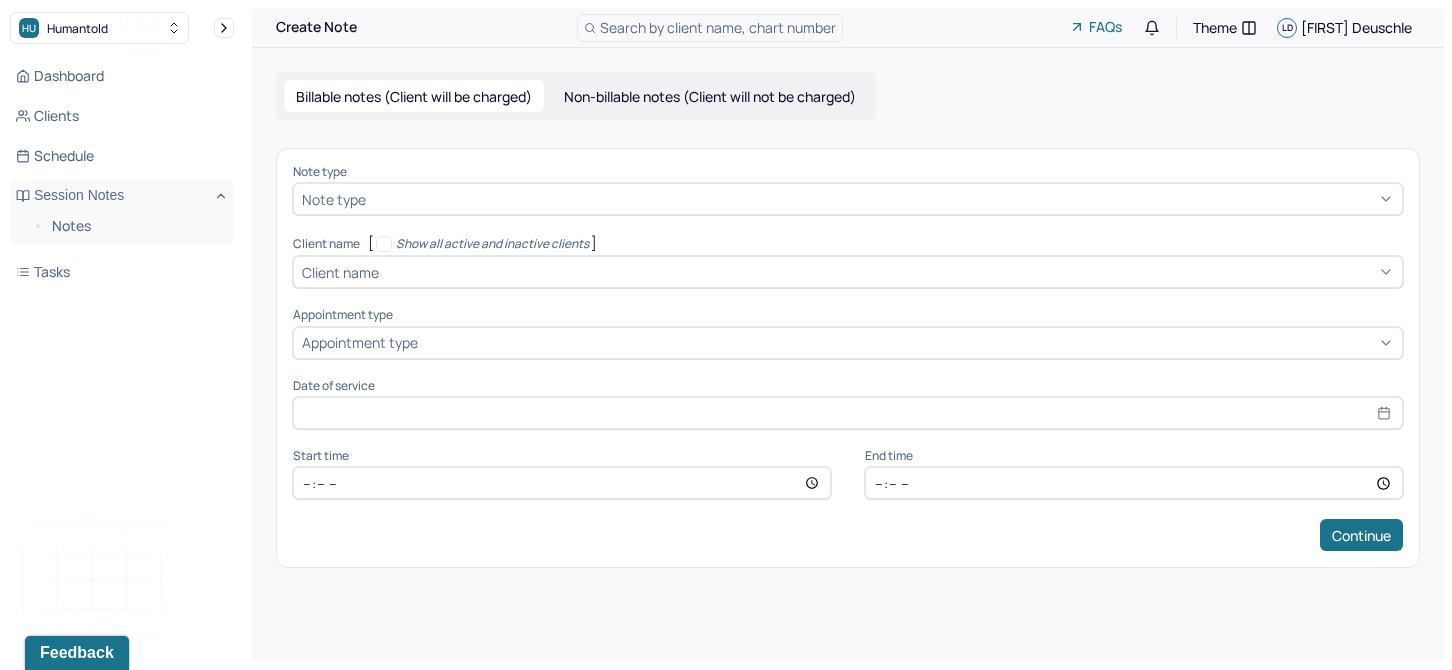 click on "Non-billable notes (Client will not be charged)" at bounding box center (710, 96) 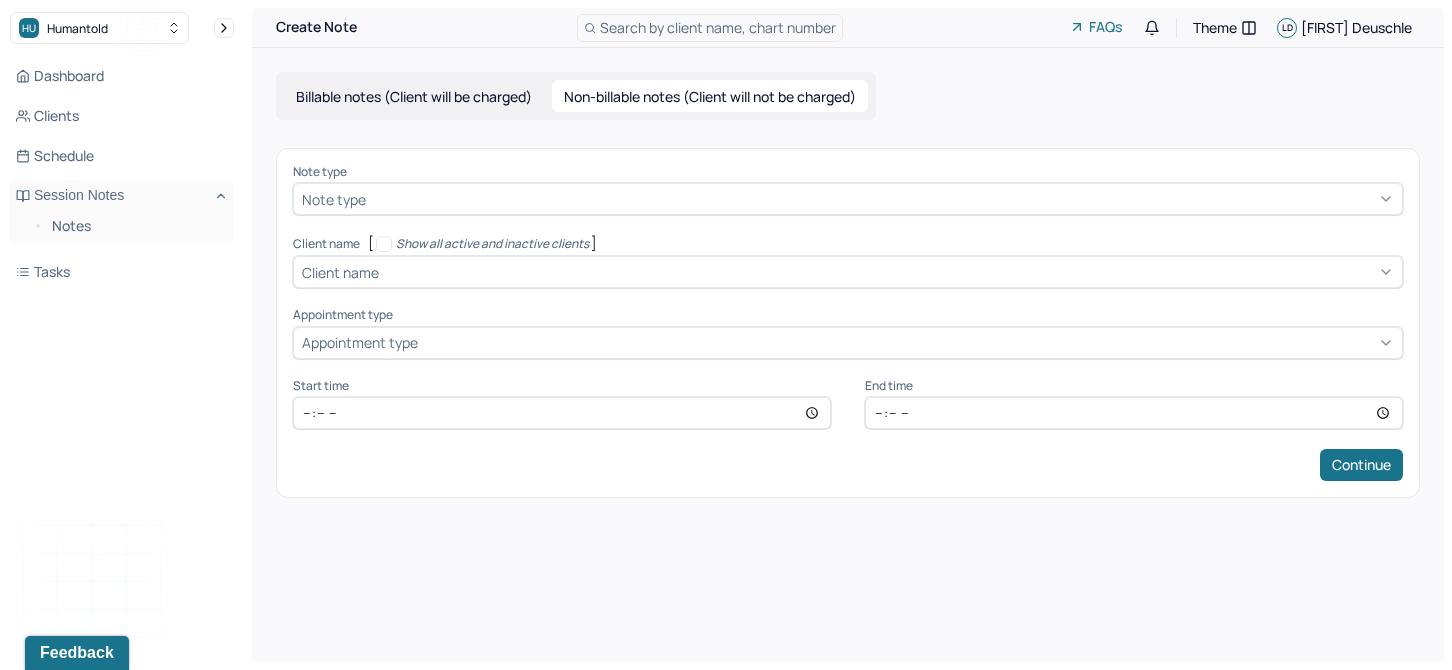 click on "Note type" at bounding box center [848, 199] 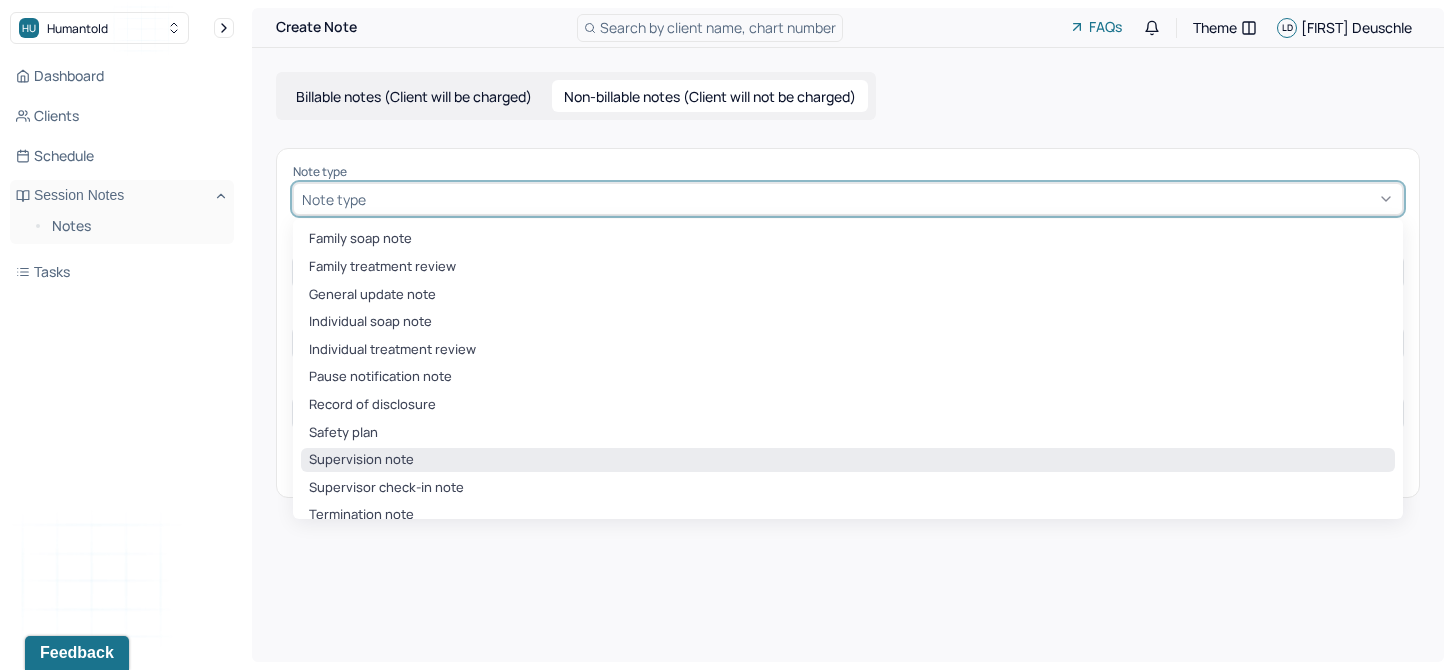click on "Supervision note" at bounding box center (848, 460) 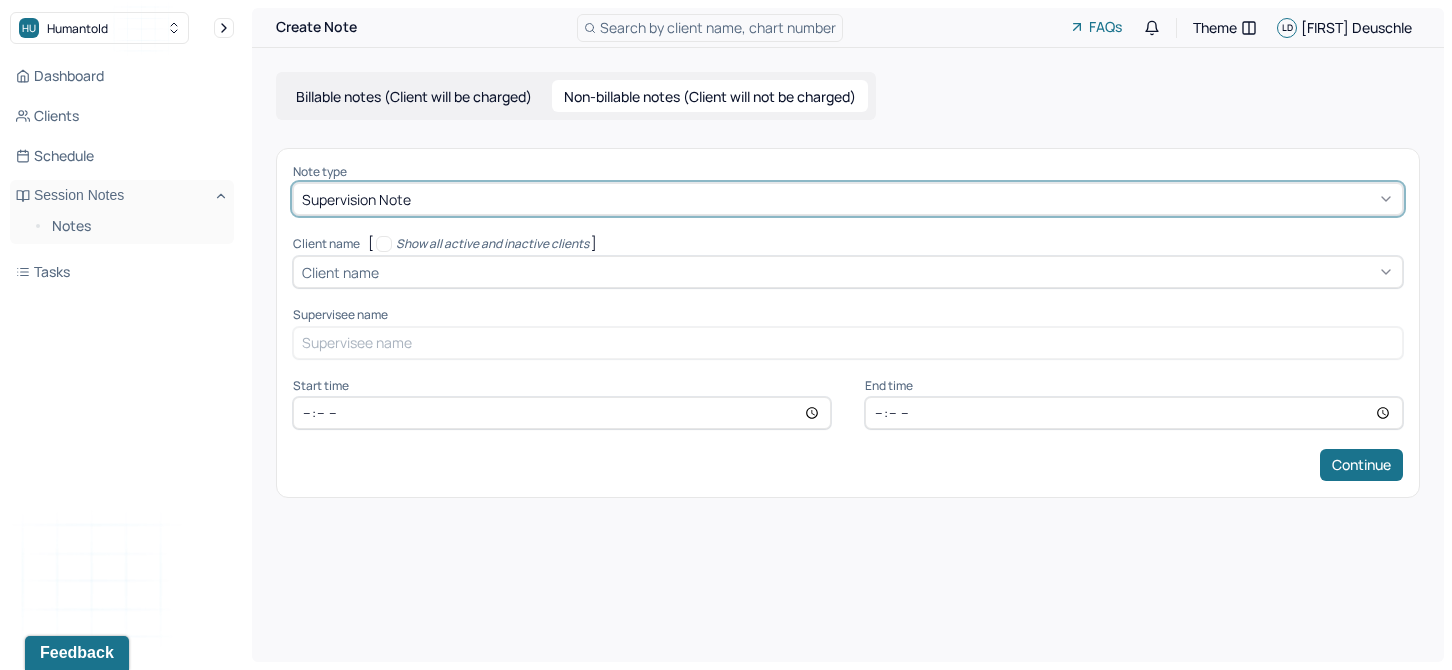 click on "Client name" at bounding box center (848, 272) 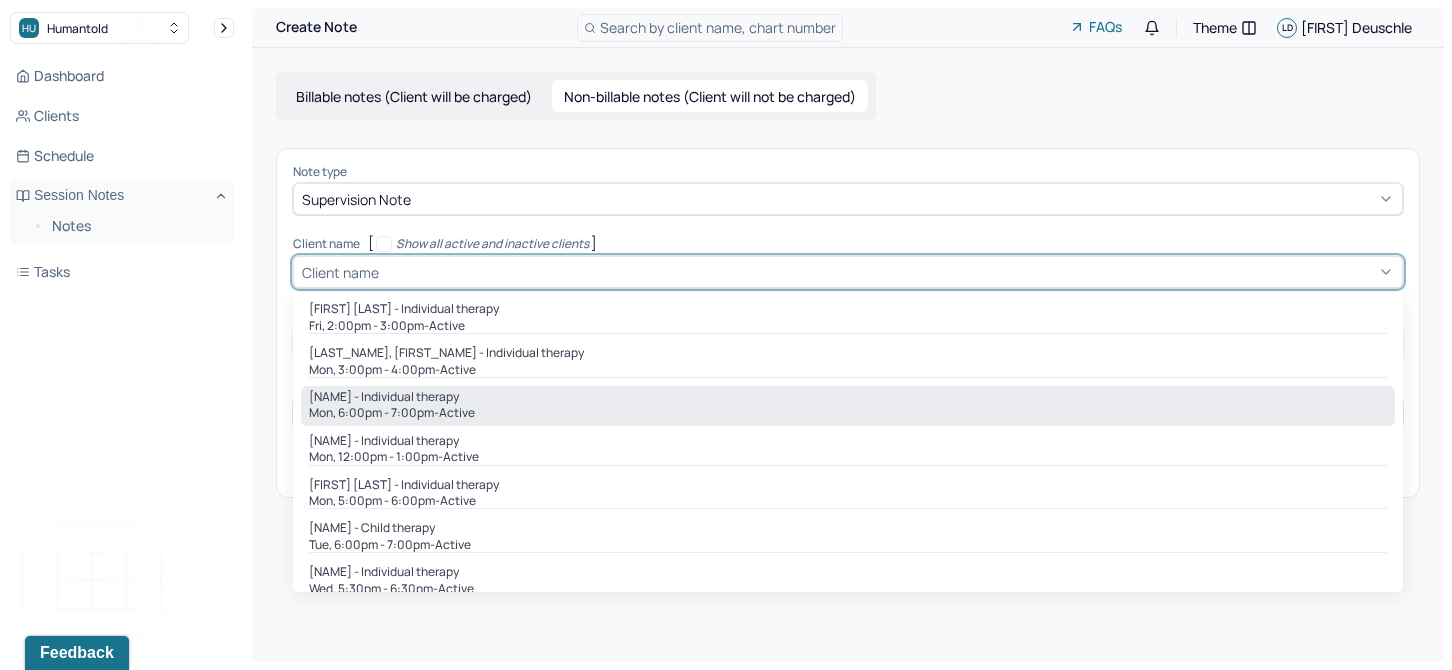 scroll, scrollTop: 355, scrollLeft: 0, axis: vertical 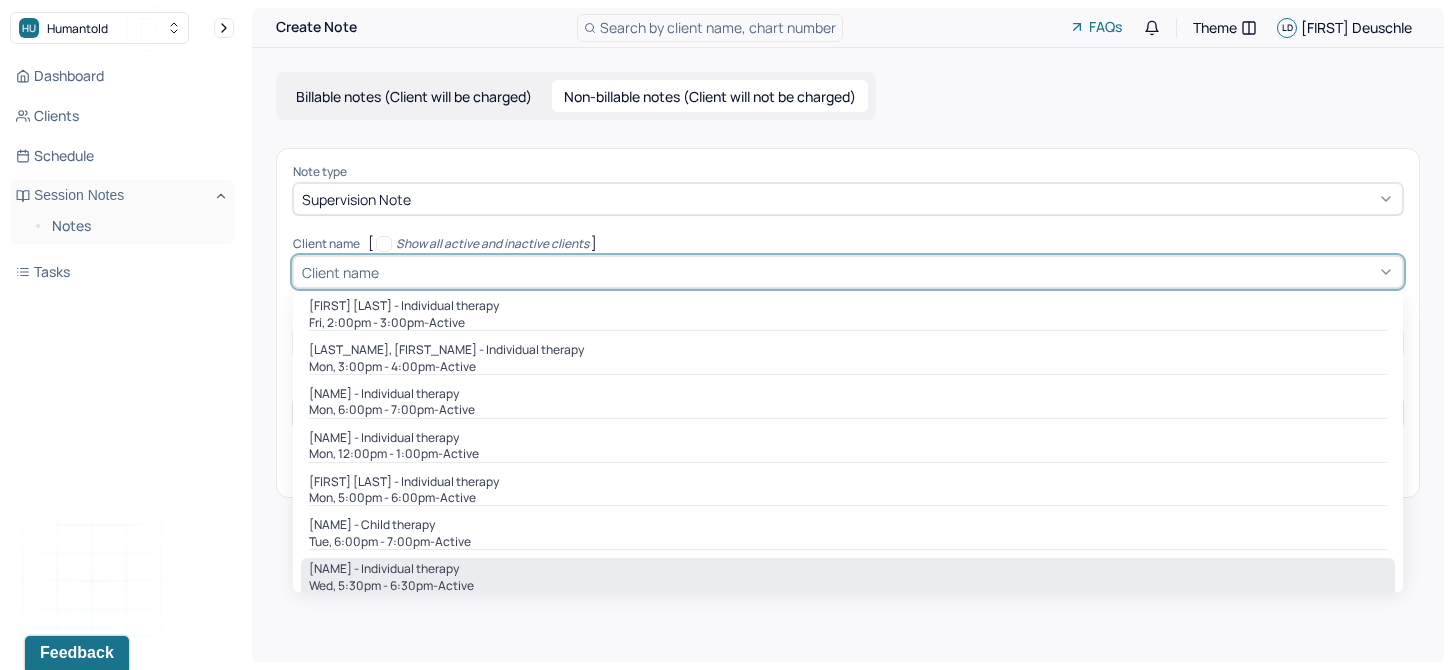 click on "[NAME] - Individual therapy" at bounding box center [384, 569] 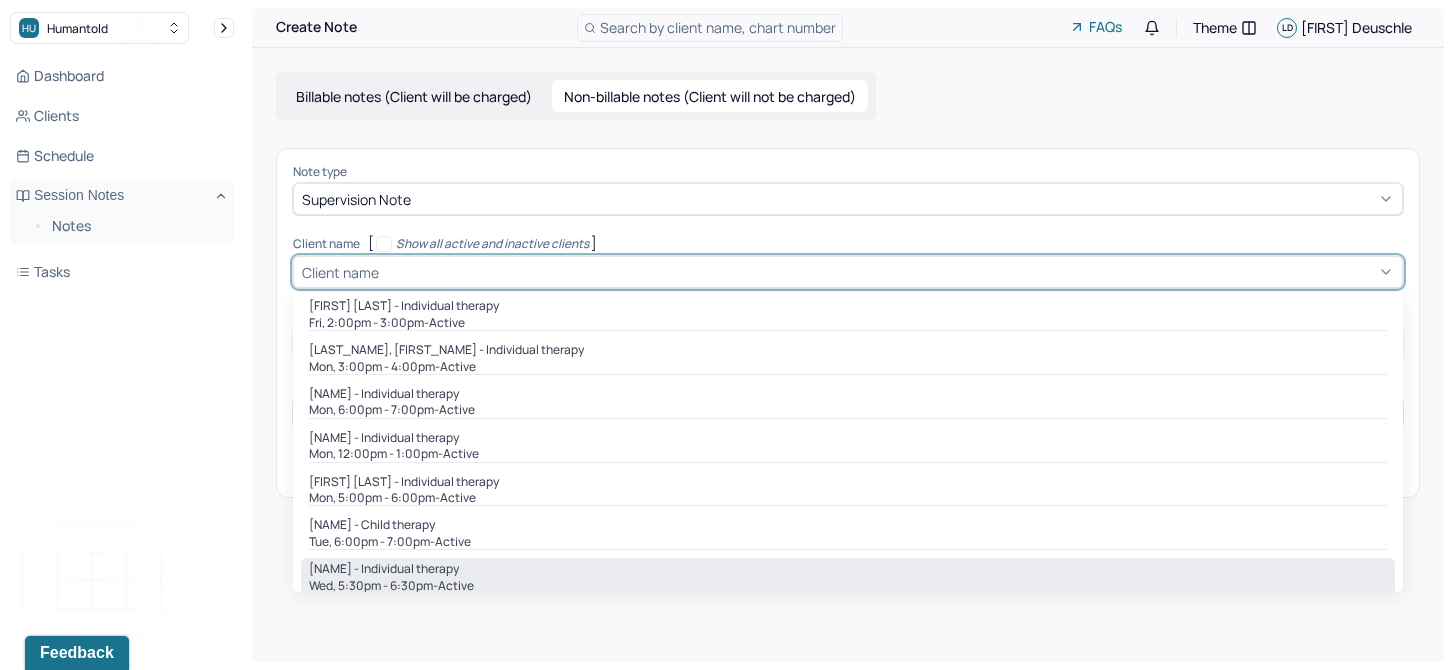 type on "17:30" 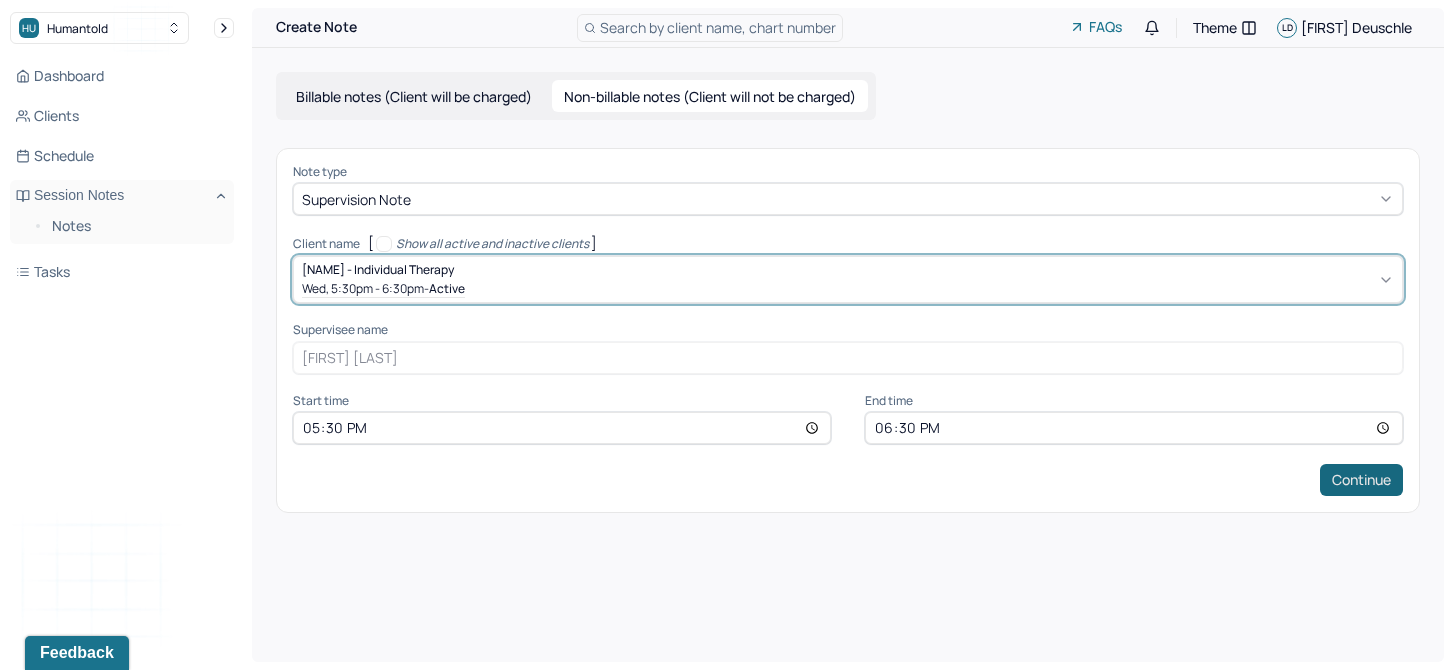 click on "Continue" at bounding box center (1361, 480) 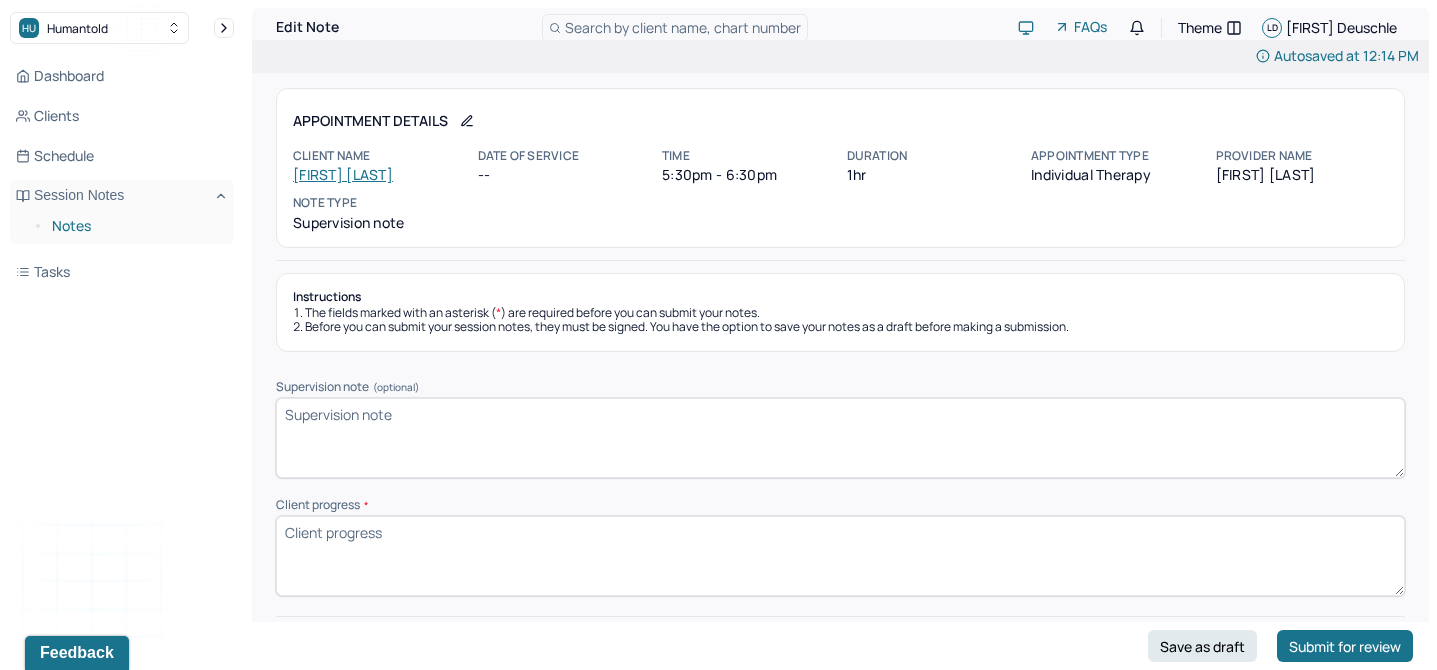 click on "Notes" at bounding box center [135, 226] 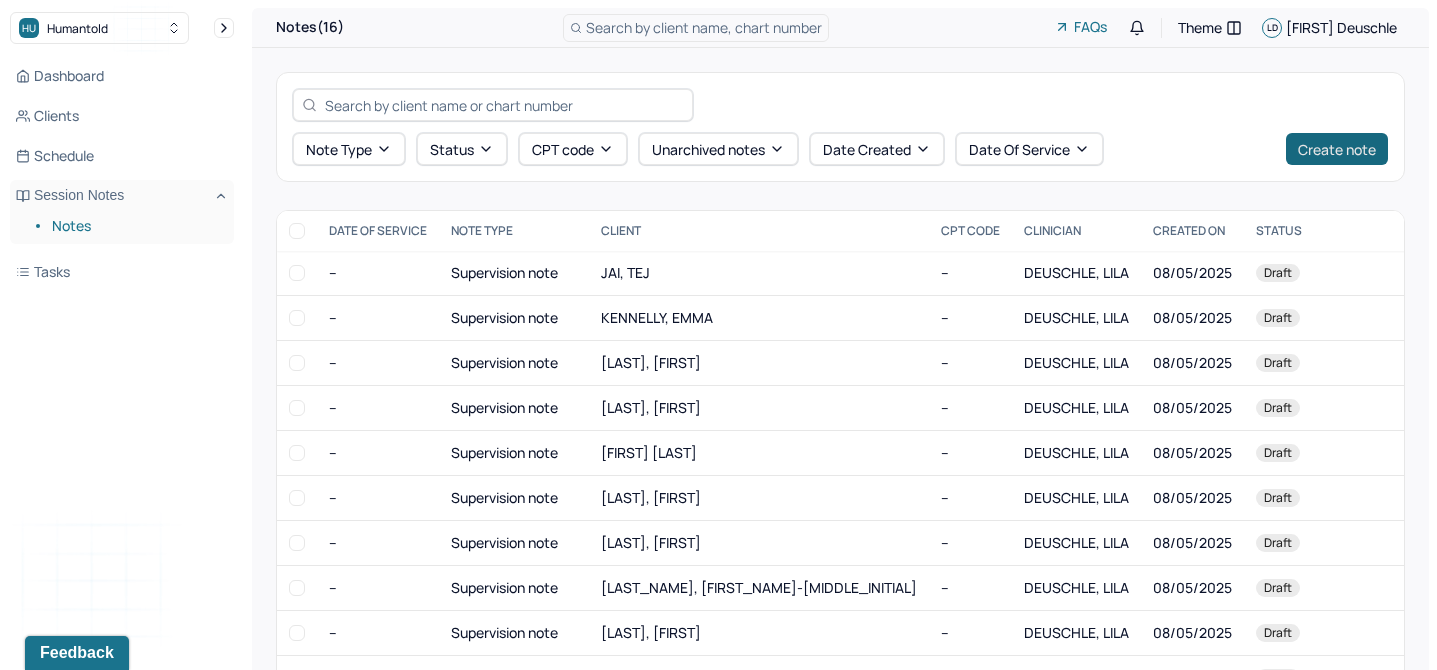 click on "Create note" at bounding box center (1337, 149) 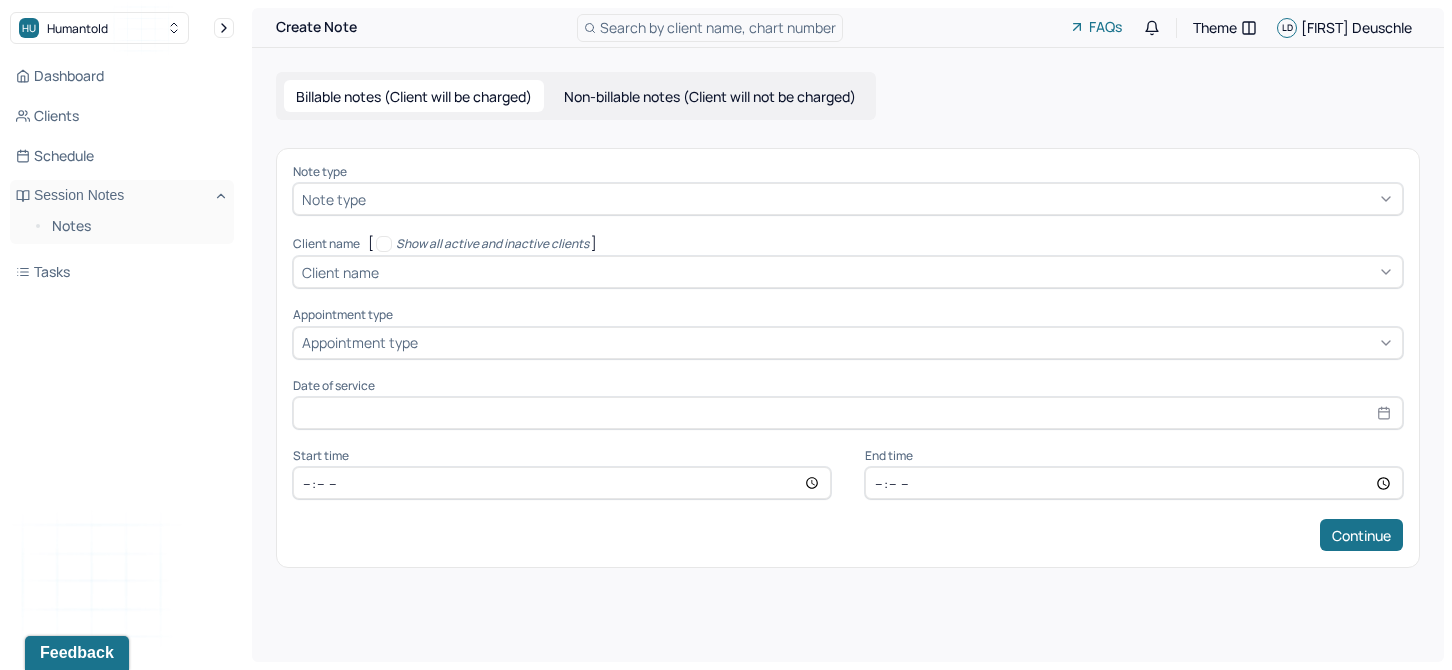 click on "Non-billable notes (Client will not be charged)" at bounding box center (710, 96) 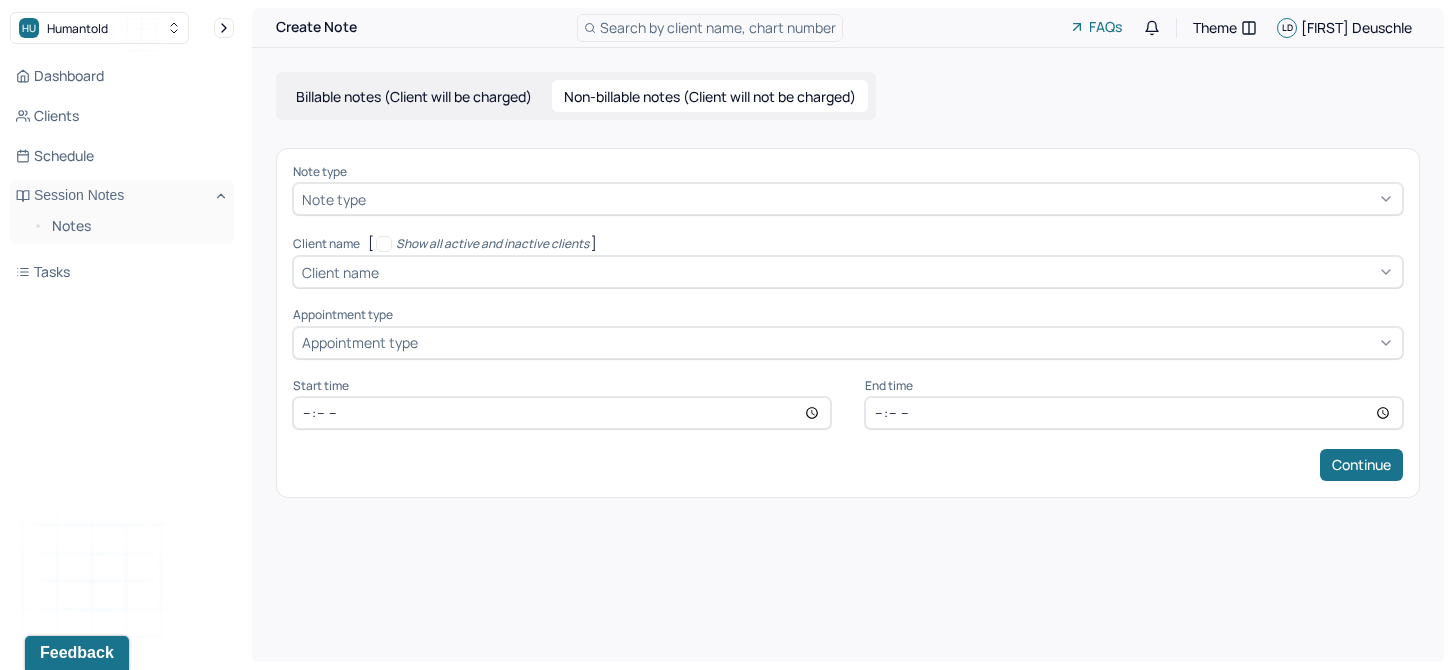 click at bounding box center (882, 199) 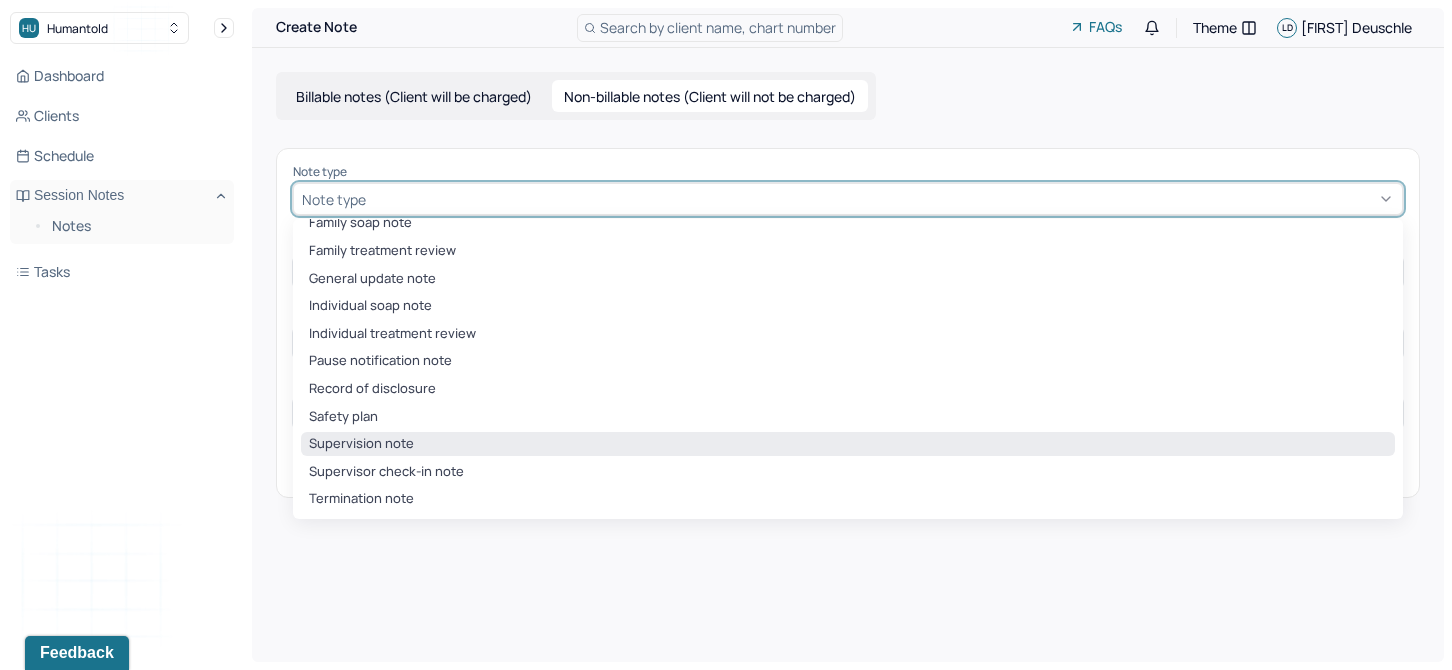 scroll, scrollTop: 8, scrollLeft: 0, axis: vertical 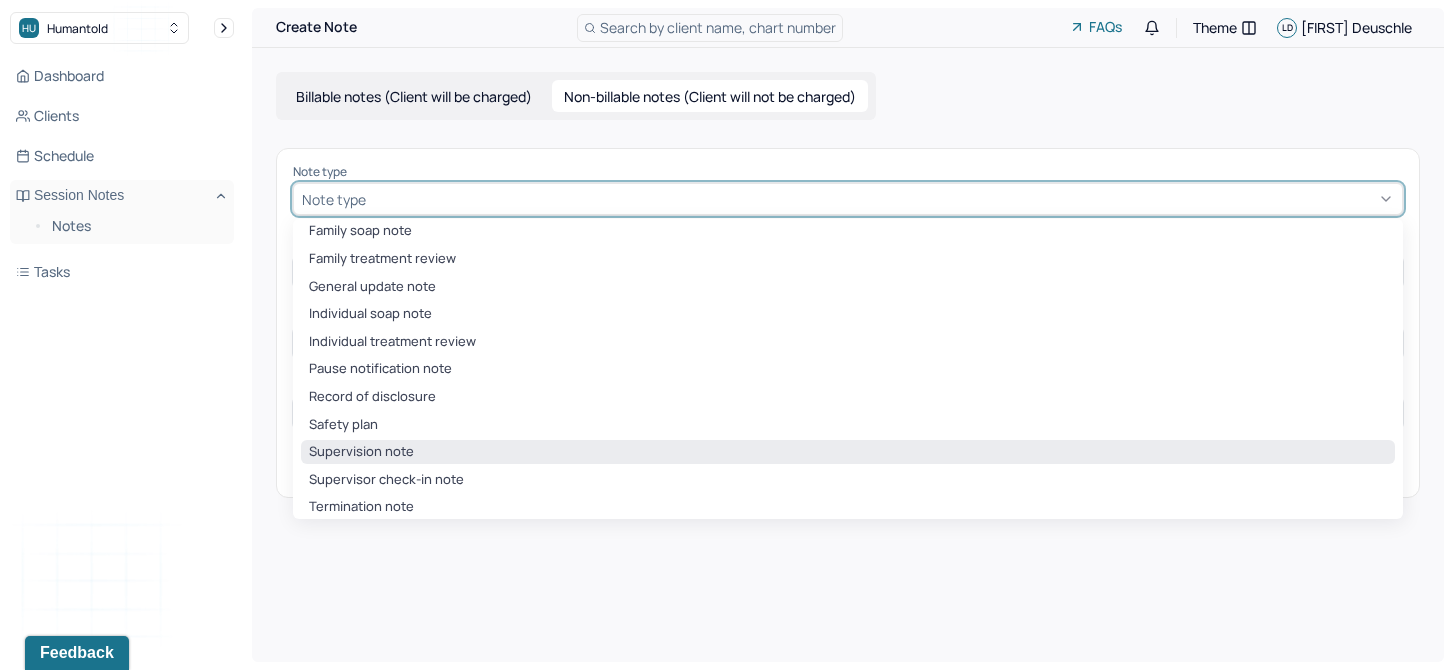 click on "Supervision note" at bounding box center (848, 452) 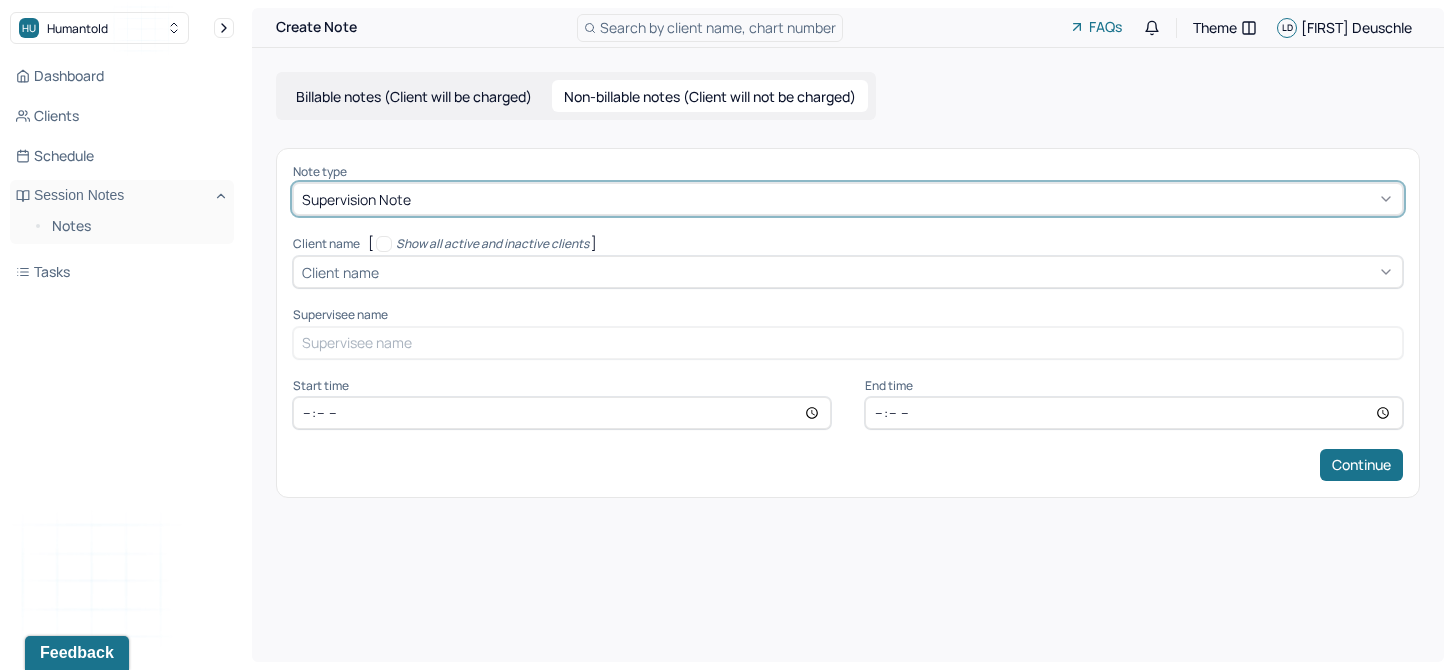 click at bounding box center [888, 272] 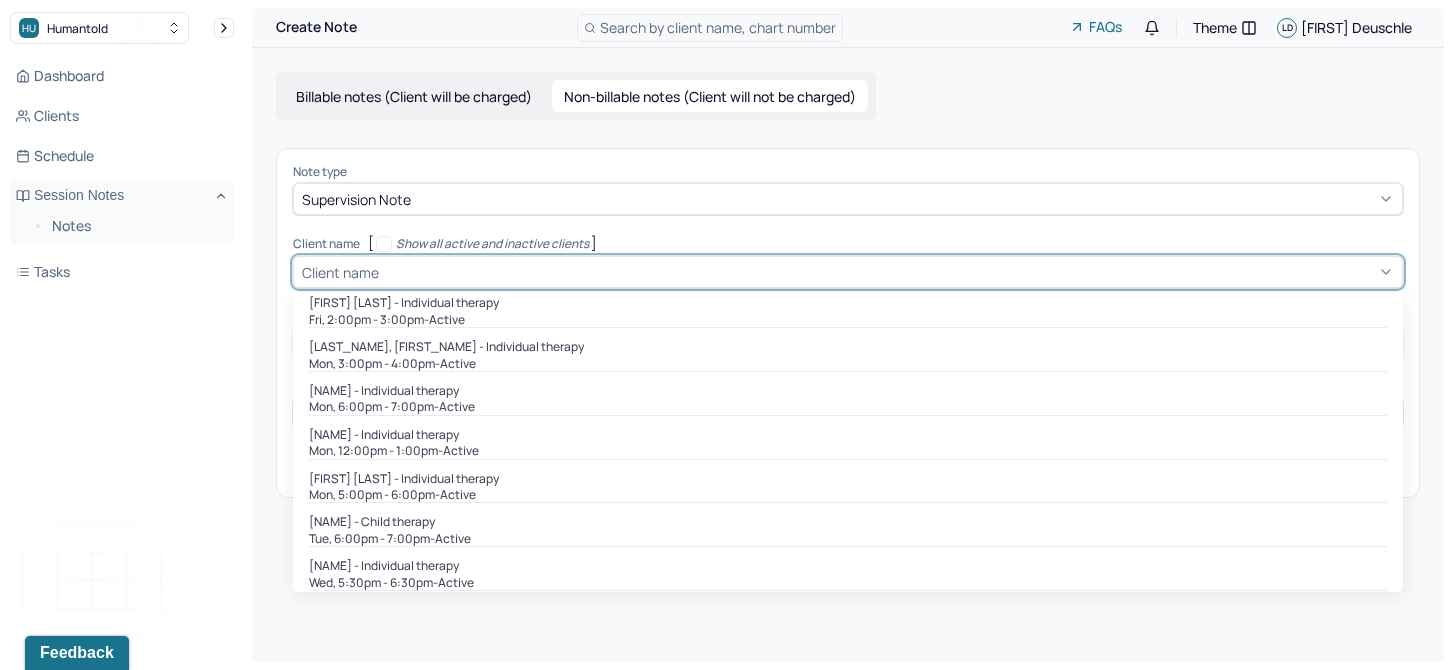 scroll, scrollTop: 456, scrollLeft: 0, axis: vertical 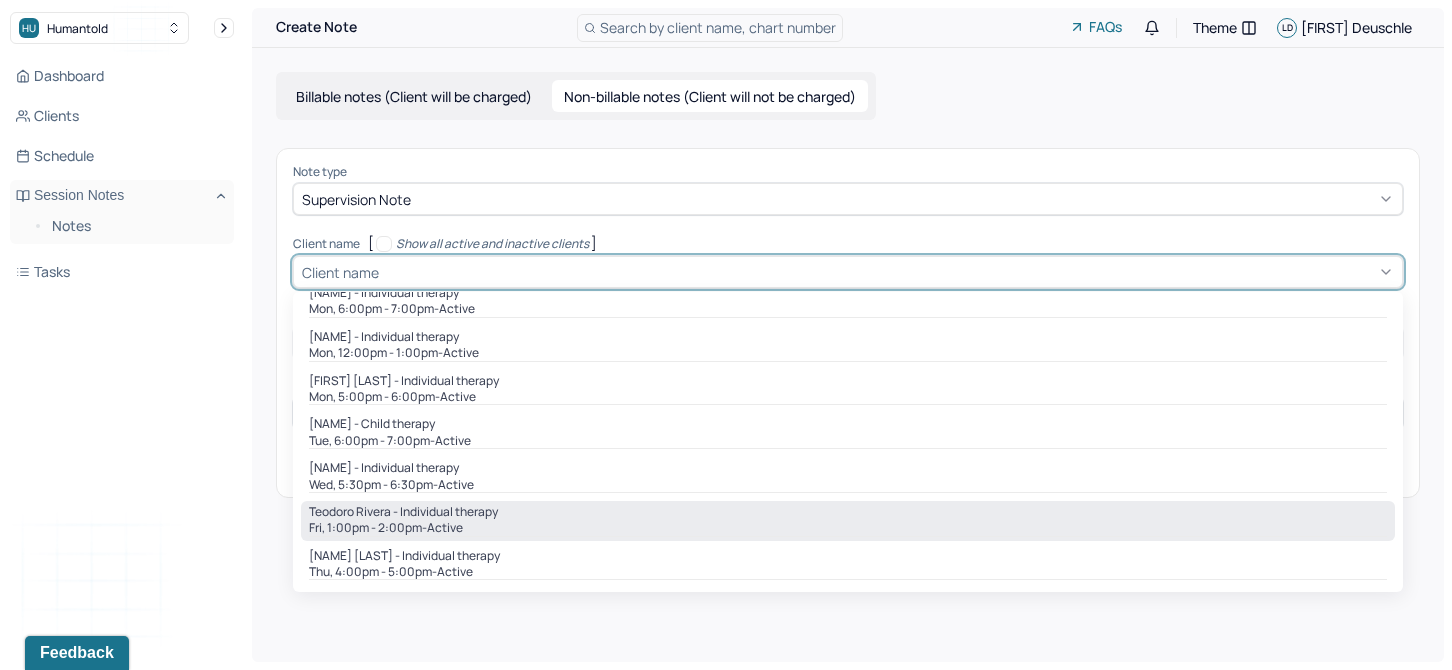 click on "Teodoro Rivera - Individual therapy" at bounding box center (403, 512) 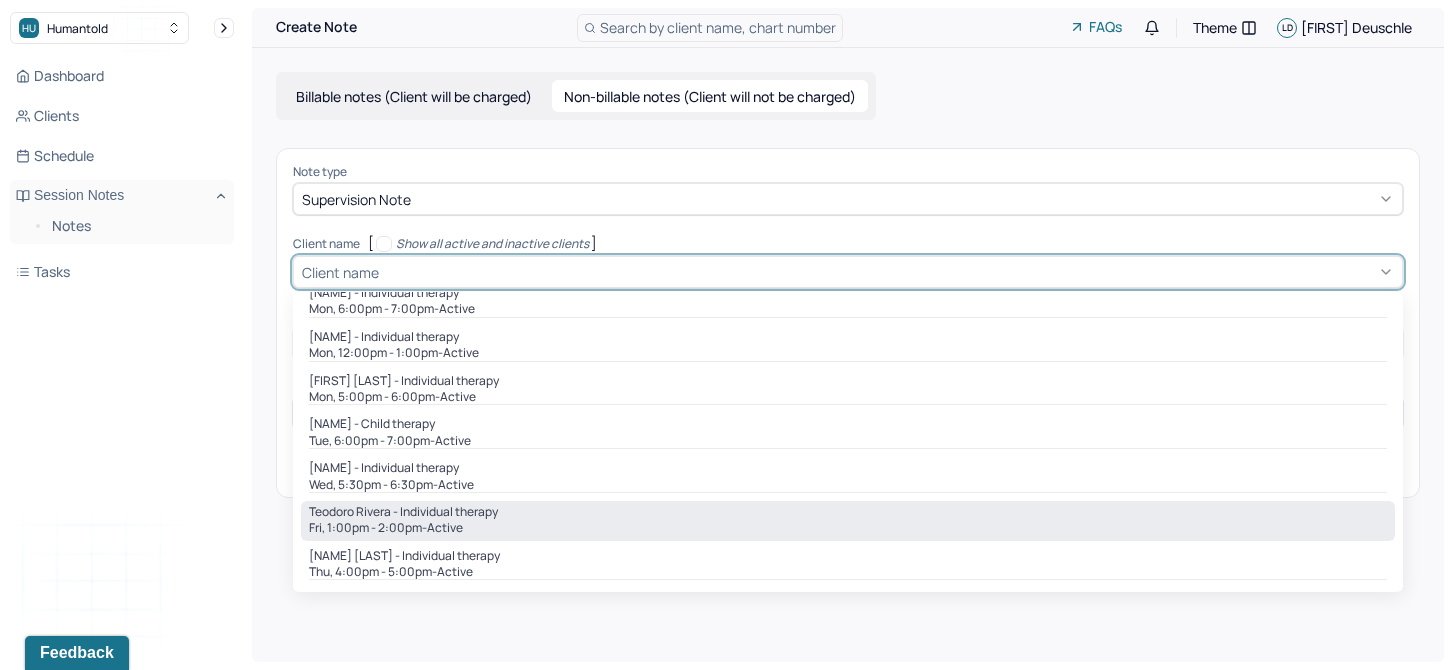 type on "13:00" 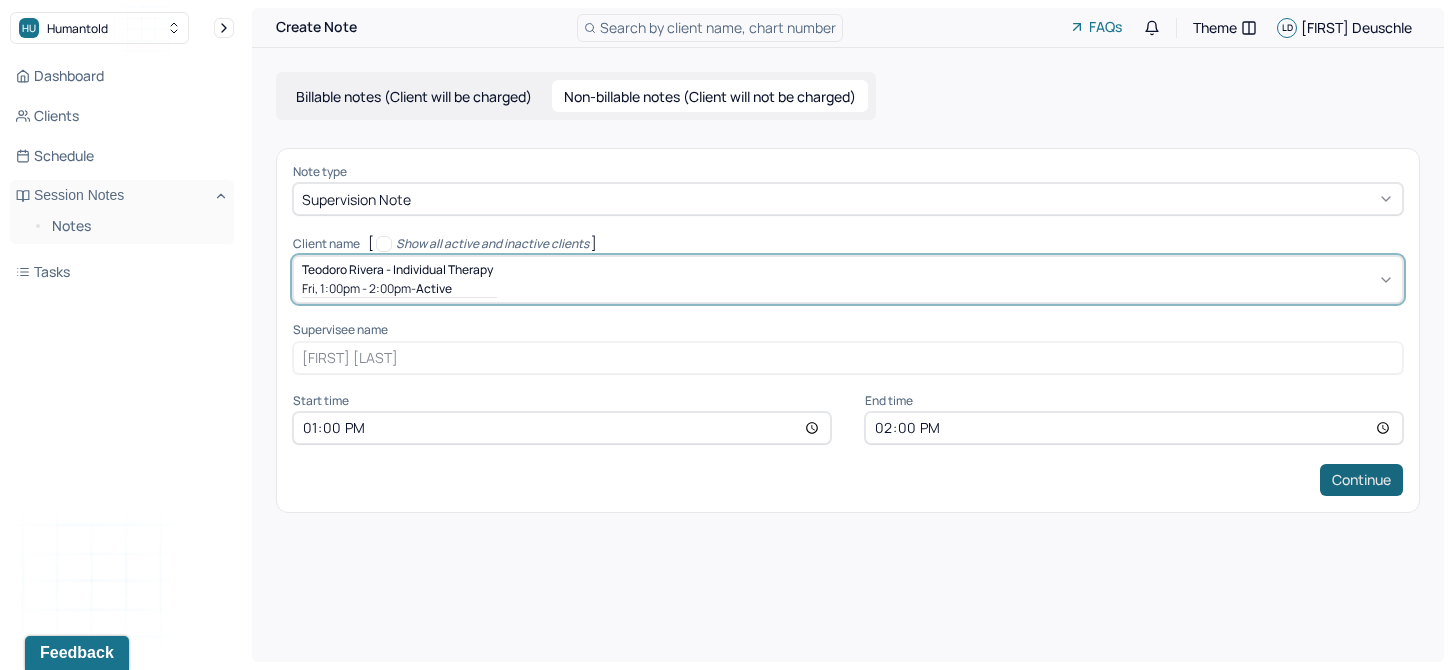 click on "Continue" at bounding box center [1361, 480] 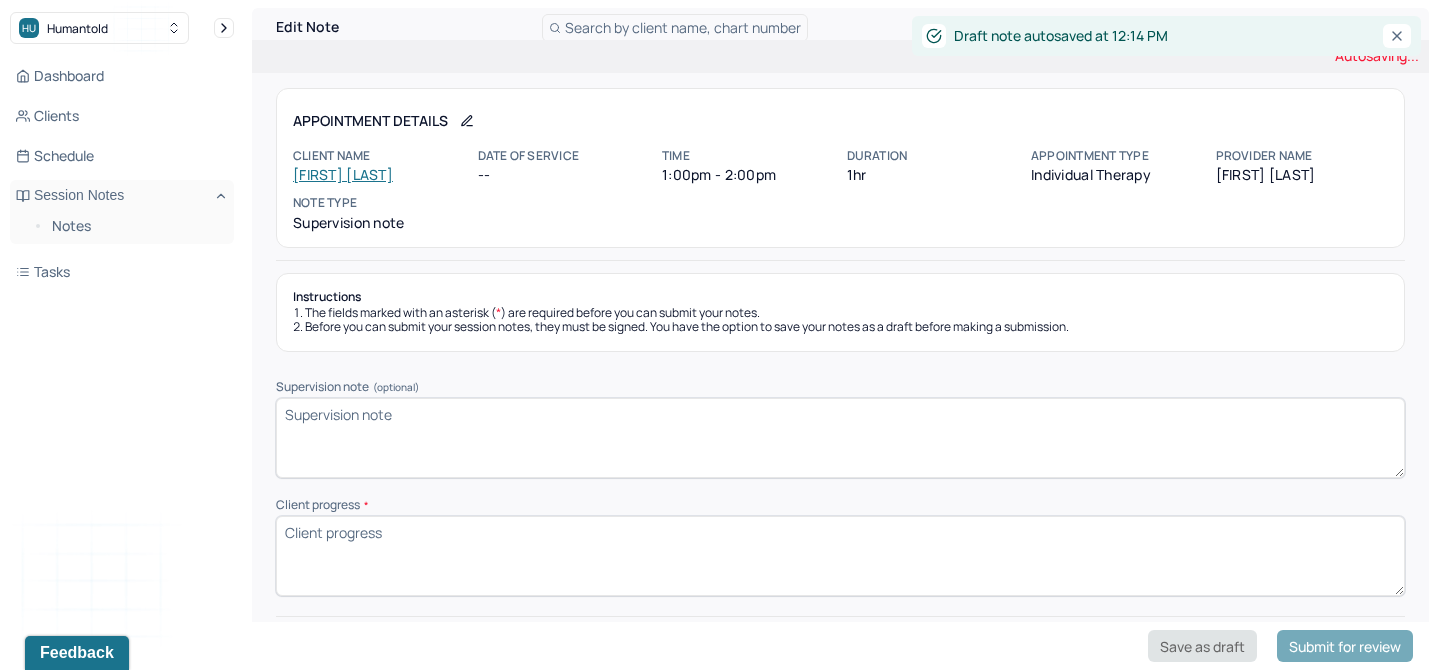 click on "Save as draft" at bounding box center (1202, 646) 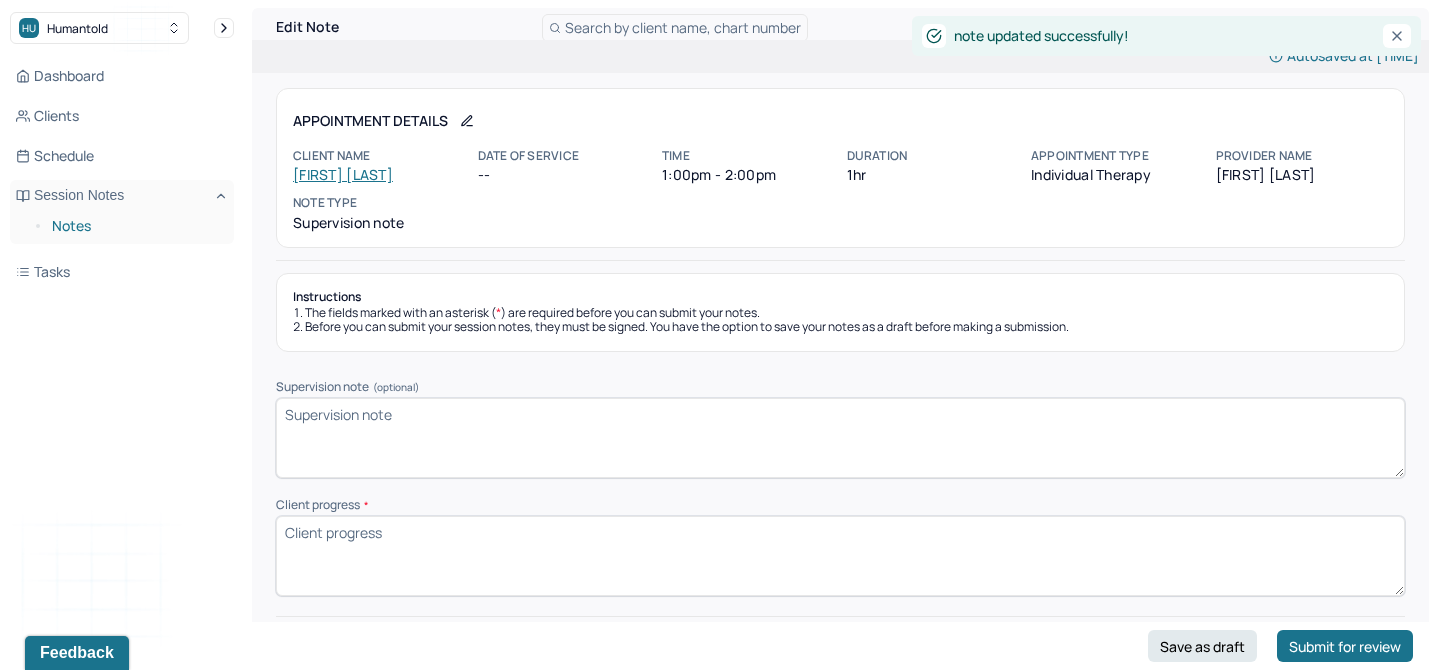 click on "Notes" at bounding box center [135, 226] 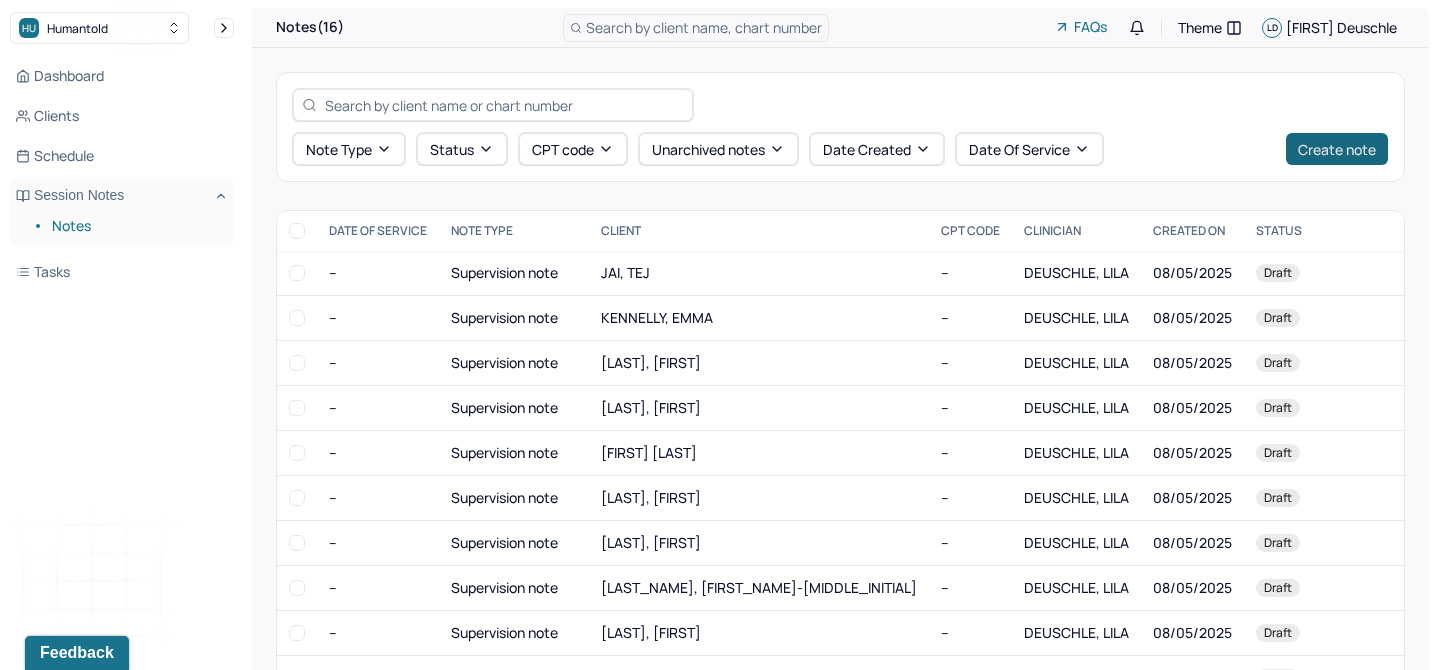 click on "Create note" at bounding box center [1337, 149] 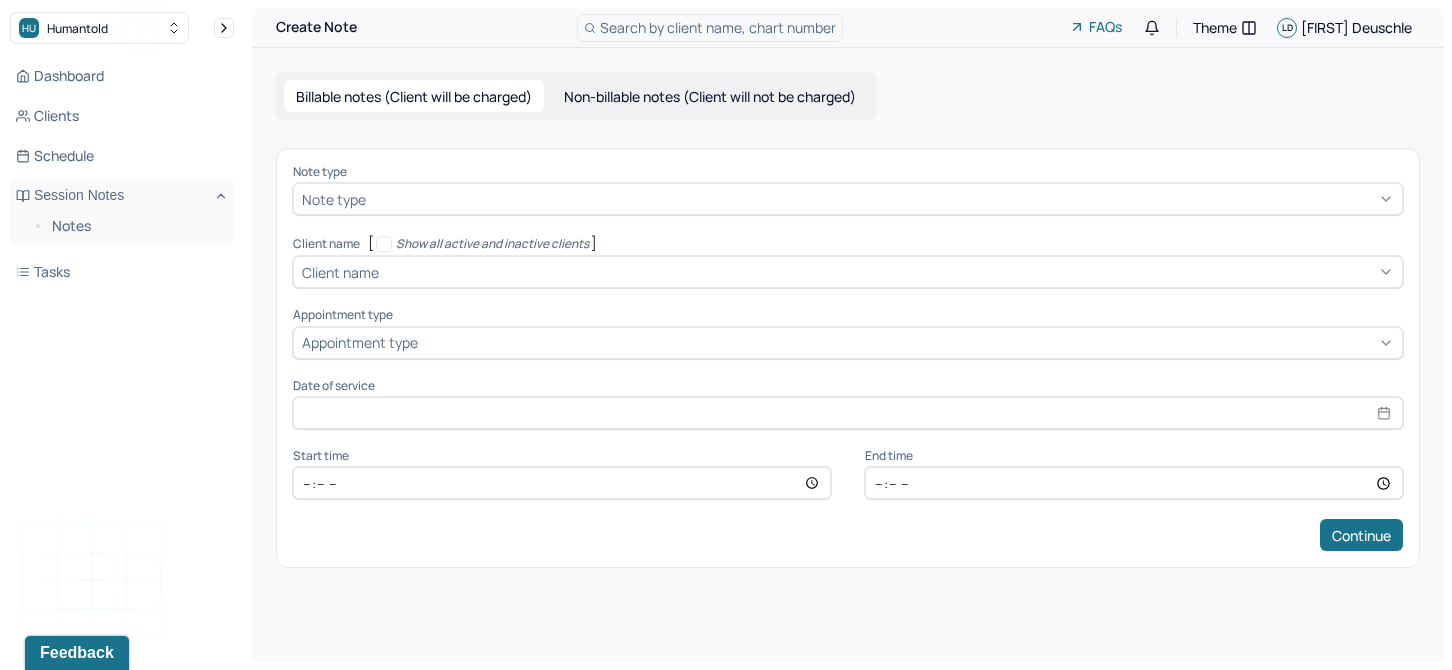 click on "Non-billable notes (Client will not be charged)" at bounding box center [710, 96] 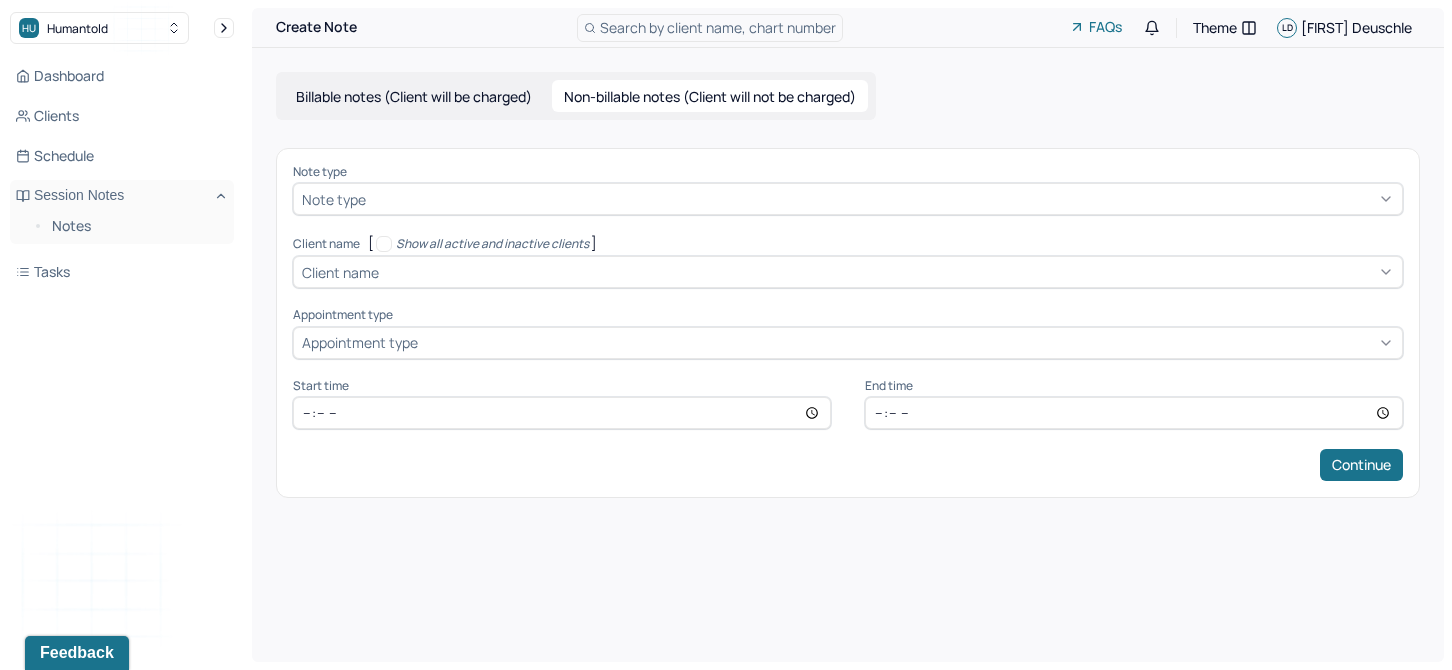 click at bounding box center [882, 199] 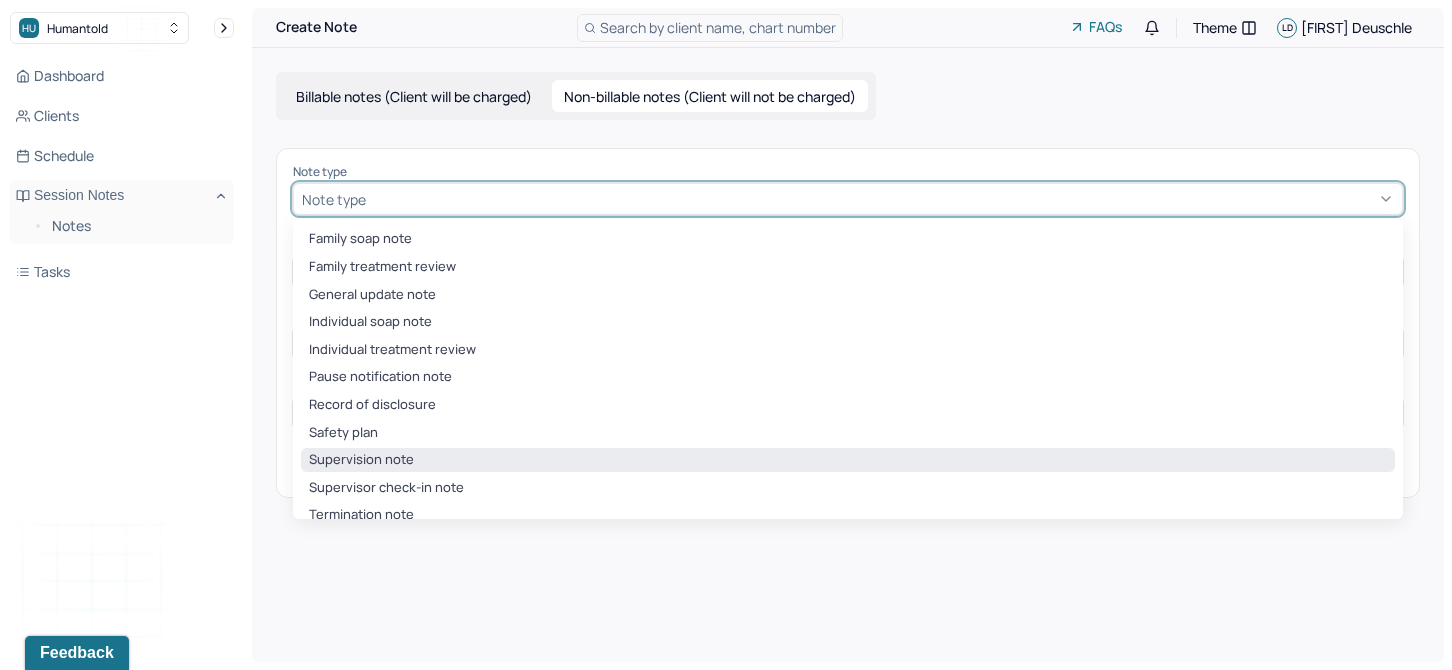 click on "Supervision note" at bounding box center [848, 460] 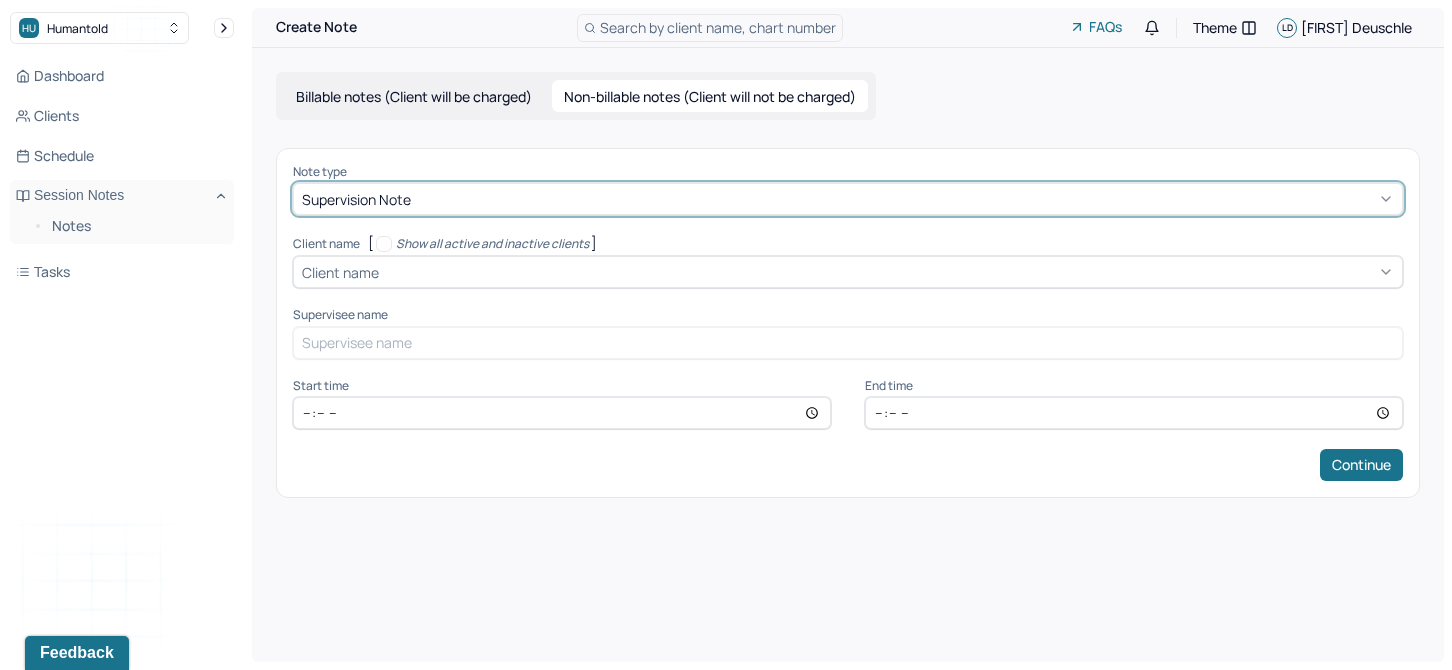 click on "Client name" at bounding box center [848, 272] 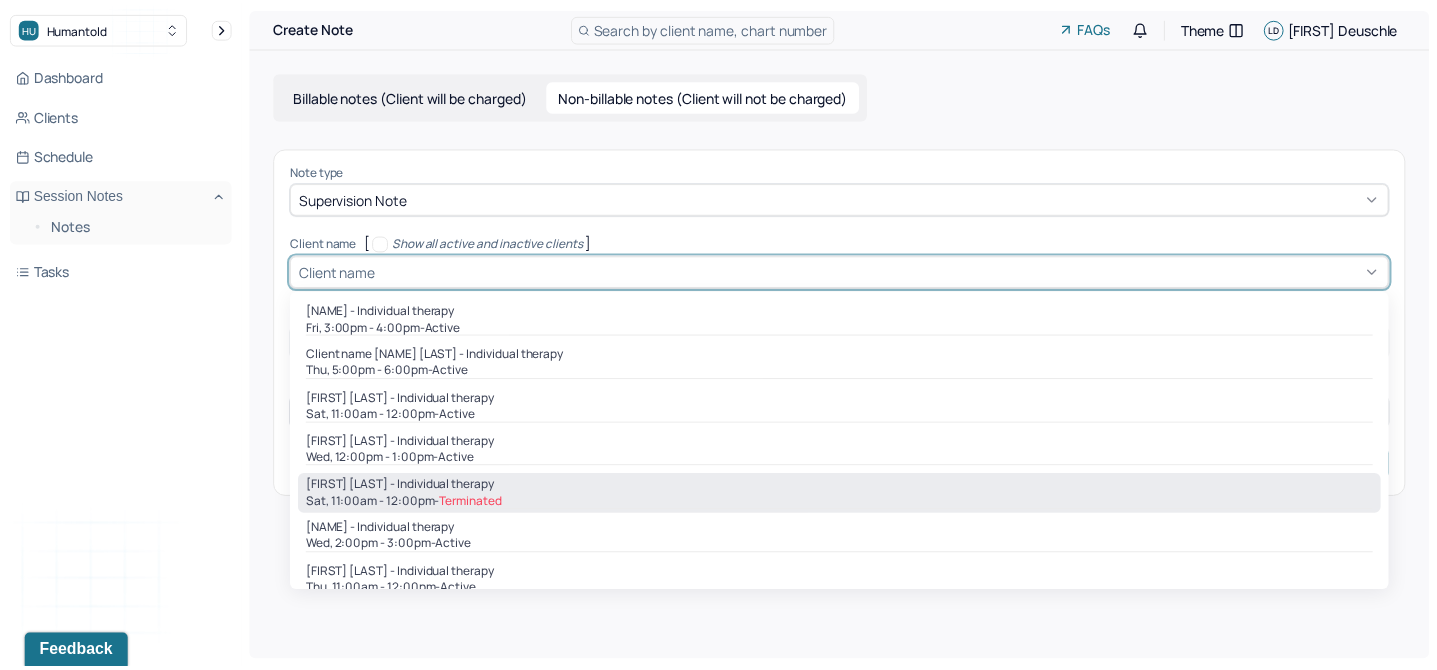 scroll, scrollTop: 456, scrollLeft: 0, axis: vertical 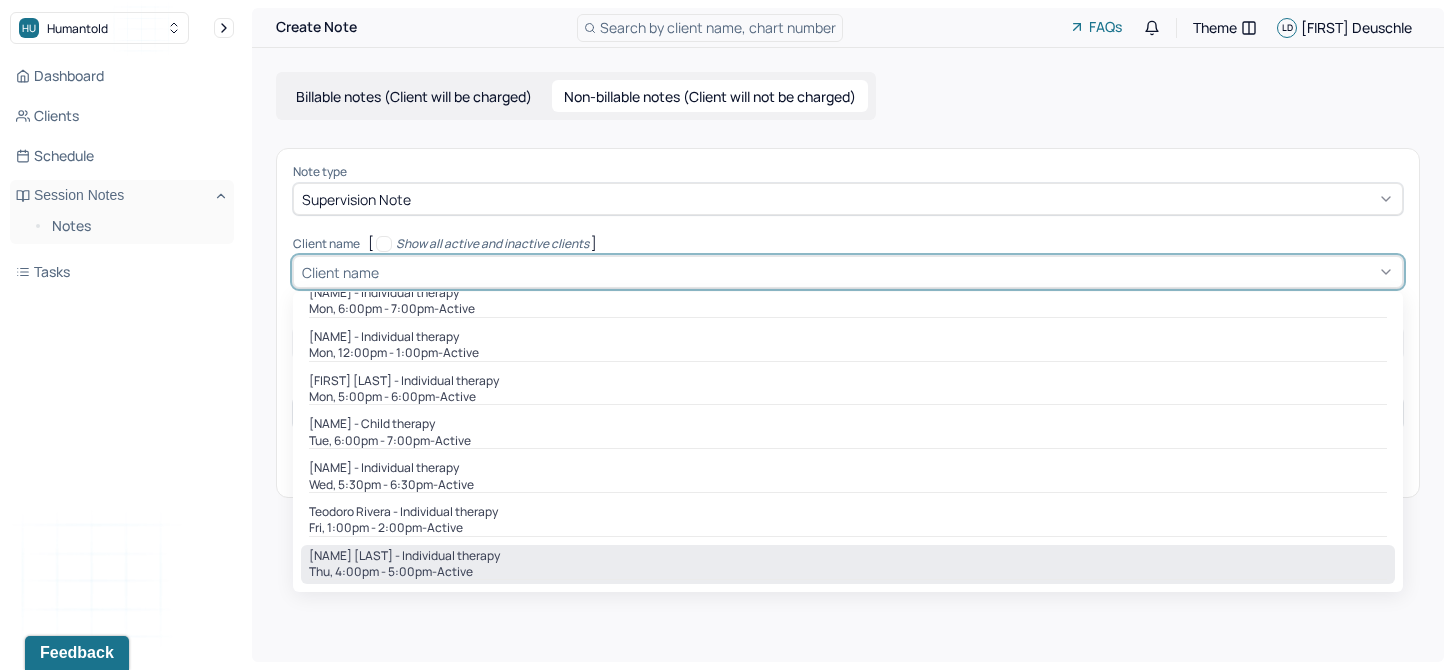 click on "[NAME] [LAST] - Individual therapy" at bounding box center [404, 556] 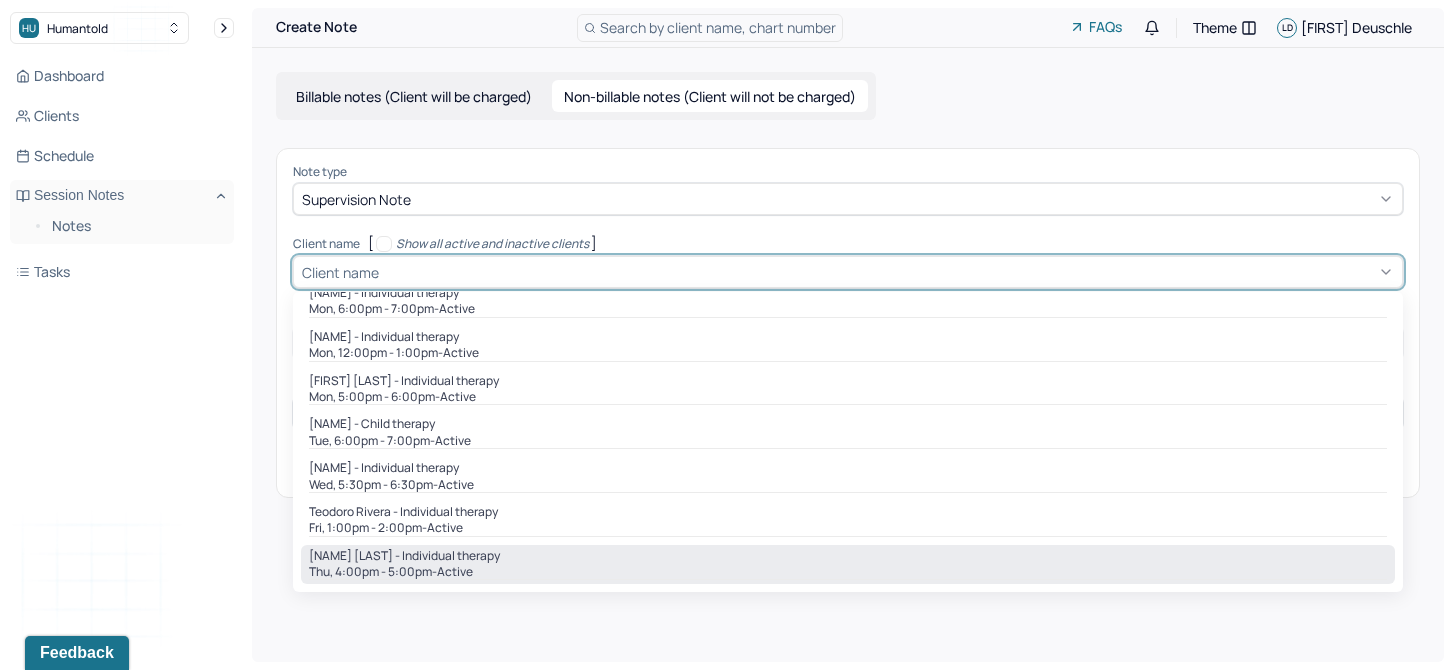 type on "16:00" 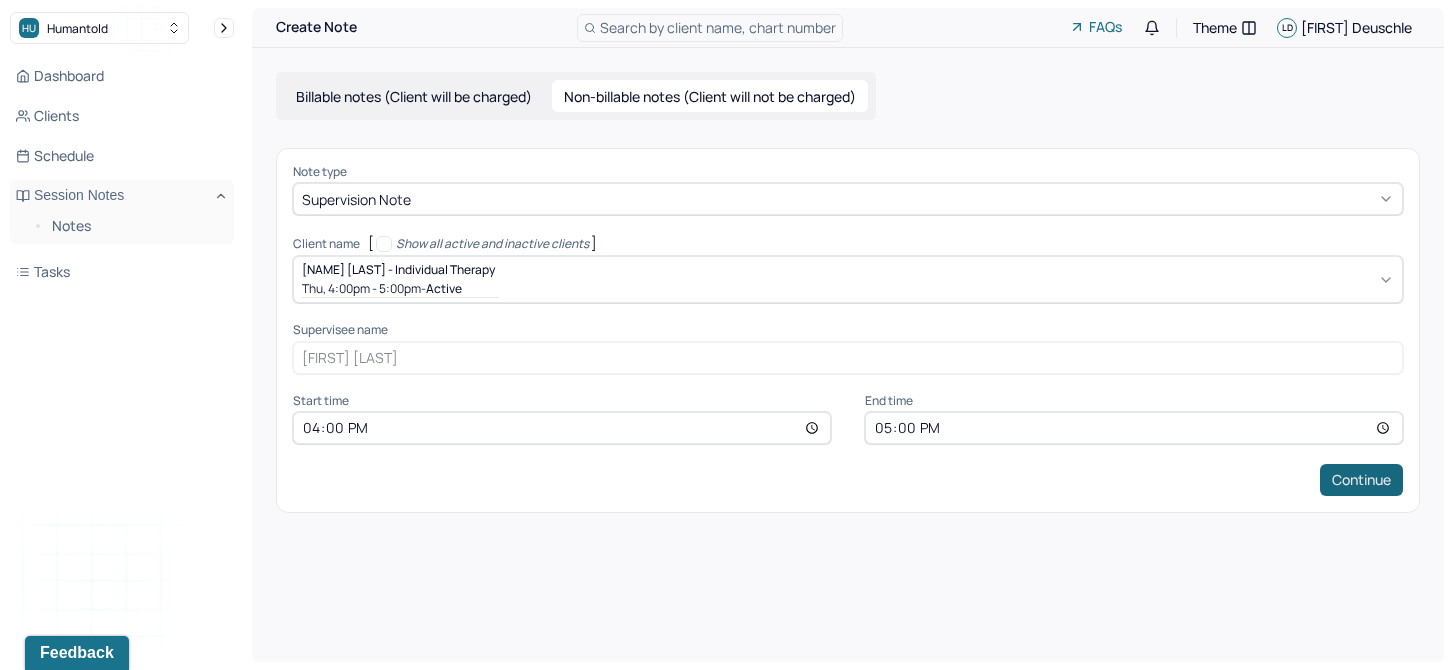 click on "Continue" at bounding box center (1361, 480) 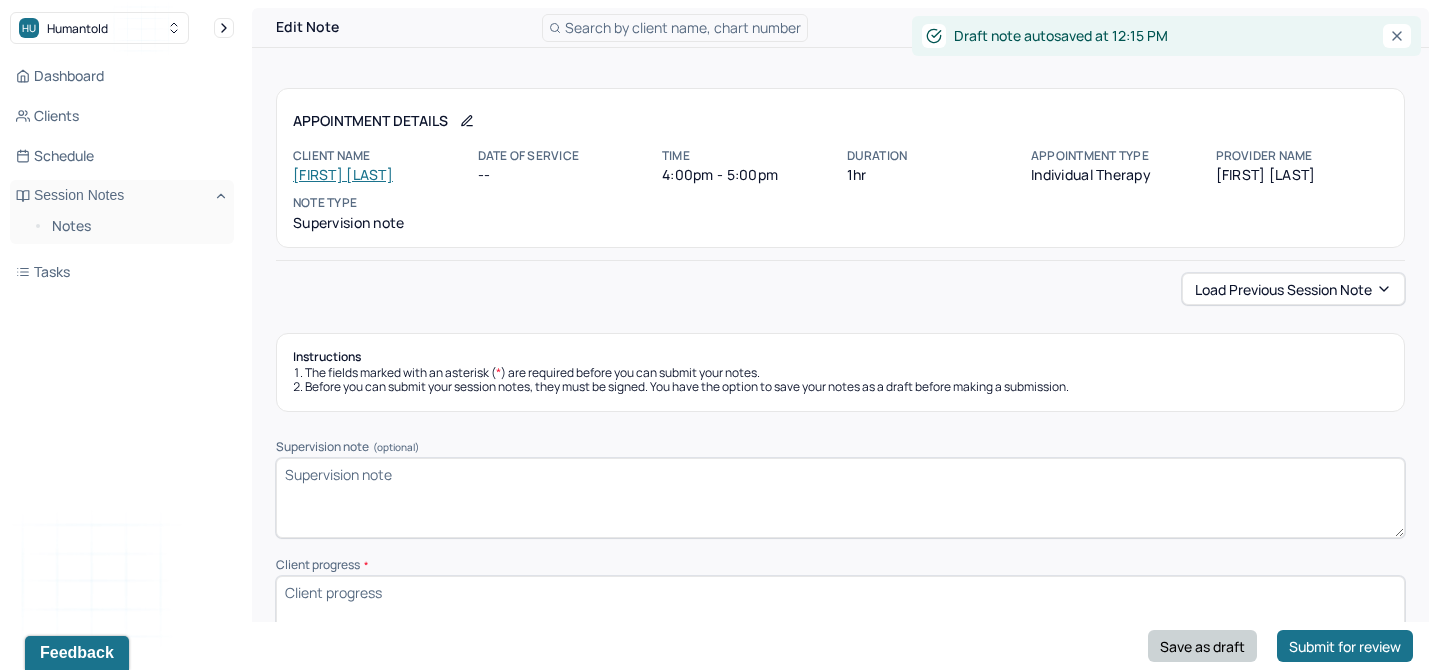 click on "Save as draft" at bounding box center [1202, 646] 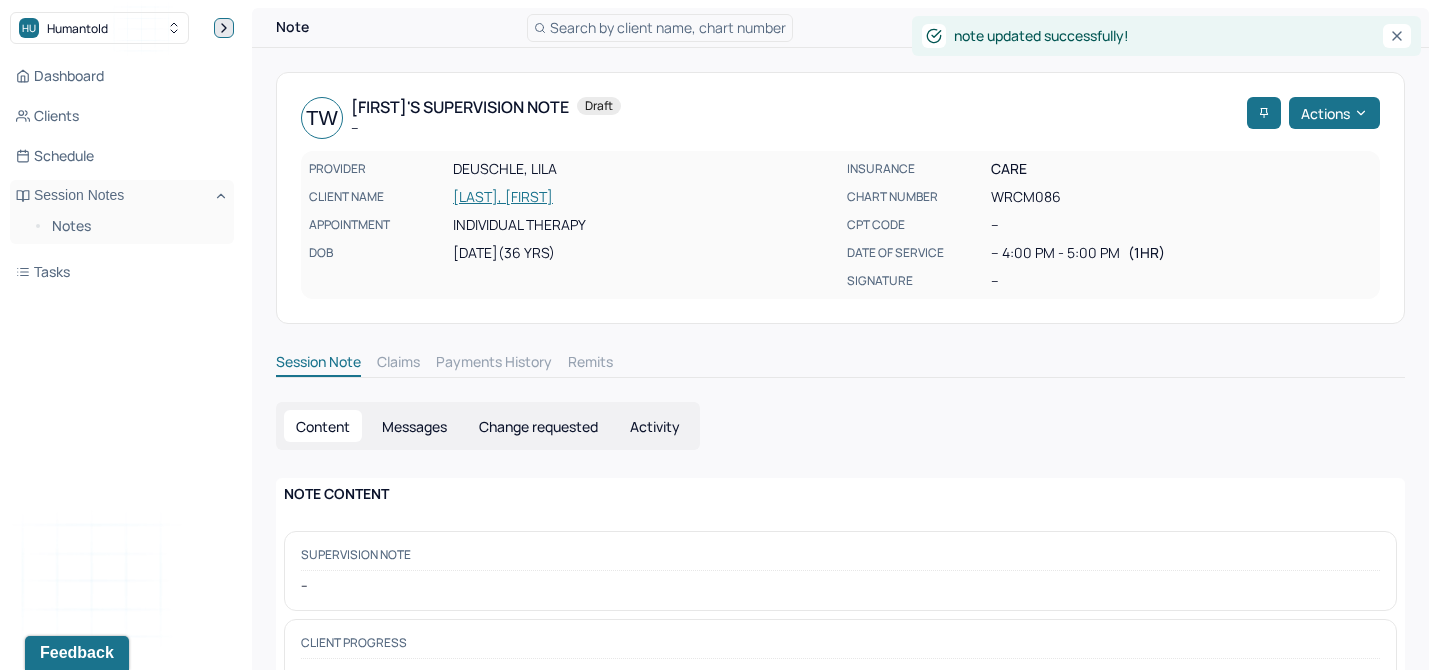 click 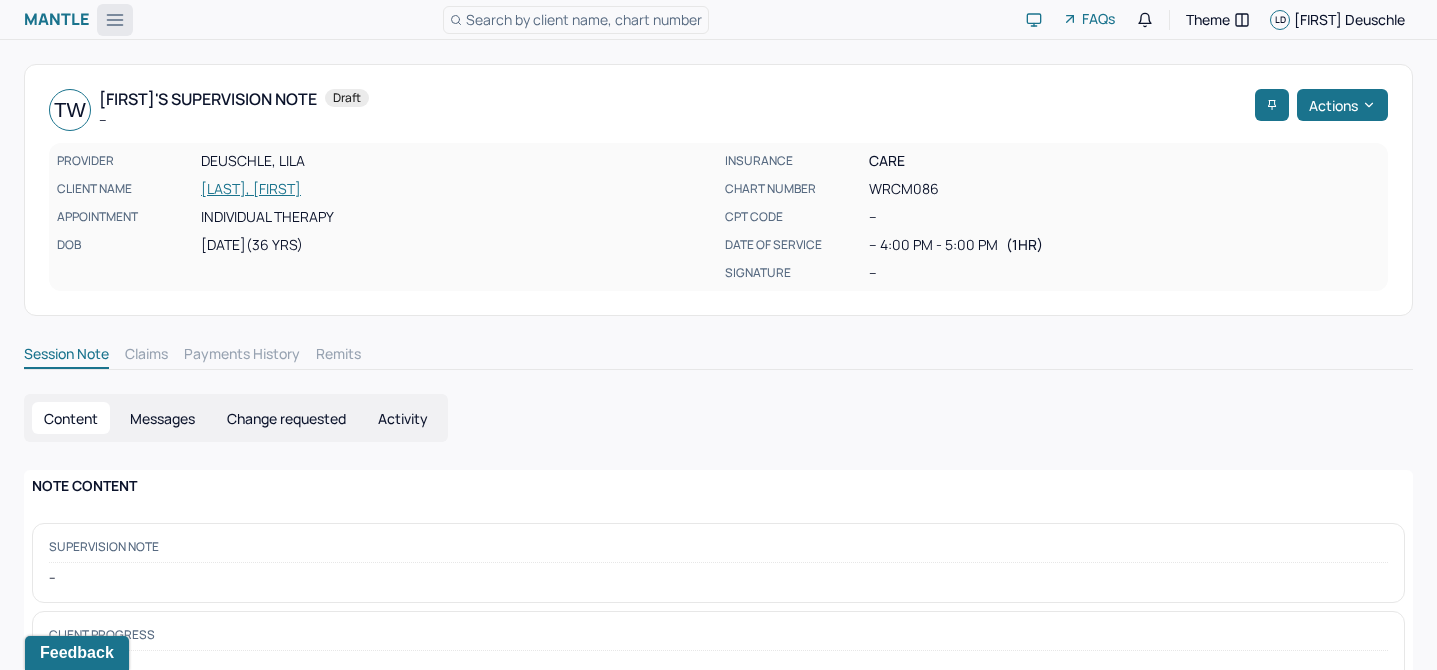 click at bounding box center (115, 20) 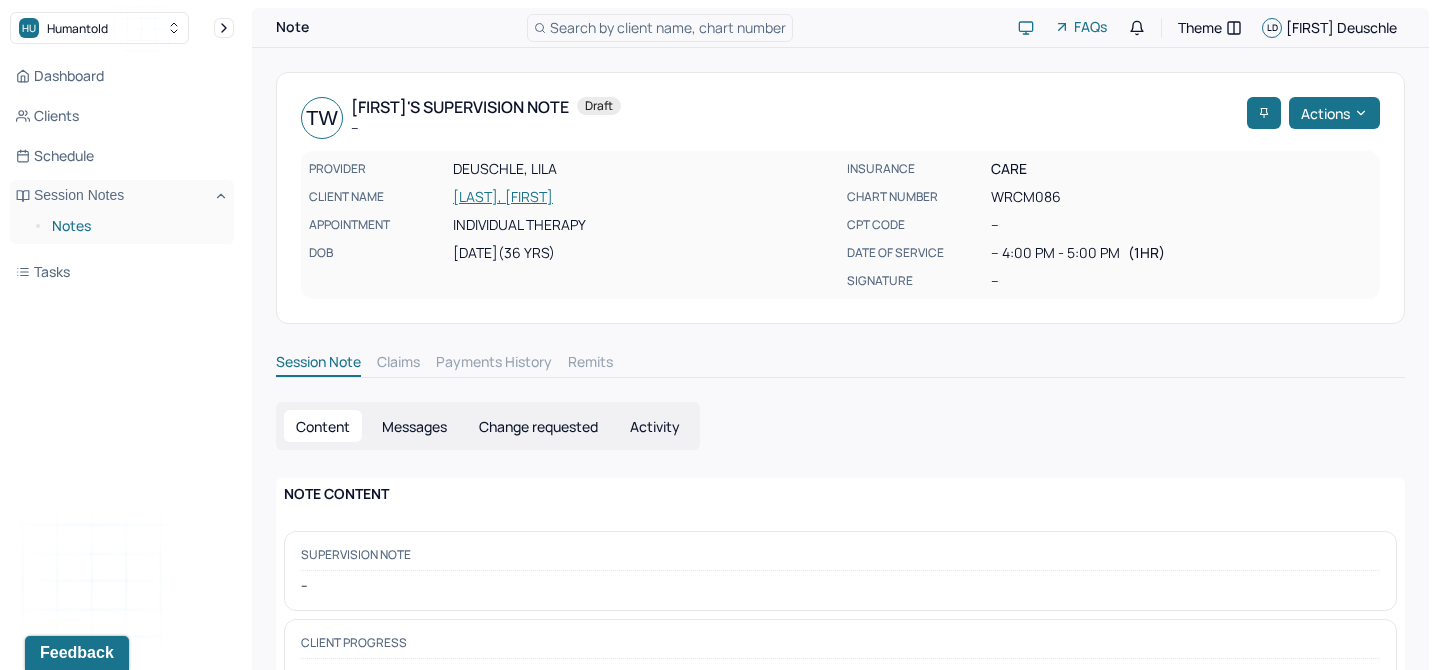 click on "Notes" at bounding box center [135, 226] 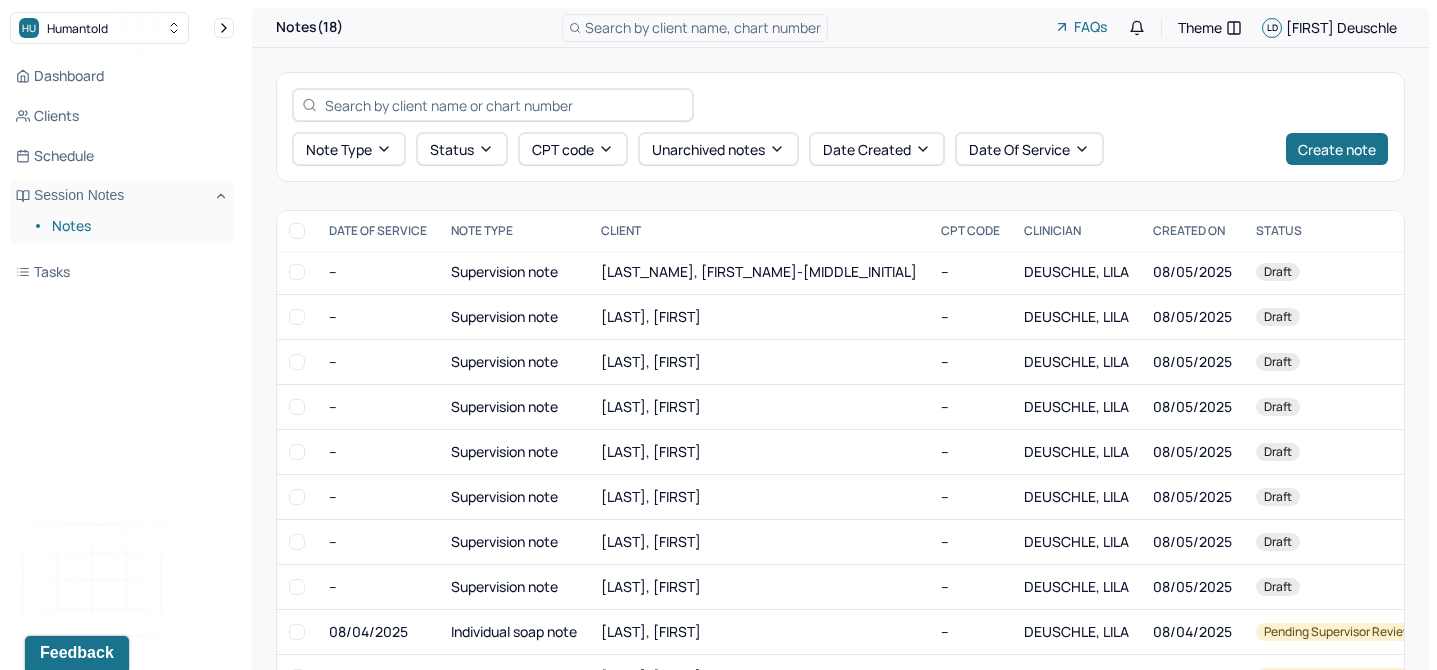 scroll, scrollTop: 331, scrollLeft: 0, axis: vertical 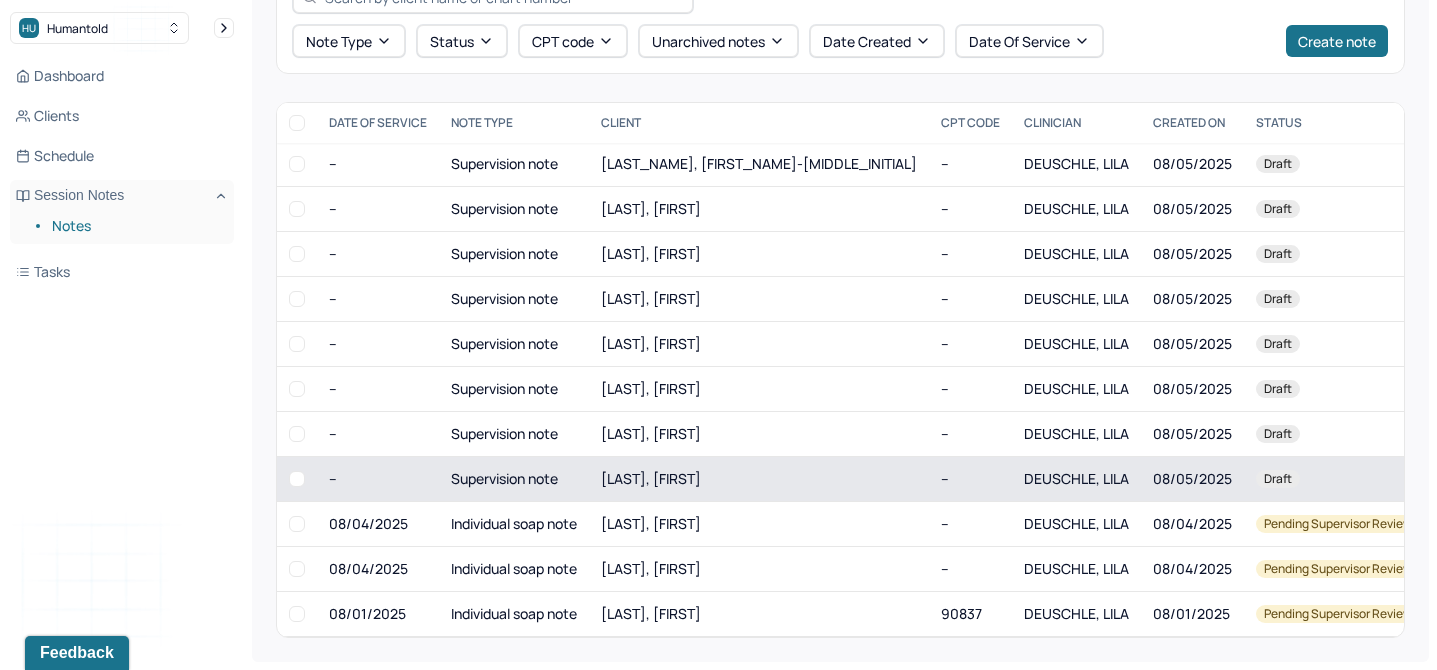 click on "[LAST], [FIRST]" at bounding box center (759, 479) 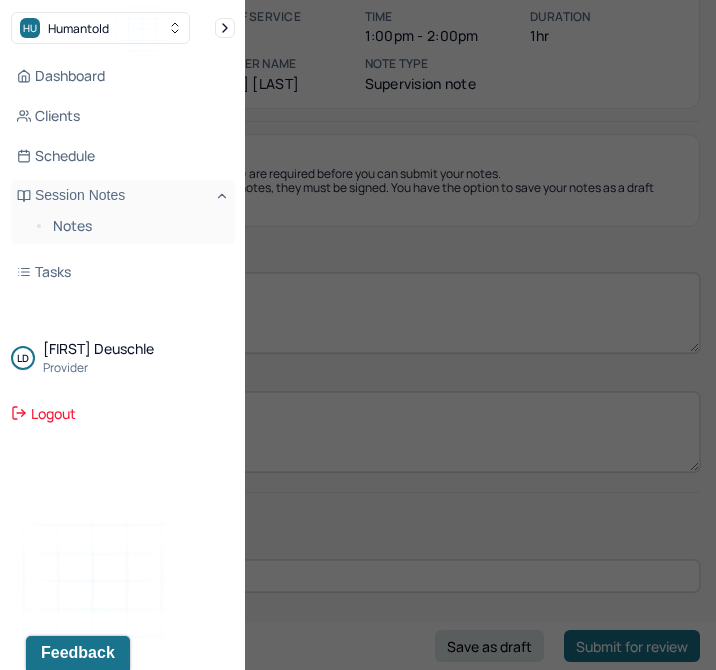 scroll, scrollTop: 105, scrollLeft: 0, axis: vertical 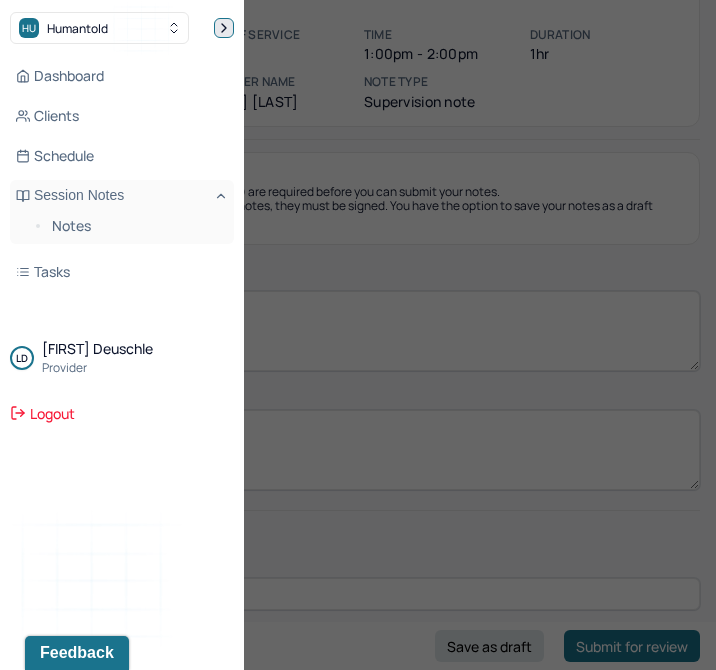 click 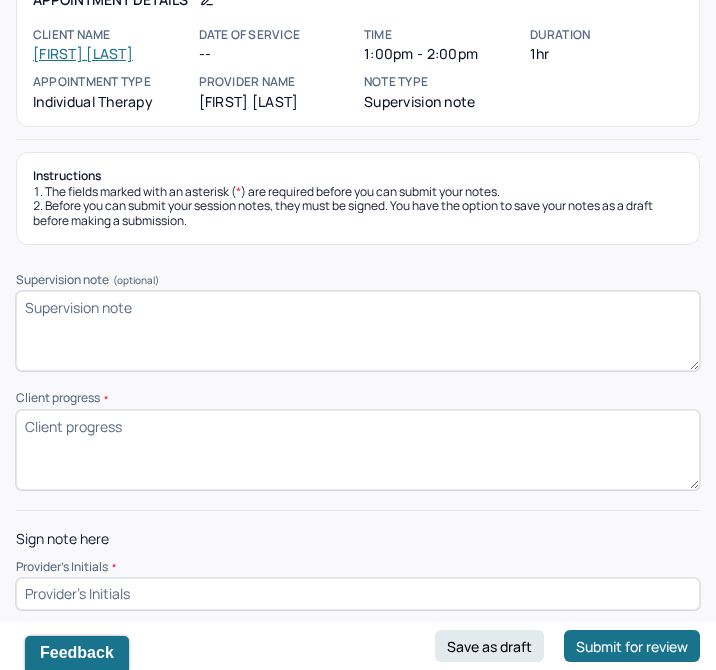 click on "Progress *" at bounding box center (358, 450) 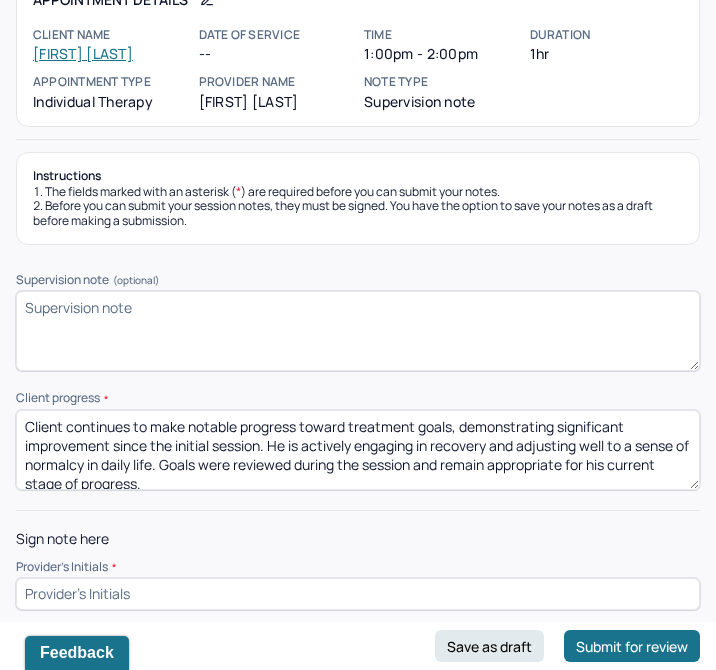scroll, scrollTop: 4, scrollLeft: 0, axis: vertical 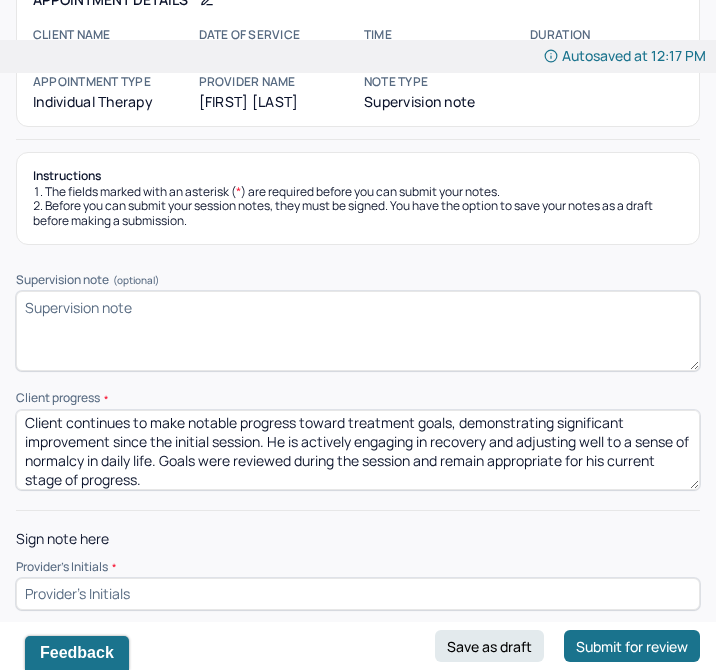 drag, startPoint x: 478, startPoint y: 465, endPoint x: 358, endPoint y: 471, distance: 120.14991 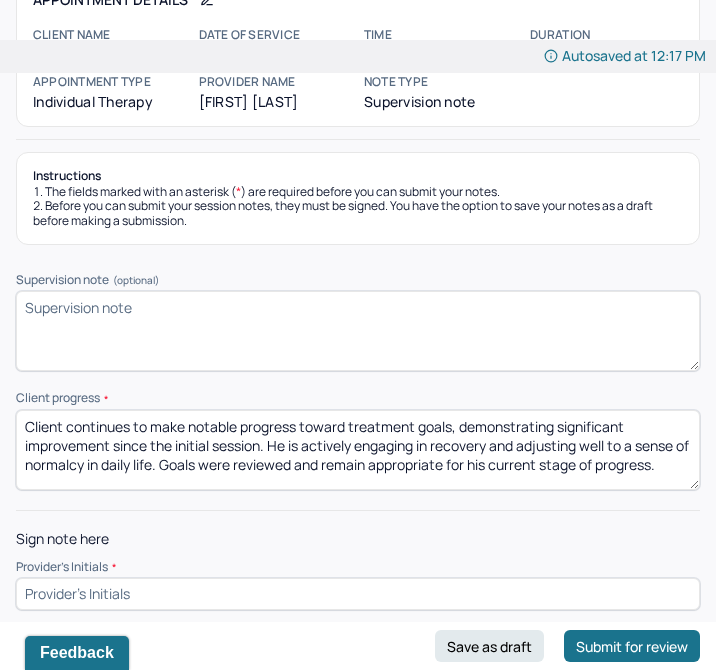 scroll, scrollTop: 10, scrollLeft: 0, axis: vertical 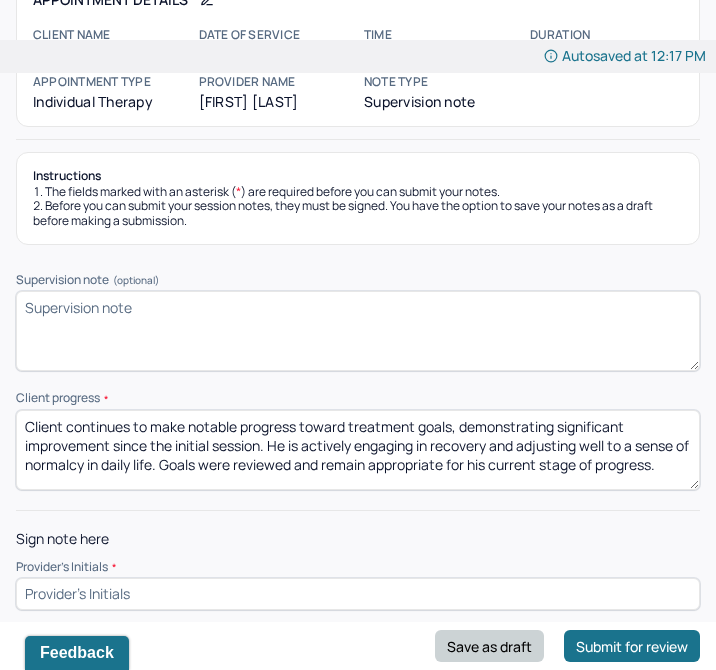 type on "Client continues to make notable progress toward treatment goals, demonstrating significant improvement since the initial session. He is actively engaging in recovery and adjusting well to a sense of normalcy in daily life. Goals were reviewed and remain appropriate for his current stage of progress." 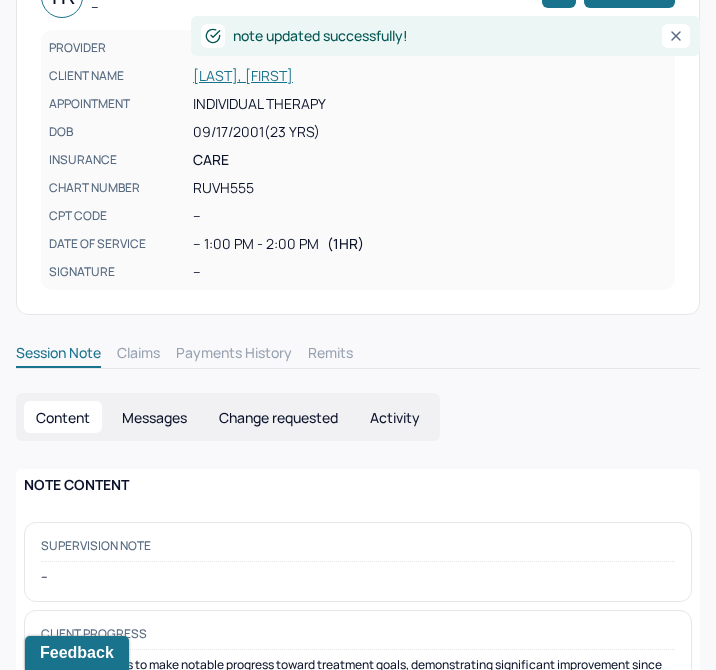scroll, scrollTop: 0, scrollLeft: 0, axis: both 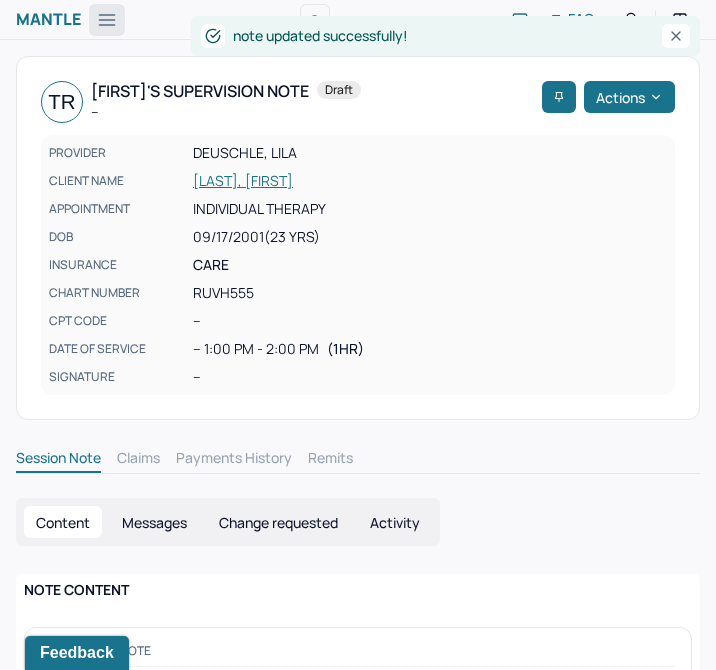 click 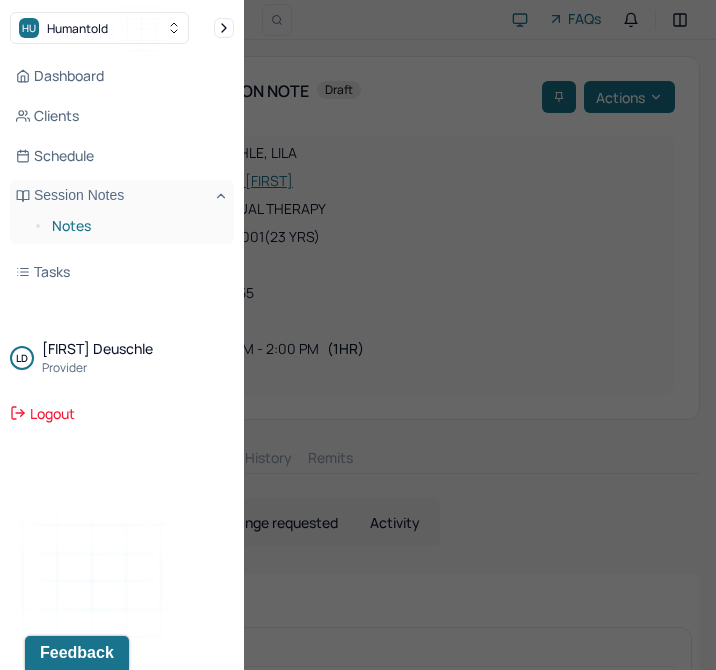 click on "Notes" at bounding box center [135, 226] 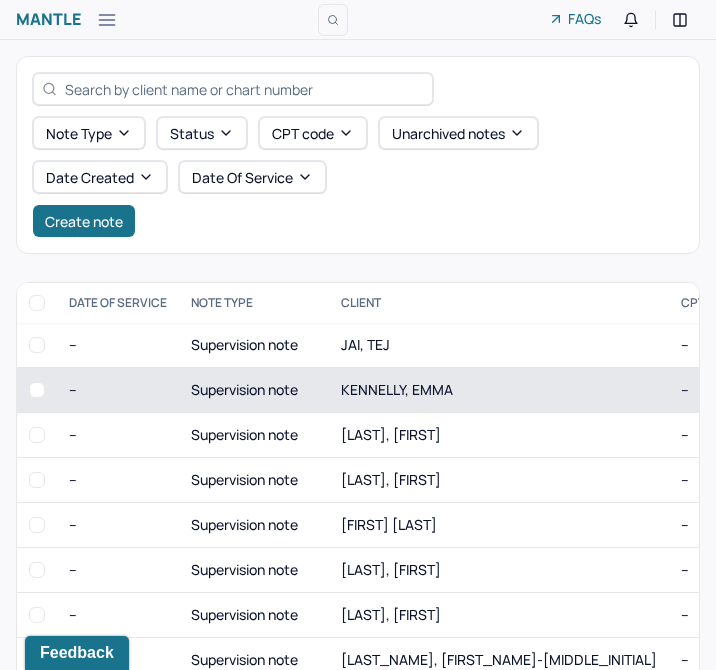 click on "KENNELLY, EMMA" at bounding box center [397, 389] 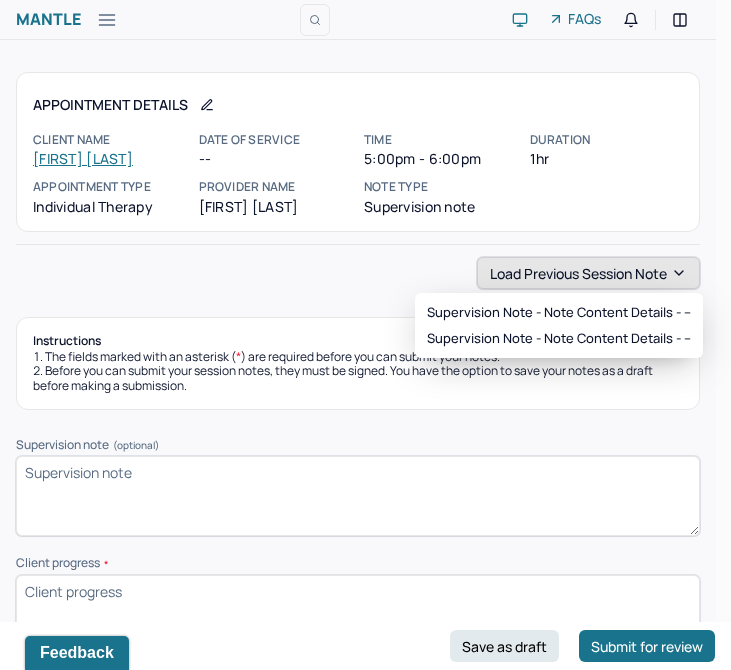 click on "Load previous session note" at bounding box center [588, 273] 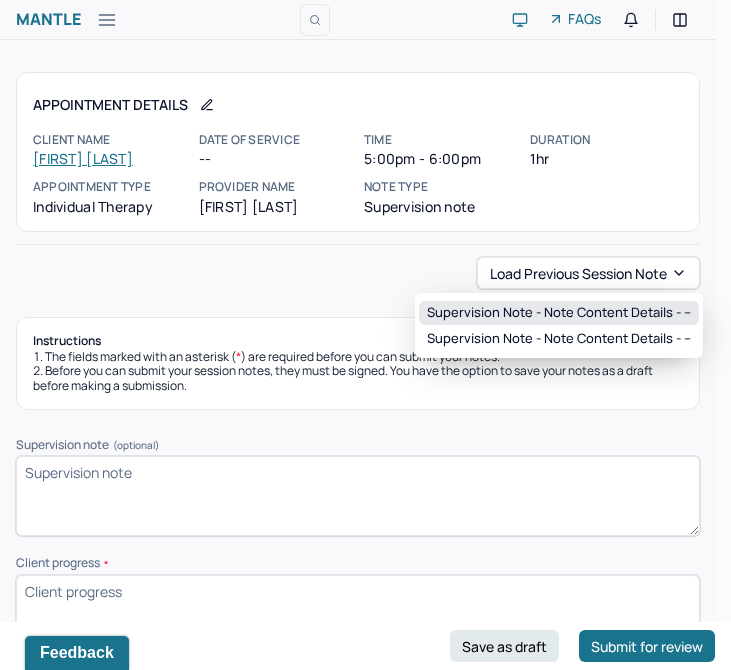 click on "Supervision note   - Note content Details -   --" at bounding box center [559, 313] 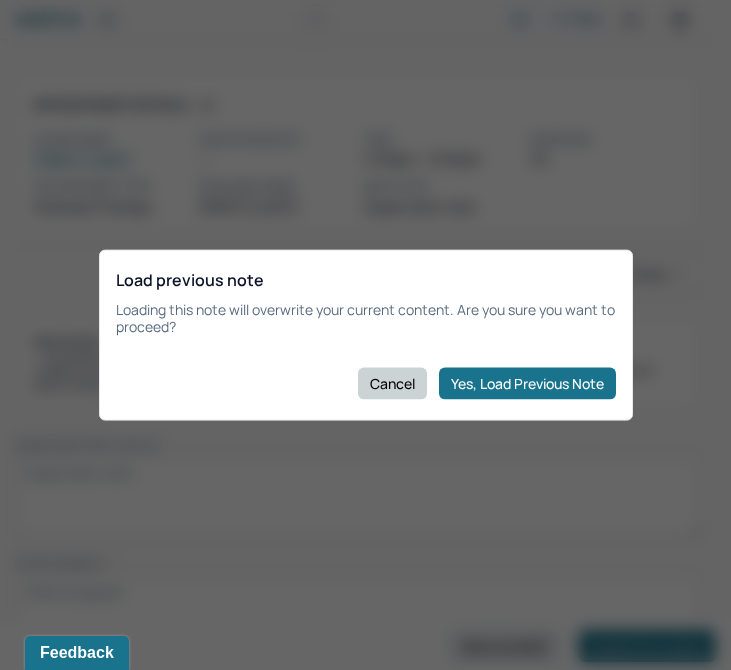 click on "Cancel" at bounding box center (392, 383) 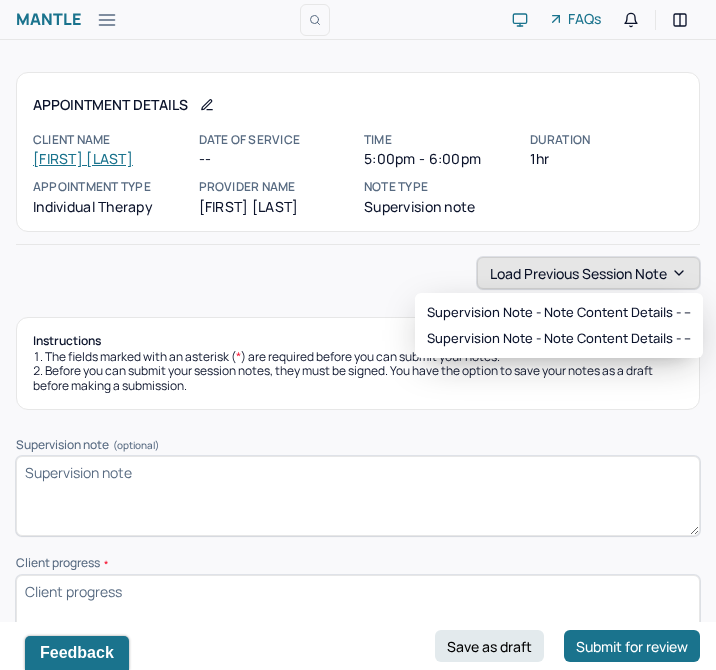 click on "Load previous session note" at bounding box center [588, 273] 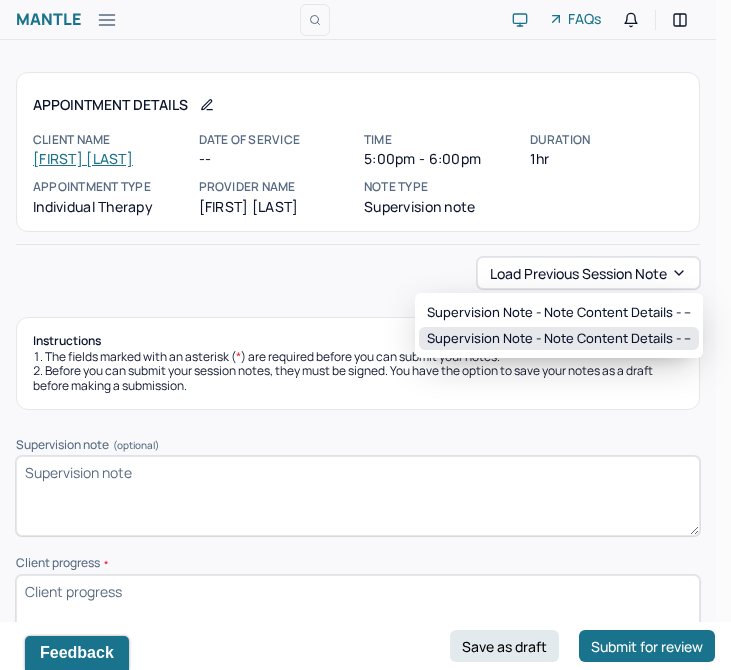 click on "Supervision note   - Note content Details -   --" at bounding box center [559, 339] 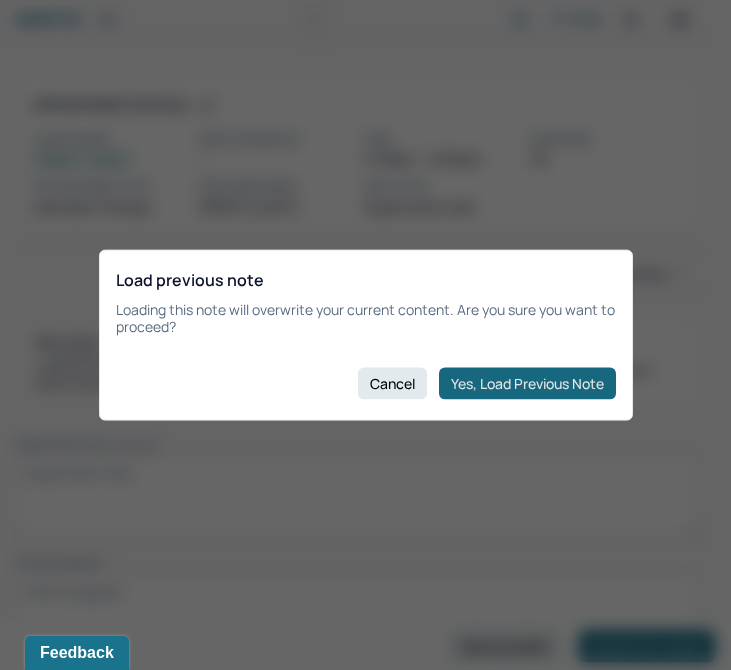 click on "Yes, Load Previous Note" at bounding box center (527, 383) 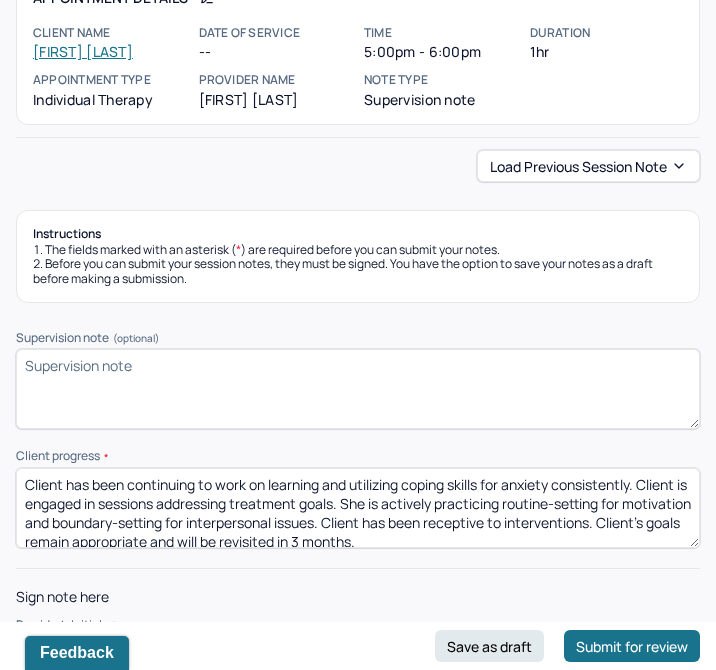 scroll, scrollTop: 165, scrollLeft: 0, axis: vertical 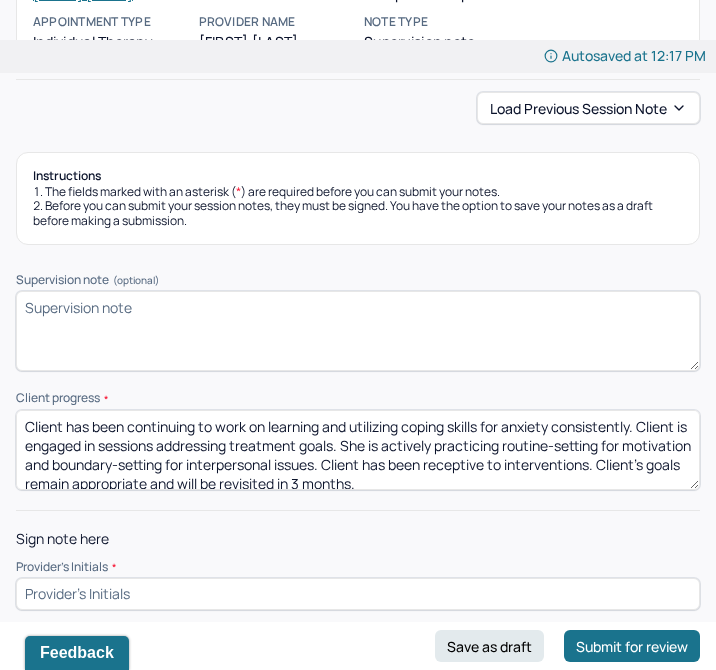 drag, startPoint x: 567, startPoint y: 479, endPoint x: 27, endPoint y: 371, distance: 550.6941 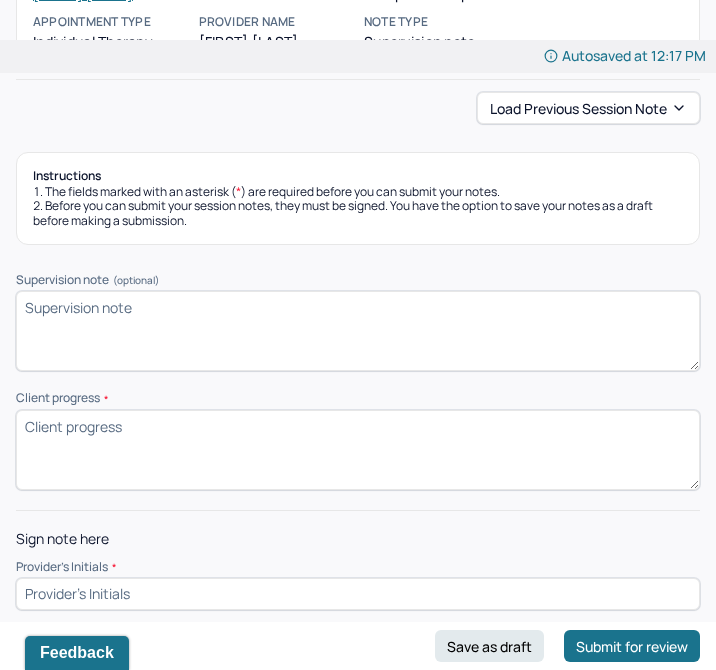 paste on "Client has made substantial progress in learning and consistently applying coping skills for anxiety since the start of treatment. She remains highly engaged in sessions, actively implementing routine-setting for motivation and effective boundary-setting in interpersonal relationships. Client has responded well to interventions, and her goals remain appropriate, with a formal review scheduled in three months." 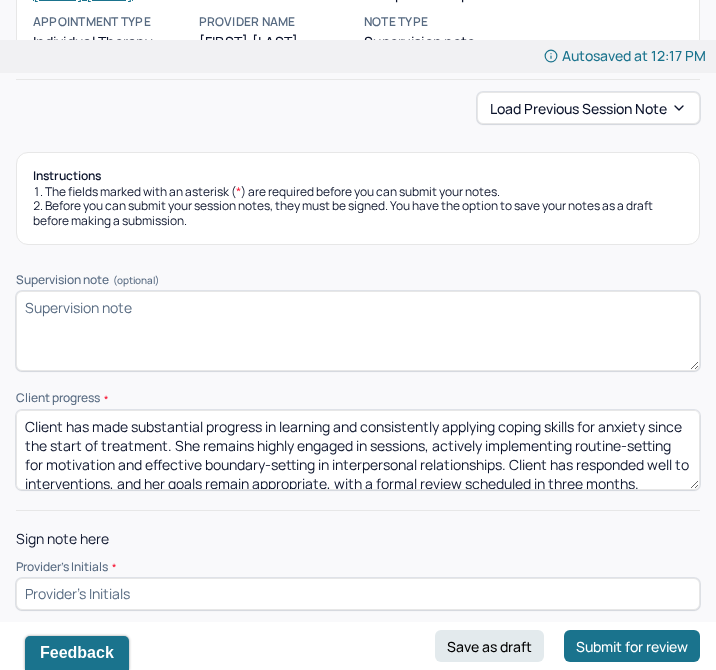 scroll, scrollTop: 23, scrollLeft: 0, axis: vertical 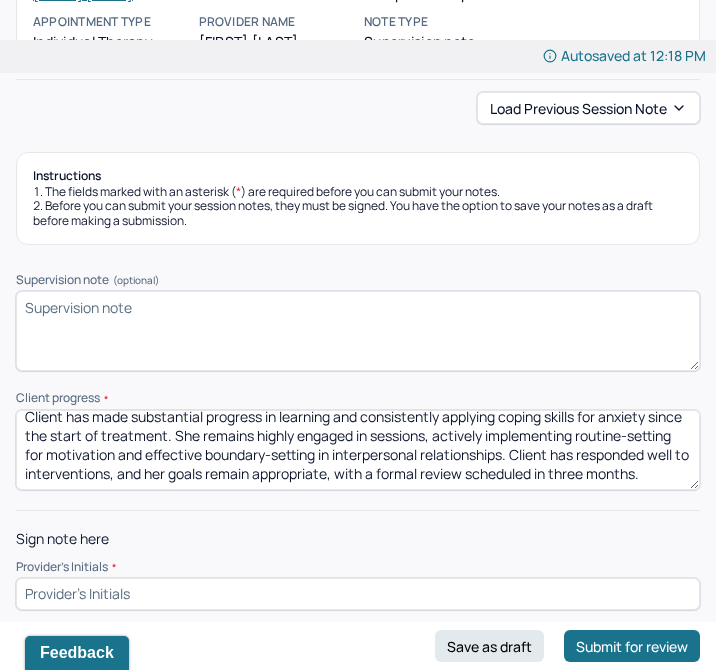 drag, startPoint x: 322, startPoint y: 483, endPoint x: 457, endPoint y: 461, distance: 136.78085 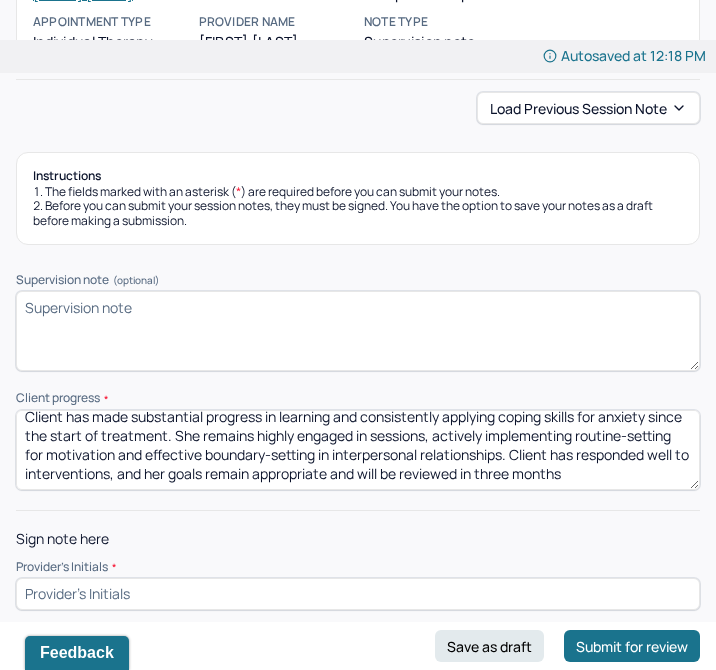 scroll, scrollTop: 23, scrollLeft: 0, axis: vertical 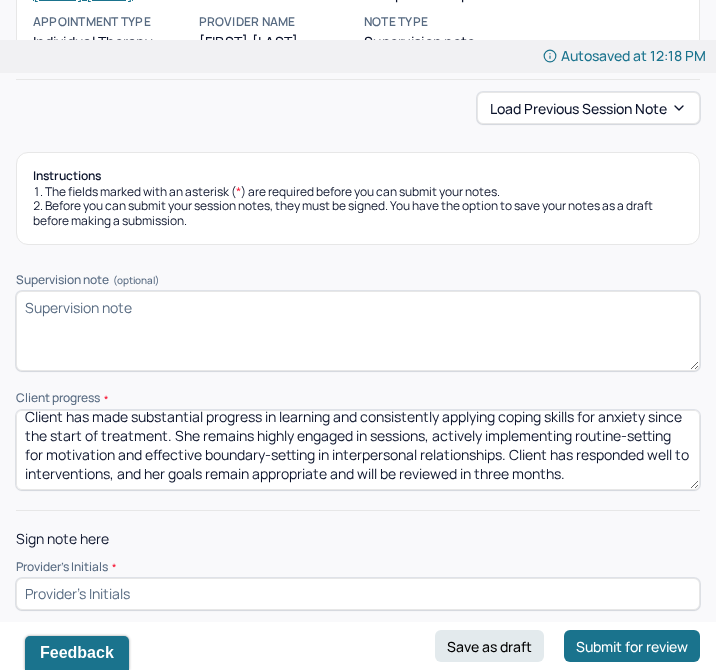 type on "Client has made substantial progress in learning and consistently applying coping skills for anxiety since the start of treatment. She remains highly engaged in sessions, actively implementing routine-setting for motivation and effective boundary-setting in interpersonal relationships. Client has responded well to interventions, and her goals remain appropriate and will be reviewed in three months." 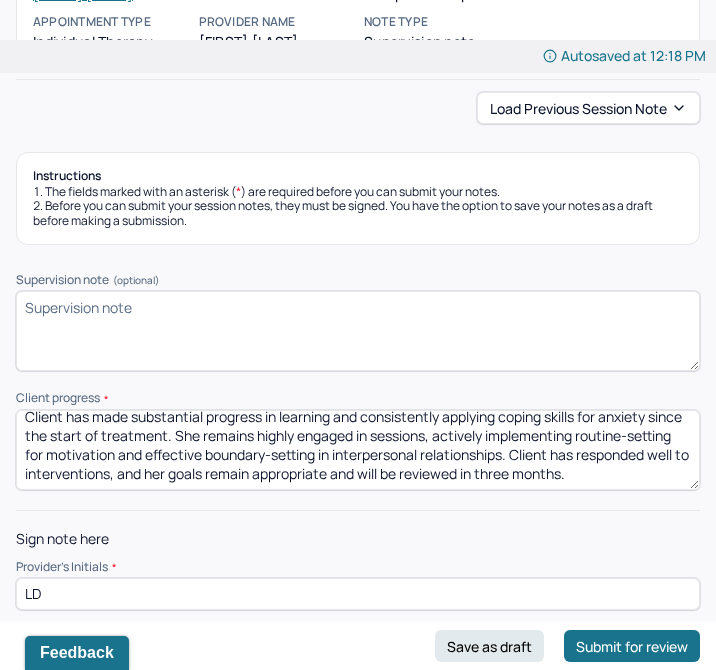 scroll, scrollTop: 29, scrollLeft: 0, axis: vertical 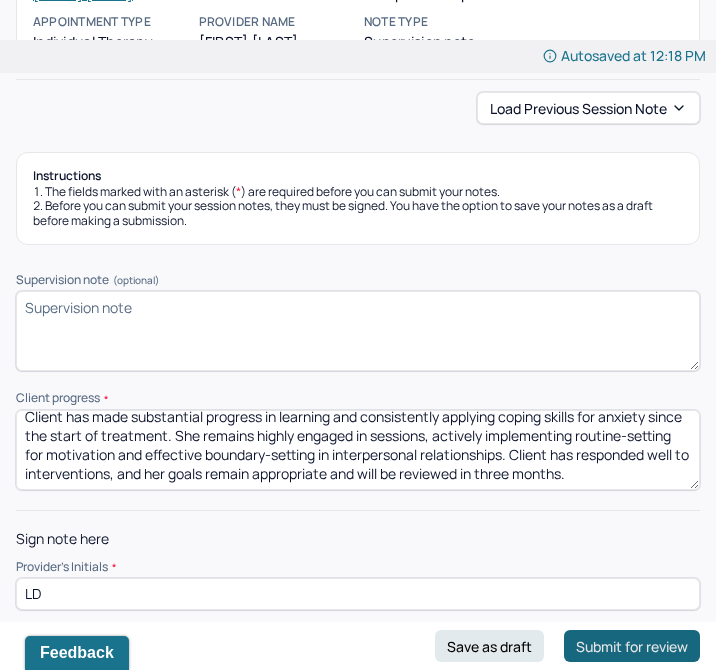 type on "LD" 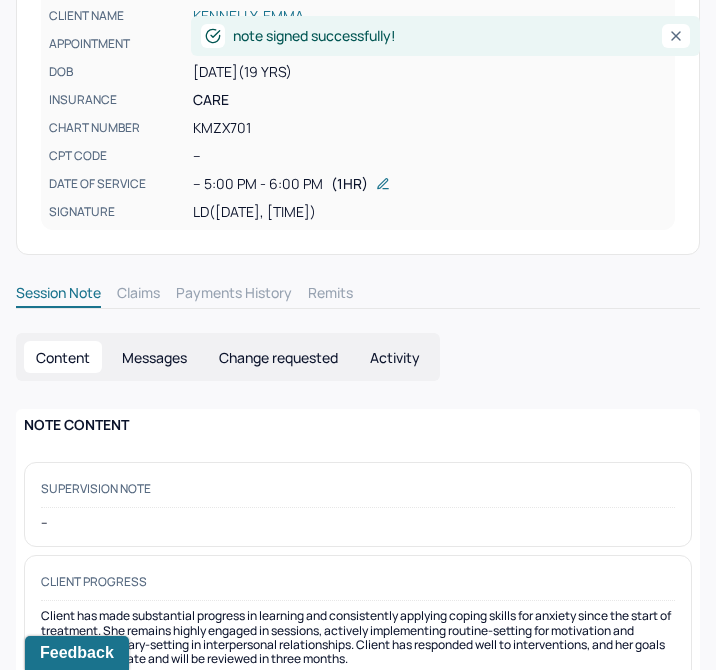 scroll, scrollTop: 0, scrollLeft: 0, axis: both 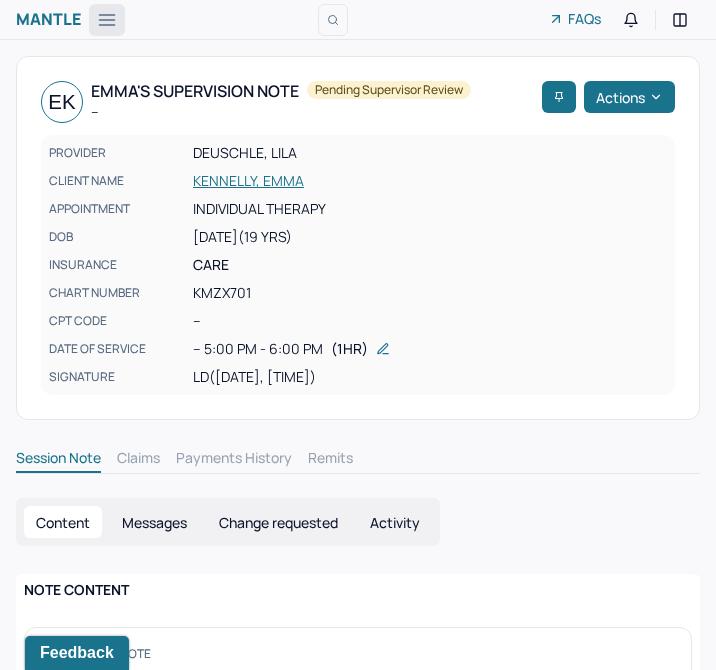 click 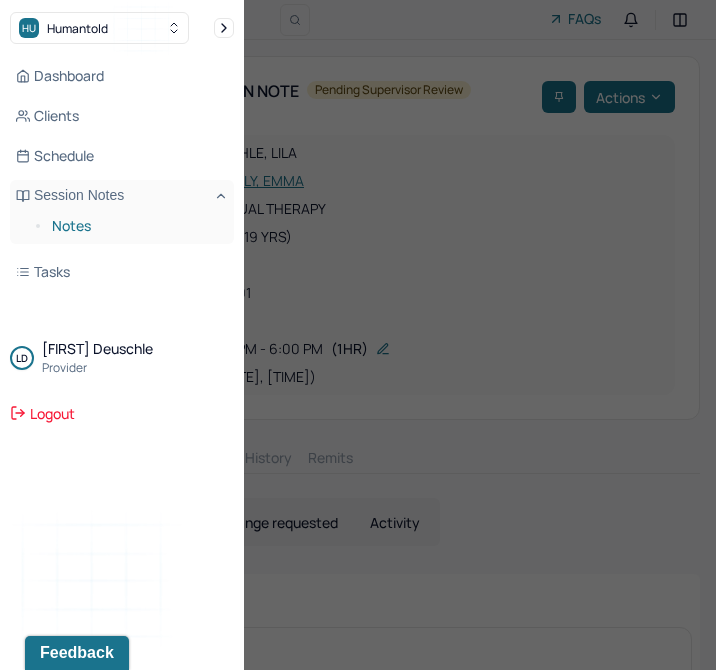 click on "Notes" at bounding box center (135, 226) 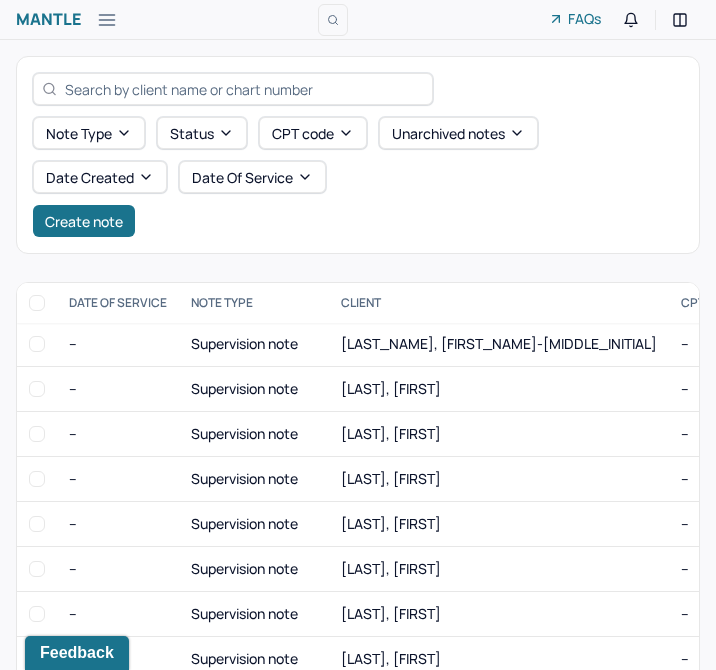scroll, scrollTop: 331, scrollLeft: 0, axis: vertical 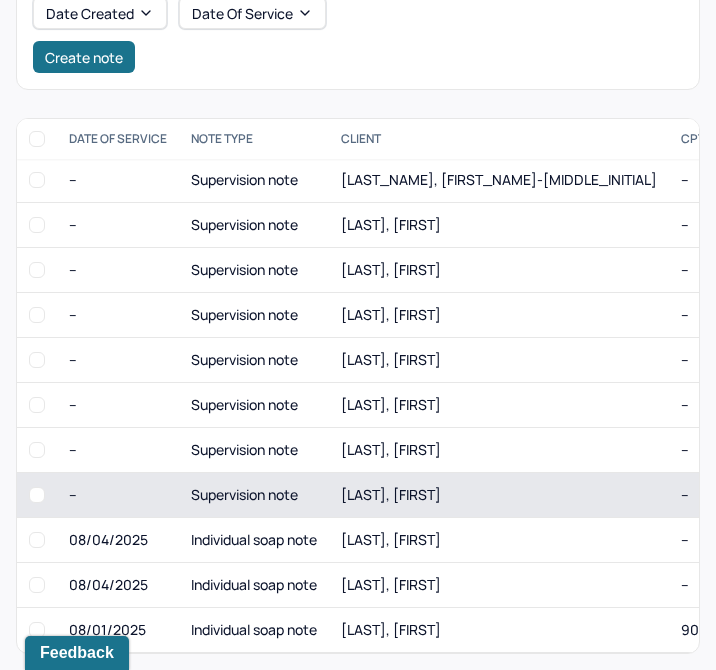 click on "Supervision note" at bounding box center (254, 495) 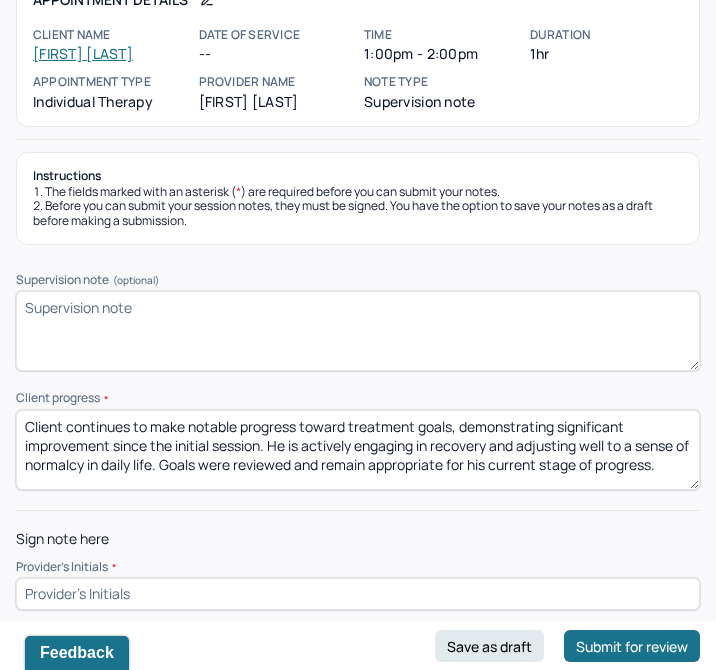 click on "Client continues to make notable progress toward treatment goals, demonstrating significant improvement since the initial session. He is actively engaging in recovery and adjusting well to a sense of normalcy in daily life. Goals were reviewed and remain appropriate for his current stage of progress." at bounding box center [358, 450] 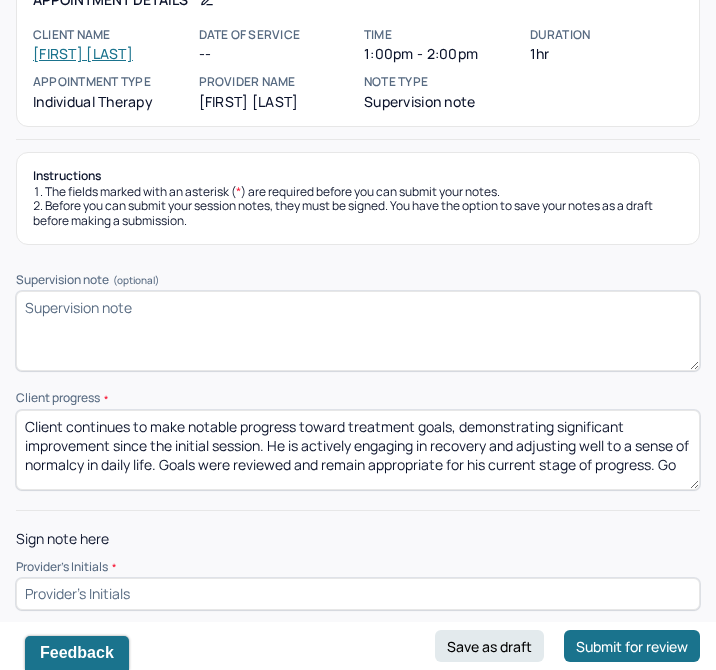 scroll, scrollTop: 4, scrollLeft: 0, axis: vertical 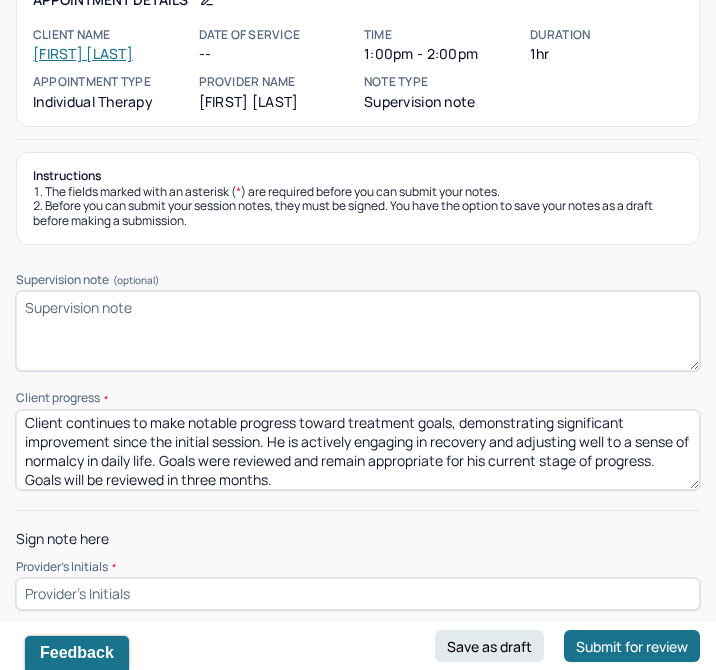 type on "Client continues to make notable progress toward treatment goals, demonstrating significant improvement since the initial session. He is actively engaging in recovery and adjusting well to a sense of normalcy in daily life. Goals were reviewed and remain appropriate for his current stage of progress. Goals will be reviewed in three months." 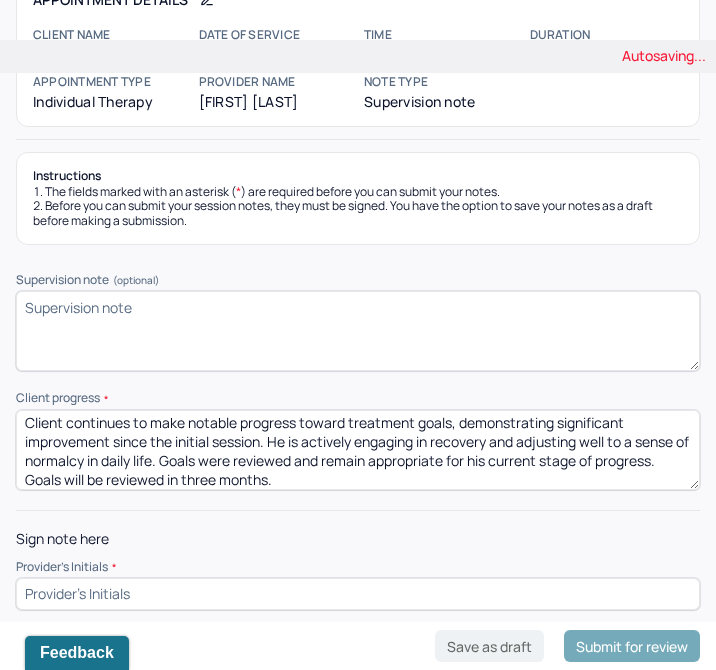 click at bounding box center (358, 594) 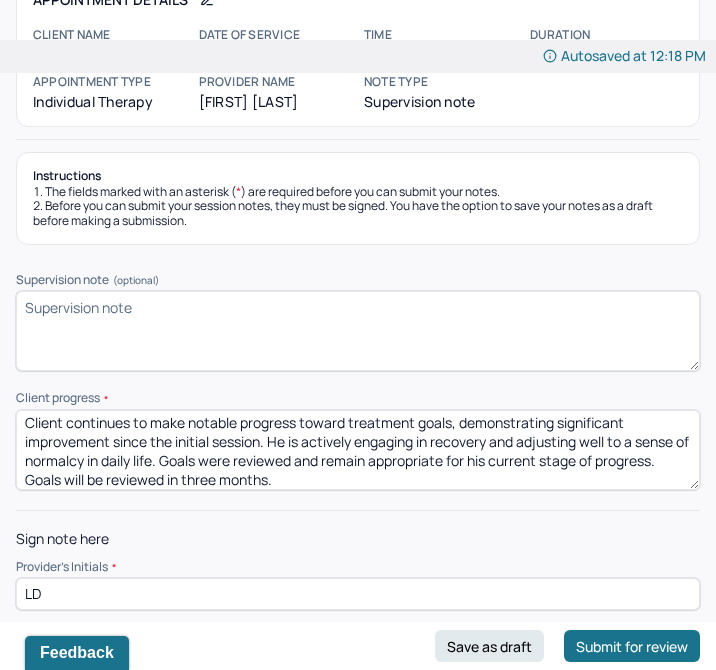 scroll, scrollTop: 10, scrollLeft: 0, axis: vertical 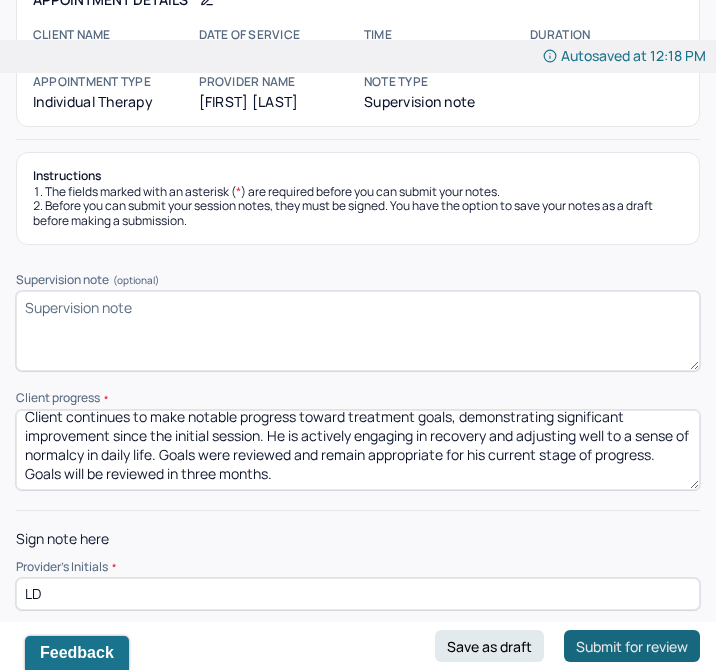 type on "LD" 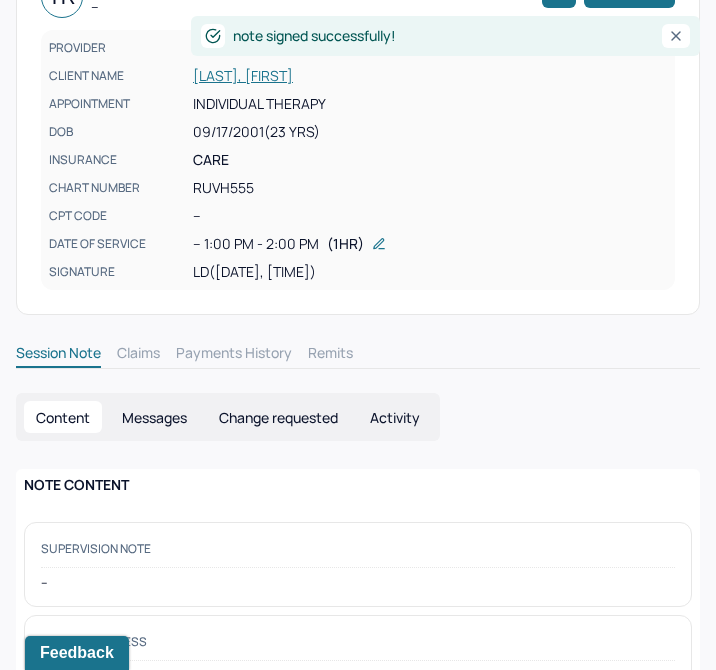 scroll, scrollTop: 0, scrollLeft: 0, axis: both 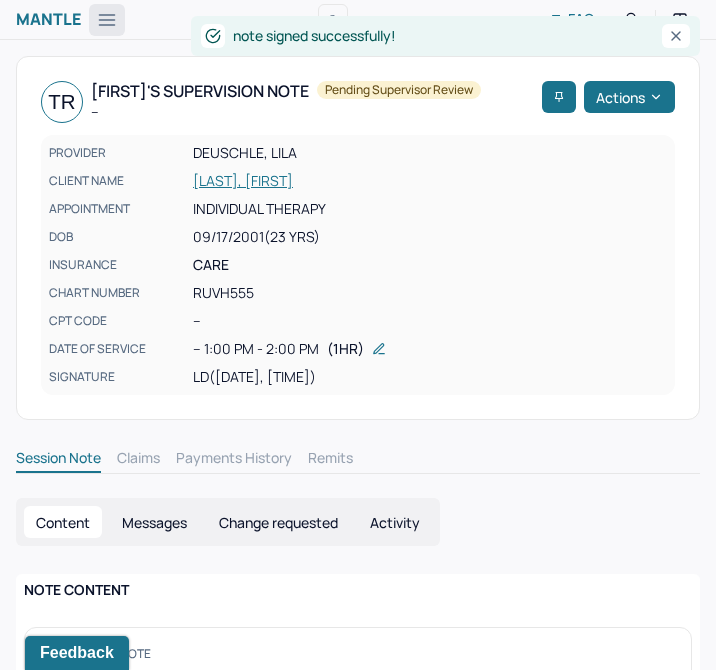 click 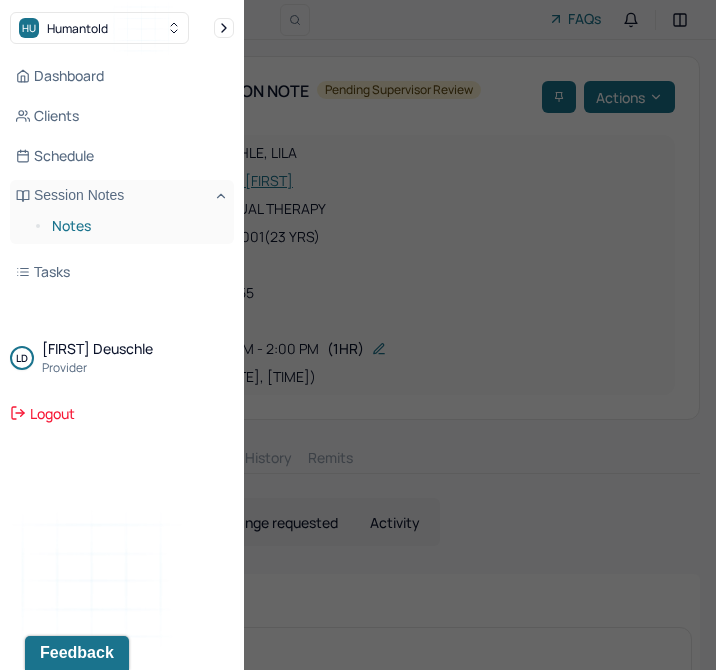 click on "Notes" at bounding box center [135, 226] 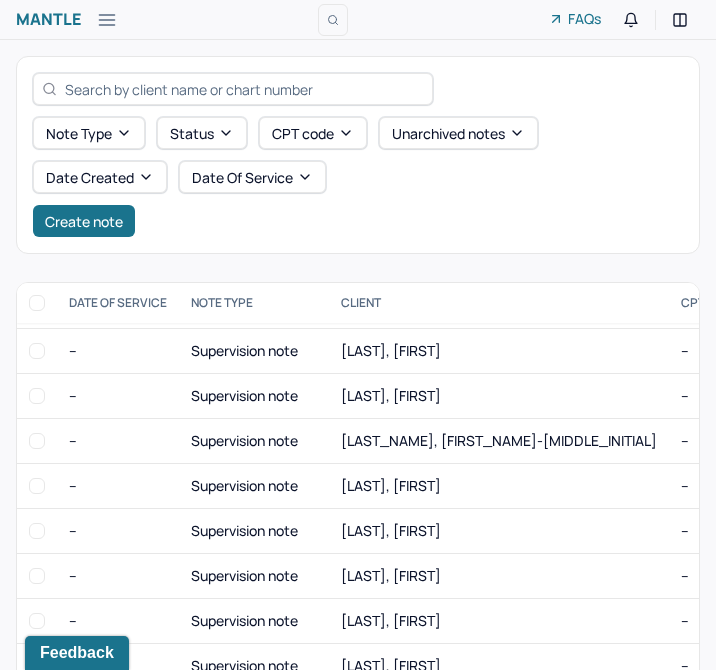 scroll, scrollTop: 331, scrollLeft: 0, axis: vertical 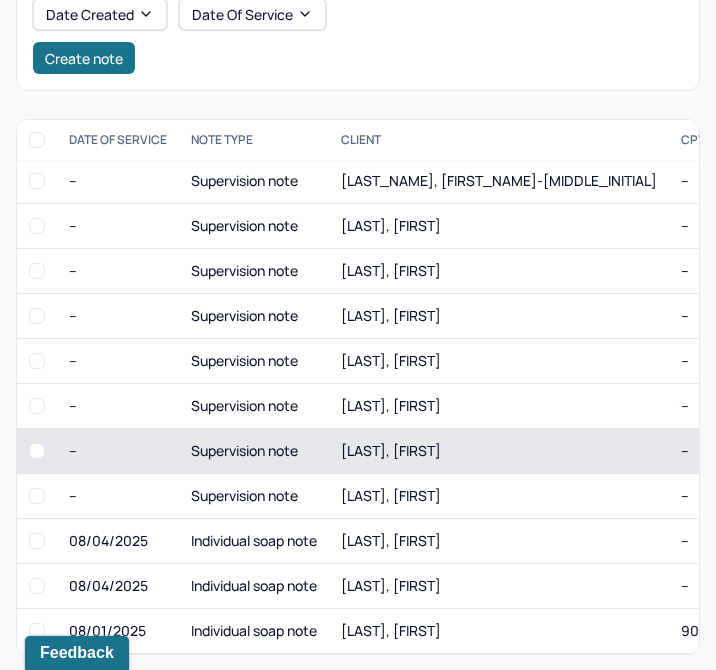 click on "[LAST], [FIRST]" at bounding box center [391, 450] 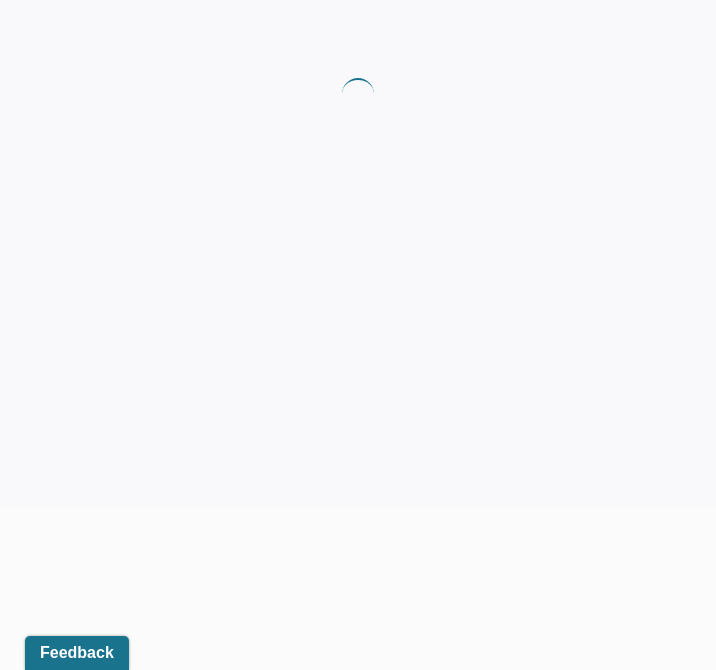 scroll, scrollTop: 0, scrollLeft: 0, axis: both 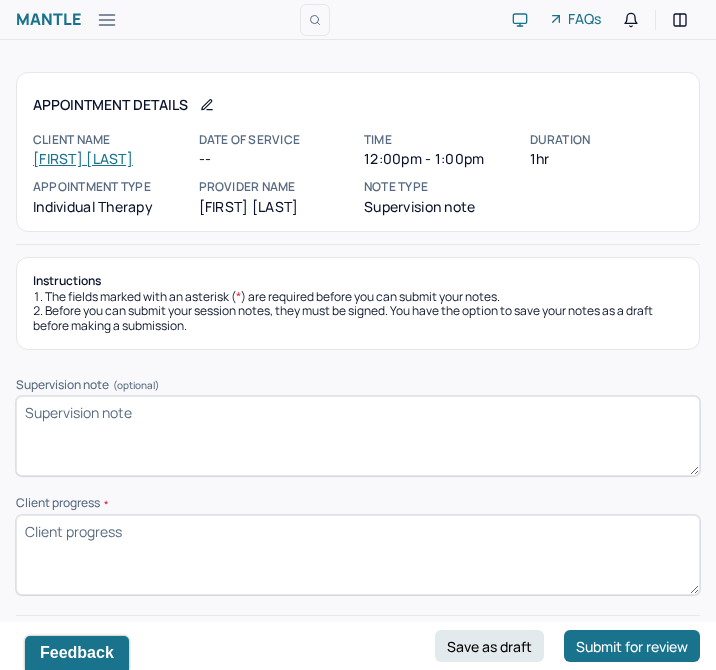 click on "Progress *" at bounding box center [358, 555] 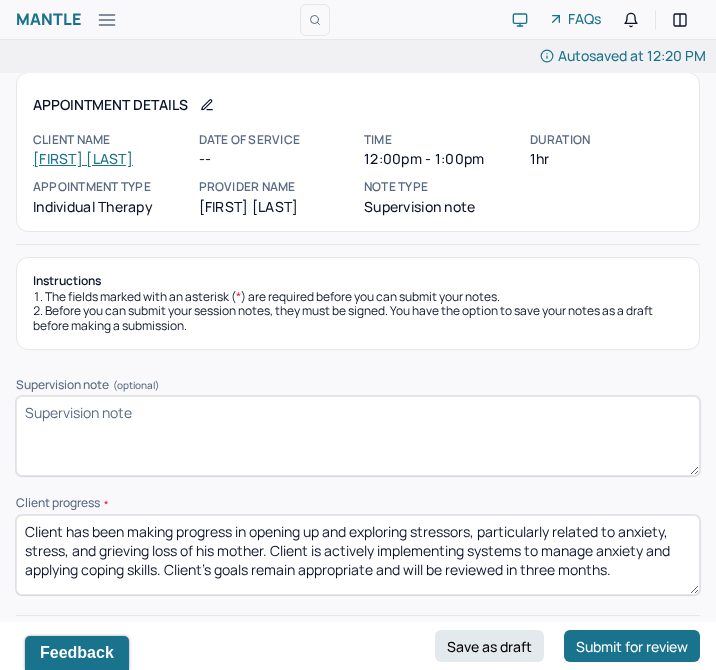 scroll, scrollTop: 105, scrollLeft: 0, axis: vertical 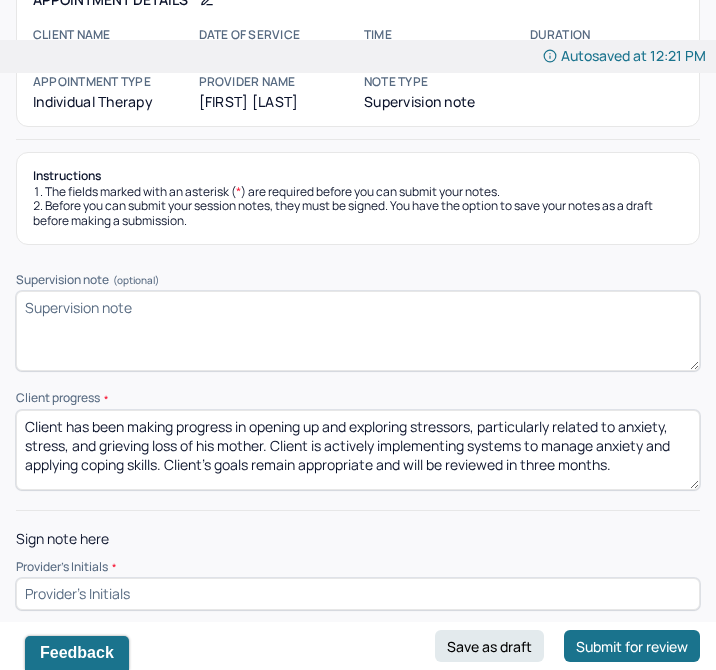 type on "Client has been making progress in opening up and exploring stressors, particularly related to anxiety, stress, and grieving loss of his mother. Client is actively implementing systems to manage anxiety and applying coping skills. Client's goals remain appropriate and will be reviewed in three months." 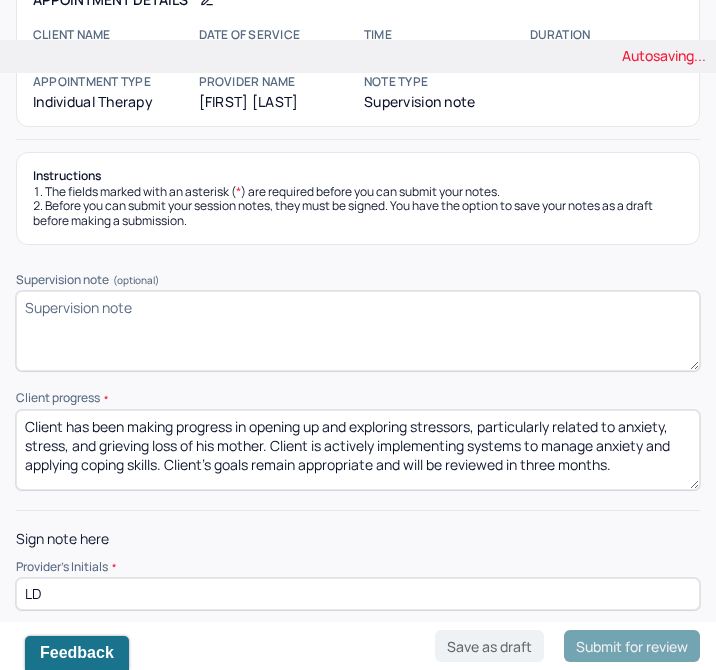type on "LD" 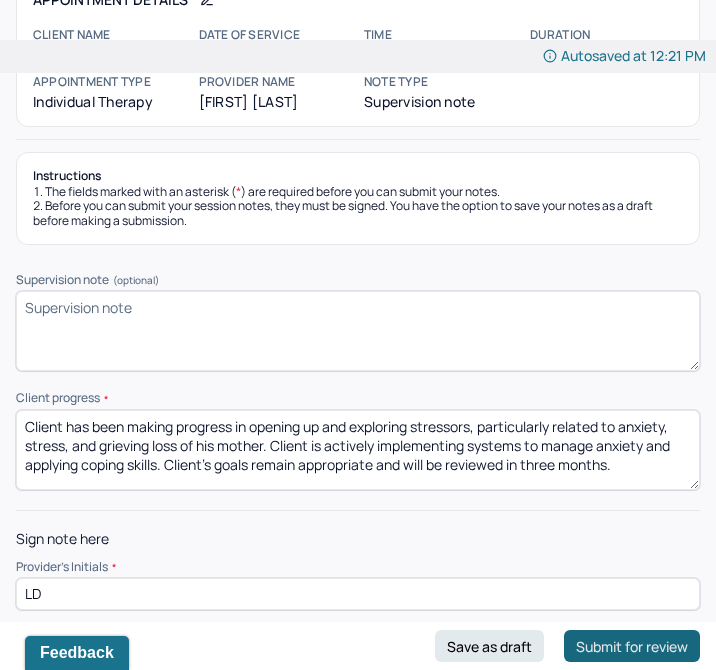 click on "Submit for review" at bounding box center (632, 646) 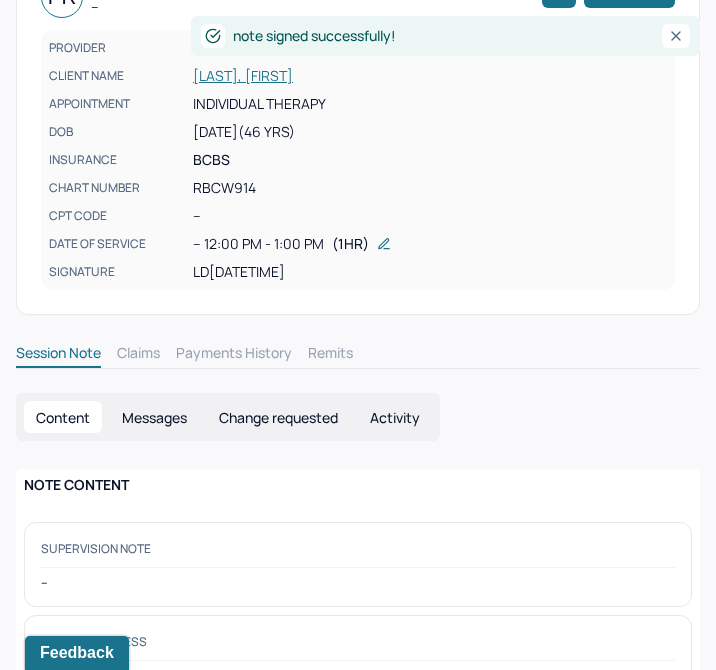 scroll, scrollTop: 0, scrollLeft: 0, axis: both 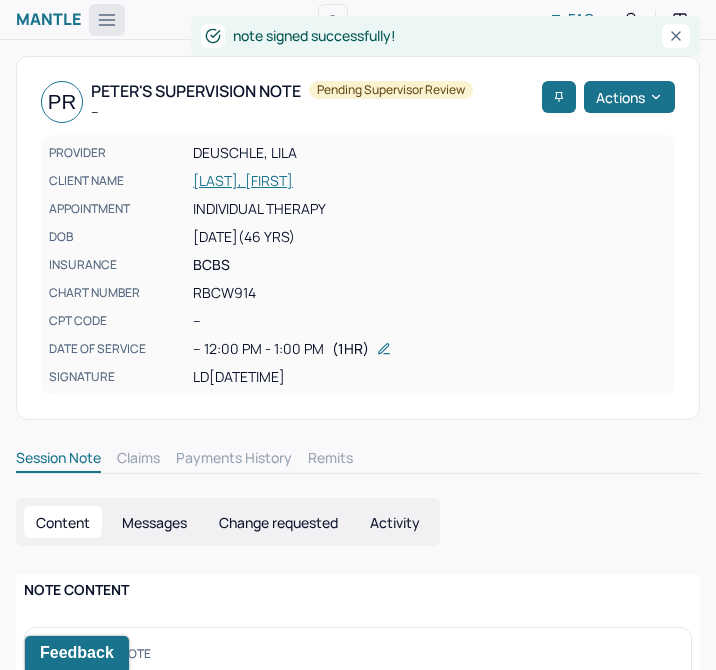 click 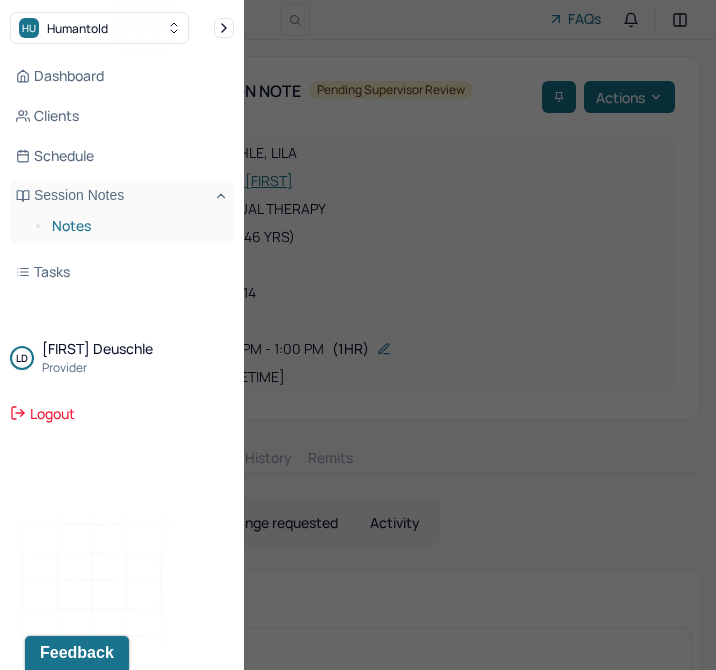 click on "Notes" at bounding box center [135, 226] 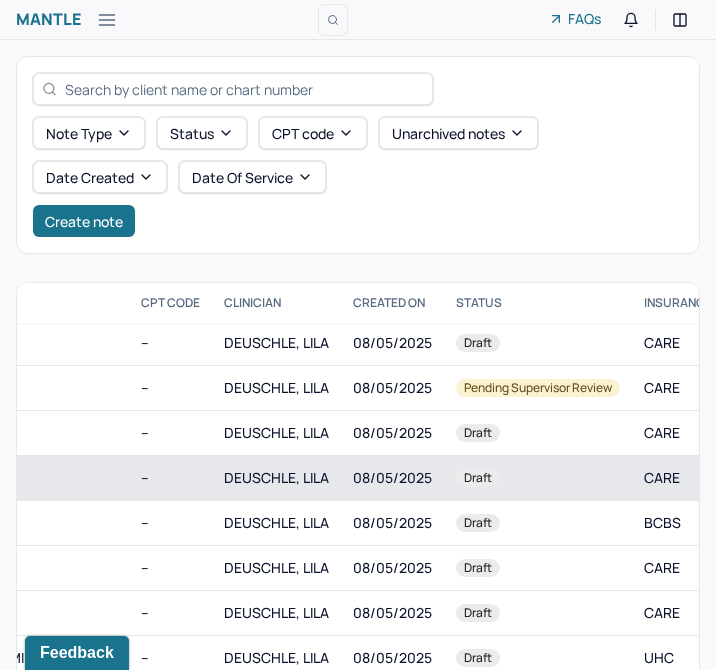 scroll, scrollTop: 331, scrollLeft: 540, axis: both 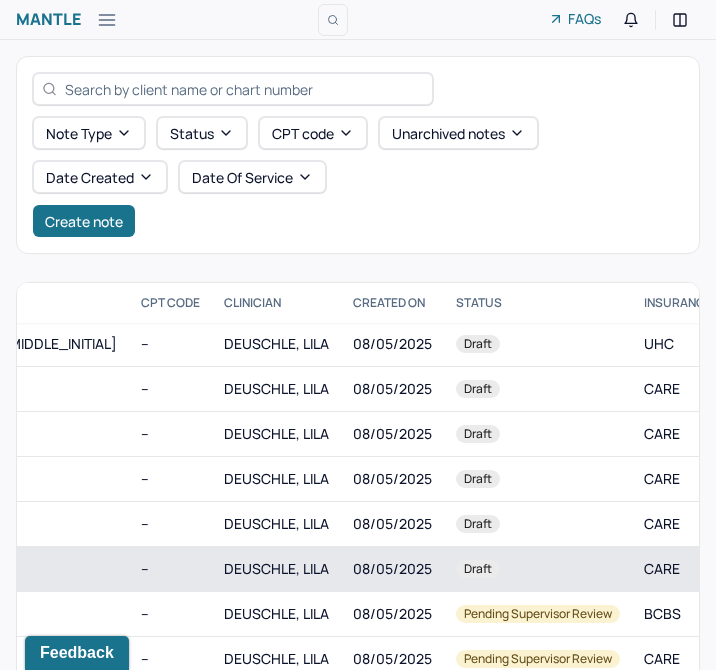click on "08/05/2025" at bounding box center [392, 569] 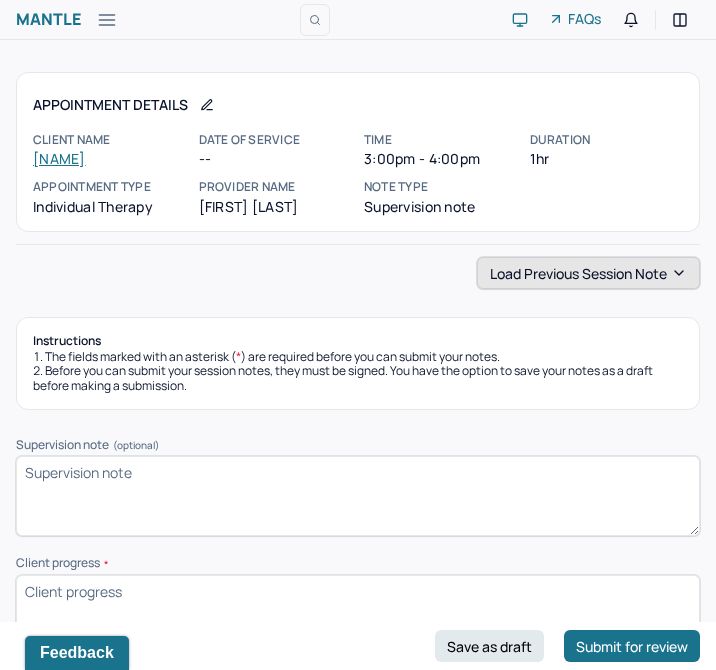 click on "Load previous session note" at bounding box center (588, 273) 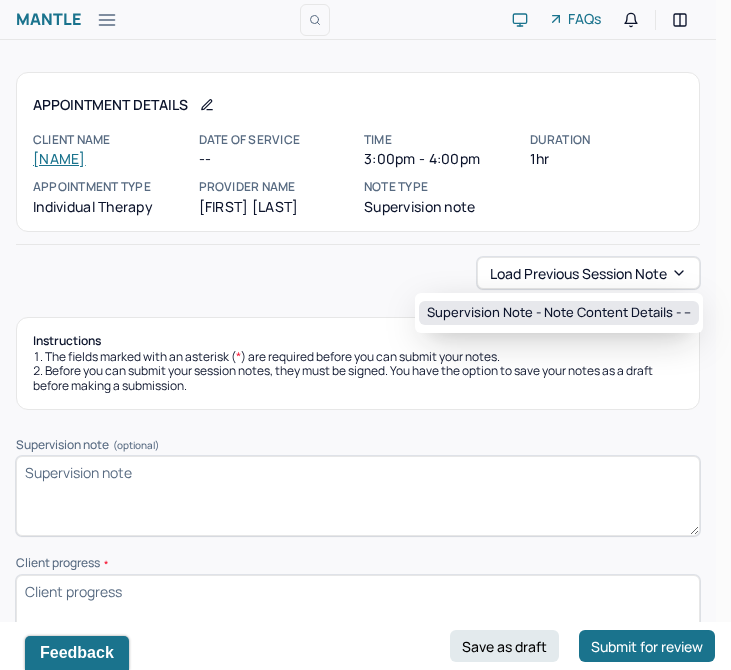 click on "Supervision note   - Note content Details -   --" at bounding box center (559, 313) 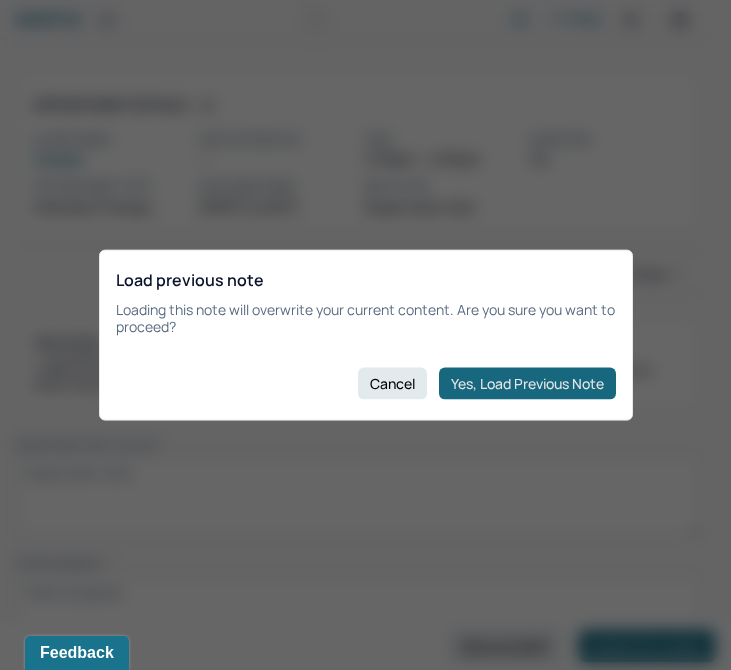 click on "Yes, Load Previous Note" at bounding box center [527, 383] 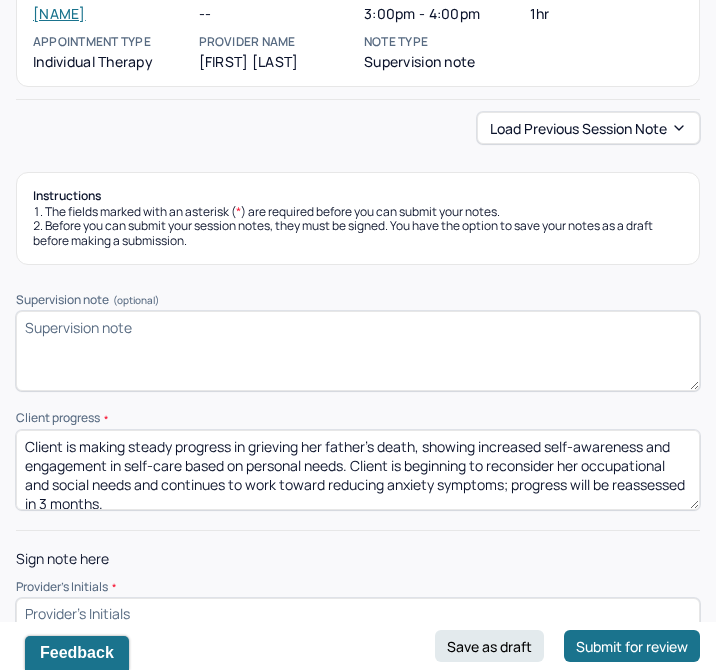 scroll, scrollTop: 165, scrollLeft: 0, axis: vertical 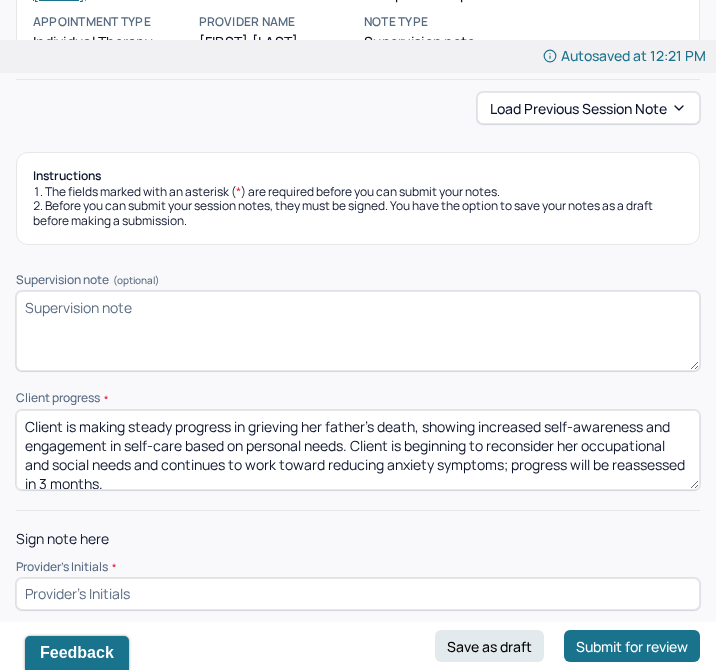 drag, startPoint x: 216, startPoint y: 482, endPoint x: 8, endPoint y: 358, distance: 242.15697 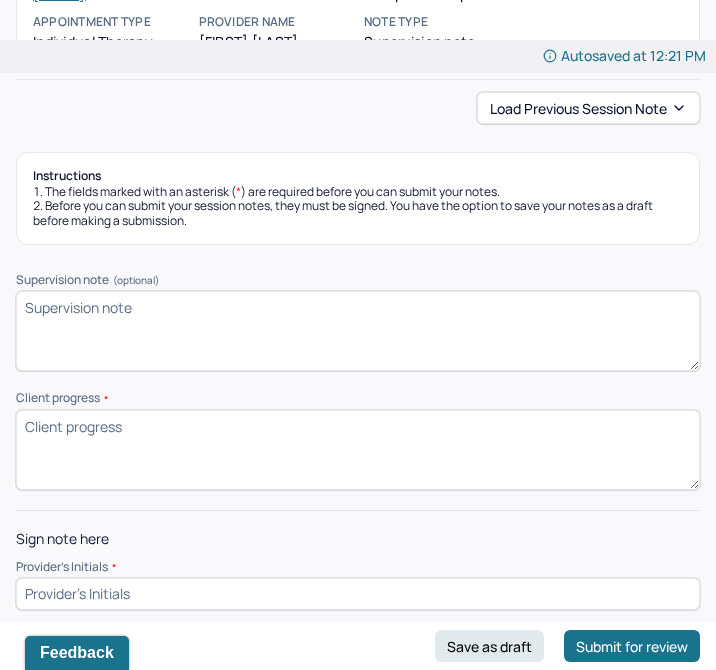 paste on "Client continues to make meaningful progress in processing her grief over her father’s passing, demonstrating deeper self-awareness and consistently prioritizing self-care. She is actively exploring her occupational and social needs and showing improvement in managing anxiety symptoms. Goals remain appropriate and will be reassessed in three months." 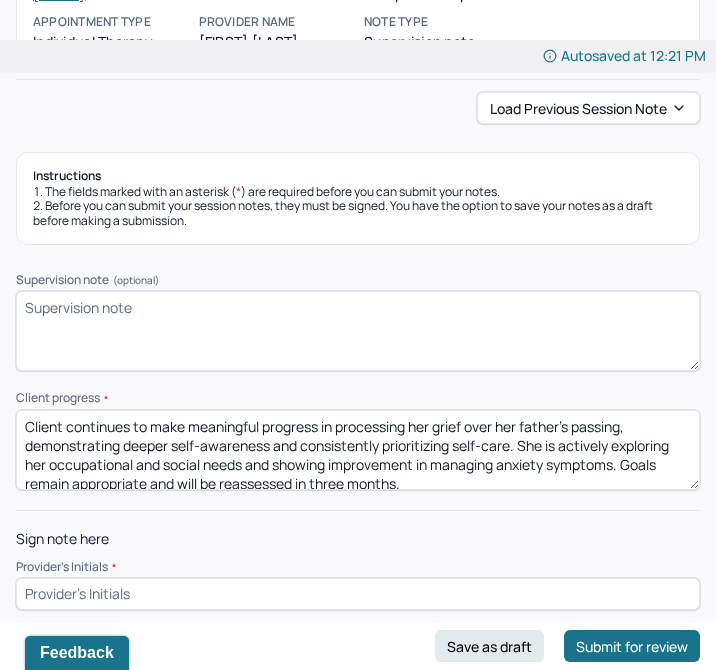 scroll, scrollTop: 61, scrollLeft: 0, axis: vertical 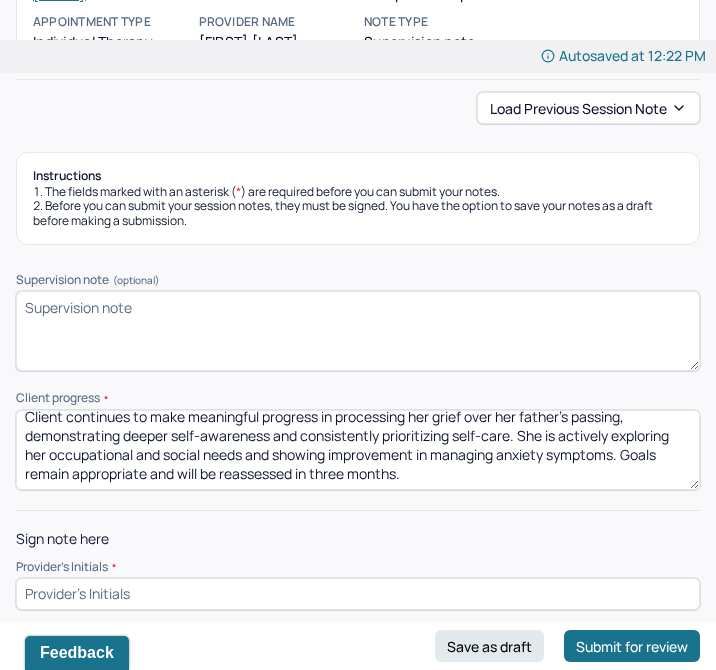 type on "Client continues to make meaningful progress in processing her grief over her father’s passing, demonstrating deeper self-awareness and consistently prioritizing self-care. She is actively exploring her occupational and social needs and showing improvement in managing anxiety symptoms. Goals remain appropriate and will be reassessed in three months." 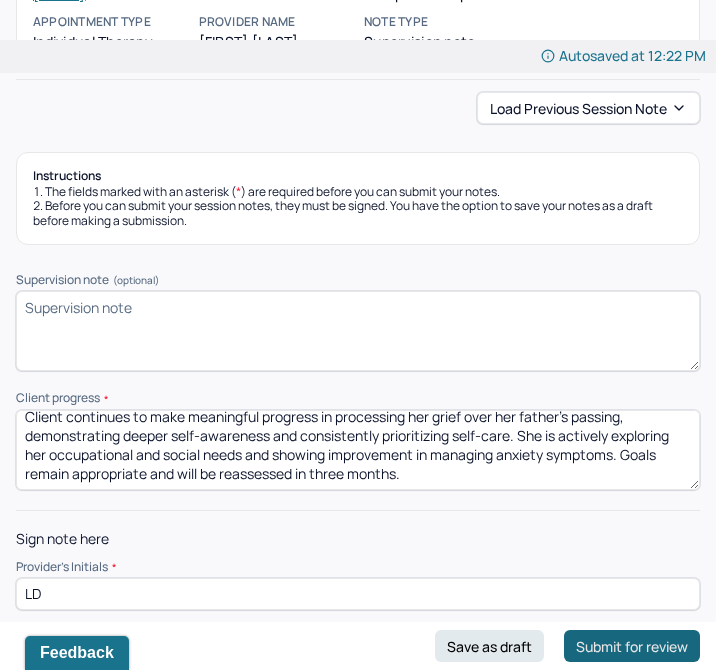type on "LD" 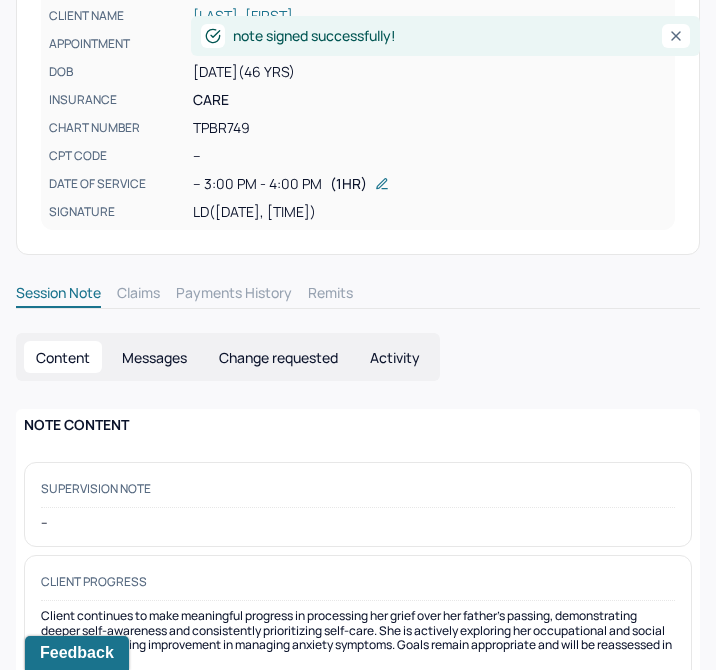 scroll, scrollTop: 0, scrollLeft: 0, axis: both 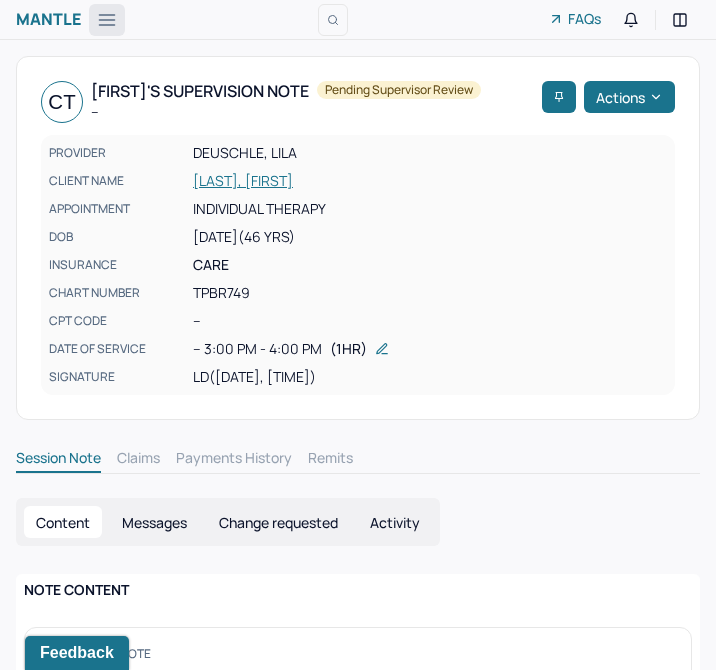 click 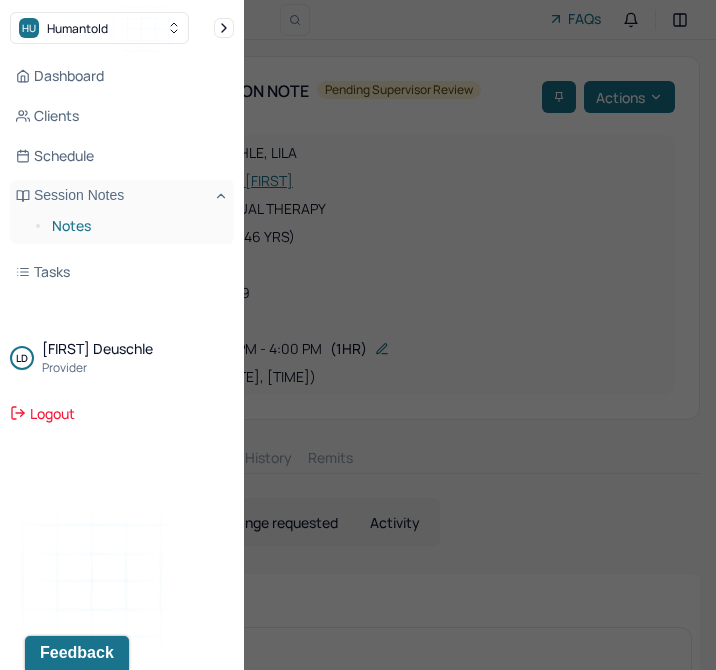 click on "Notes" at bounding box center [135, 226] 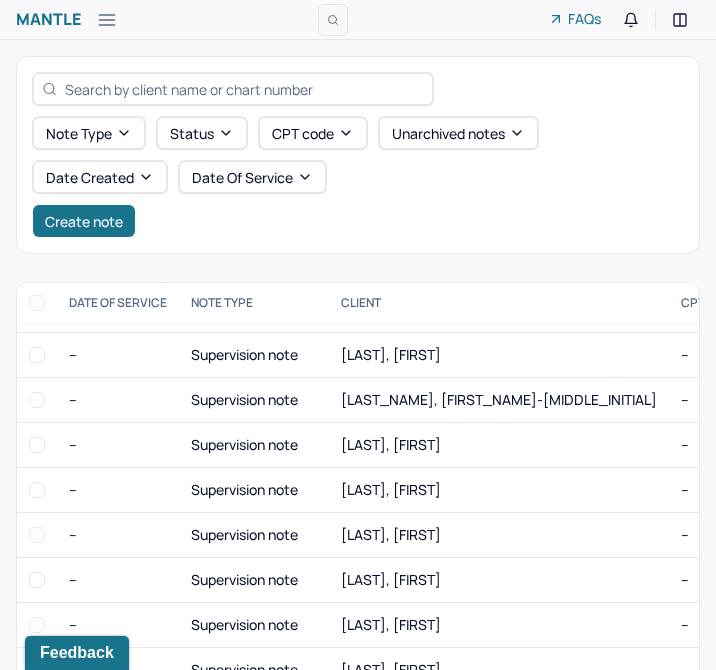scroll, scrollTop: 268, scrollLeft: 0, axis: vertical 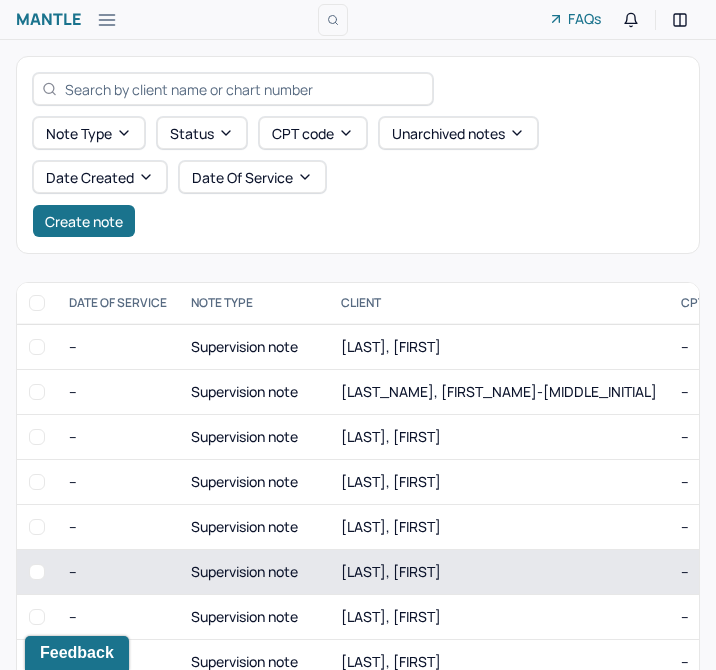 click on "[LAST], [FIRST]" at bounding box center (391, 571) 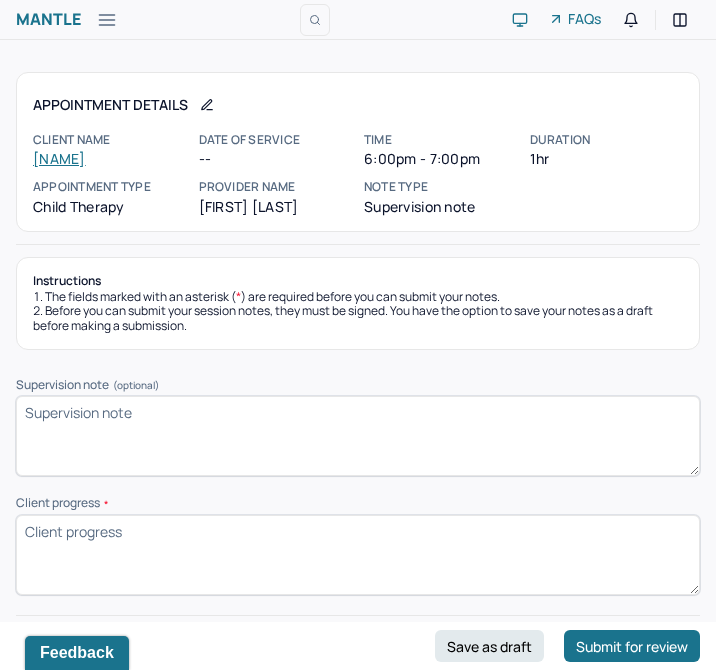 click on "Progress *" at bounding box center [358, 555] 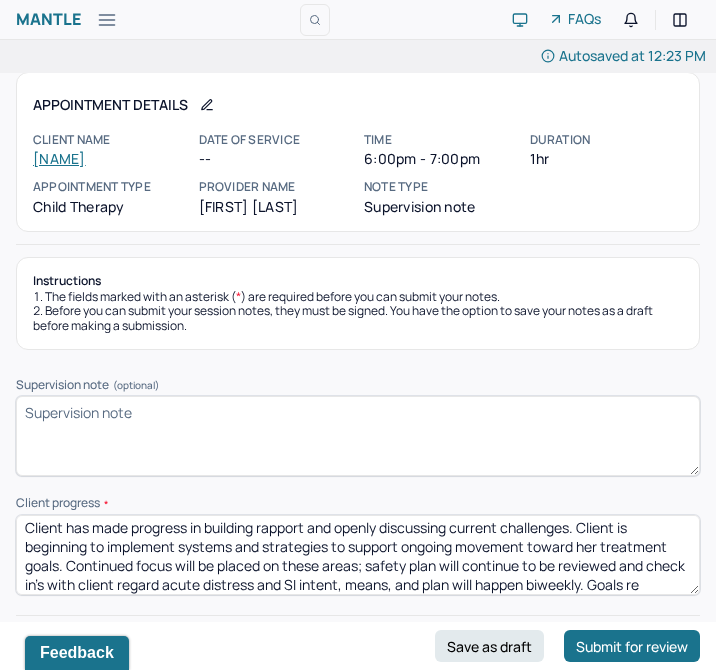 scroll, scrollTop: 23, scrollLeft: 0, axis: vertical 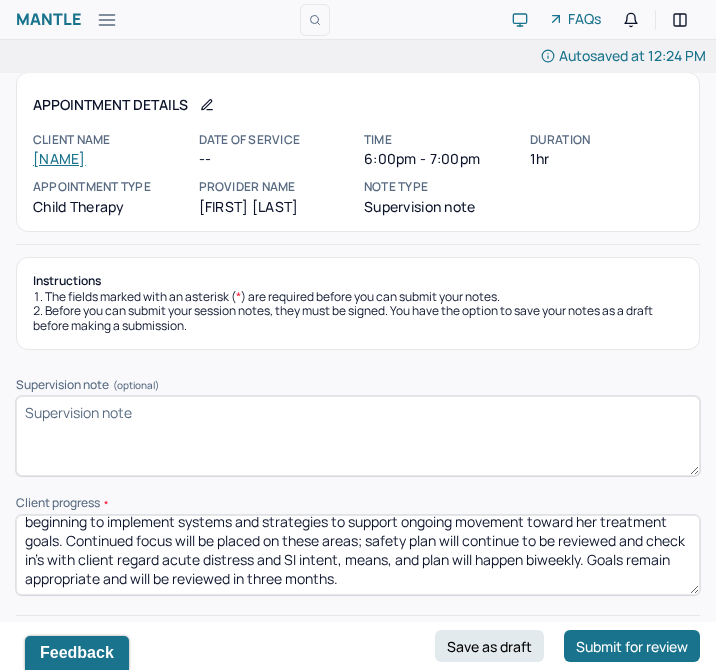 click on "Client has made progress in building rapport and openly discussing current challenges. Client is beginning to implement systems and strategies to support ongoing movement toward her treatment goals. Continued focus will be placed on these areas; safety plan will continue to be reviewed and check in's with client regard acute distress and SI intent, means, and plan will happen biweekly. Goals remain appropriate and will be reviewed in three months." at bounding box center [358, 555] 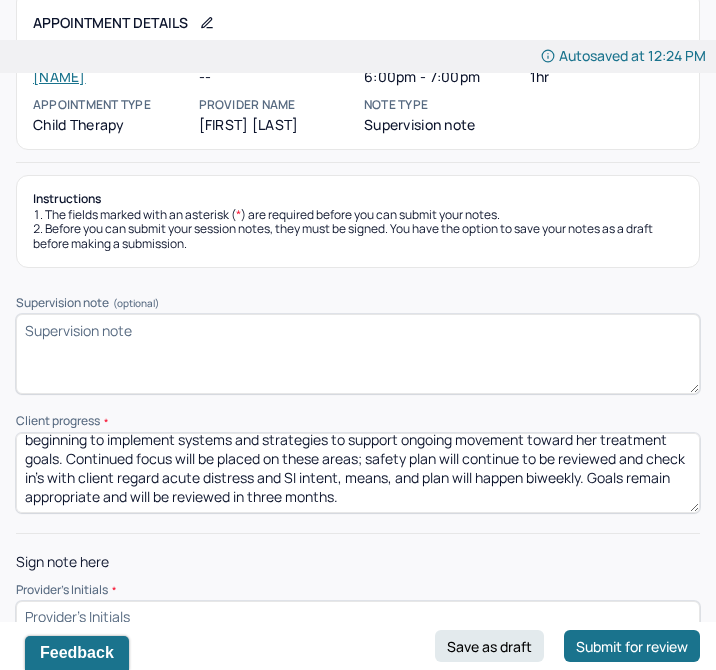 scroll, scrollTop: 83, scrollLeft: 0, axis: vertical 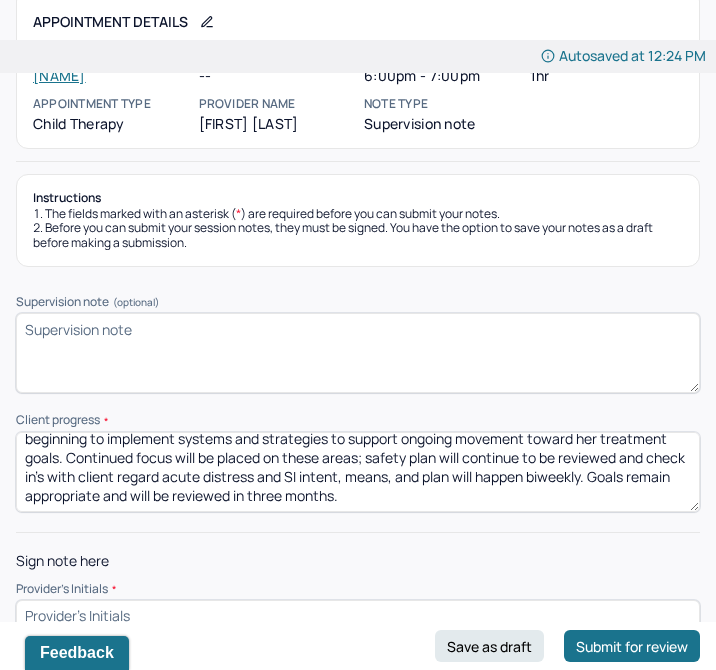 type on "Client has made progress in building rapport and openly discussing current challenges. Client is beginning to implement systems and strategies to support ongoing movement toward her treatment goals. Continued focus will be placed on these areas; safety plan will continue to be reviewed and check in's with client regard acute distress and SI intent, means, and plan will happen biweekly. Goals remain appropriate and will be reviewed in three months." 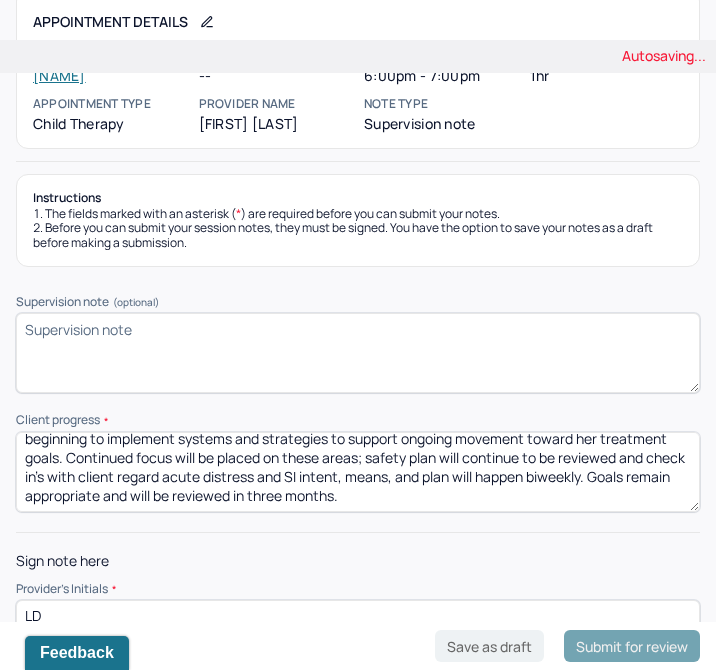 type on "LD" 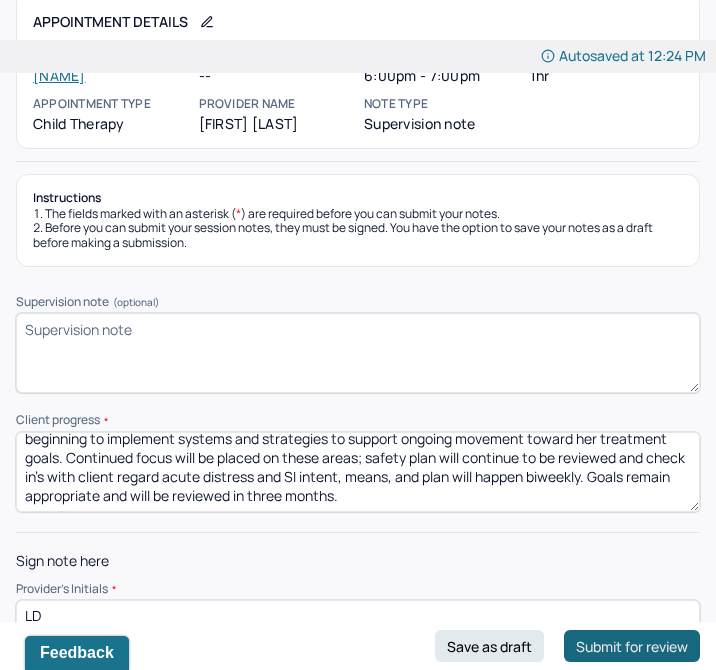 click on "Submit for review" at bounding box center [632, 646] 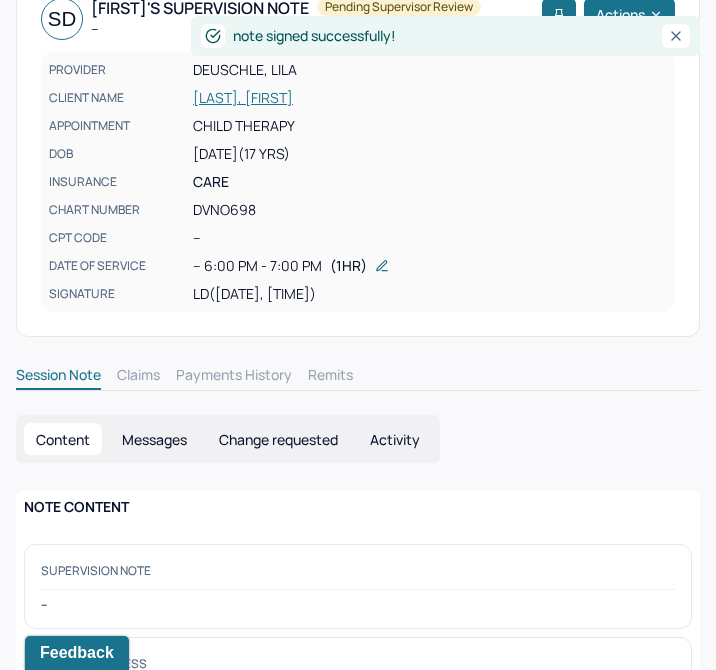 scroll, scrollTop: 0, scrollLeft: 0, axis: both 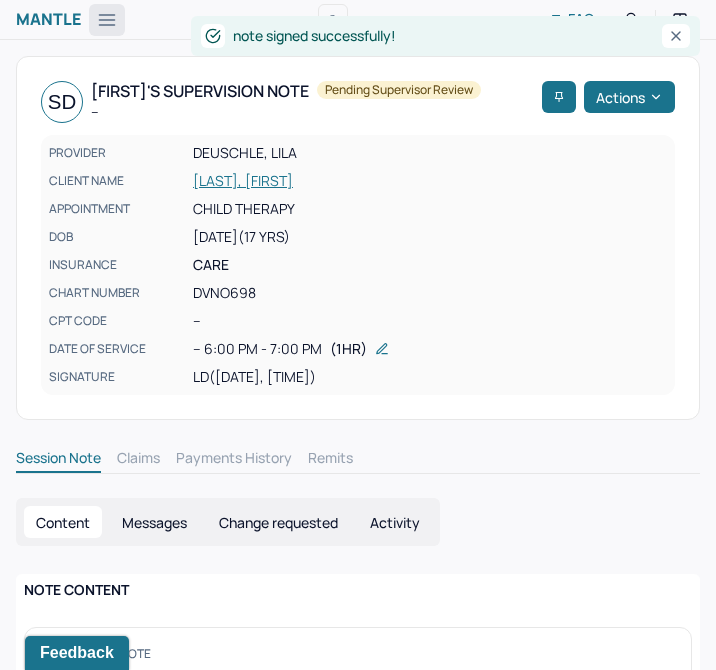 click 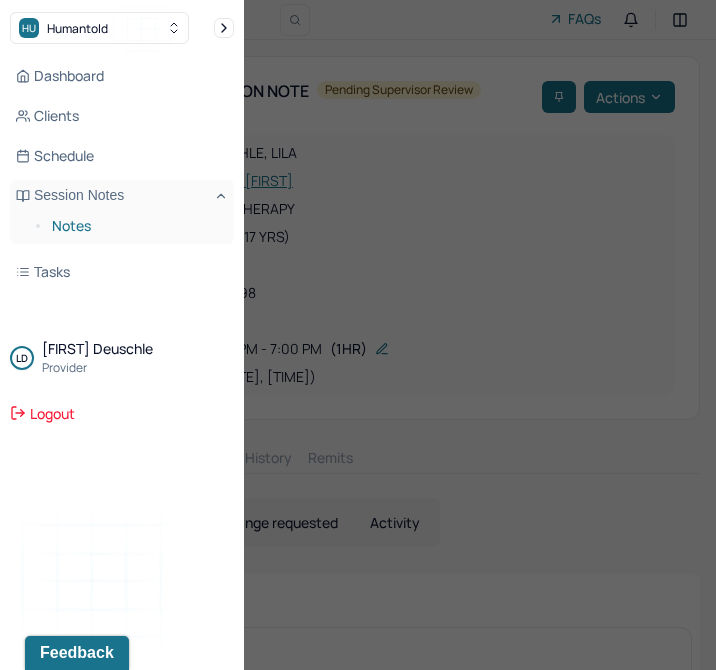click on "Notes" at bounding box center (135, 226) 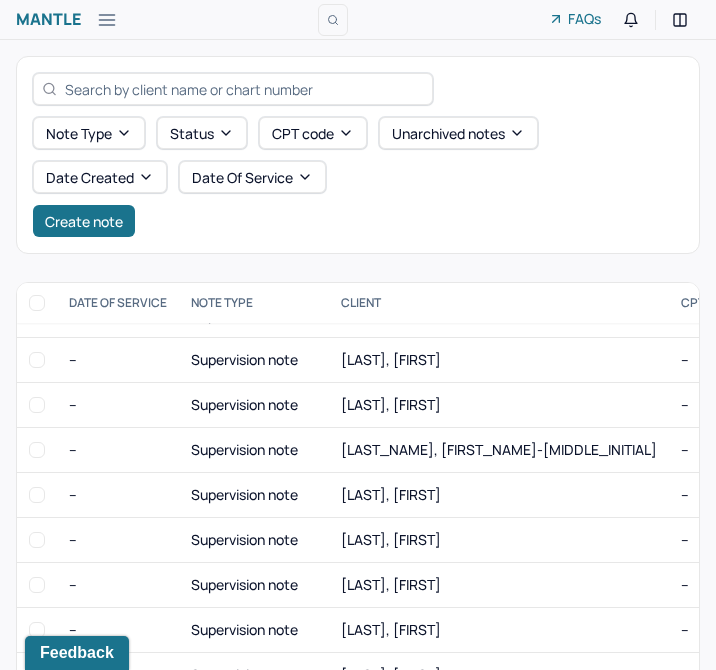 scroll, scrollTop: 212, scrollLeft: 0, axis: vertical 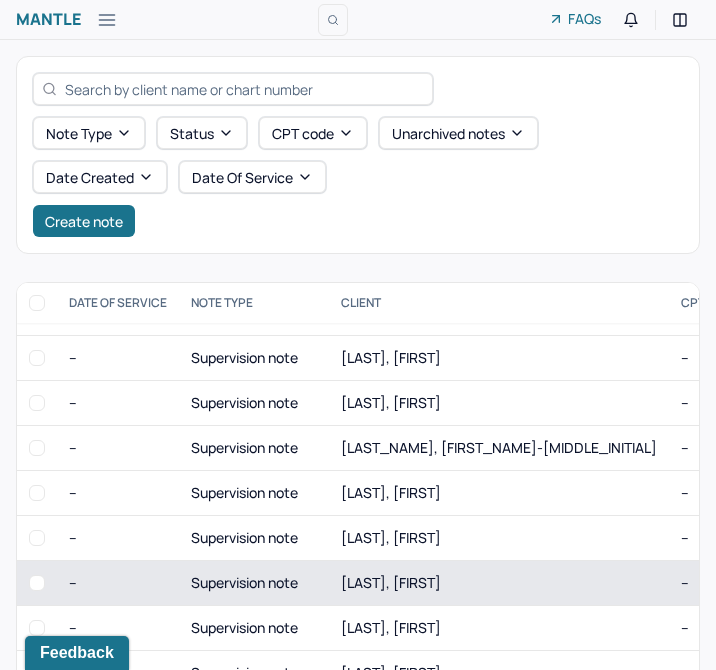 click on "[LAST], [FIRST]" at bounding box center (391, 582) 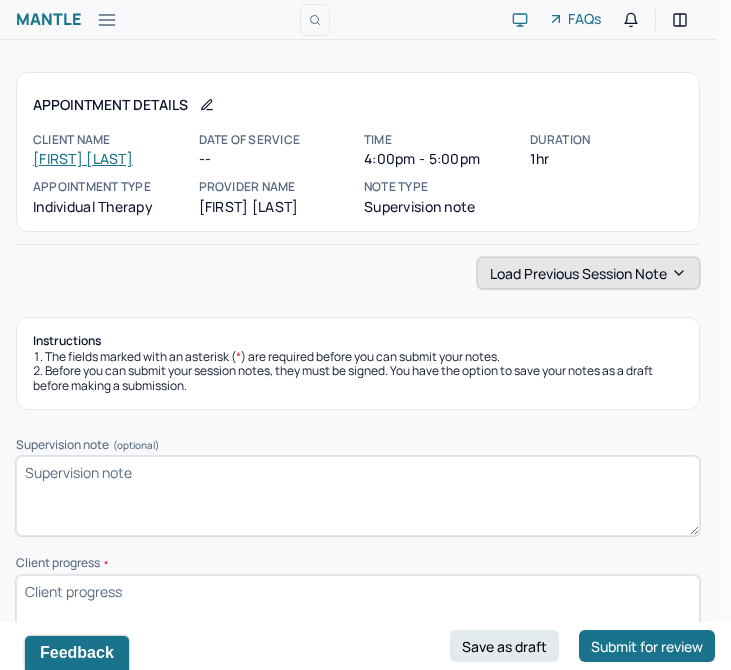click on "Load previous session note" at bounding box center [588, 273] 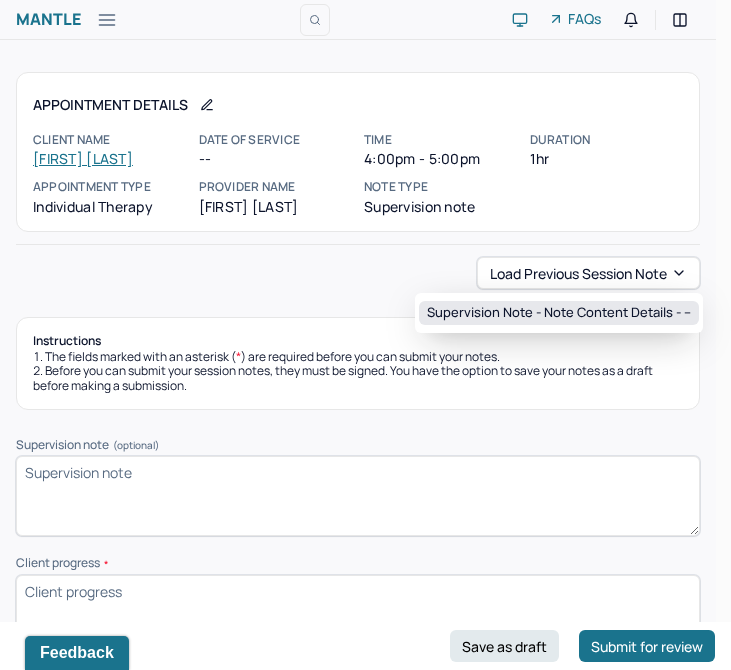click on "Supervision note   - Note content Details -   --" at bounding box center (559, 313) 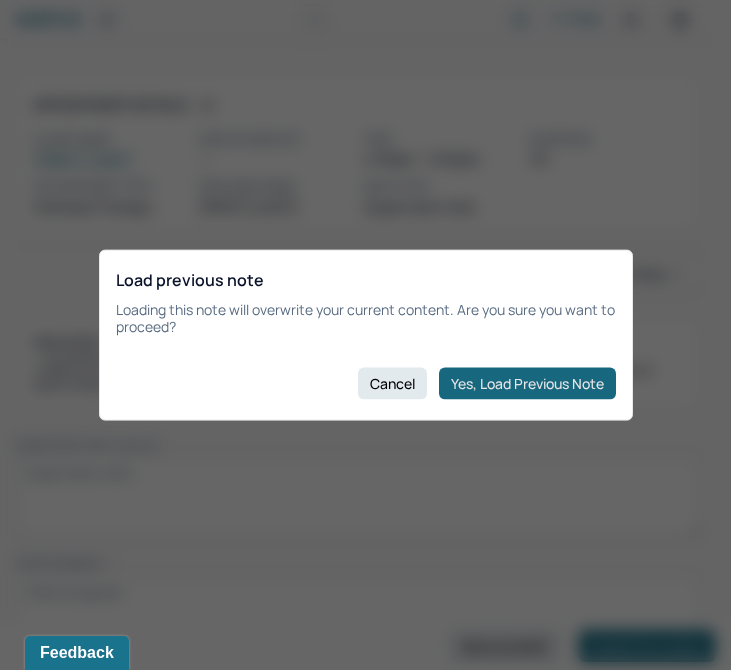 click on "Yes, Load Previous Note" at bounding box center (527, 383) 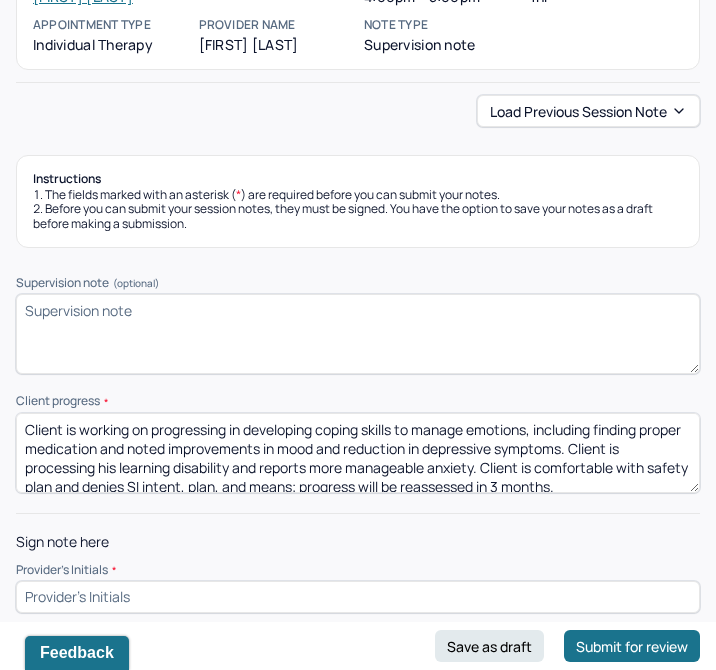 scroll, scrollTop: 165, scrollLeft: 0, axis: vertical 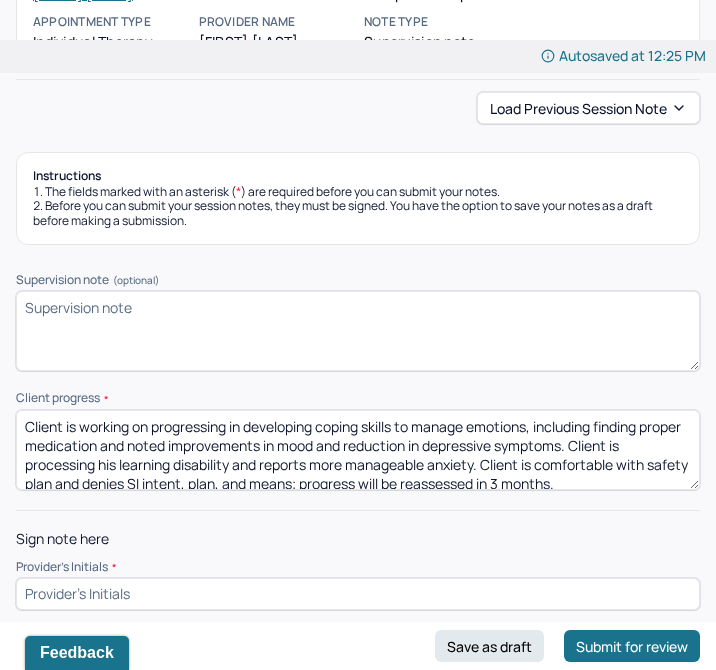 drag, startPoint x: 619, startPoint y: 480, endPoint x: -4, endPoint y: 386, distance: 630.0516 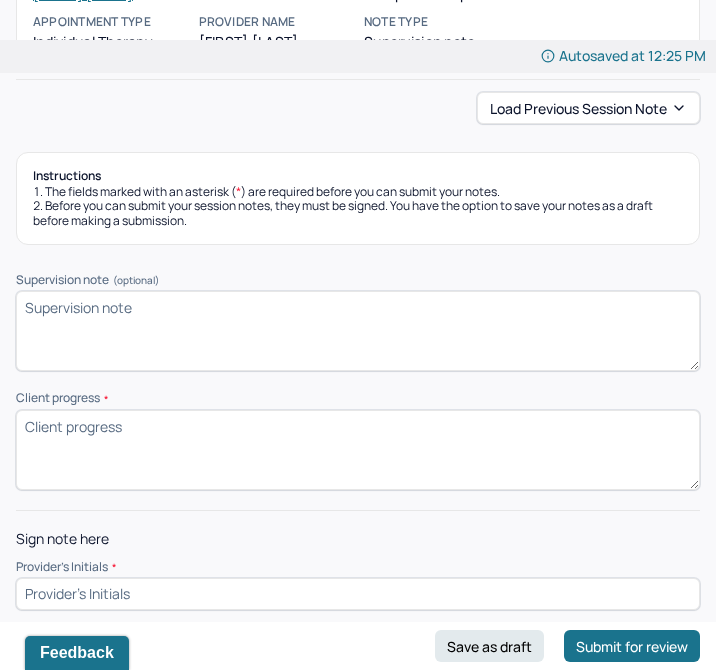 paste on "Client continues to develop and strengthen coping skills for managing emotions, reporting further improvements in mood and decreased depressive symptoms. He is actively processing his learning disability and notes that his anxiety feels more manageable. Client remains comfortable with his safety plan and denies any suicidal ideation, intent, or plan; progress will be reassessed in three months." 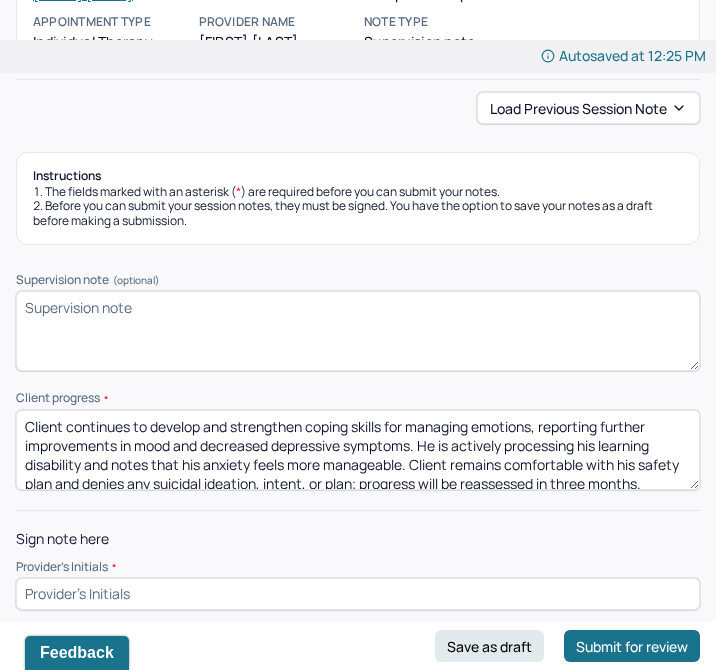 scroll, scrollTop: 23, scrollLeft: 0, axis: vertical 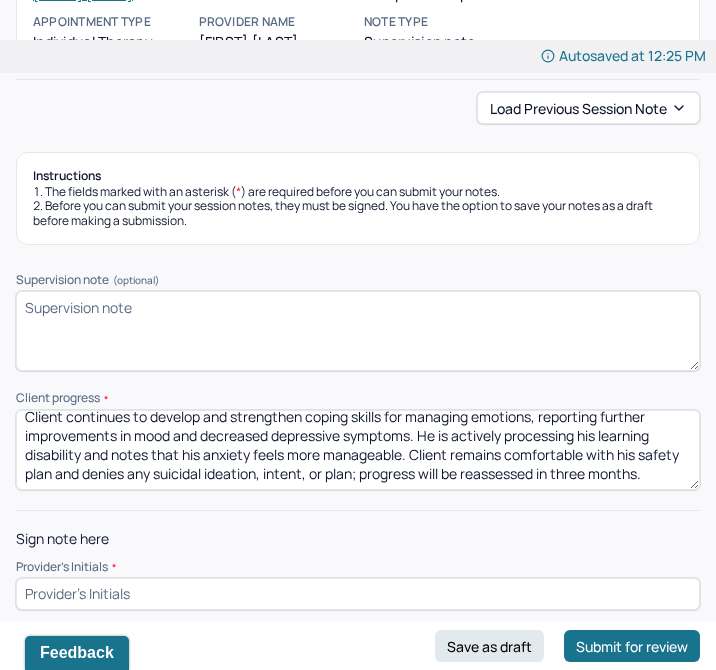 drag, startPoint x: 583, startPoint y: 461, endPoint x: 524, endPoint y: 465, distance: 59.135437 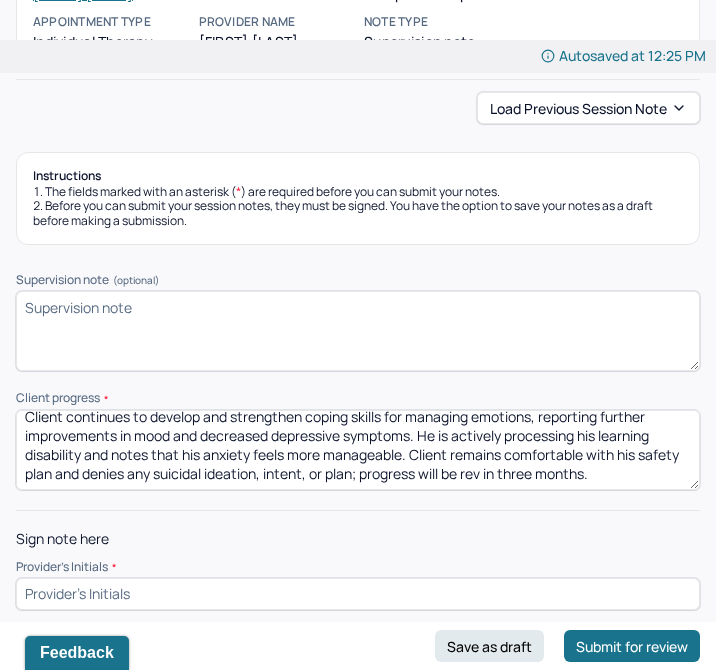 scroll, scrollTop: 10, scrollLeft: 0, axis: vertical 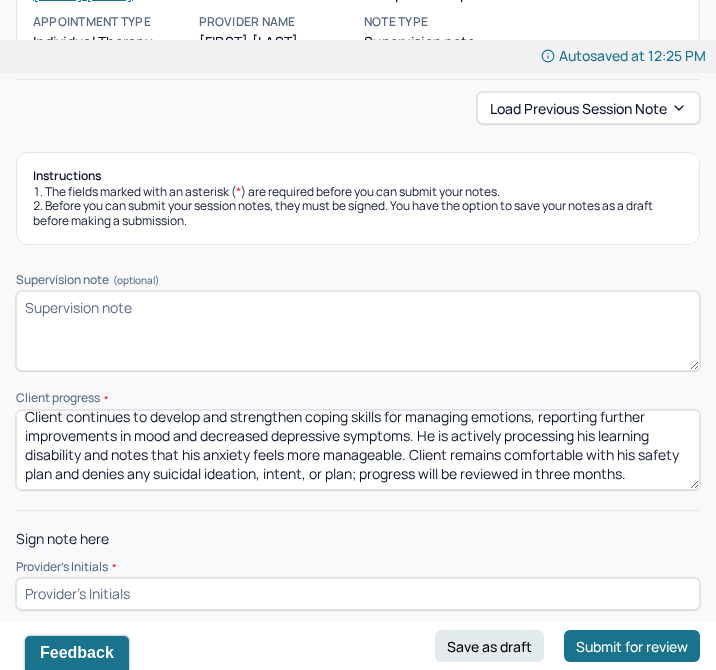 type on "Client continues to develop and strengthen coping skills for managing emotions, reporting further improvements in mood and decreased depressive symptoms. He is actively processing his learning disability and notes that his anxiety feels more manageable. Client remains comfortable with his safety plan and denies any suicidal ideation, intent, or plan; progress will be reviewed in three months." 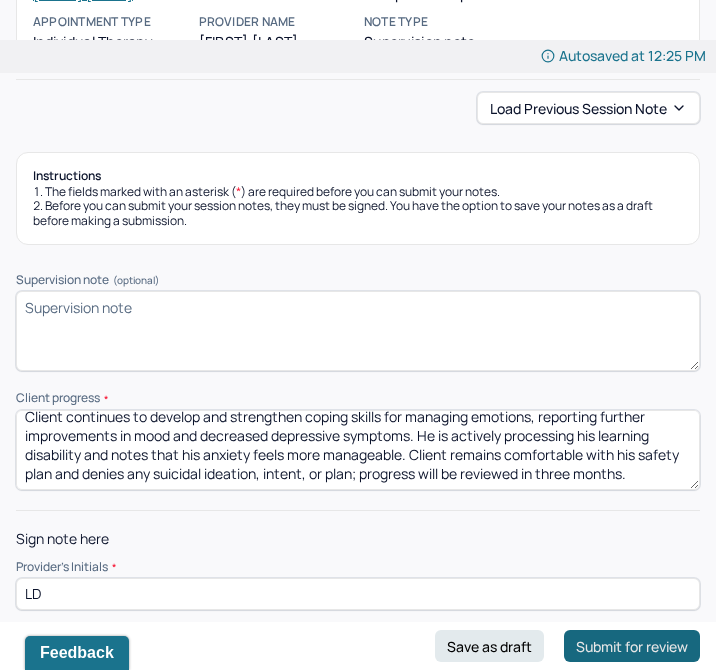 type on "LD" 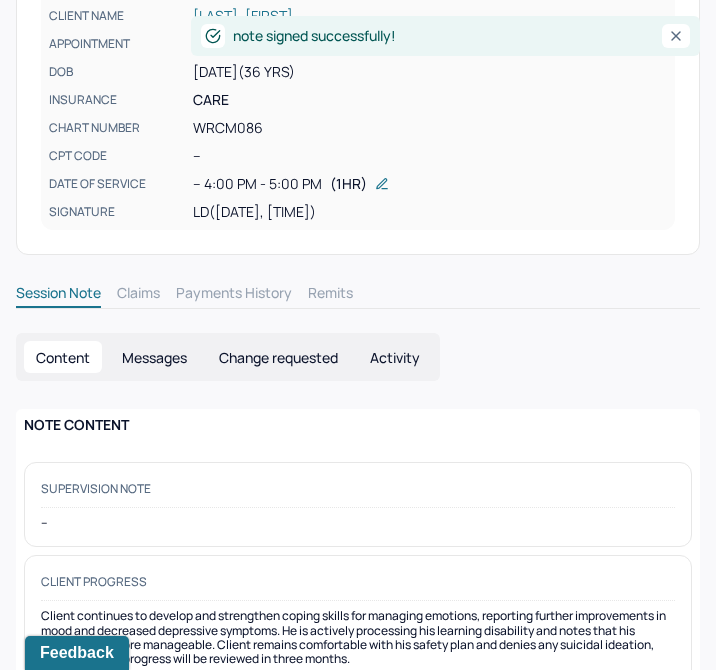 scroll, scrollTop: 0, scrollLeft: 0, axis: both 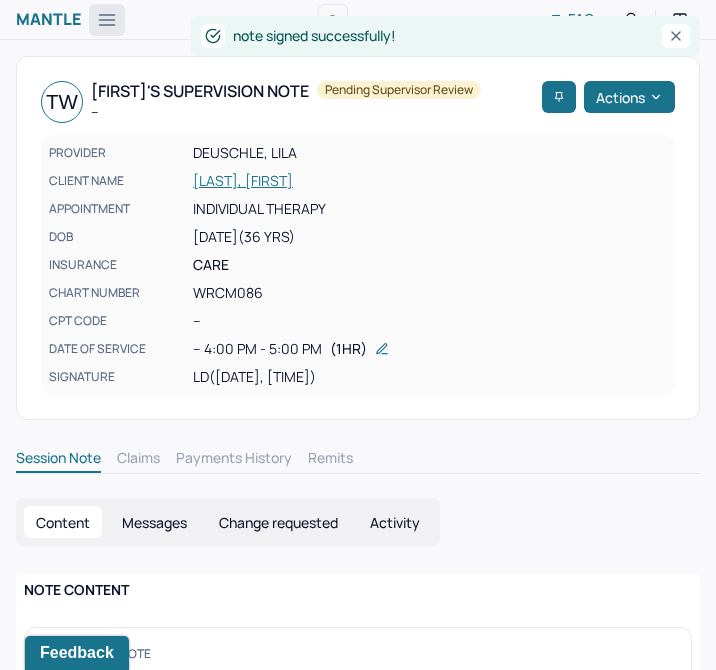 click 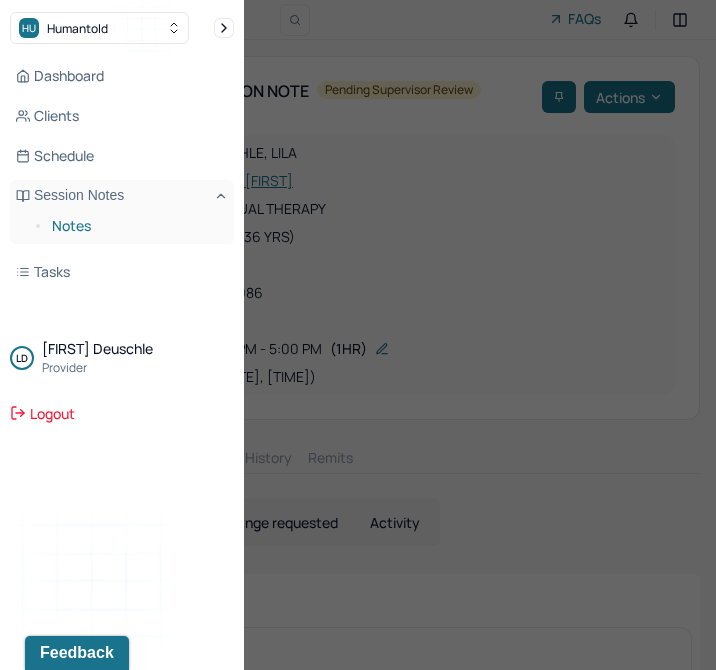 click on "Notes" at bounding box center (135, 226) 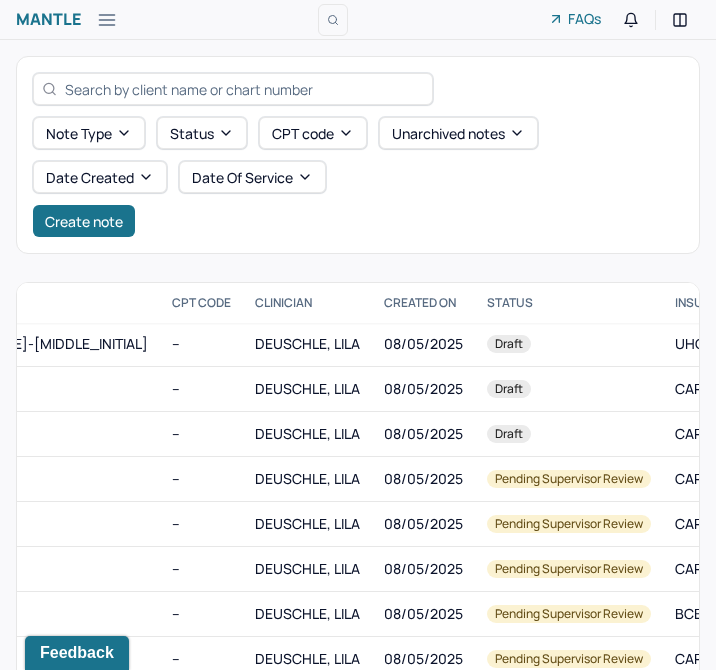scroll, scrollTop: 331, scrollLeft: 509, axis: both 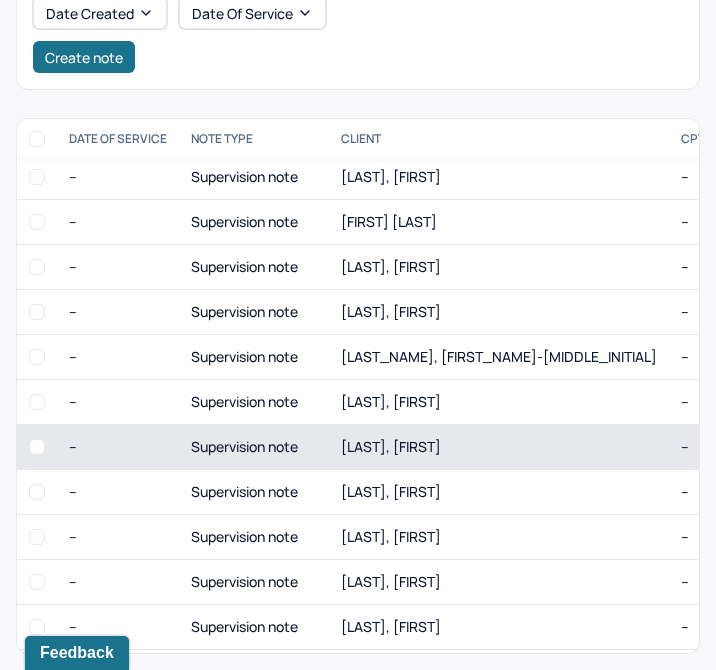 click on "[LAST], [FIRST]" at bounding box center (391, 446) 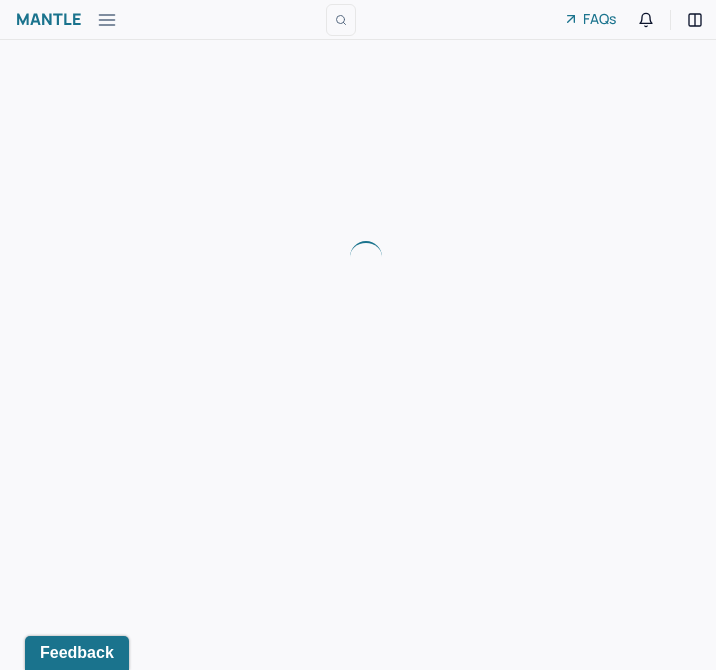 scroll, scrollTop: 0, scrollLeft: 0, axis: both 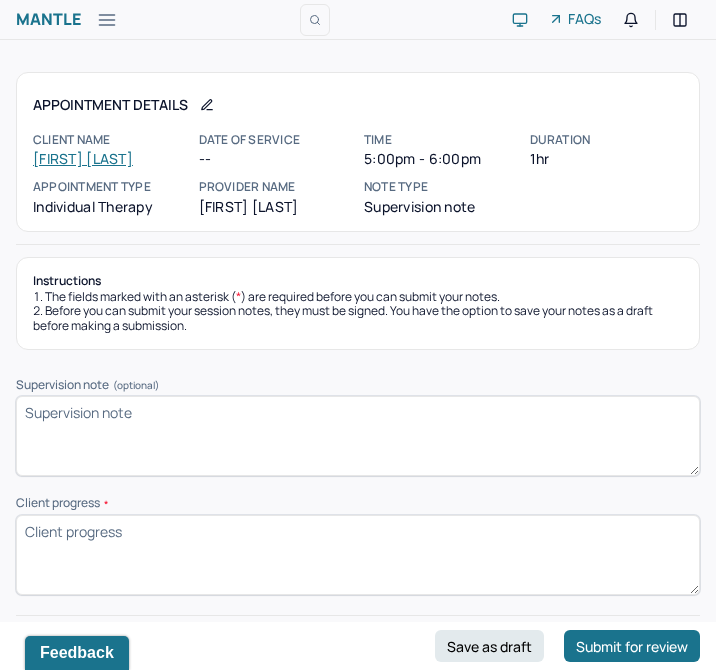 click on "Progress *" at bounding box center [358, 555] 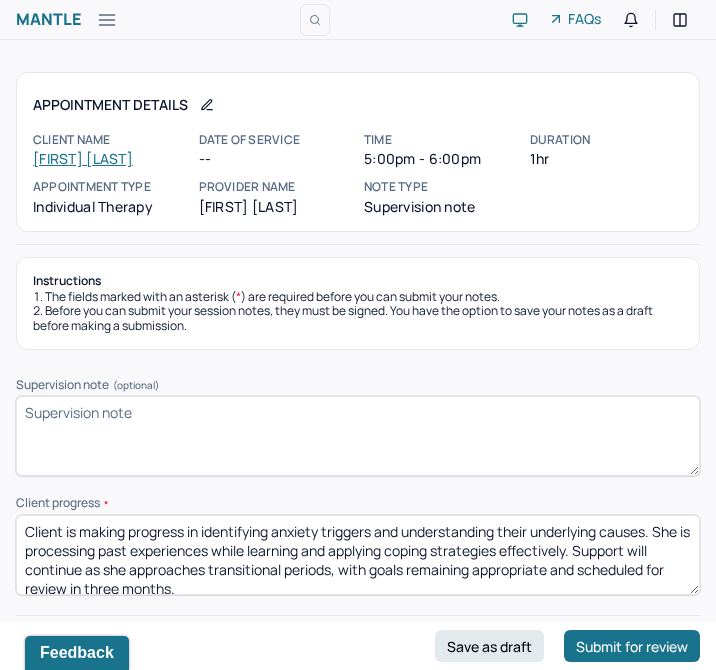 scroll, scrollTop: 4, scrollLeft: 0, axis: vertical 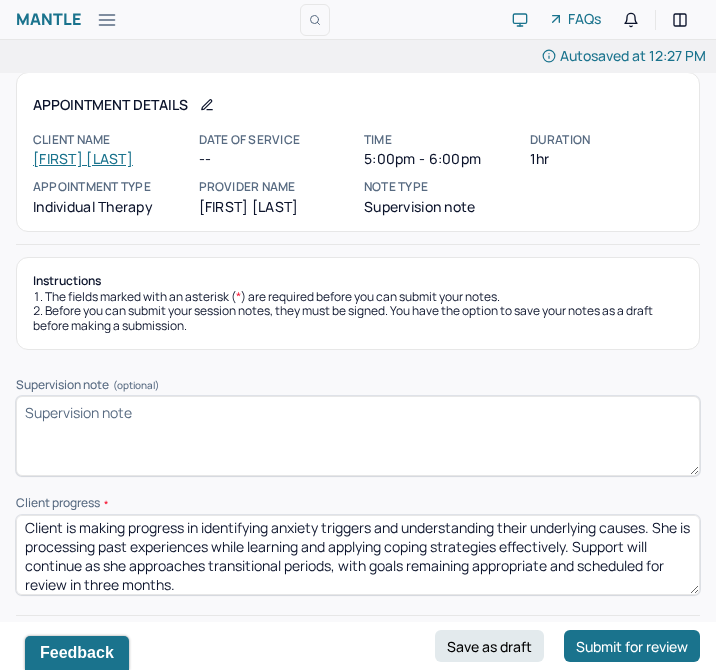 drag, startPoint x: 680, startPoint y: 571, endPoint x: 608, endPoint y: 571, distance: 72 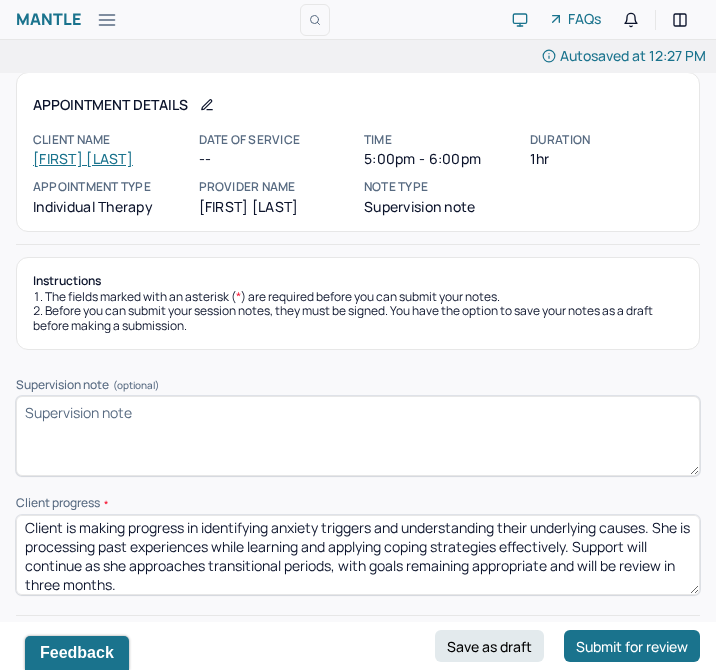 click on "Client is making progress in identifying anxiety triggers and understanding their underlying causes. She is processing past experiences while learning and applying coping strategies effectively. Support will continue as she approaches transitional periods, with goals remaining appropriate and will befor review in three months." at bounding box center (358, 555) 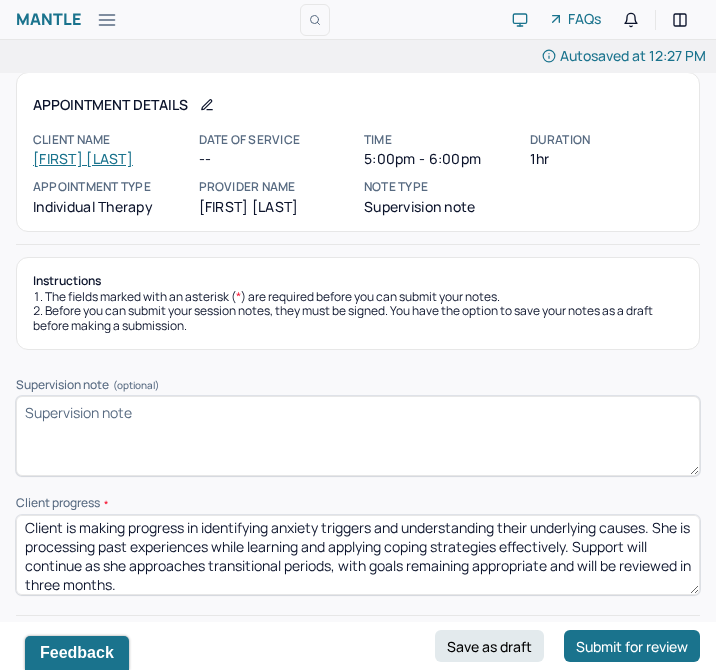 scroll, scrollTop: 105, scrollLeft: 0, axis: vertical 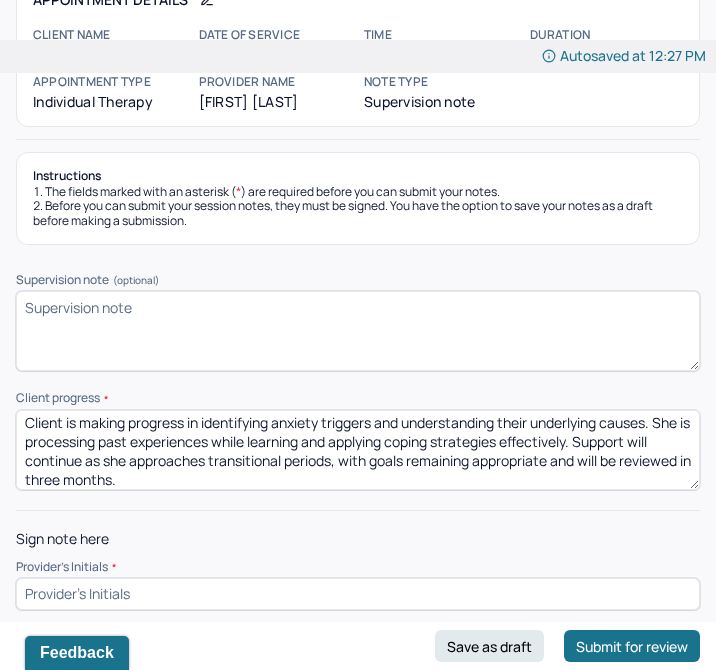 type on "Client is making progress in identifying anxiety triggers and understanding their underlying causes. She is processing past experiences while learning and applying coping strategies effectively. Support will continue as she approaches transitional periods, with goals remaining appropriate and will be reviewed in three months." 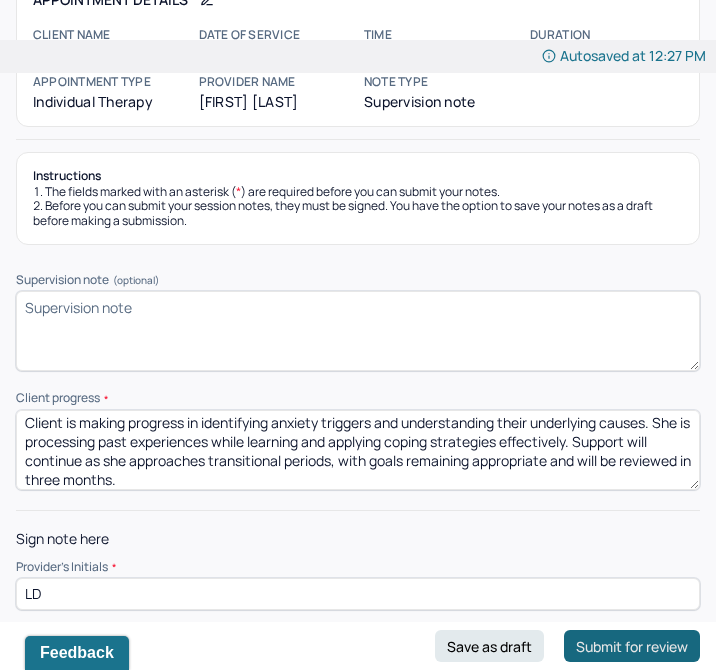 type on "LD" 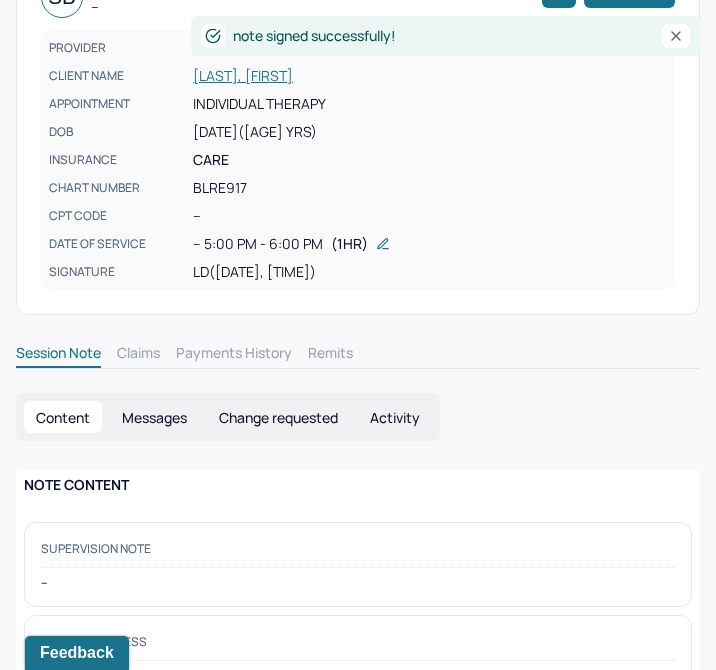 scroll, scrollTop: 0, scrollLeft: 0, axis: both 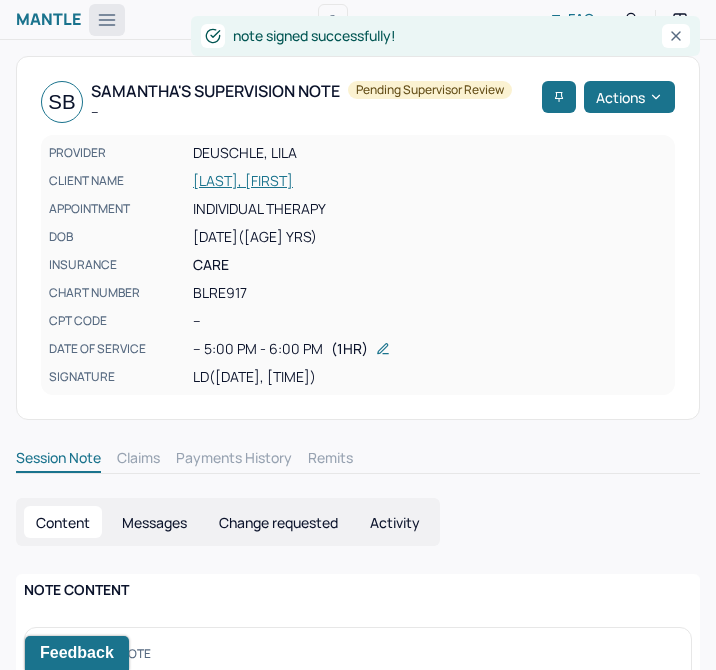 click 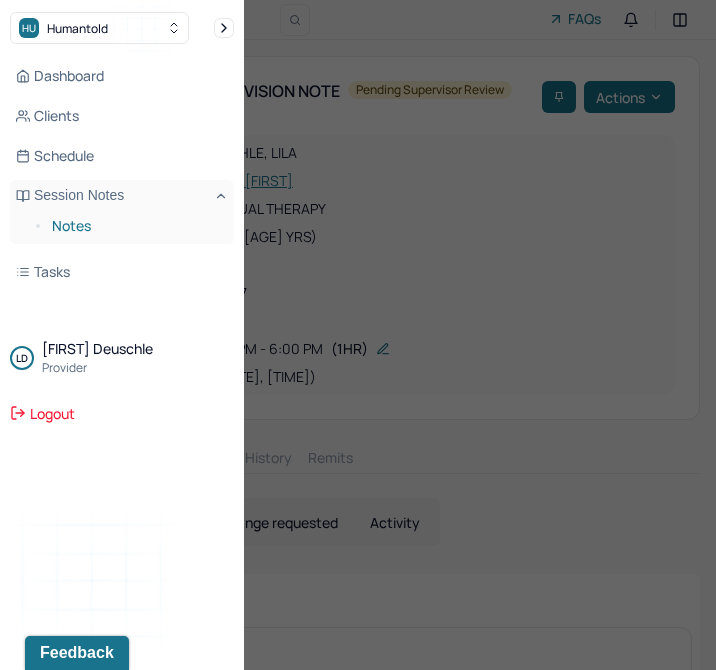 click on "Notes" at bounding box center (135, 226) 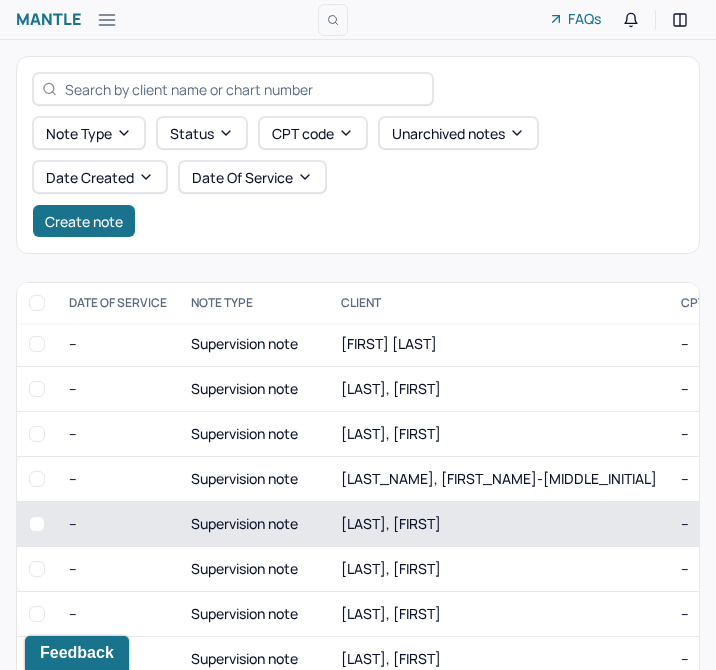 scroll, scrollTop: 182, scrollLeft: 0, axis: vertical 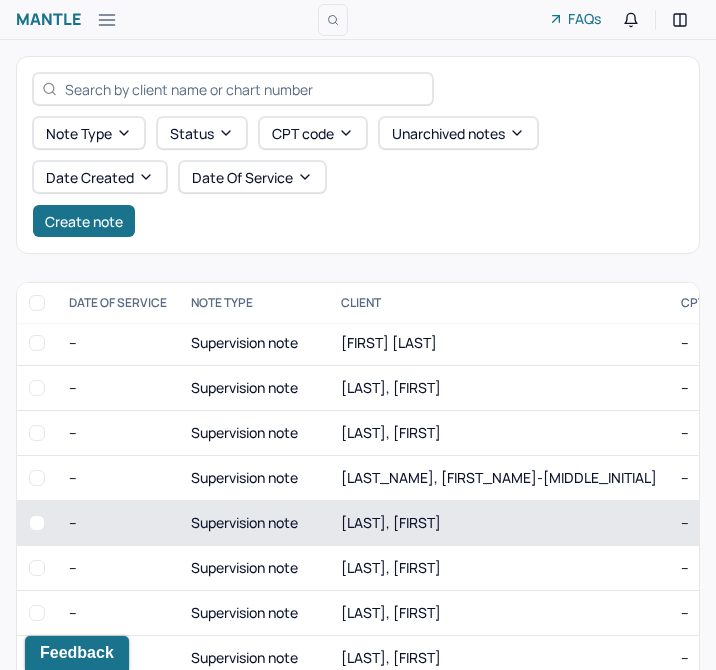 click on "[LAST], [FIRST]" at bounding box center [499, 523] 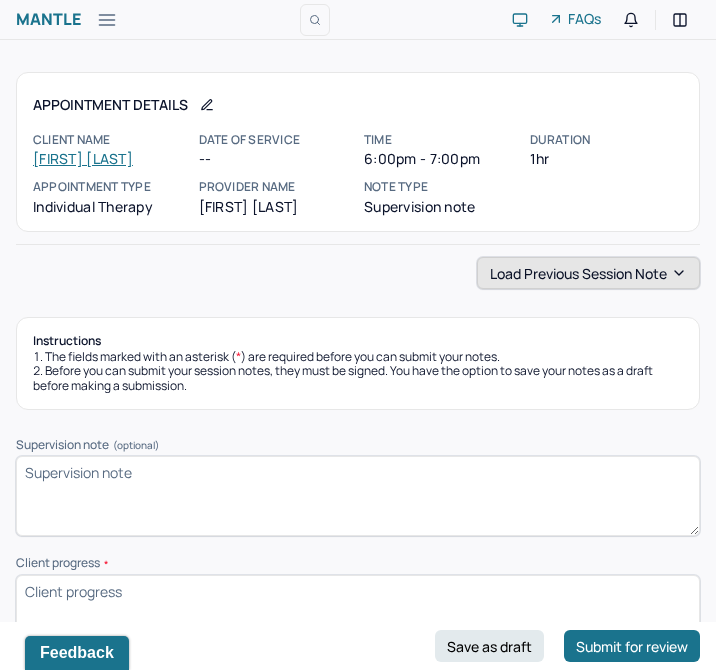 click on "Load previous session note" at bounding box center [588, 273] 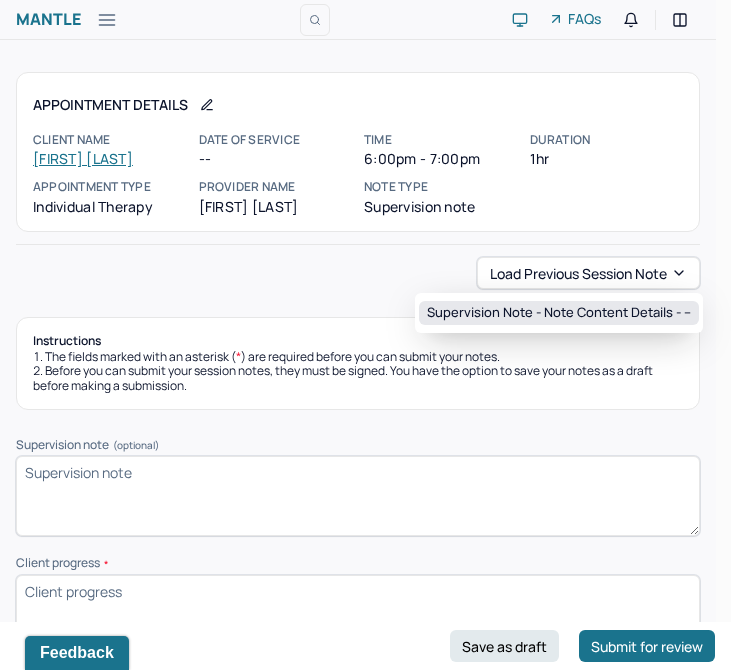 click on "Supervision note   - Note content Details -   --" at bounding box center (559, 313) 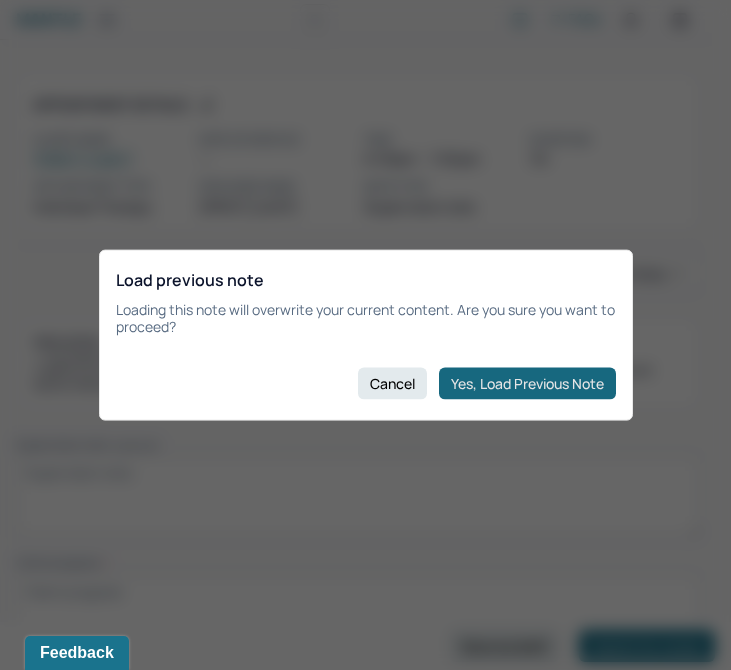 click on "Yes, Load Previous Note" at bounding box center (527, 383) 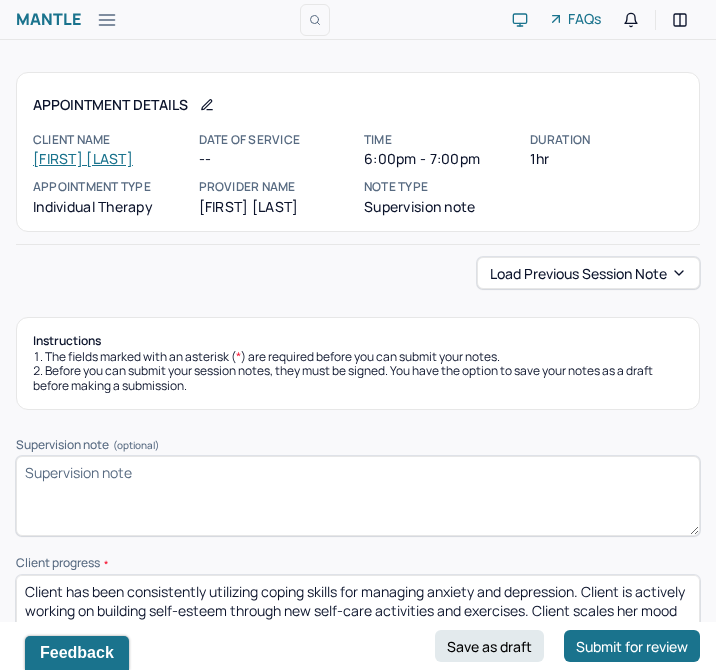 scroll, scrollTop: 165, scrollLeft: 0, axis: vertical 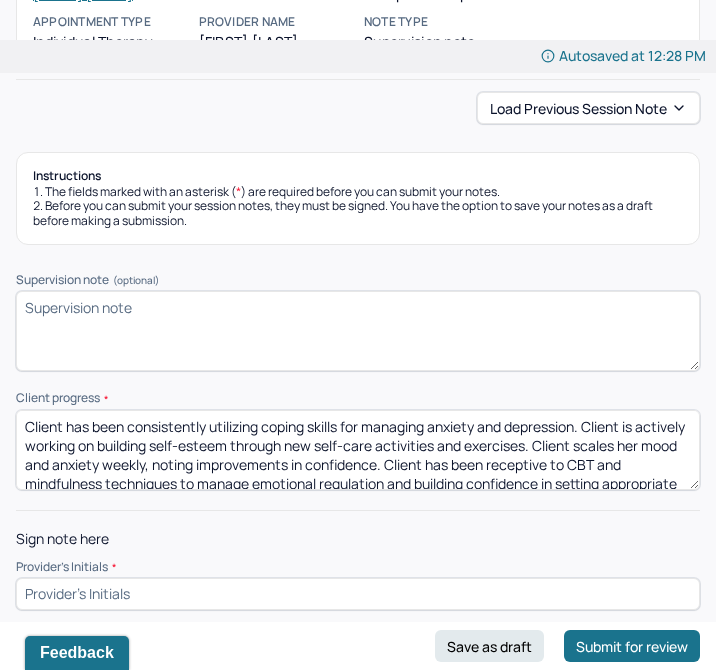 drag, startPoint x: 413, startPoint y: 479, endPoint x: 84, endPoint y: 333, distance: 359.94028 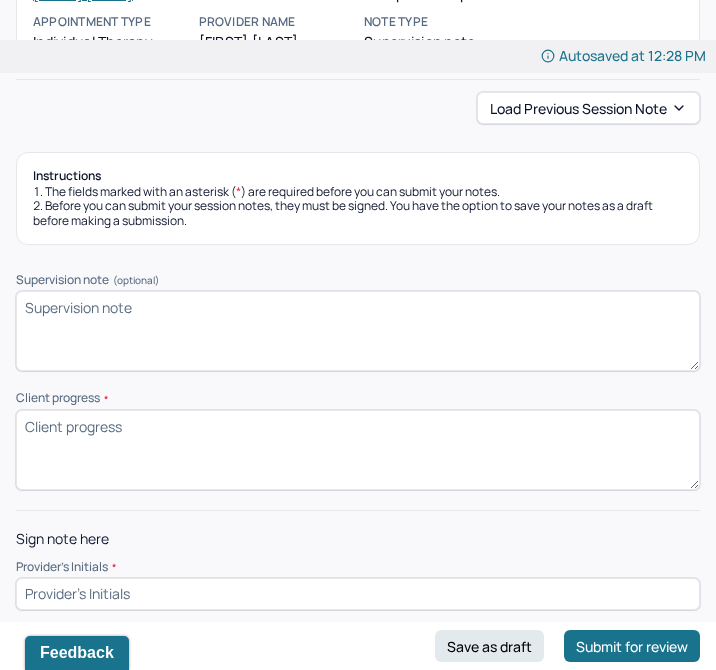 paste on "ChatGPT said:
Client has shown steady progress in managing anxiety and depression, with noticeable improvements in self-esteem and confidence. She values building healthier relationships and is becoming more confident in setting boundaries. Suicidal ideation, intent, plans, and means are denied; her safety plan is regularly reviewed and remains appropriate. Goals will be reviewed in three months." 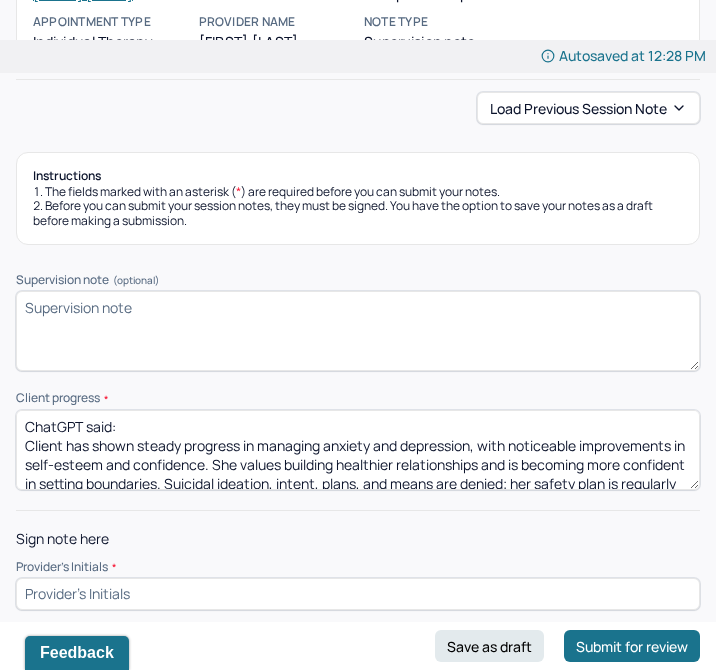 scroll, scrollTop: 42, scrollLeft: 0, axis: vertical 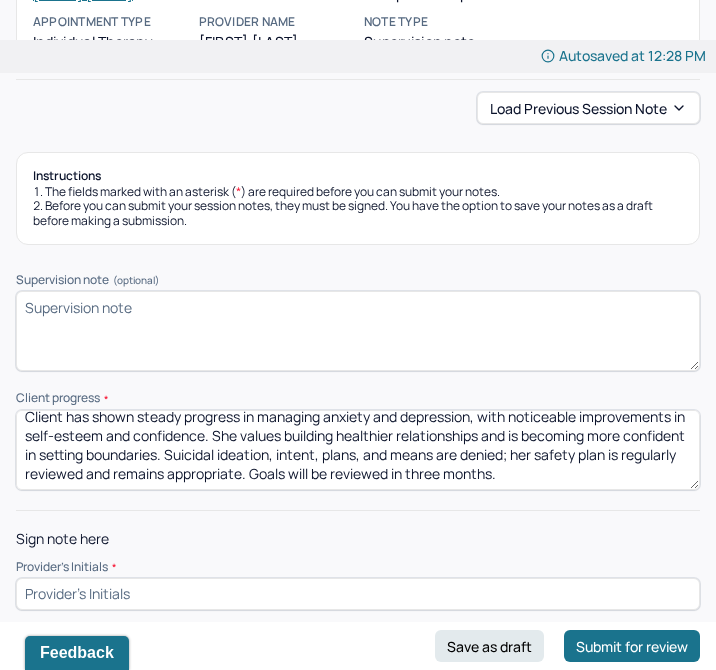 type on "ChatGPT said:
Client has shown steady progress in managing anxiety and depression, with noticeable improvements in self-esteem and confidence. She values building healthier relationships and is becoming more confident in setting boundaries. Suicidal ideation, intent, plans, and means are denied; her safety plan is regularly reviewed and remains appropriate. Goals will be reviewed in three months." 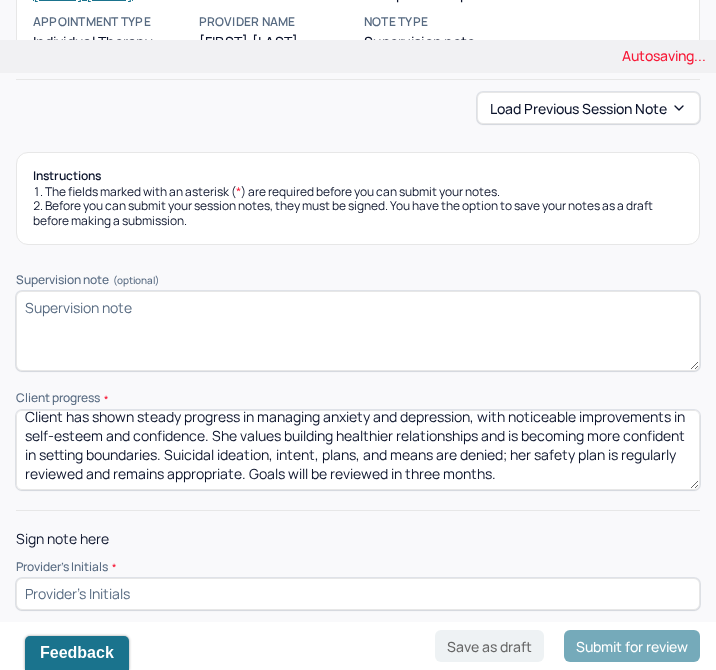 click at bounding box center (358, 594) 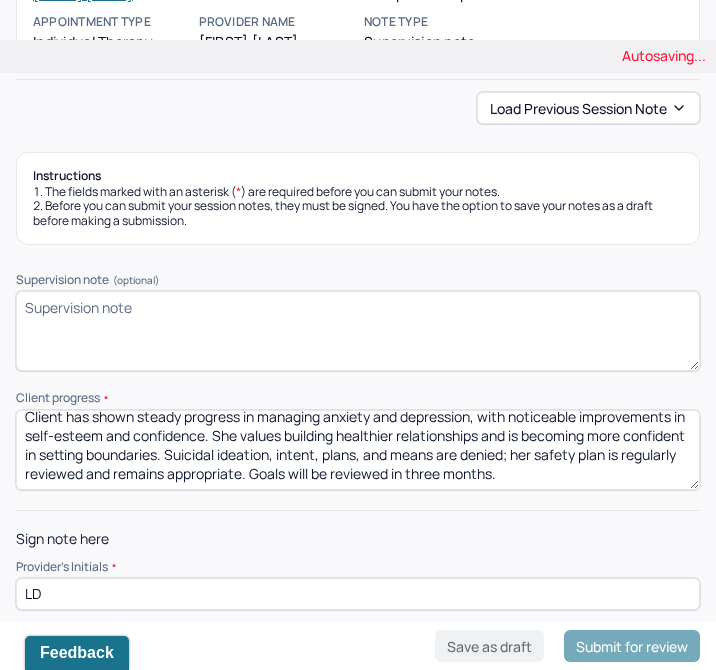 scroll, scrollTop: 0, scrollLeft: 0, axis: both 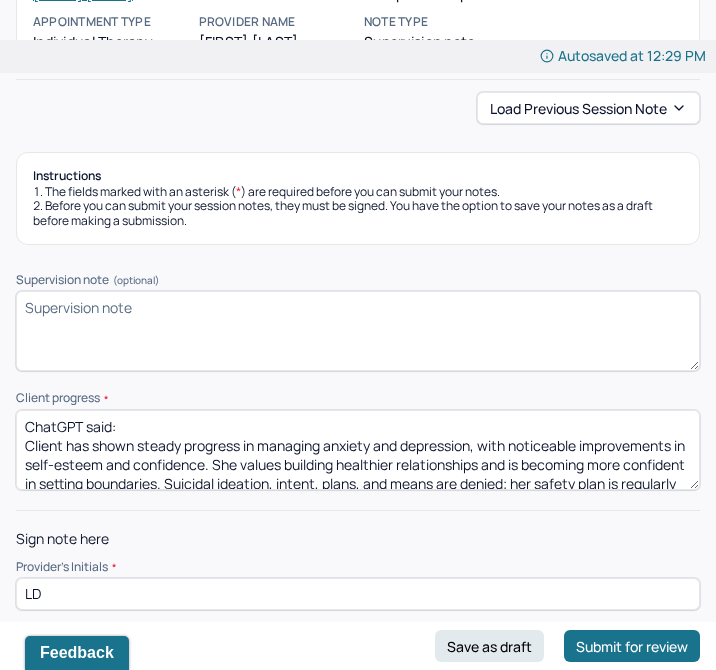 type on "LD" 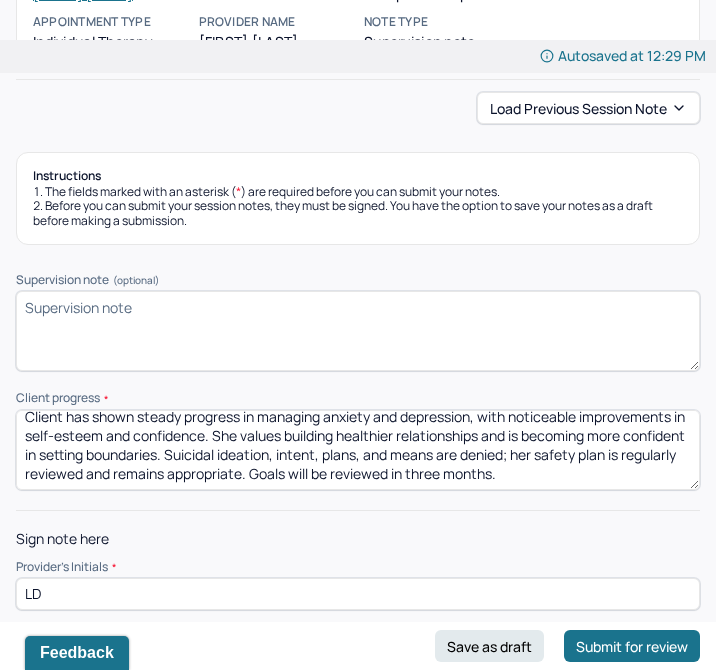 scroll, scrollTop: 0, scrollLeft: 0, axis: both 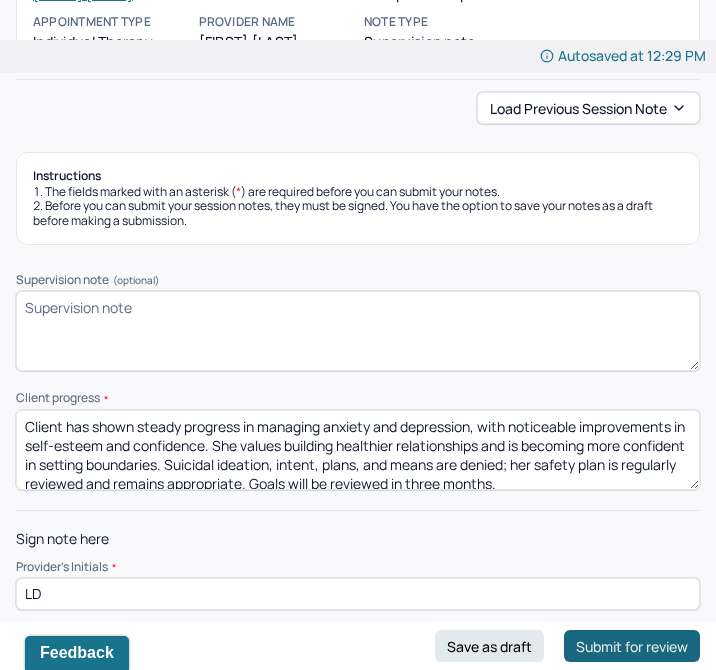 type on "Client has shown steady progress in managing anxiety and depression, with noticeable improvements in self-esteem and confidence. She values building healthier relationships and is becoming more confident in setting boundaries. Suicidal ideation, intent, plans, and means are denied; her safety plan is regularly reviewed and remains appropriate. Goals will be reviewed in three months." 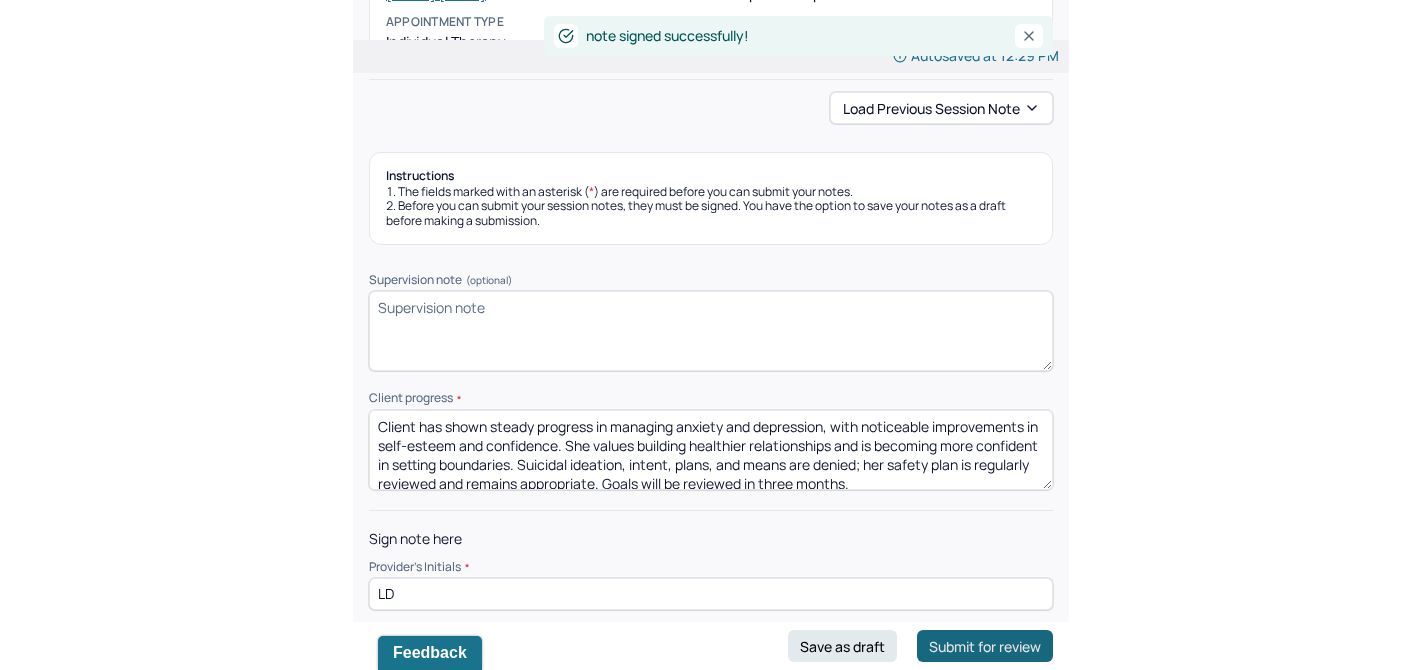 scroll, scrollTop: 0, scrollLeft: 0, axis: both 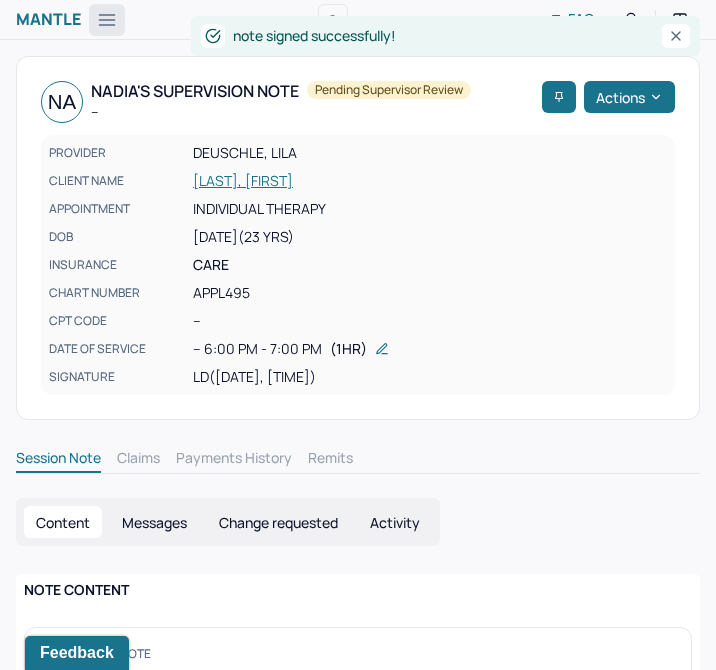 click 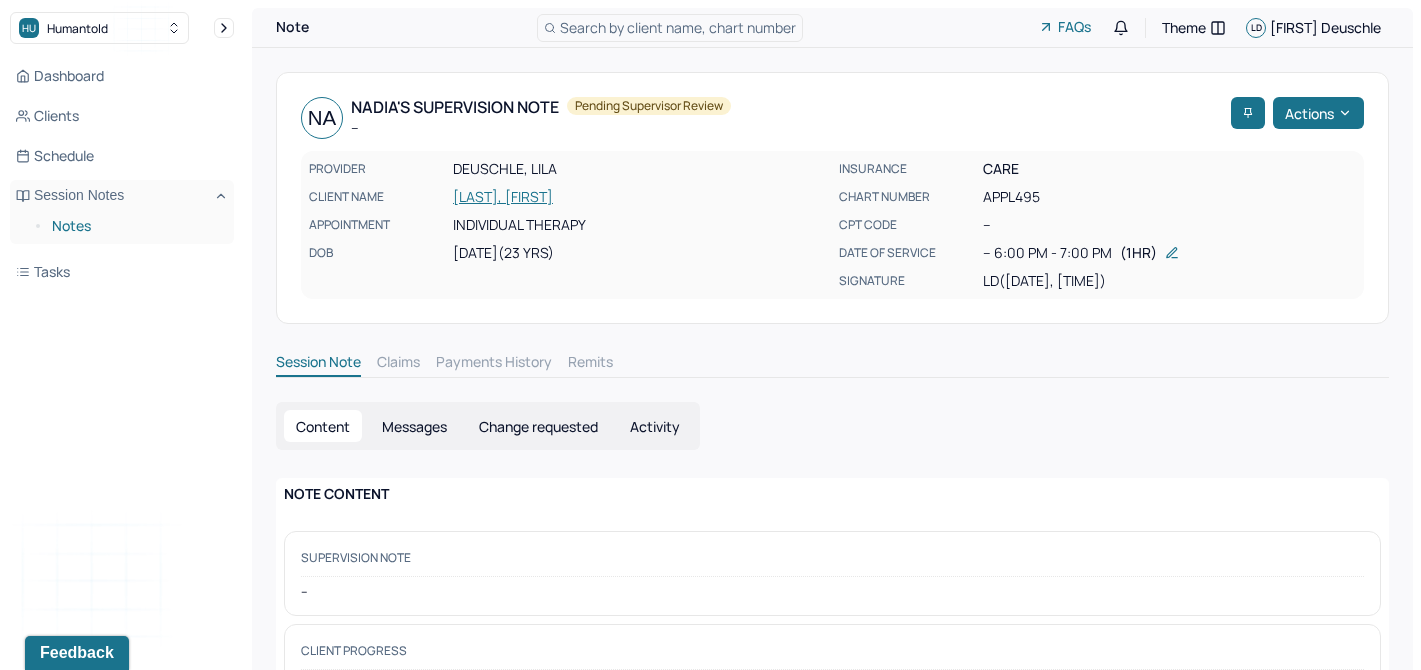 click on "Notes" at bounding box center (135, 226) 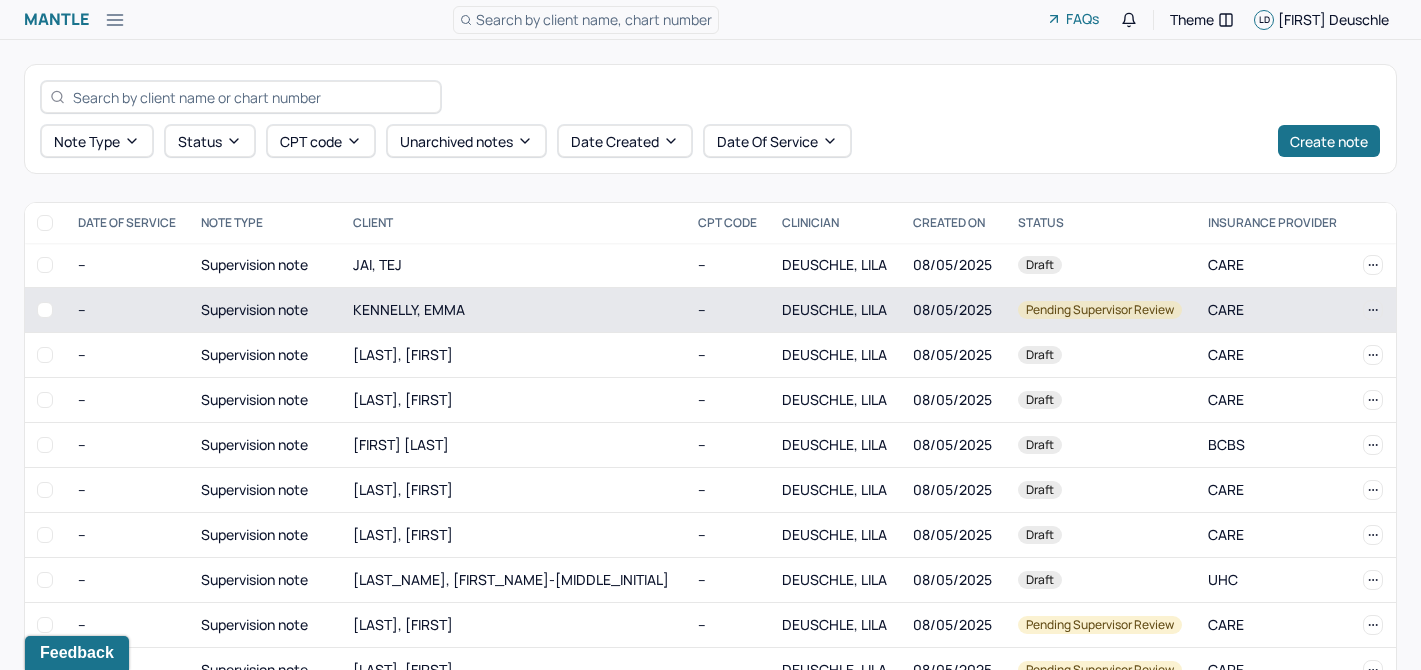 scroll, scrollTop: 316, scrollLeft: 0, axis: vertical 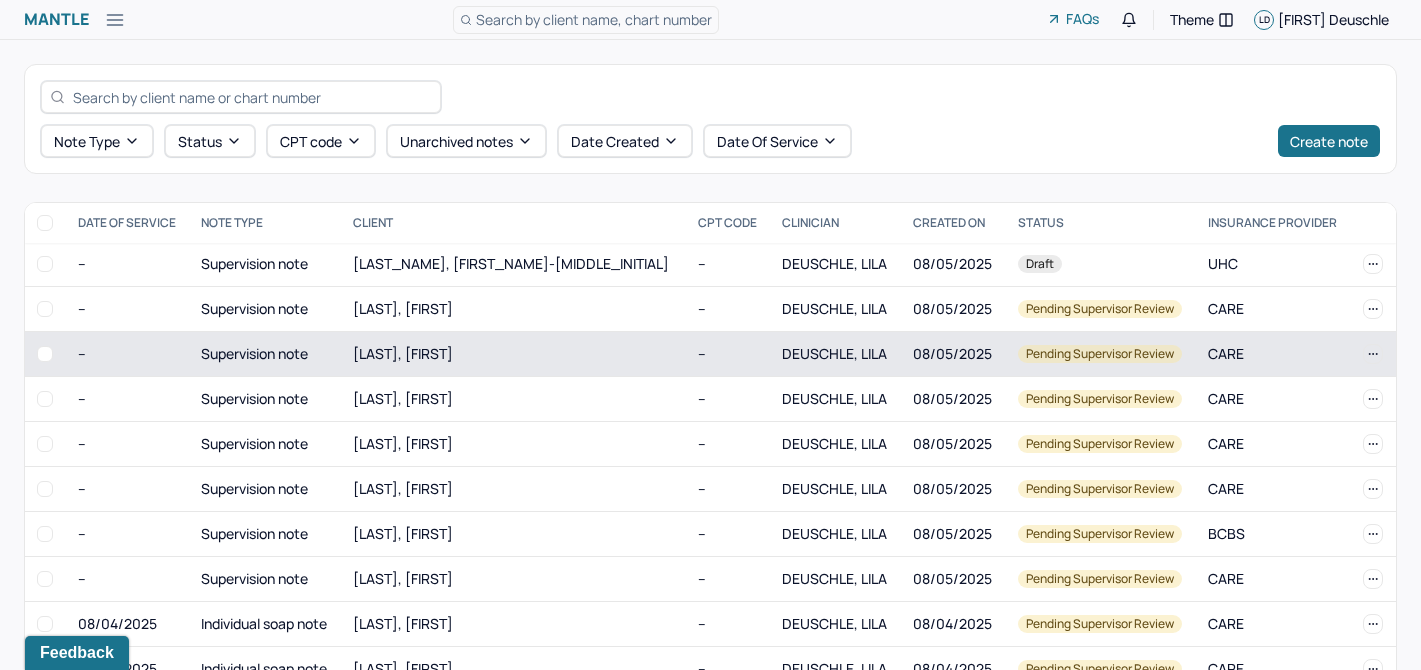 click on "08/05/2025" at bounding box center [953, 354] 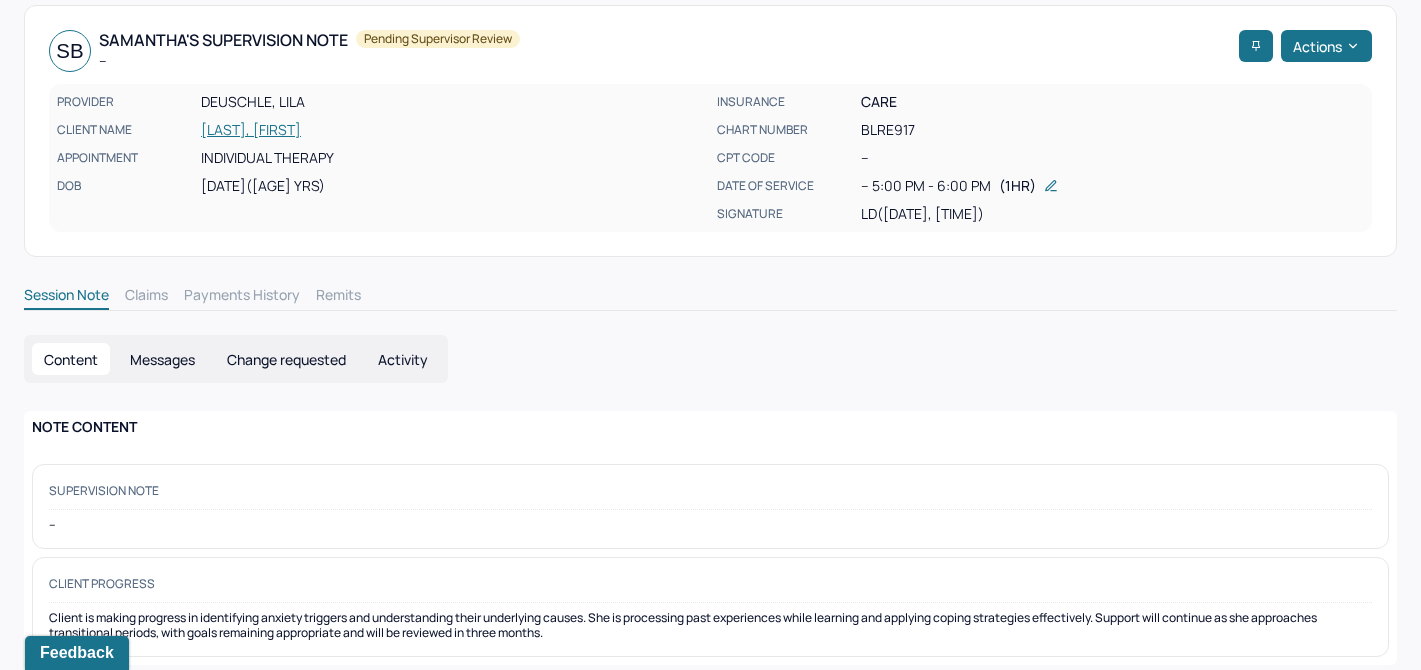 scroll, scrollTop: 0, scrollLeft: 0, axis: both 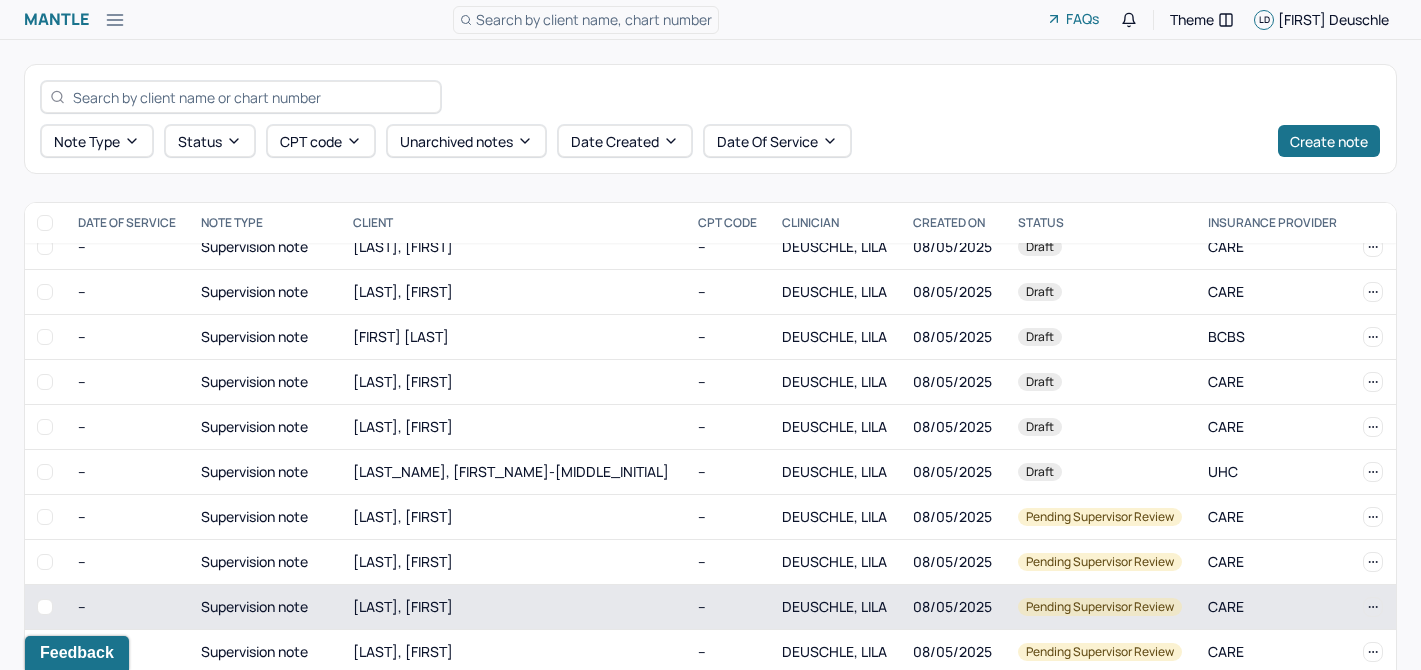 click on "[LAST], [FIRST]" at bounding box center (403, 606) 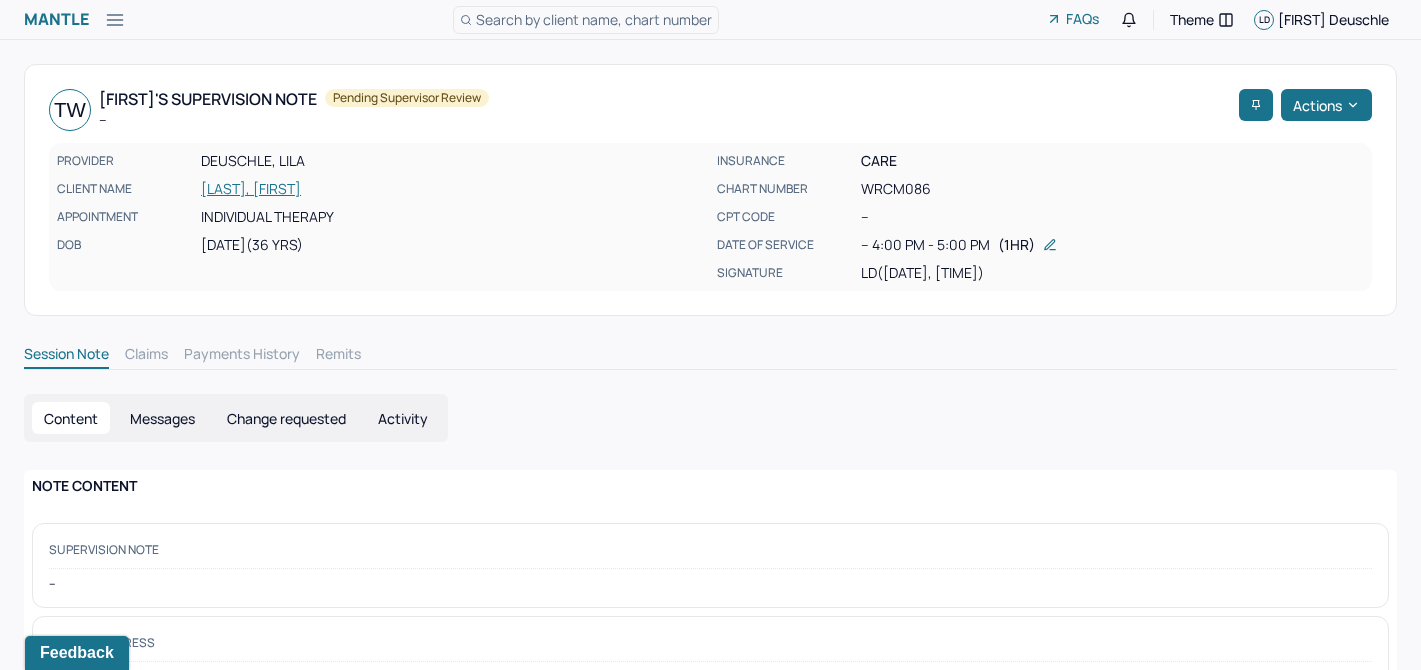 scroll, scrollTop: 78, scrollLeft: 0, axis: vertical 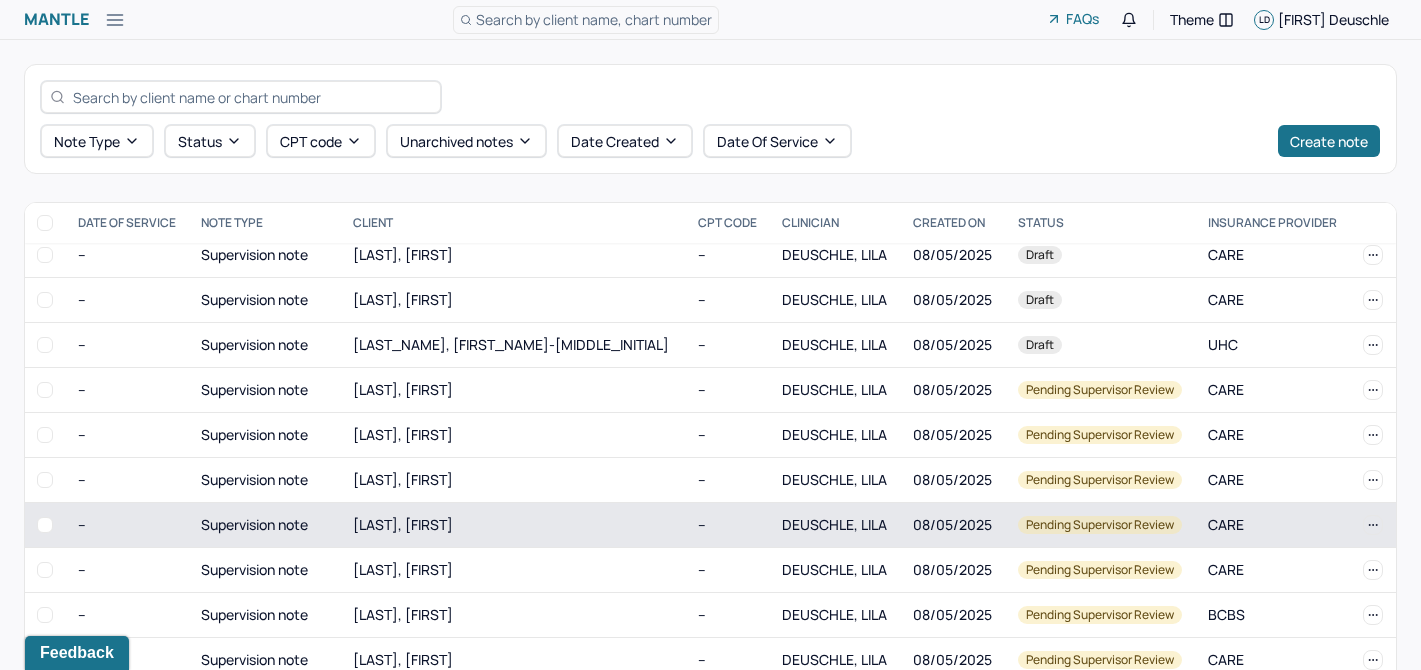 click on "[LAST], [FIRST]" at bounding box center [403, 524] 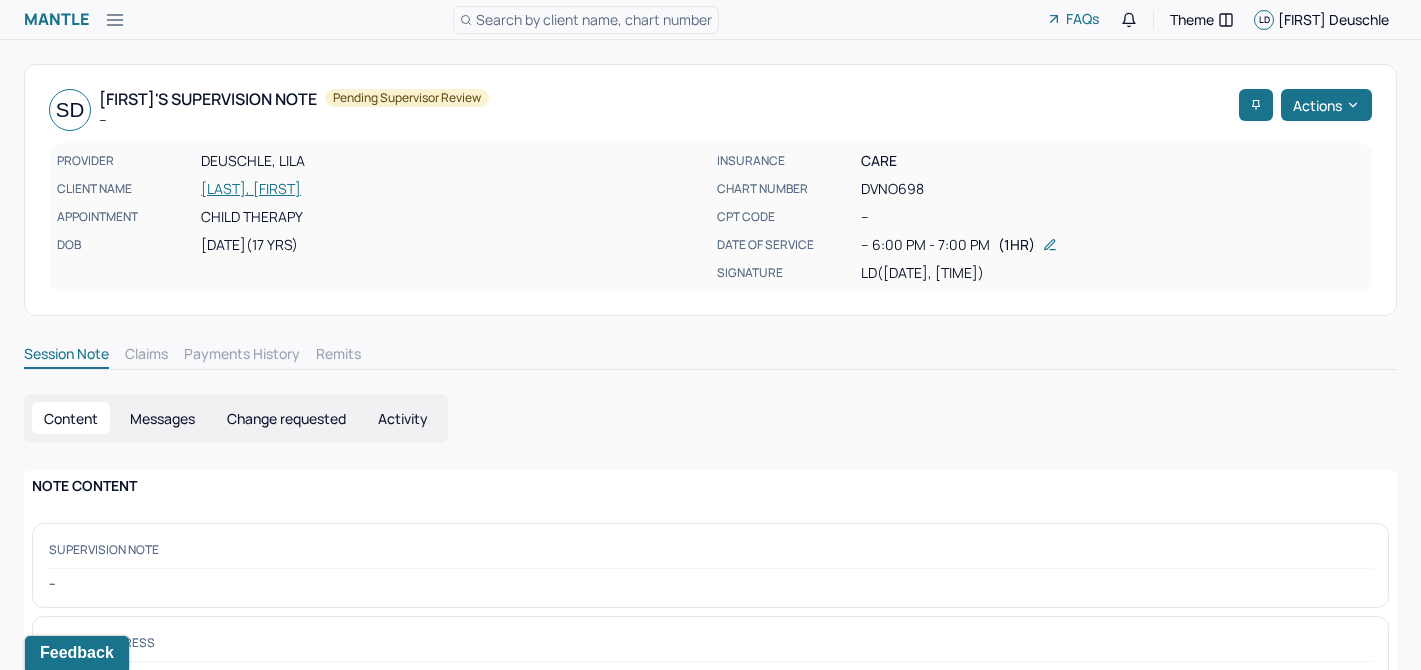 scroll, scrollTop: 78, scrollLeft: 0, axis: vertical 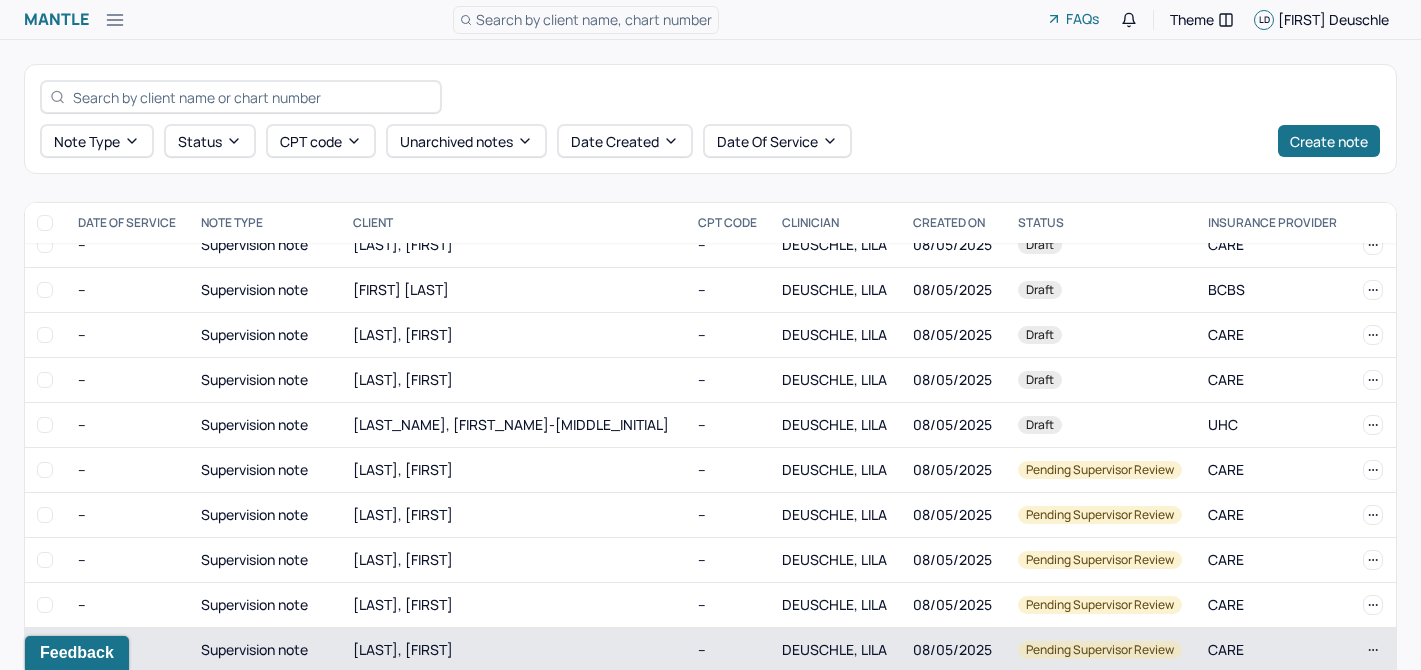 click on "[LAST], [FIRST]" at bounding box center (513, 650) 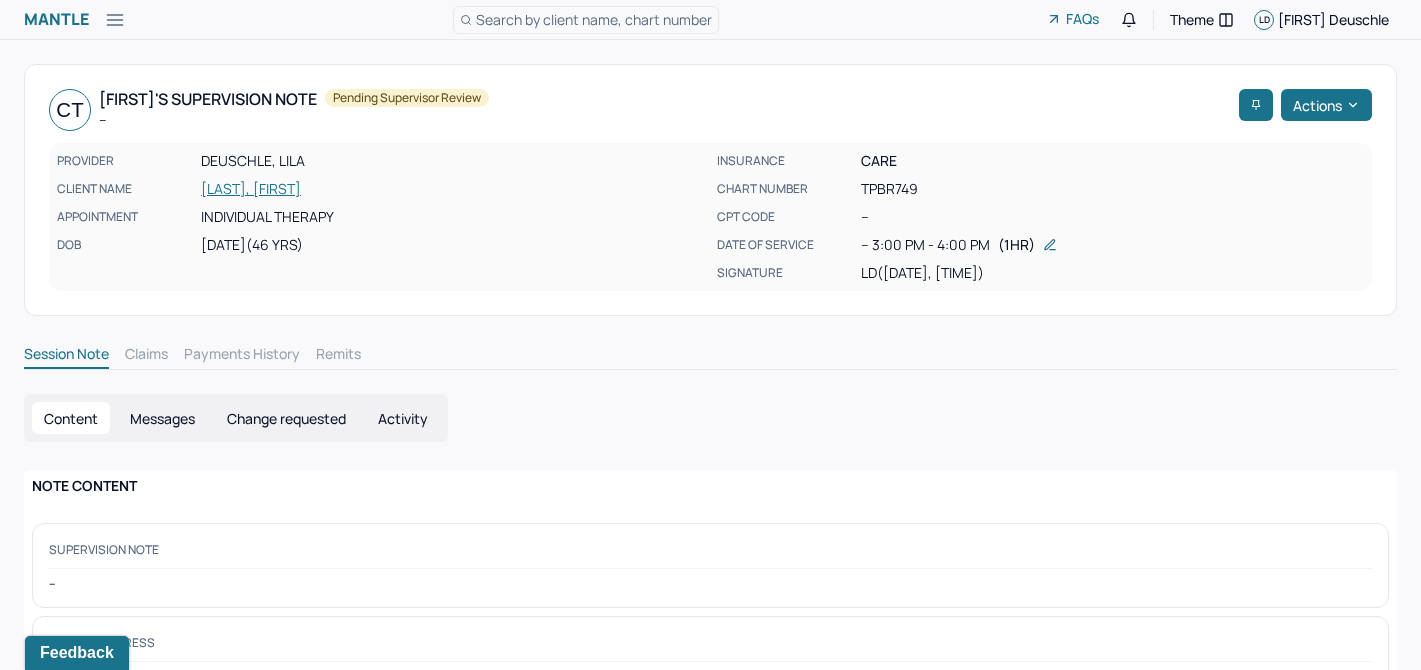 scroll, scrollTop: 78, scrollLeft: 0, axis: vertical 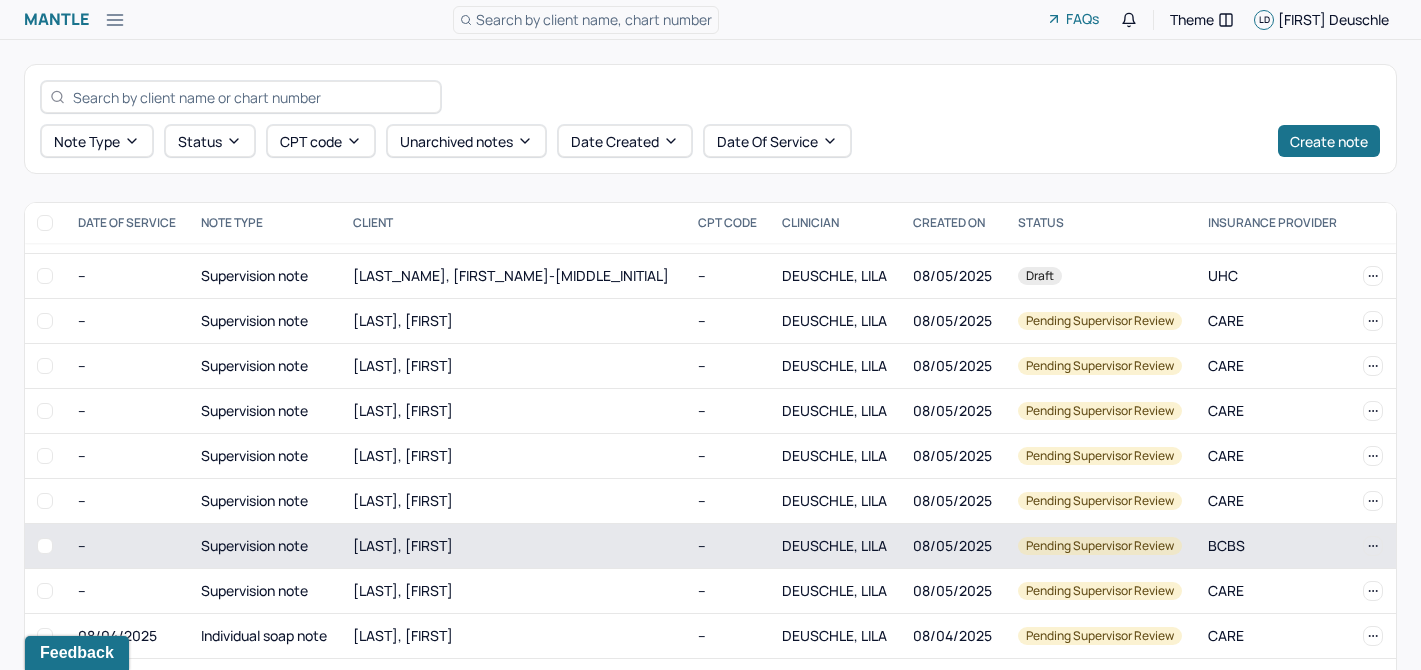 click on "[LAST], [FIRST]" at bounding box center [403, 545] 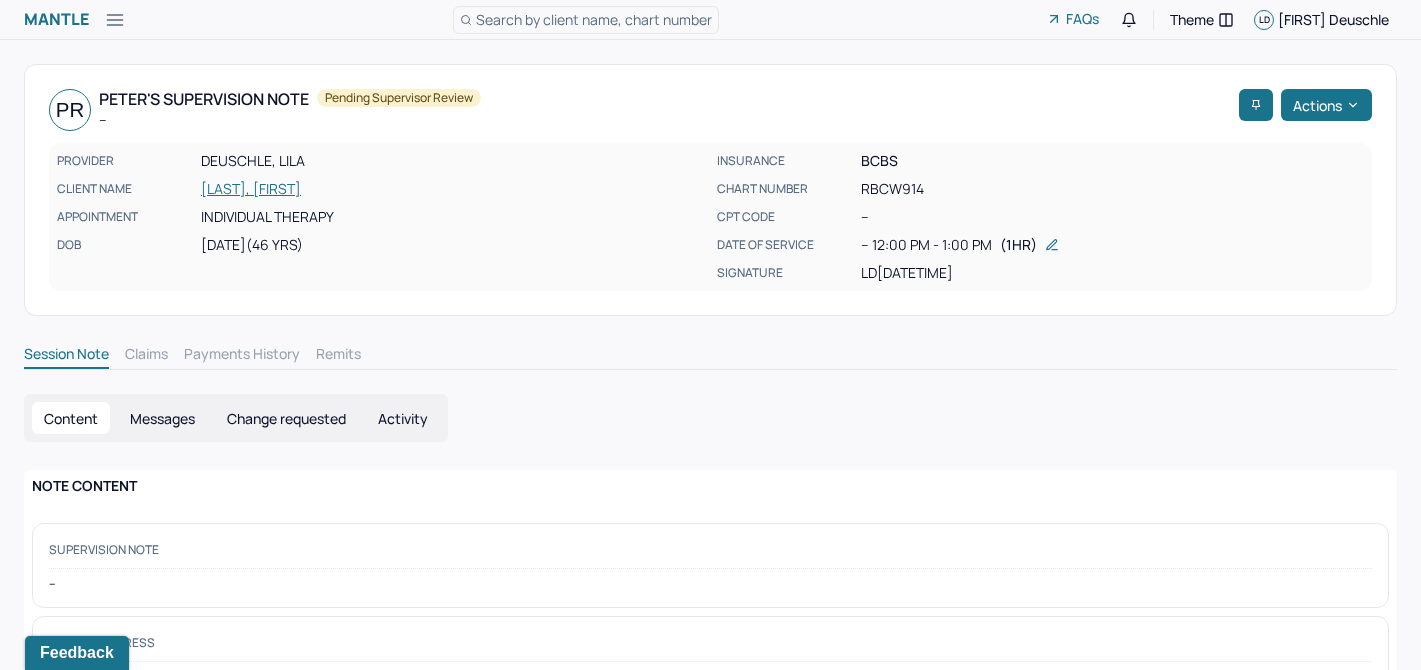 scroll, scrollTop: 78, scrollLeft: 0, axis: vertical 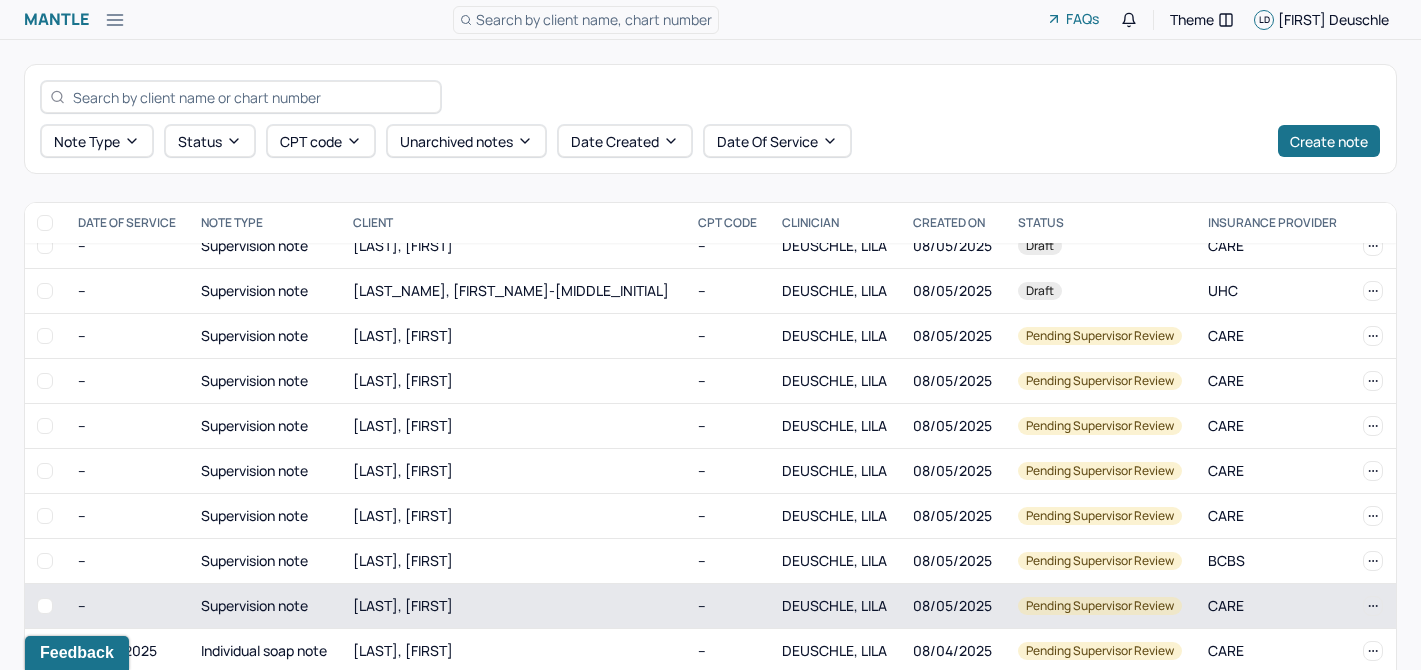 click on "[LAST], [FIRST]" at bounding box center (513, 606) 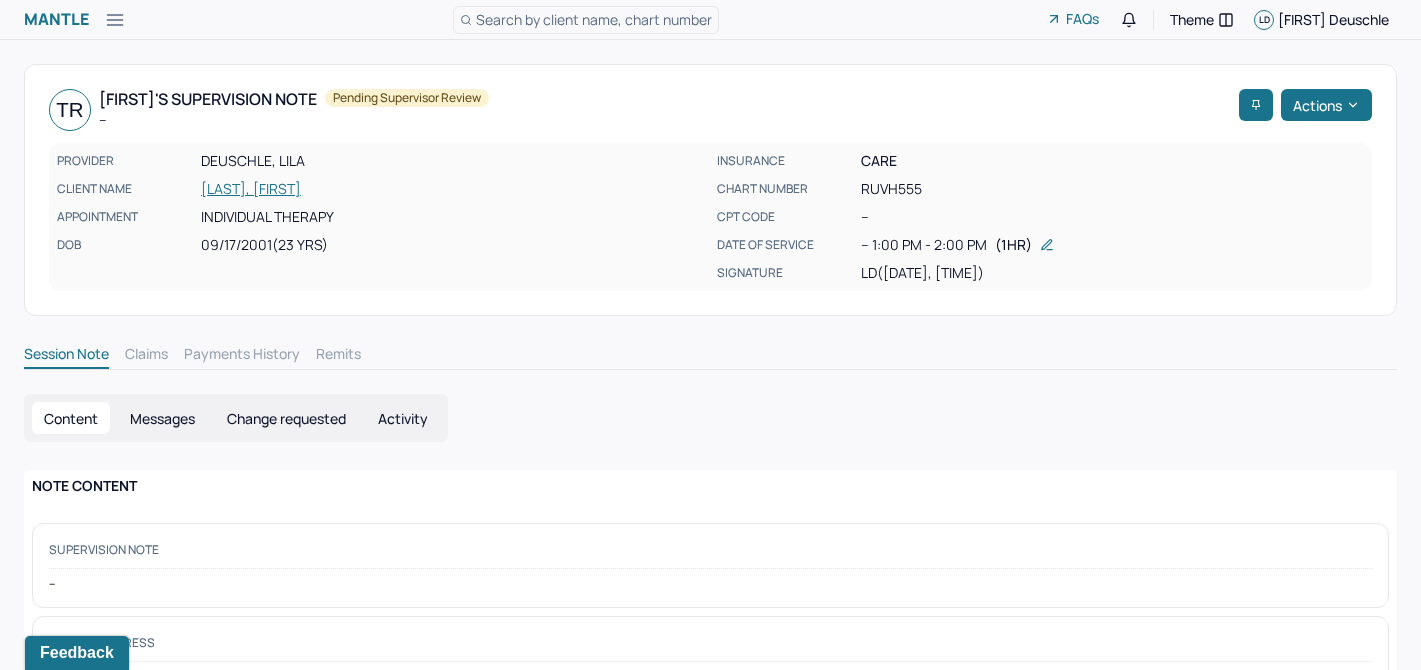 scroll, scrollTop: 78, scrollLeft: 0, axis: vertical 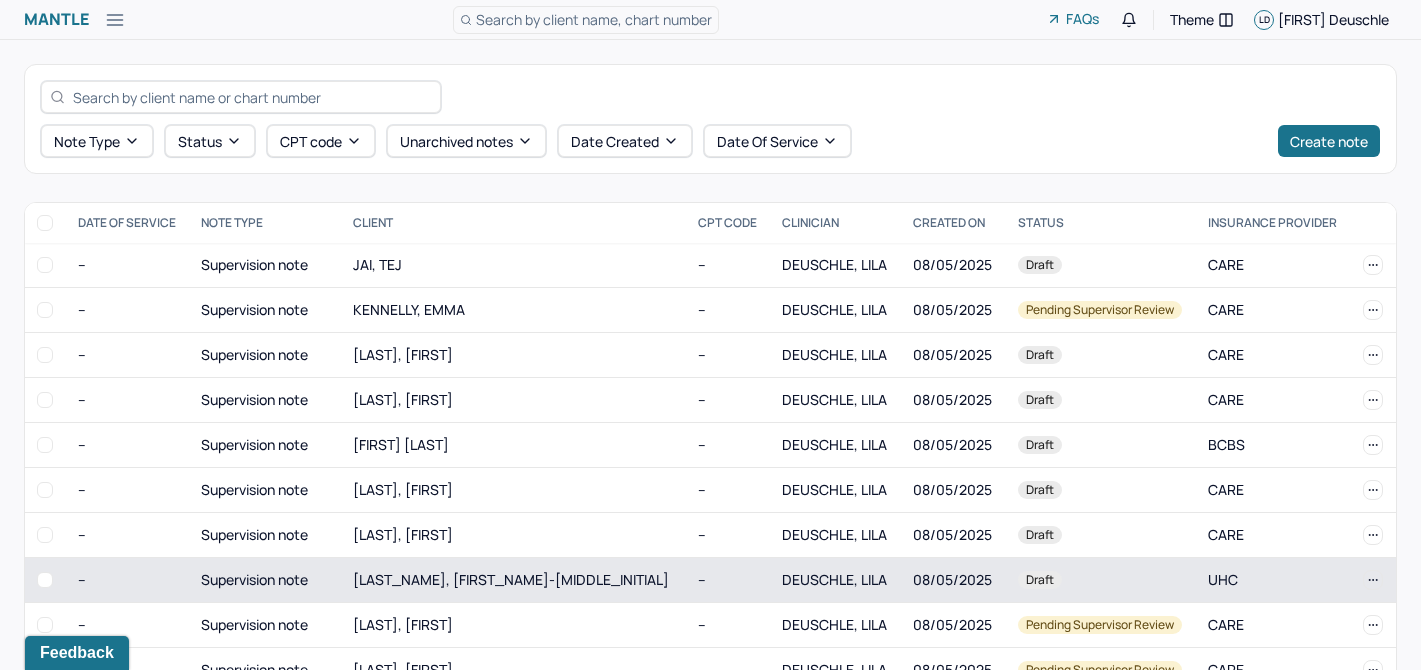 click on "[LAST_NAME], [FIRST_NAME]-[MIDDLE_INITIAL]" at bounding box center [513, 580] 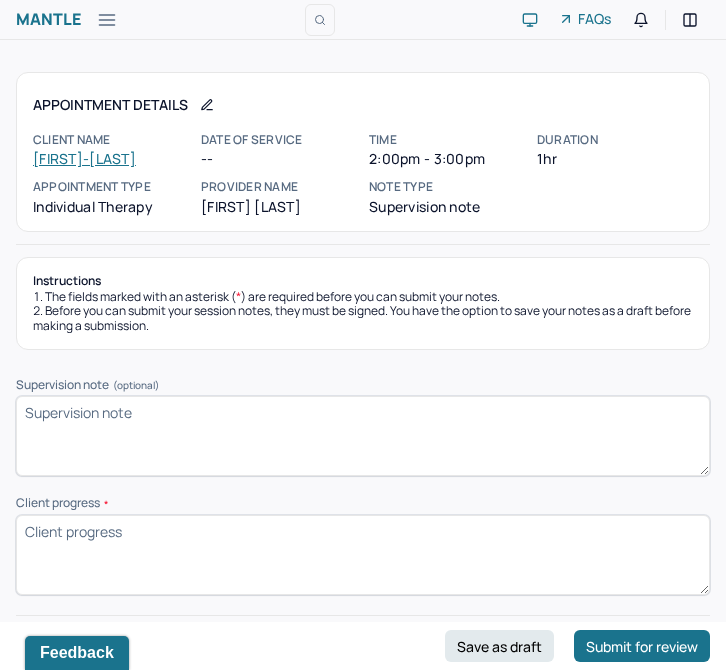 click on "Progress *" at bounding box center (363, 555) 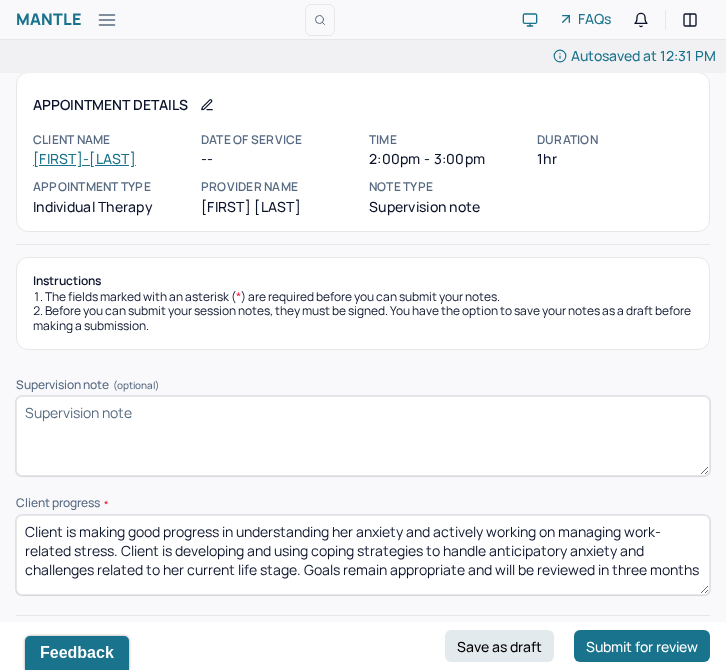 scroll, scrollTop: 4, scrollLeft: 0, axis: vertical 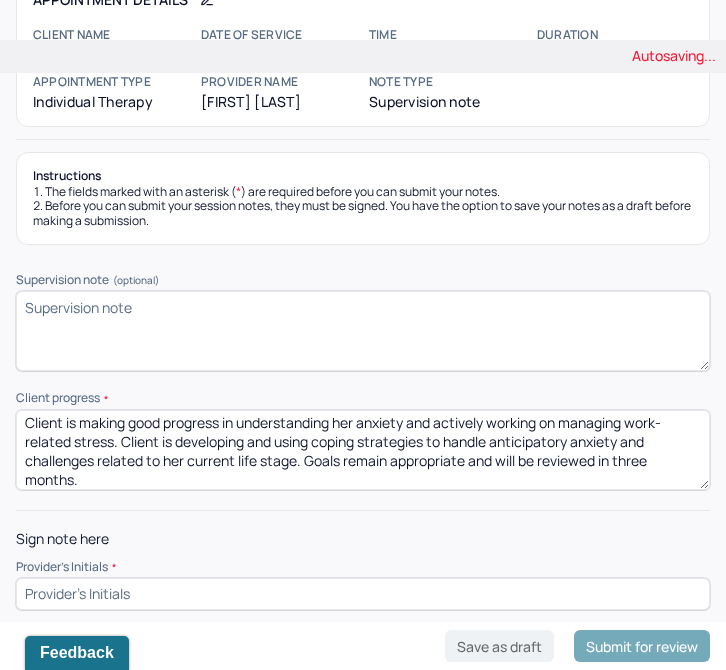 type on "Client is making good progress in understanding her anxiety and actively working on managing work-related stress. Client is developing and using coping strategies to handle anticipatory anxiety and challenges related to her current life stage. Goals remain appropriate and will be reviewed in three months." 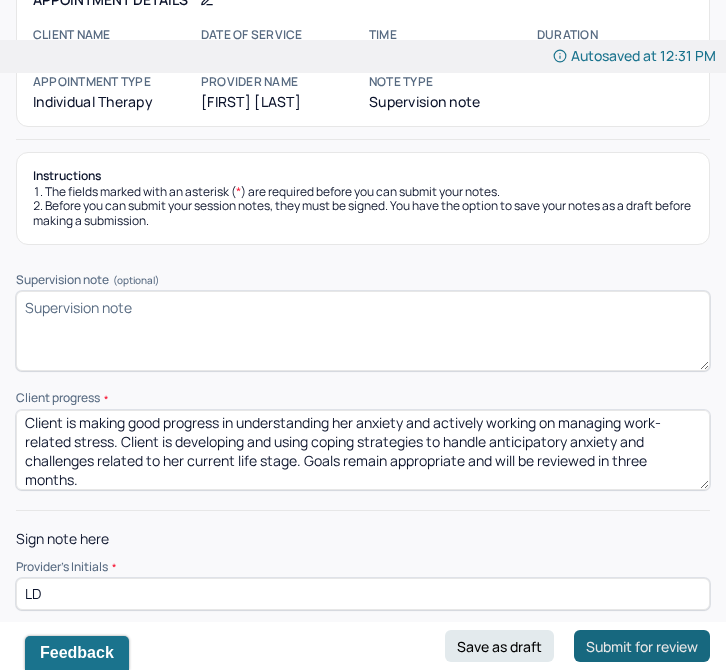 type on "LD" 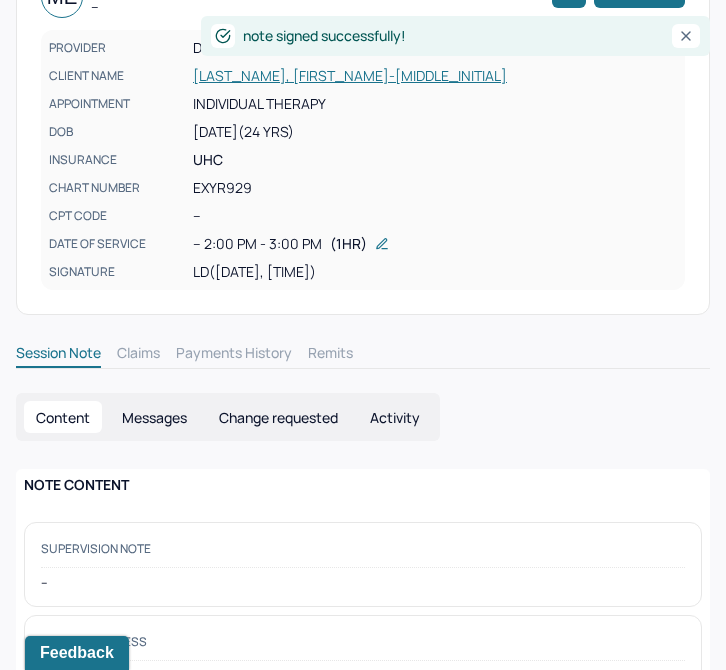 scroll, scrollTop: 0, scrollLeft: 0, axis: both 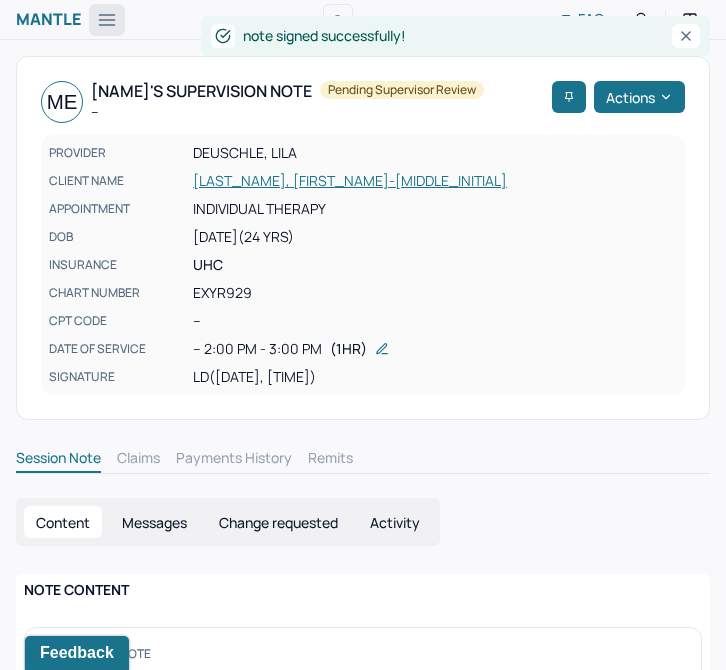 click 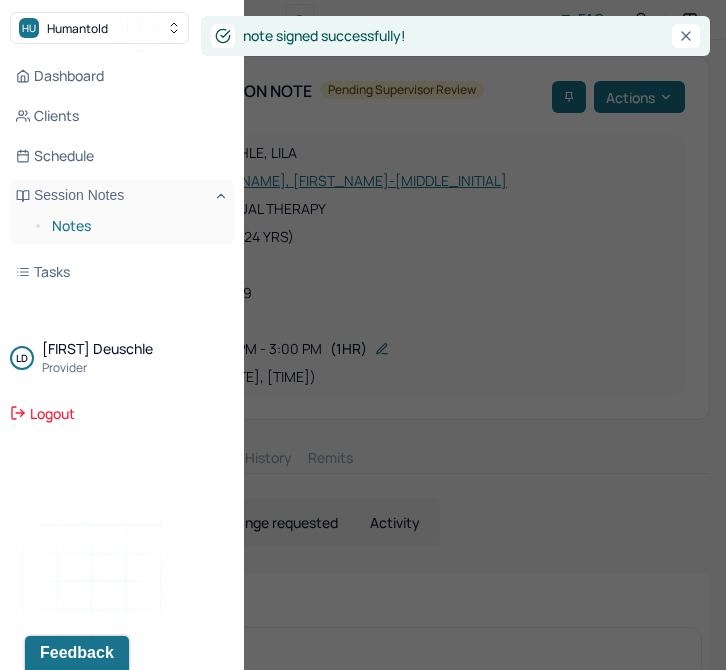 click on "Notes" at bounding box center (135, 226) 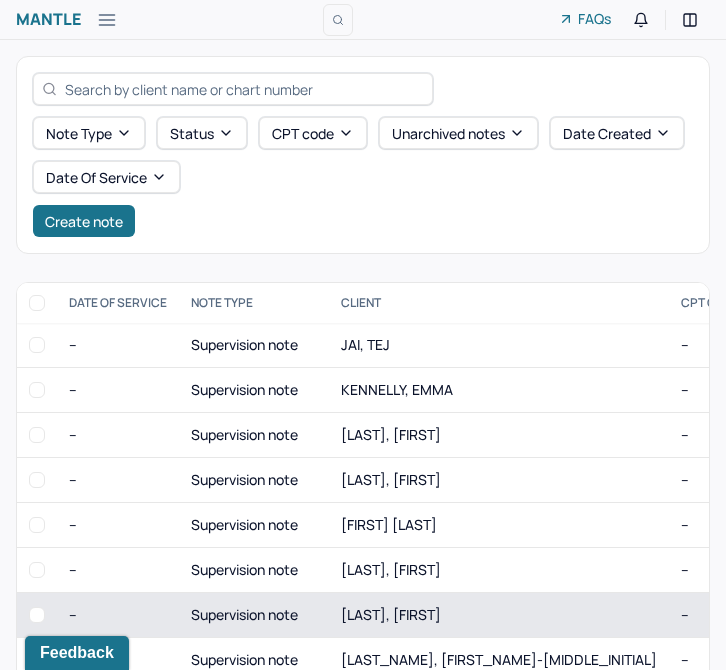 click on "[LAST], [FIRST]" at bounding box center [499, 615] 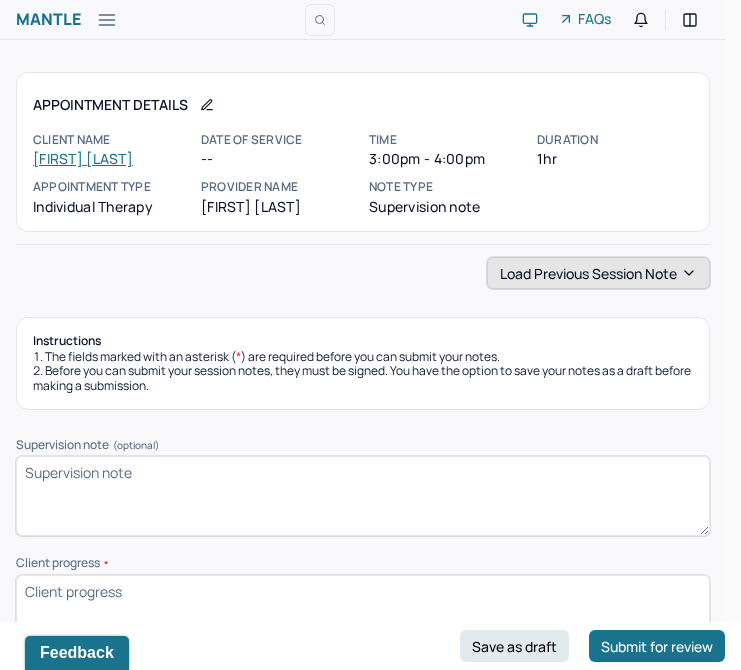 click on "Load previous session note" at bounding box center [598, 273] 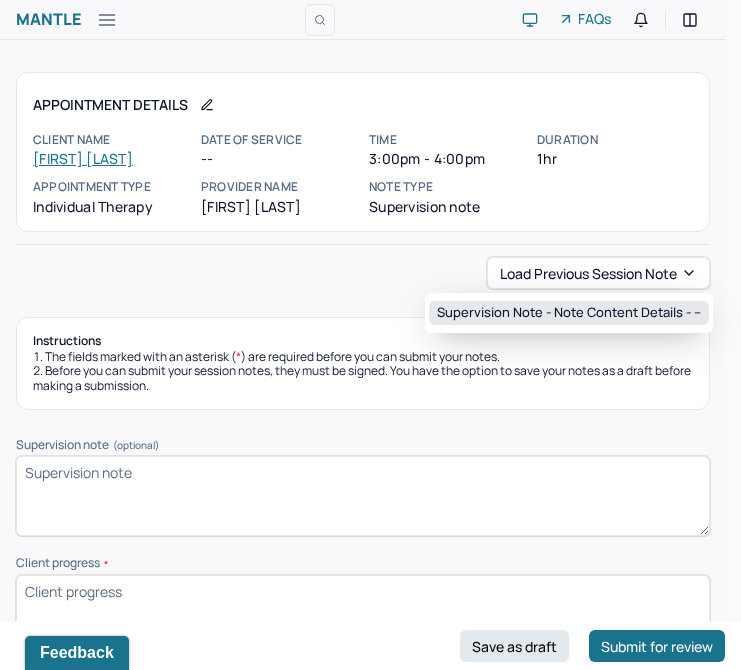 click on "Supervision note   - Note content Details -   --" at bounding box center [569, 313] 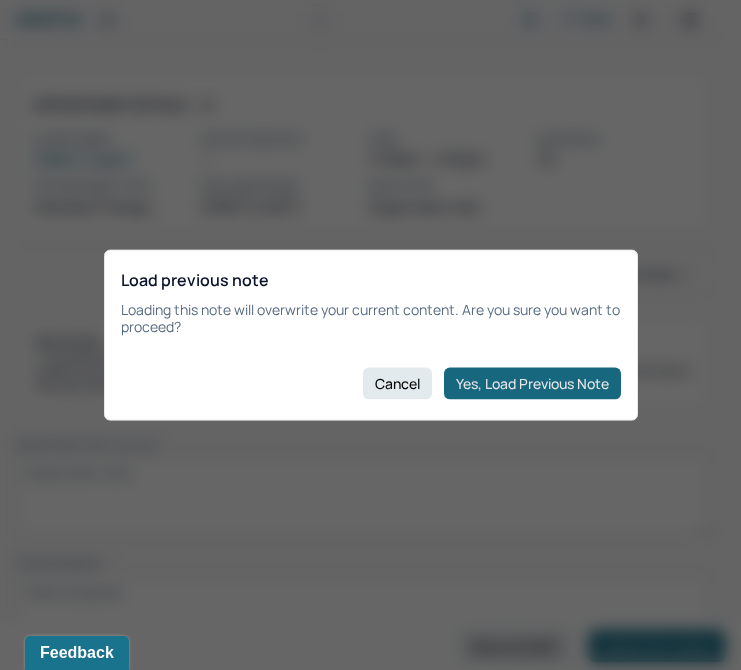 click on "Yes, Load Previous Note" at bounding box center [532, 383] 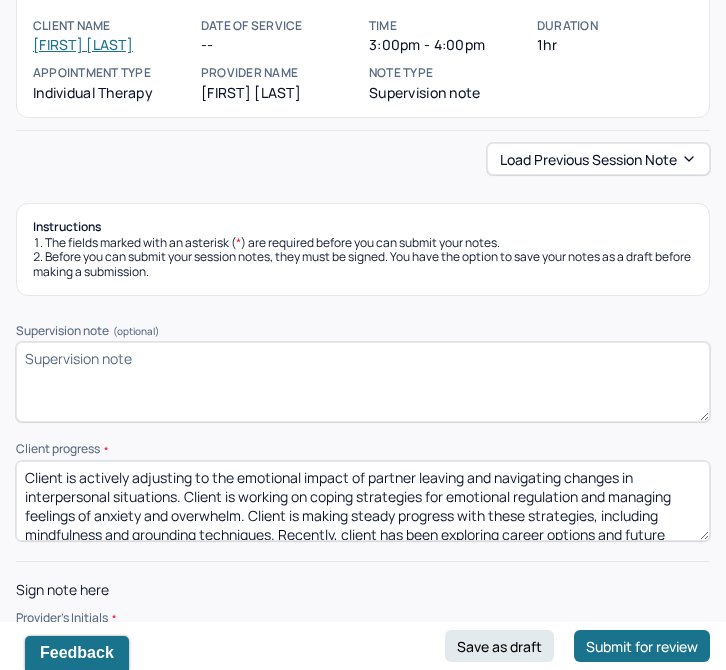scroll, scrollTop: 165, scrollLeft: 0, axis: vertical 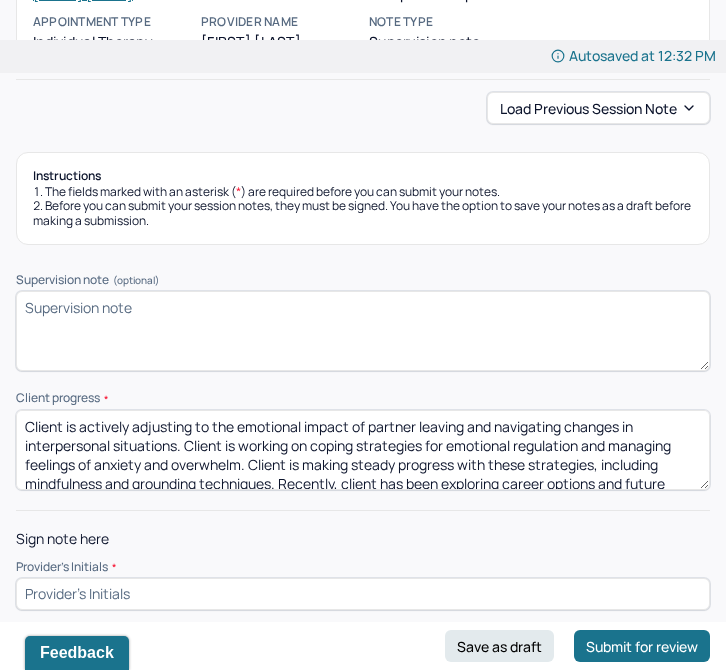 drag, startPoint x: 178, startPoint y: 464, endPoint x: 59, endPoint y: 348, distance: 166.18364 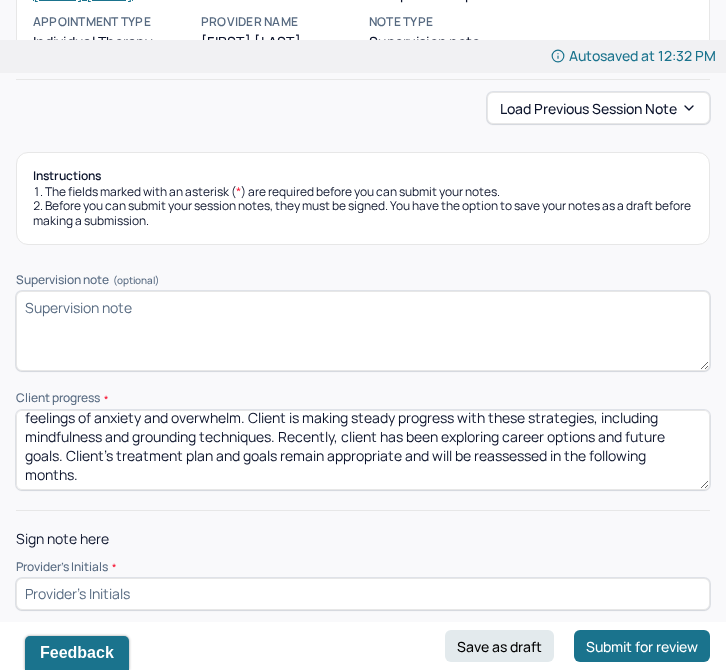 scroll, scrollTop: 48, scrollLeft: 0, axis: vertical 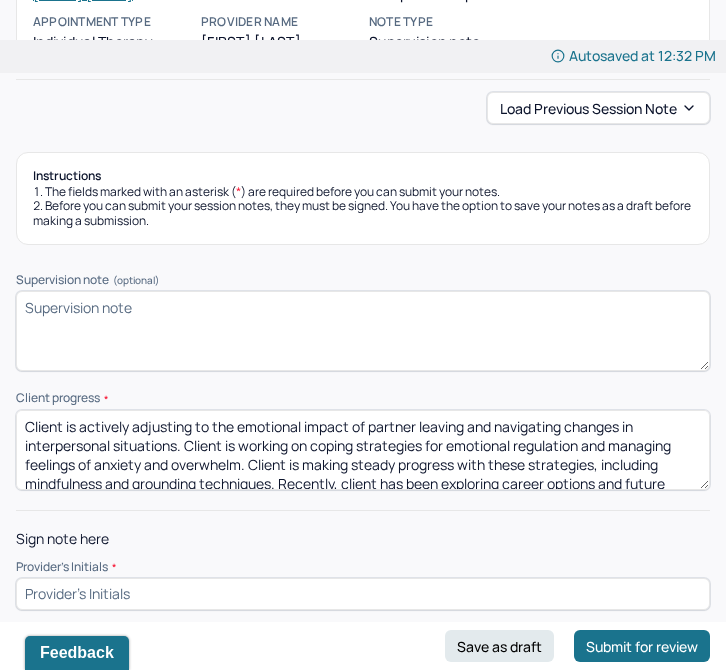drag, startPoint x: 390, startPoint y: 471, endPoint x: 119, endPoint y: 336, distance: 302.76395 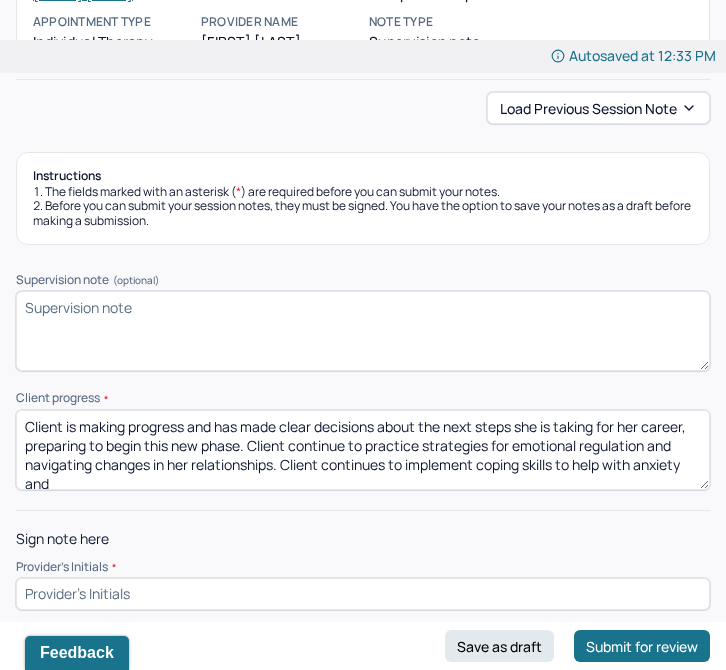 scroll, scrollTop: 4, scrollLeft: 0, axis: vertical 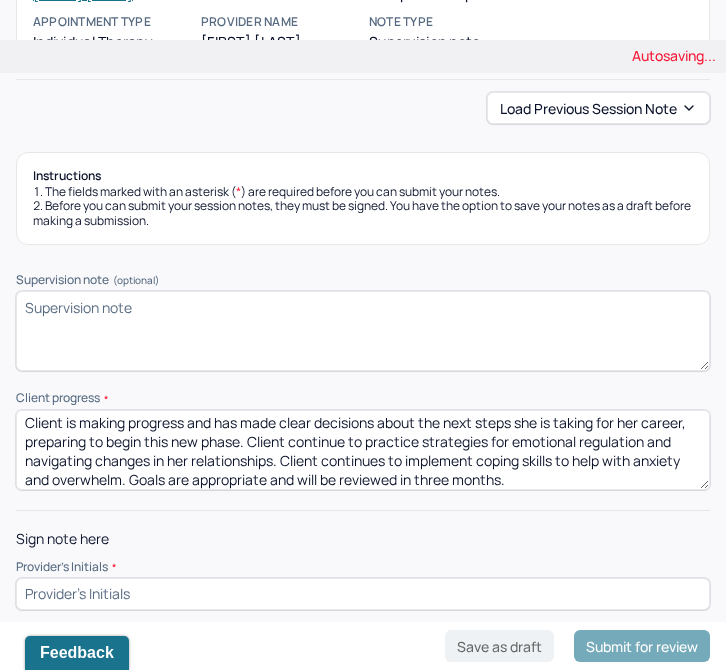 type on "Client is making progress and has made clear decisions about the next steps she is taking for her career, preparing to begin this new phase. Client continue to practice strategies for emotional regulation and navigating changes in her relationships. Client continues to implement coping skills to help with anxiety and overwhelm. Goals are appropriate and will be reviewed in three months." 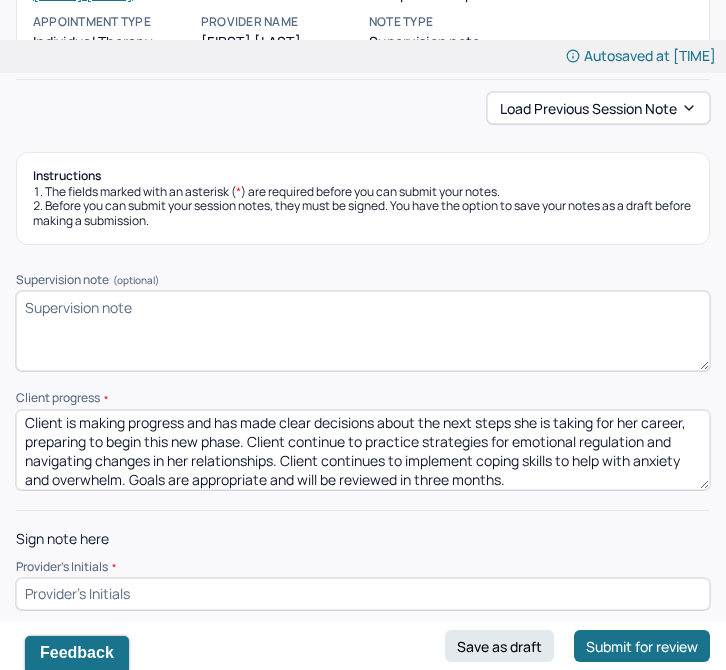 click at bounding box center [363, 594] 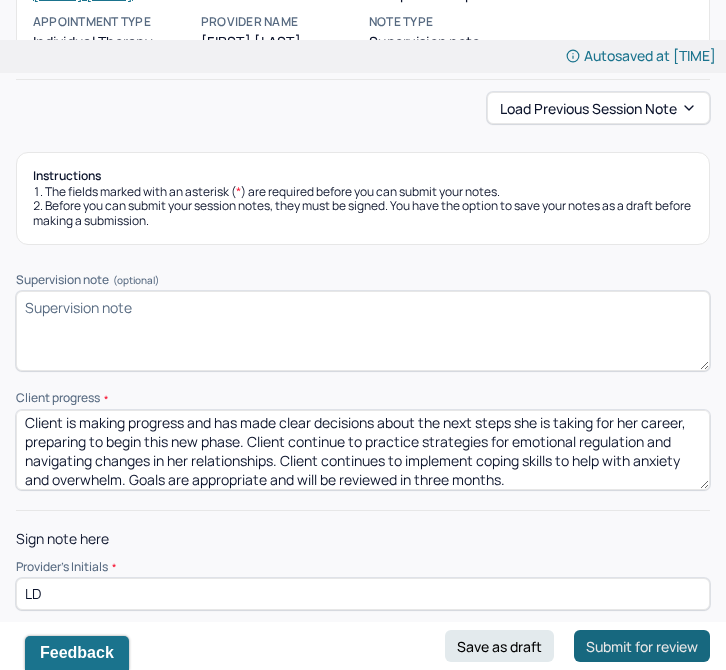 type on "LD" 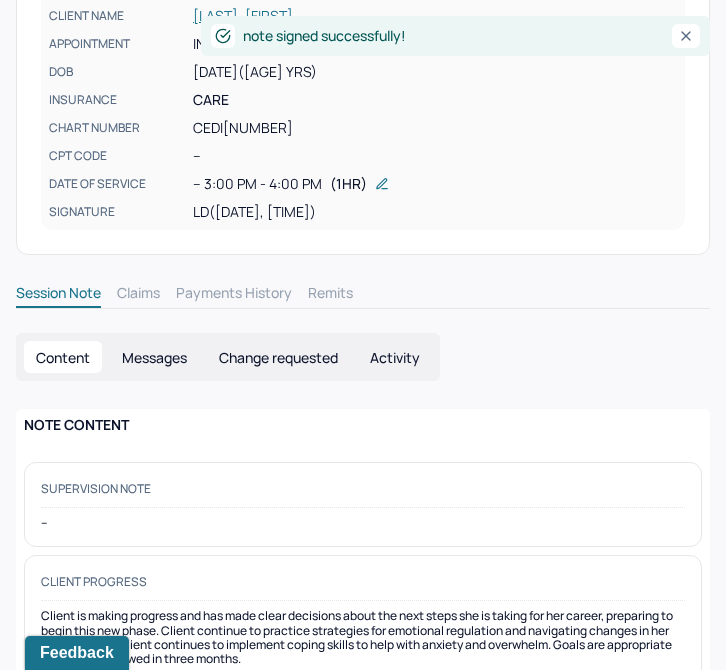 scroll, scrollTop: 0, scrollLeft: 0, axis: both 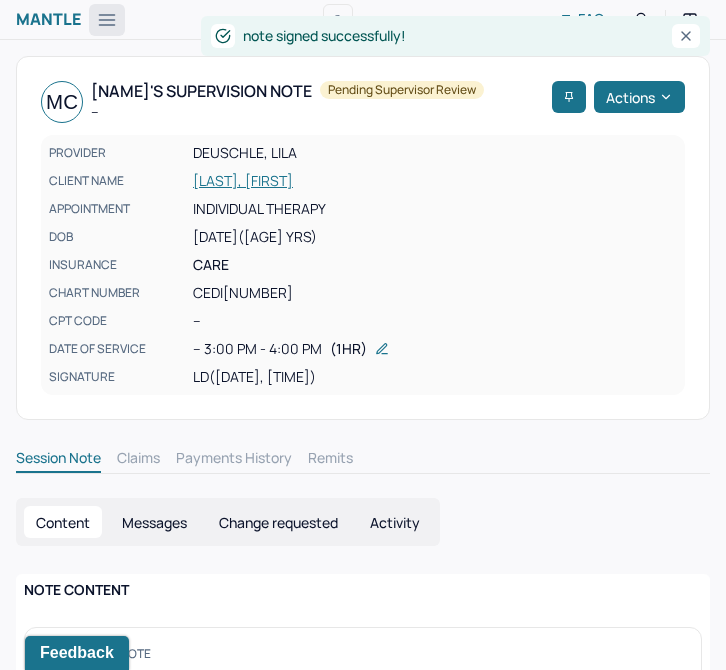 click 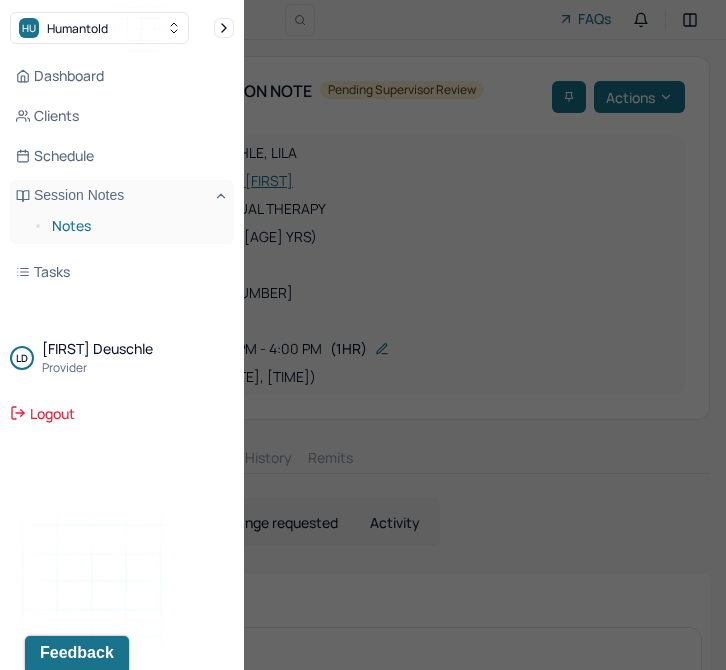 click on "Notes" at bounding box center [135, 226] 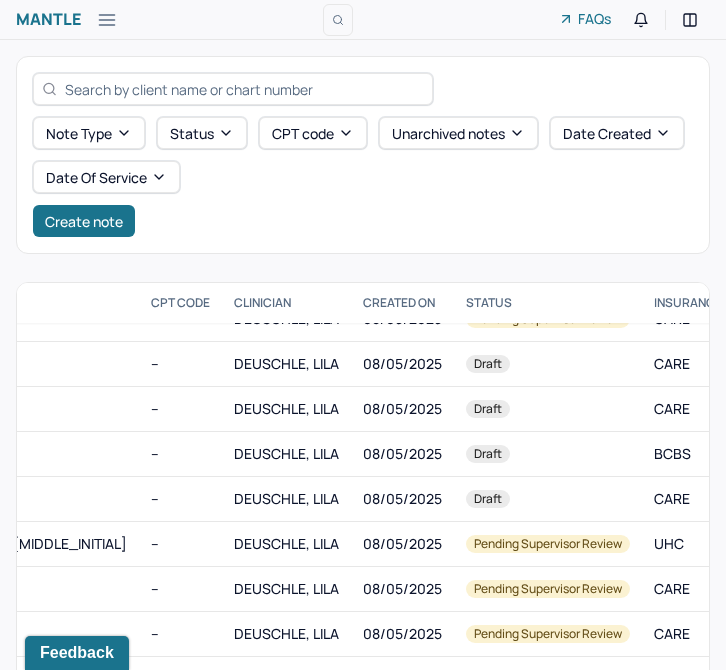 scroll, scrollTop: 89, scrollLeft: 530, axis: both 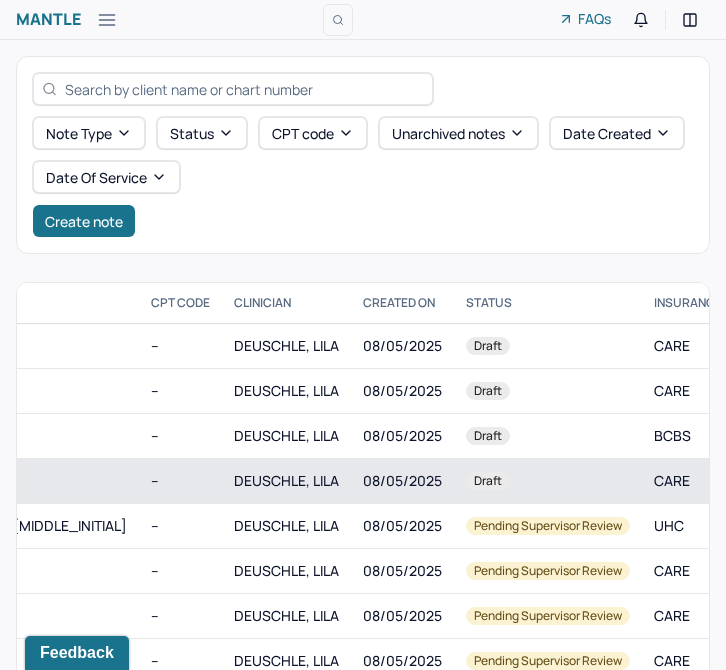 click on "Draft" at bounding box center [488, 481] 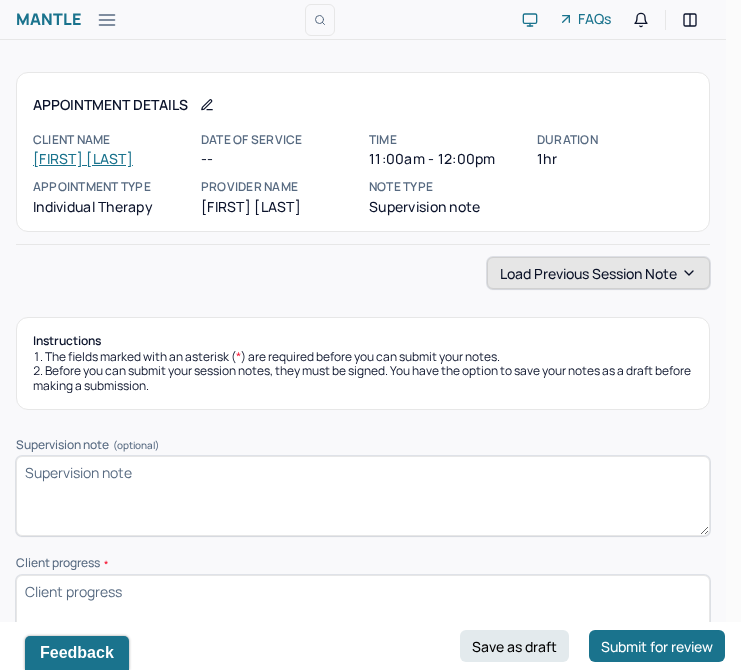 click on "Load previous session note" at bounding box center (598, 273) 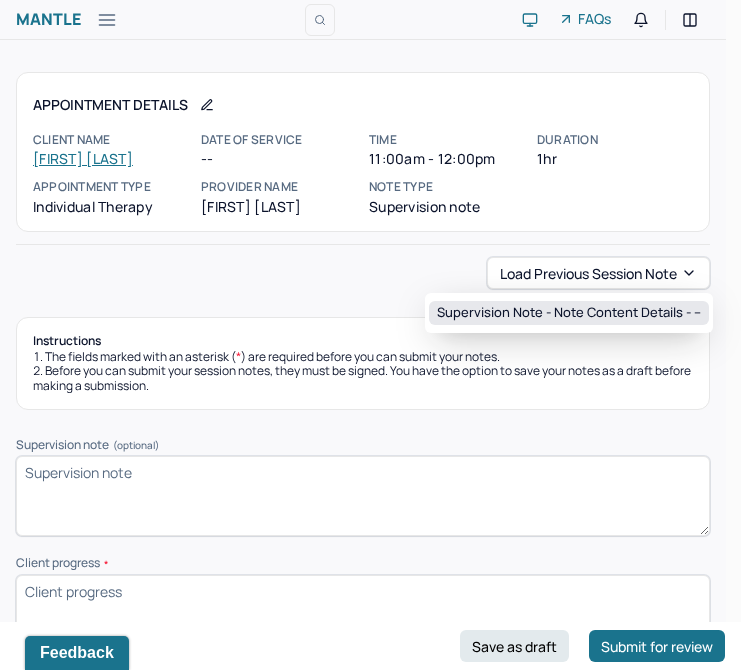 click on "Supervision note   - Note content Details -   --" at bounding box center [569, 313] 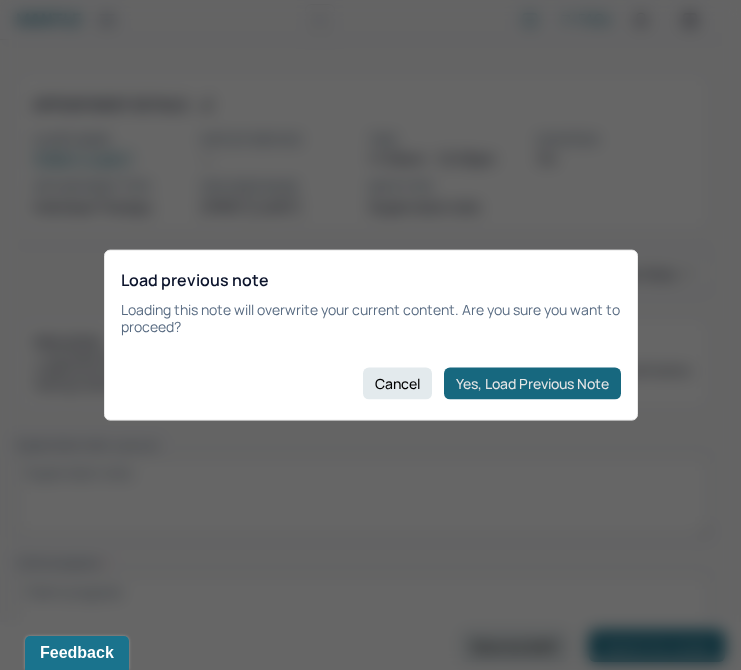 click on "Yes, Load Previous Note" at bounding box center [532, 383] 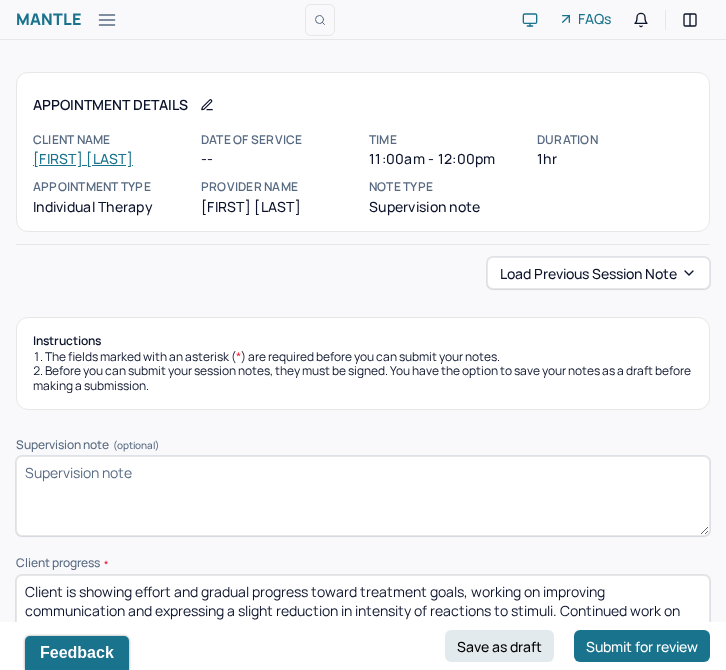 scroll, scrollTop: 165, scrollLeft: 0, axis: vertical 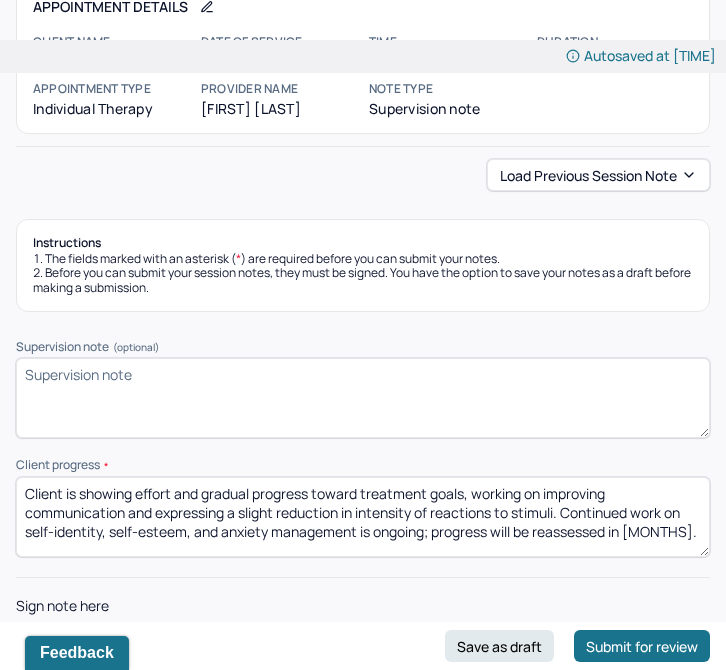 drag, startPoint x: 21, startPoint y: 491, endPoint x: 762, endPoint y: 543, distance: 742.8223 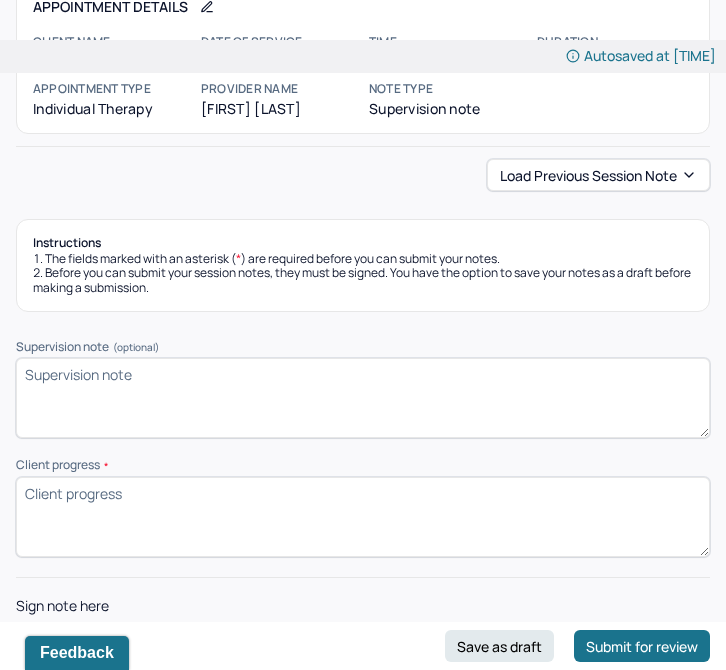 type on "l" 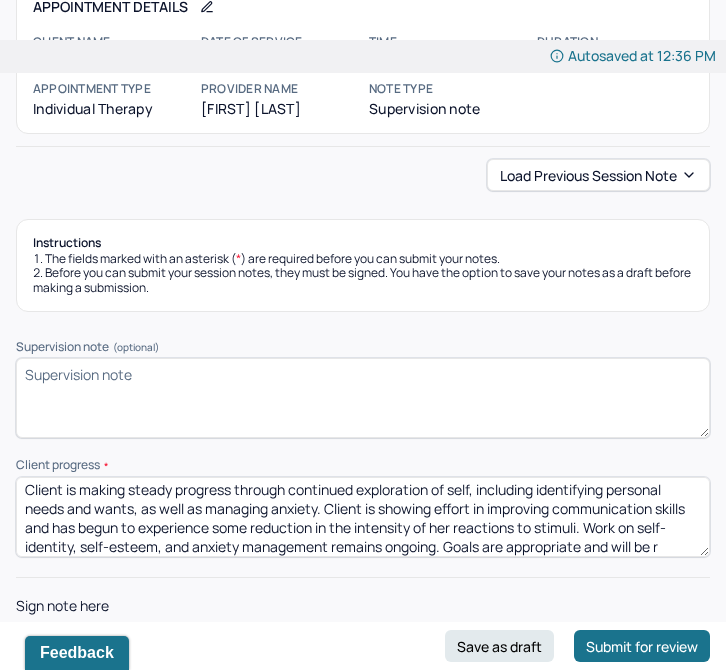 scroll, scrollTop: 23, scrollLeft: 0, axis: vertical 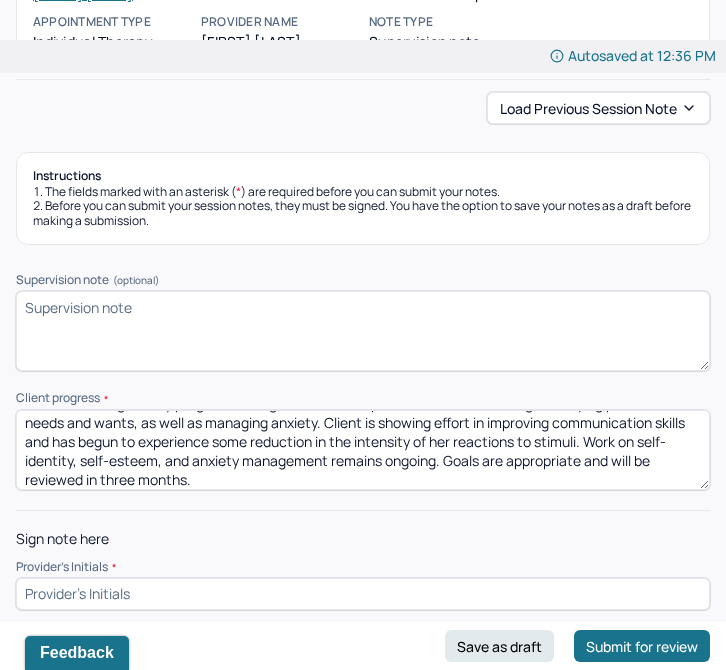 type on "Client is making steady progress through continued exploration of self, including identifying personal needs and wants, as well as managing anxiety. Client is showing effort in improving communication skills and has begun to experience some reduction in the intensity of her reactions to stimuli. Work on self-identity, self-esteem, and anxiety management remains ongoing. Goals are appropriate and will be reviewed in three months." 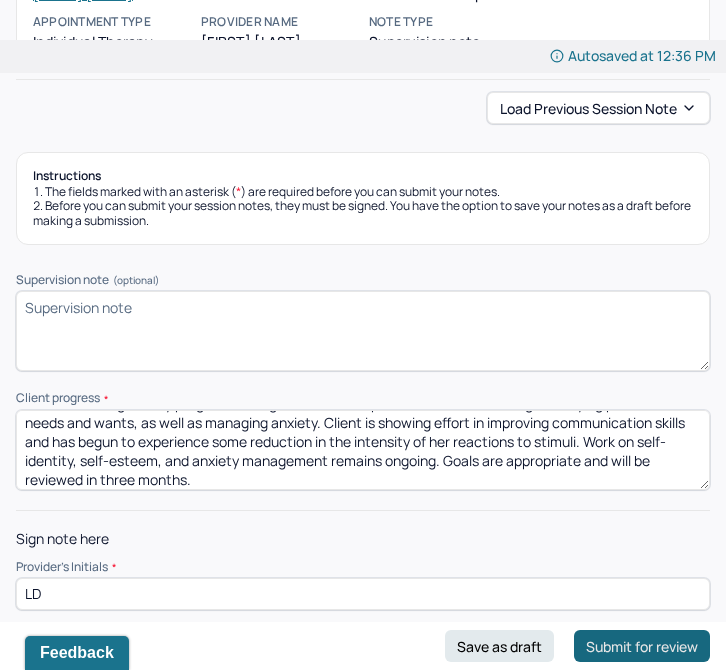 type on "LD" 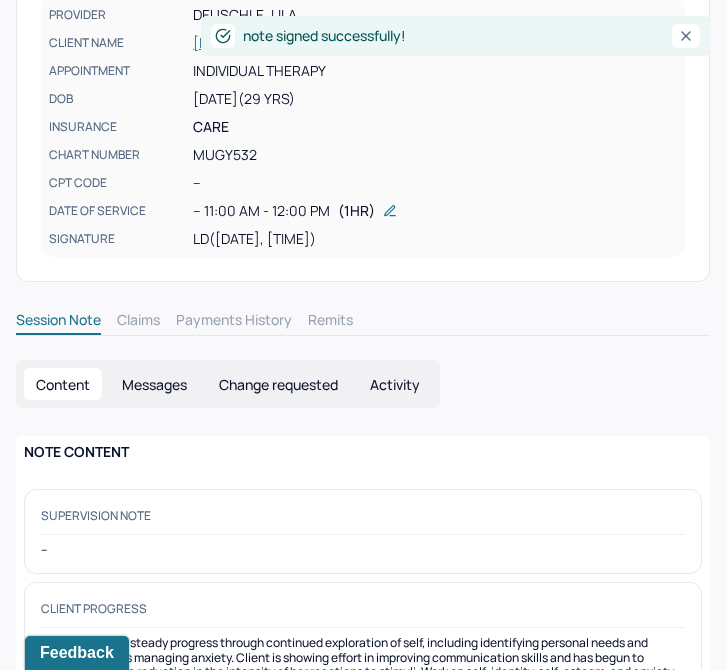 scroll, scrollTop: 0, scrollLeft: 0, axis: both 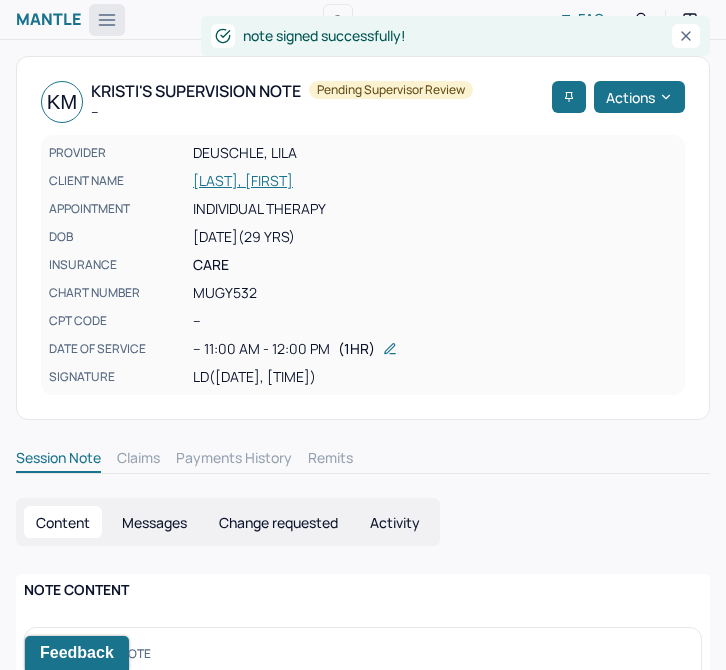 click 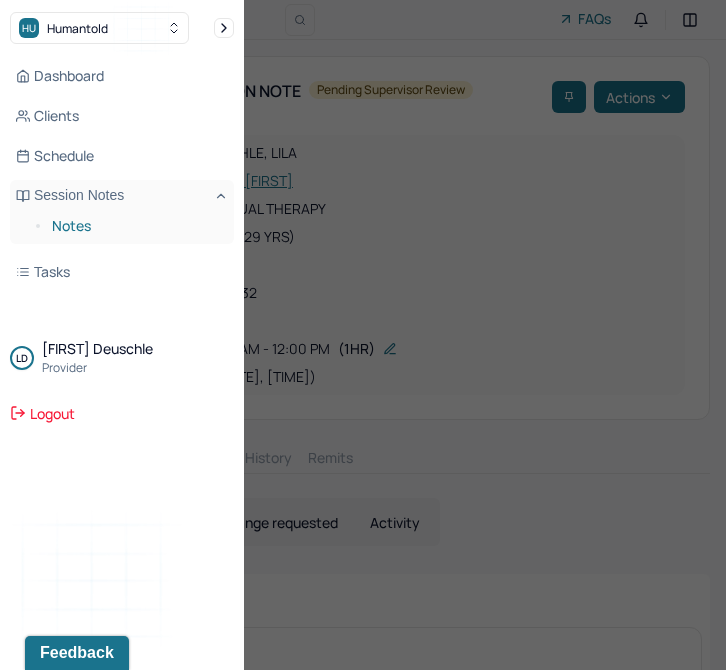 click on "Notes" at bounding box center [135, 226] 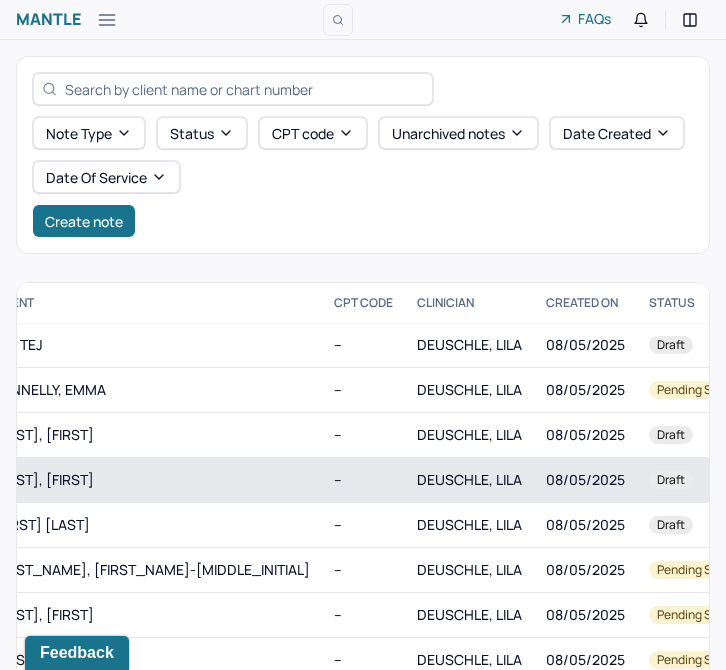 scroll, scrollTop: 0, scrollLeft: 353, axis: horizontal 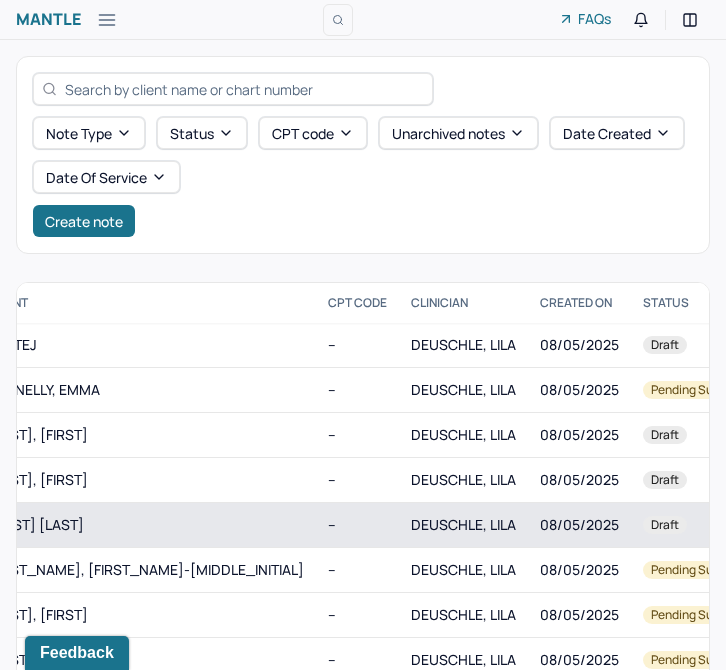 click on "08/05/2025" at bounding box center [579, 525] 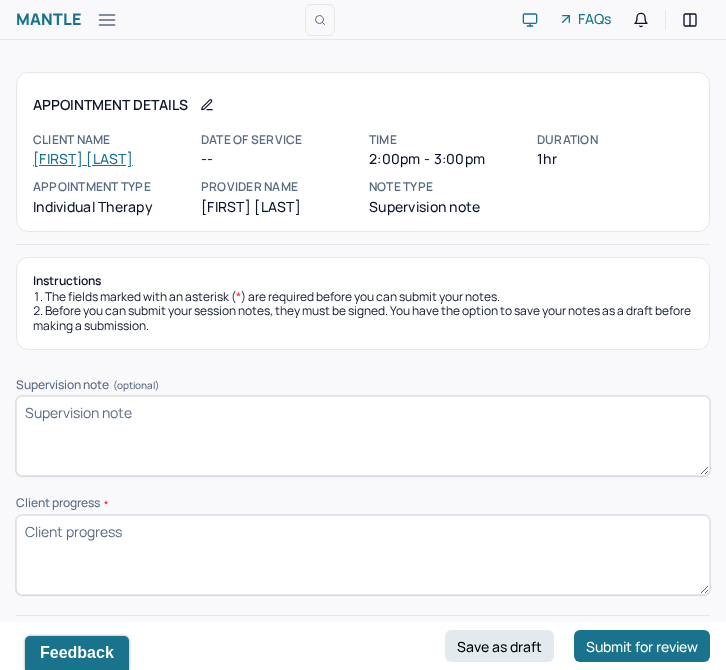 click on "Progress *" at bounding box center (363, 555) 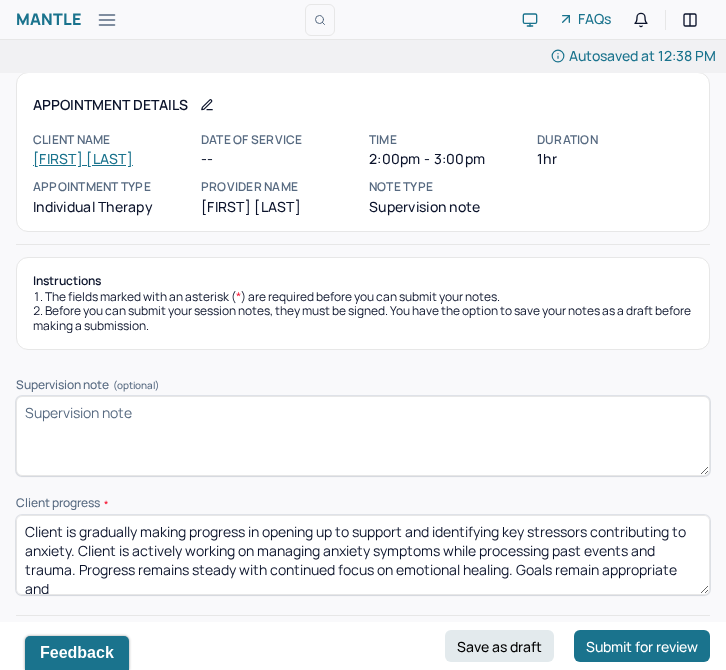 scroll, scrollTop: 4, scrollLeft: 0, axis: vertical 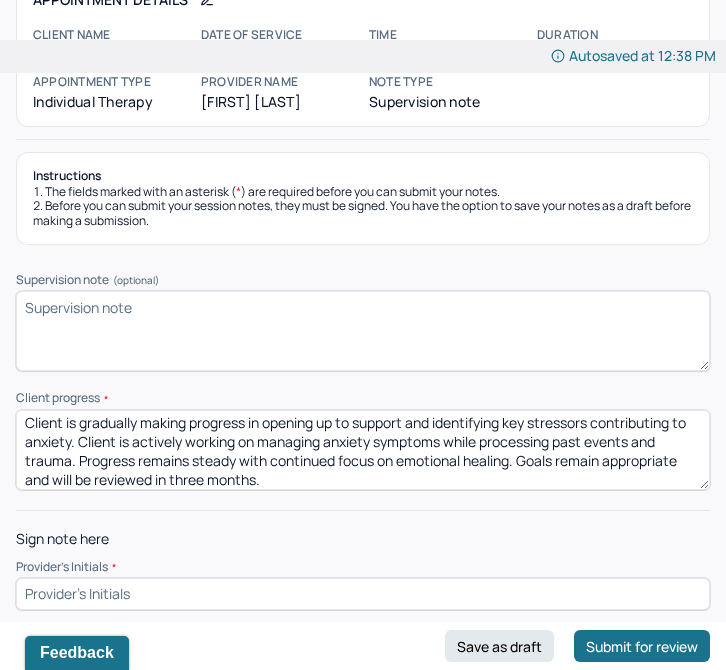 type on "Client is gradually making progress in opening up to support and identifying key stressors contributing to anxiety. Client is actively working on managing anxiety symptoms while processing past events and trauma. Progress remains steady with continued focus on emotional healing. Goals remain appropriate and will be reviewed in three months." 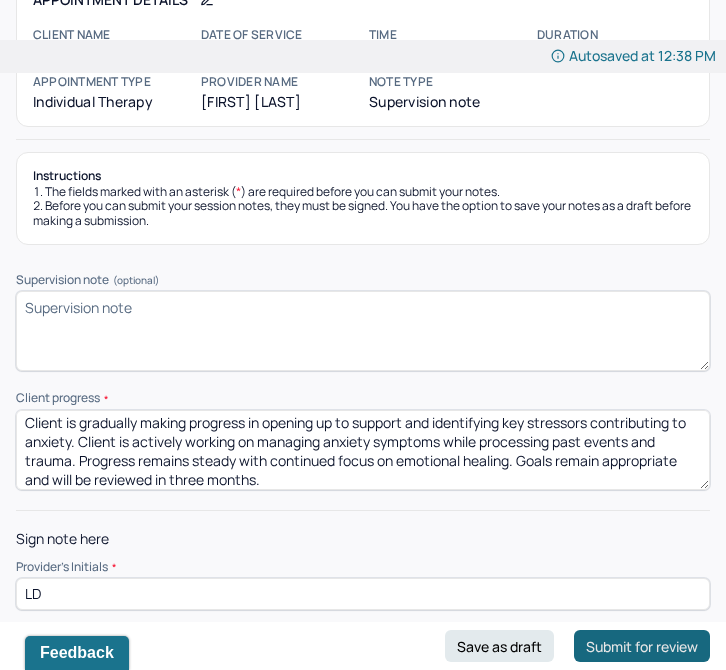 type on "LD" 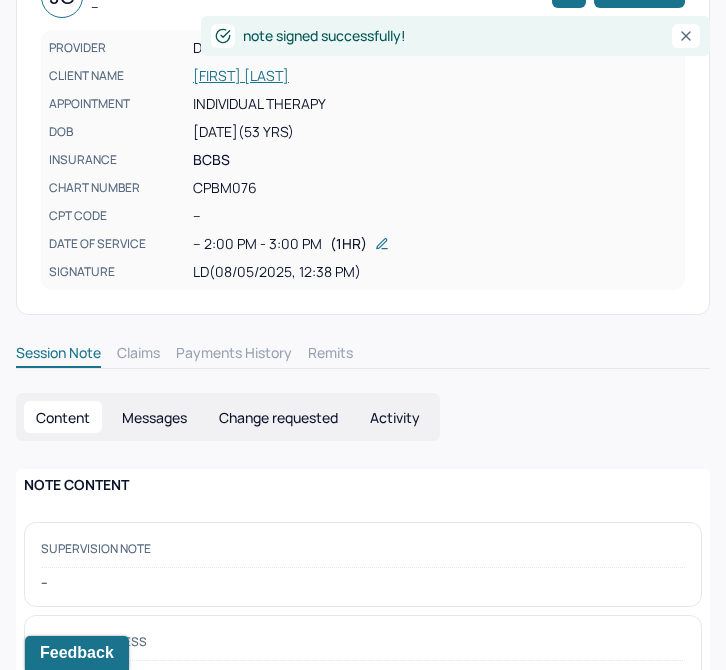 scroll, scrollTop: 0, scrollLeft: 0, axis: both 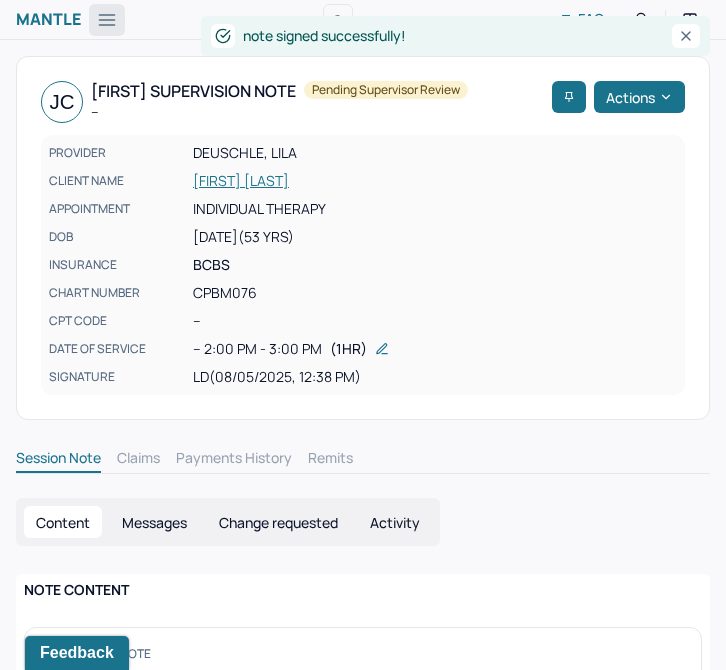 click 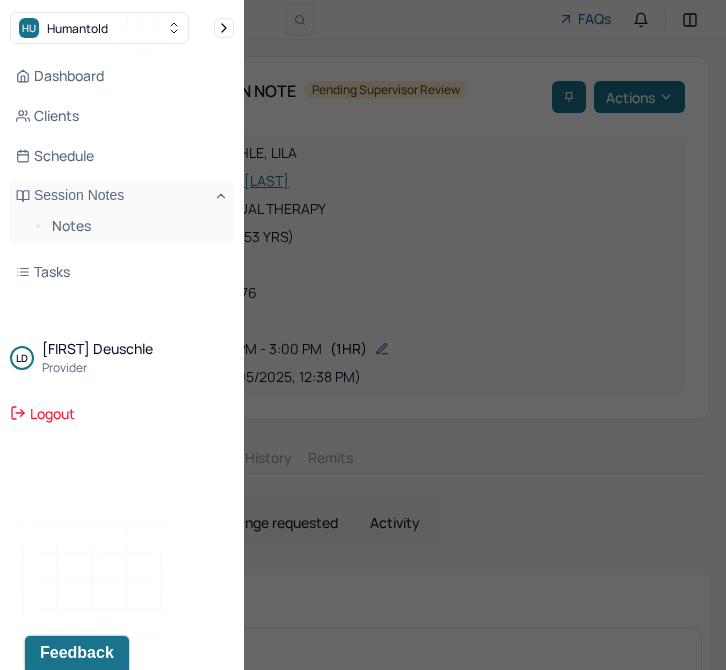 click on "Notes" at bounding box center [122, 228] 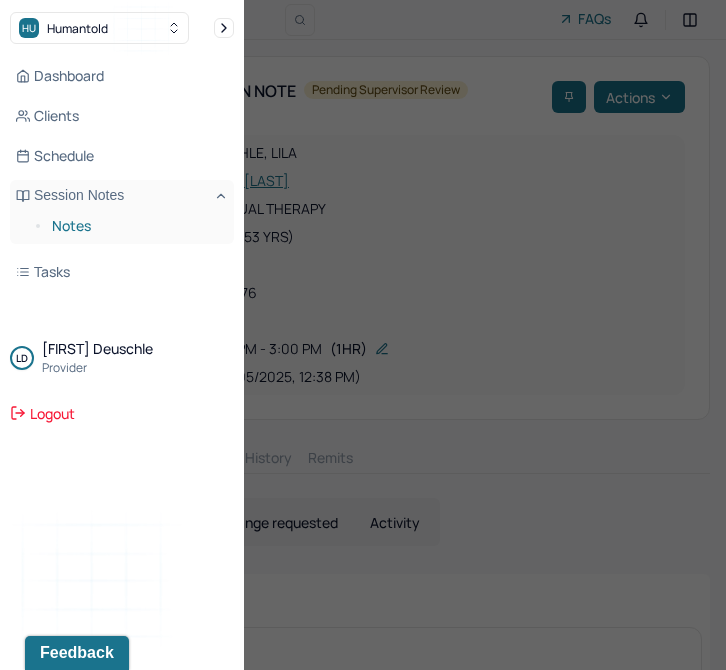 click on "Notes" at bounding box center (135, 226) 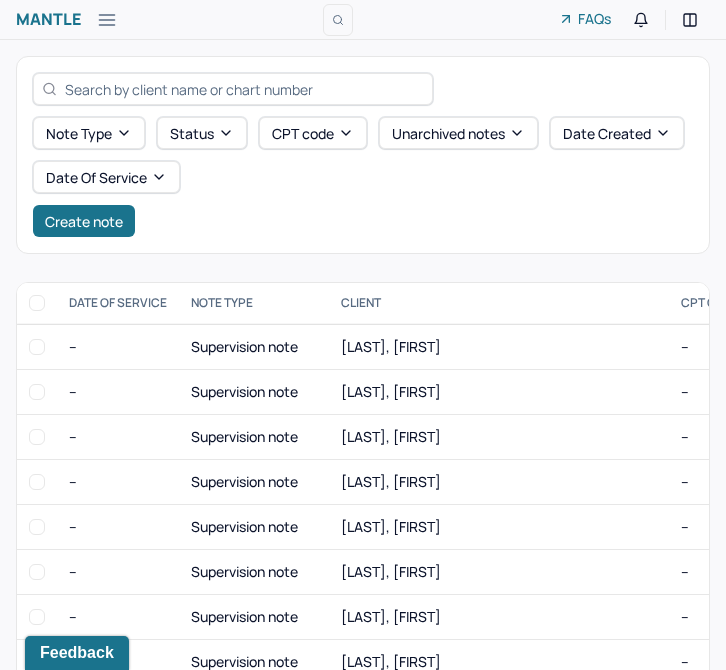 scroll, scrollTop: 331, scrollLeft: 0, axis: vertical 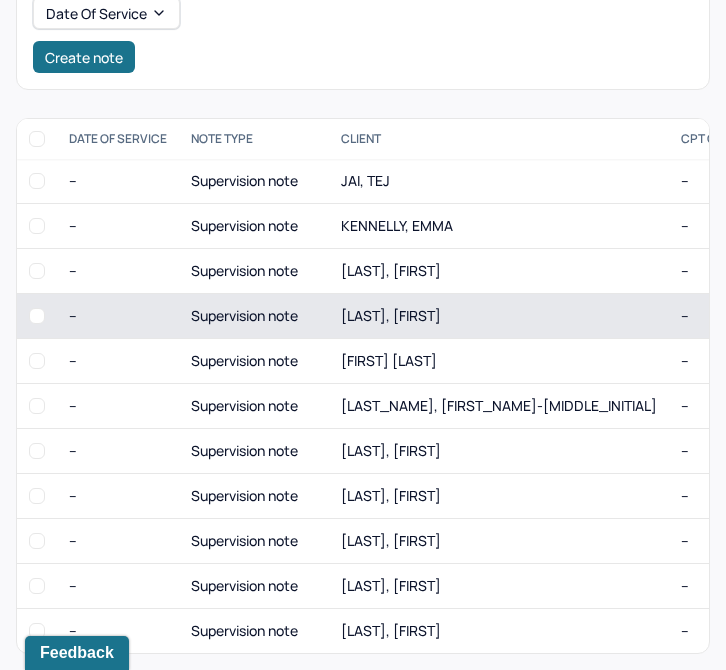 click on "Supervision note" at bounding box center [254, 316] 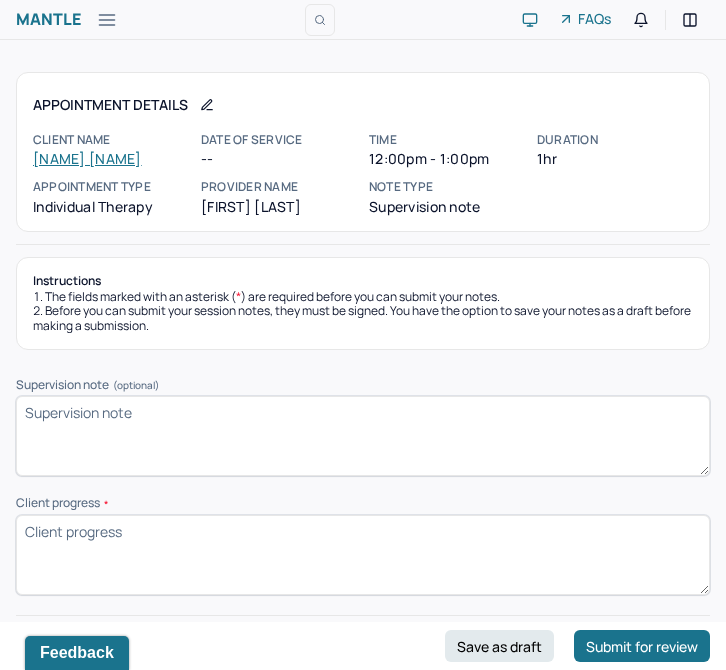 click on "Progress *" at bounding box center (363, 555) 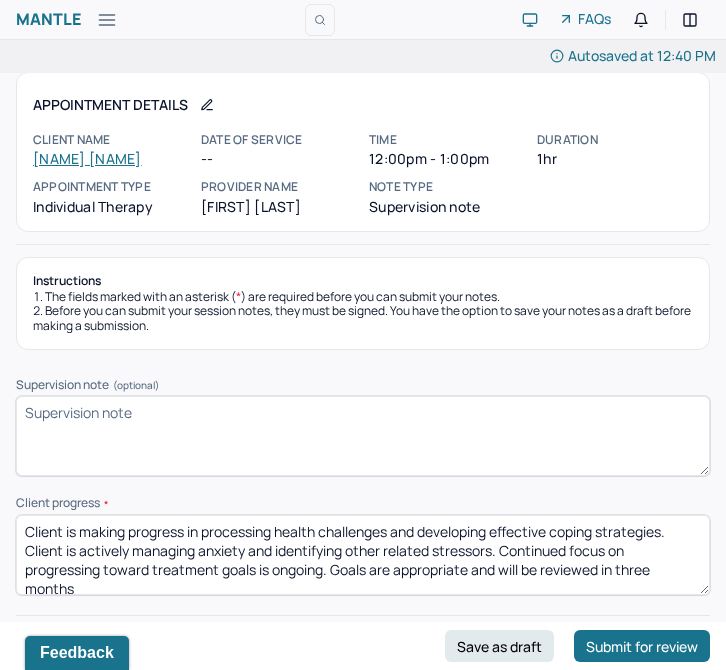 scroll, scrollTop: 4, scrollLeft: 0, axis: vertical 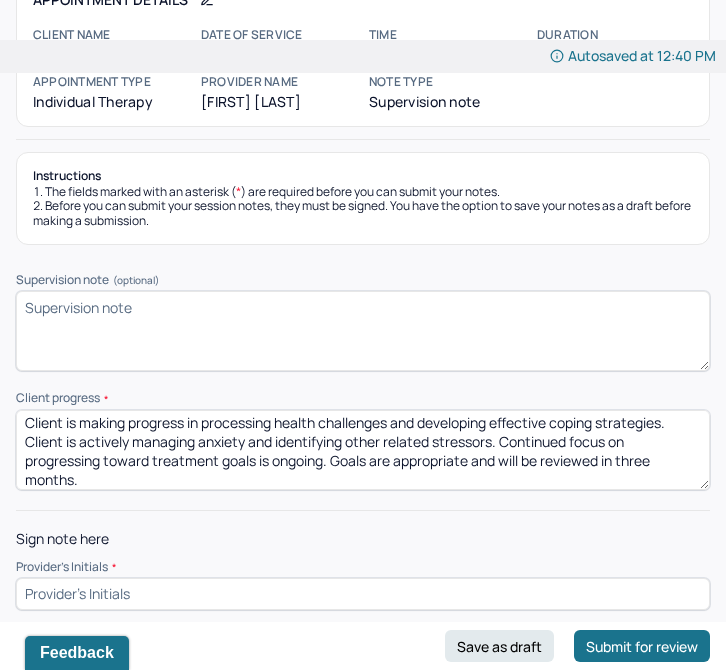 type on "Client is making progress in processing health challenges and developing effective coping strategies. Client is actively managing anxiety and identifying other related stressors. Continued focus on progressing toward treatment goals is ongoing. Goals are appropriate and will be reviewed in three months." 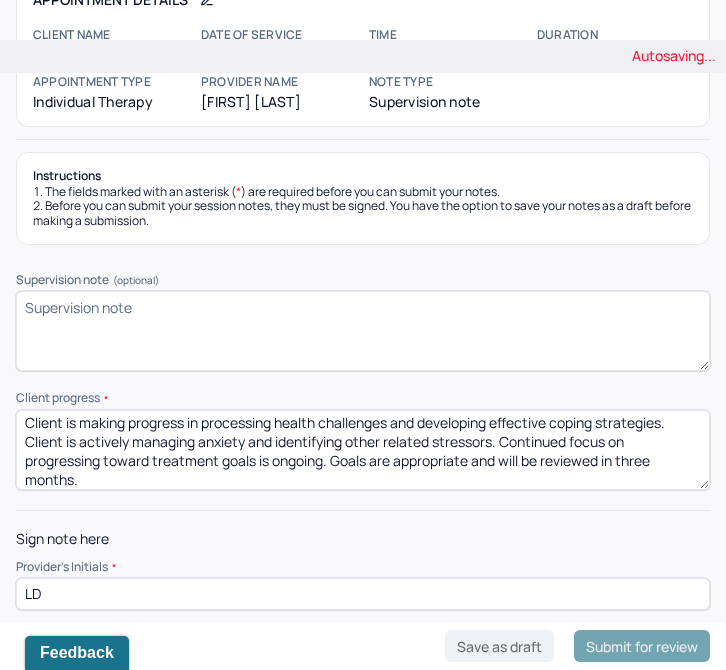 type on "LD" 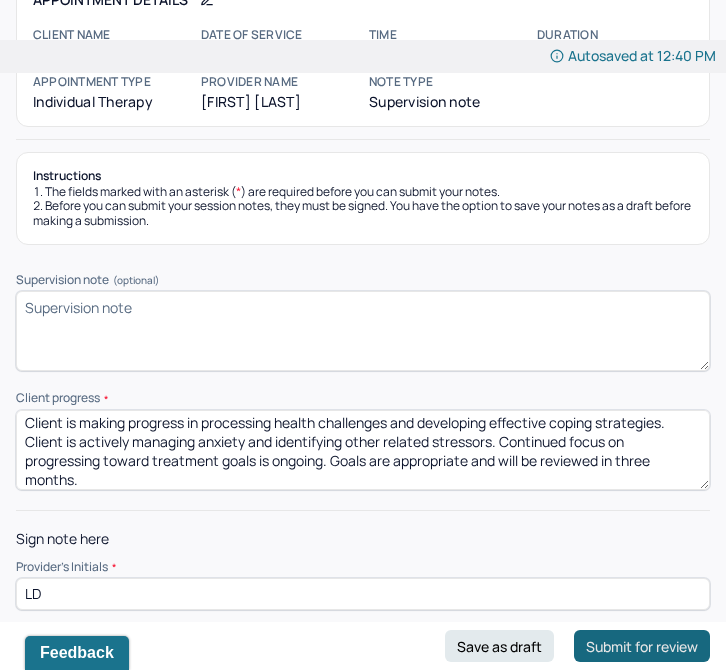 click on "Submit for review" at bounding box center [642, 646] 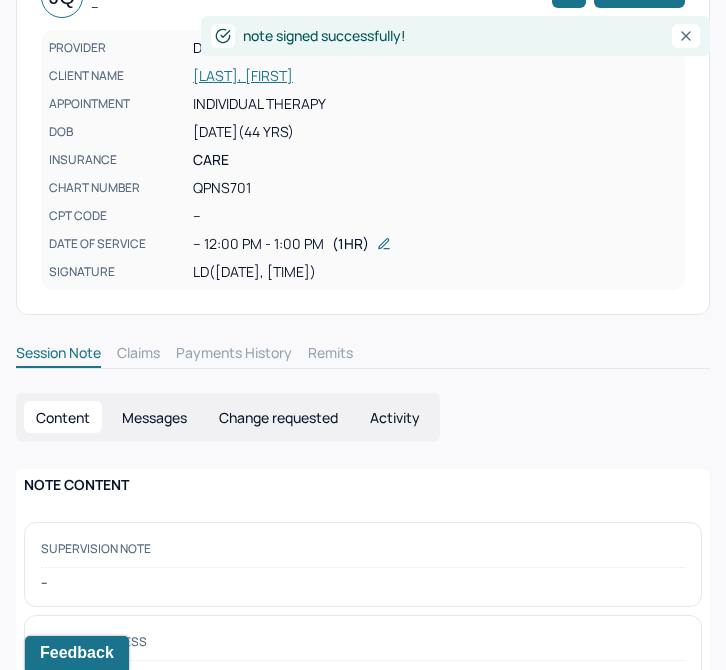 scroll, scrollTop: 0, scrollLeft: 0, axis: both 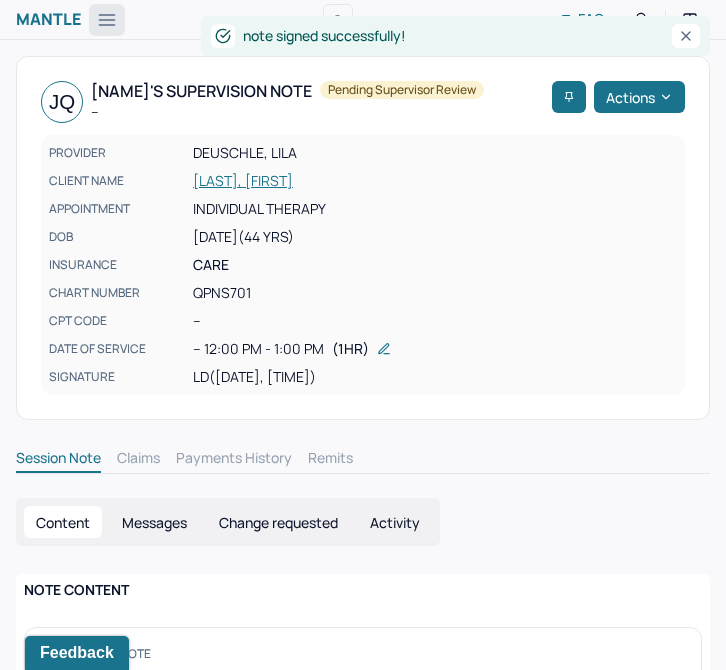 click 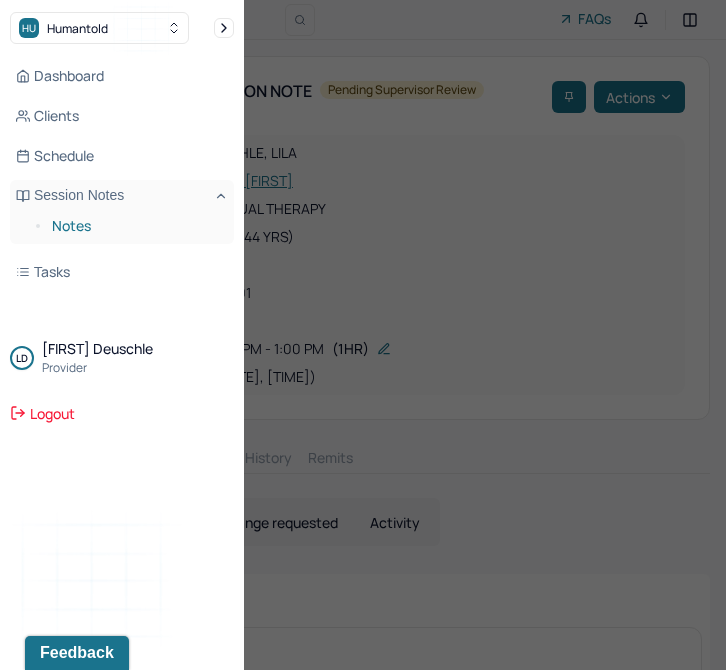click on "Notes" at bounding box center (135, 226) 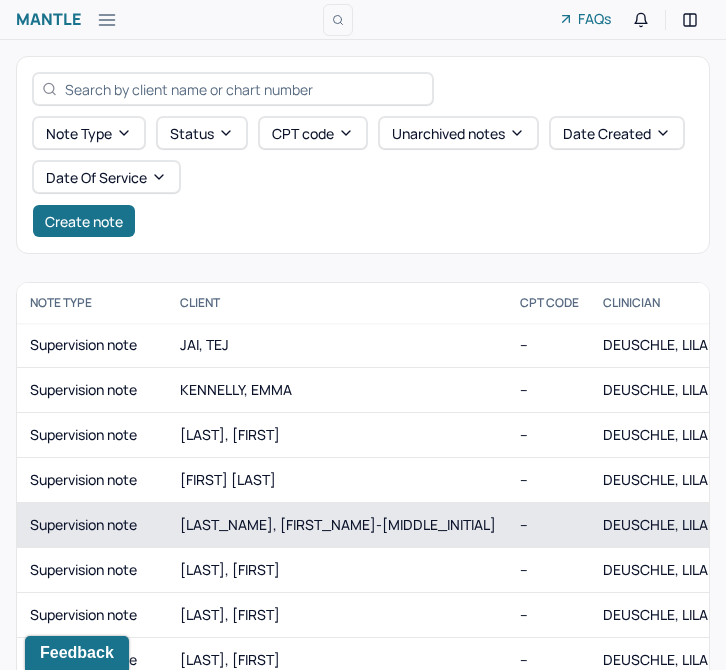 scroll, scrollTop: 0, scrollLeft: 530, axis: horizontal 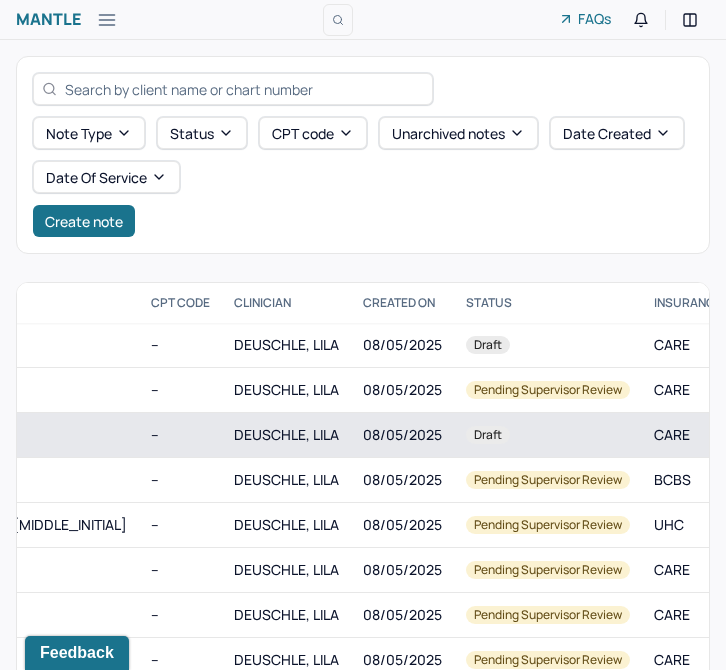 click on "Draft" at bounding box center (548, 435) 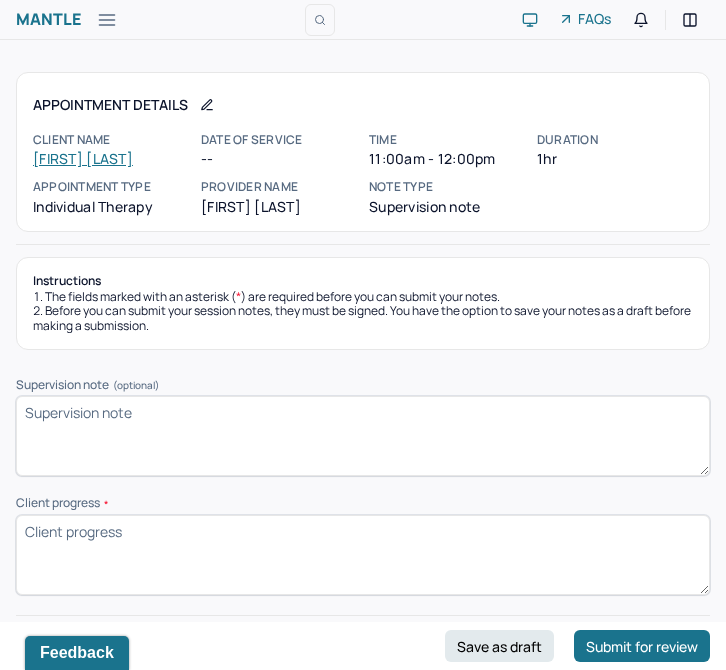 click on "Progress *" at bounding box center [363, 555] 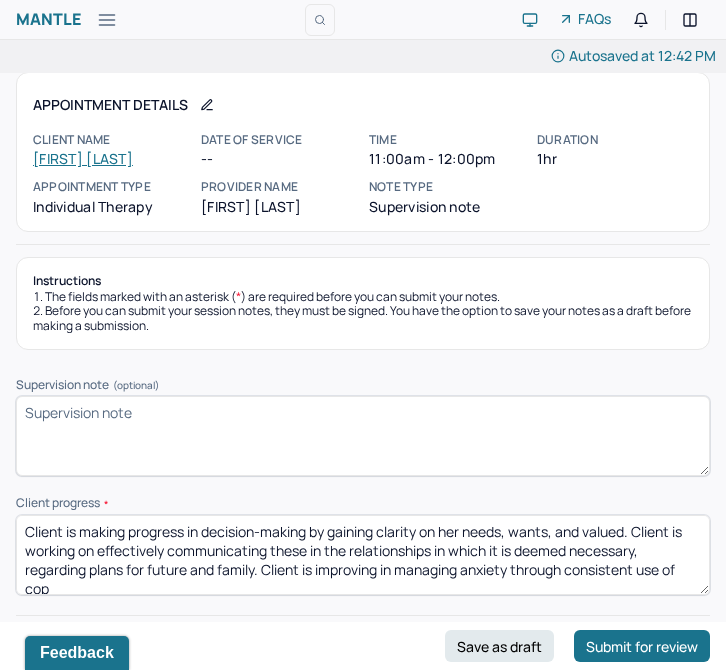 scroll, scrollTop: 4, scrollLeft: 0, axis: vertical 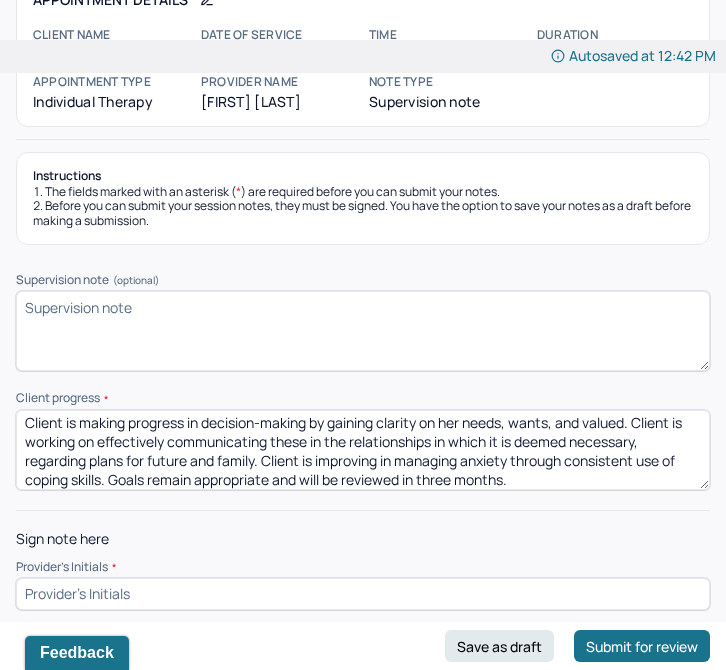 type on "Client is making progress in decision-making by gaining clarity on her needs, wants, and valued. Client is working on effectively communicating these in the relationships in which it is deemed necessary, regarding plans for future and family. Client is improving in managing anxiety through consistent use of coping skills. Goals remain appropriate and will be reviewed in three months." 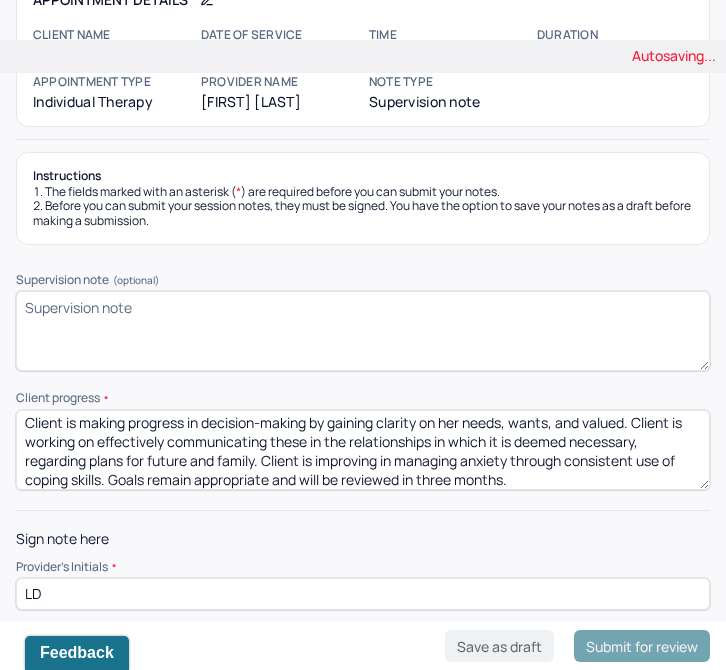 type on "LD" 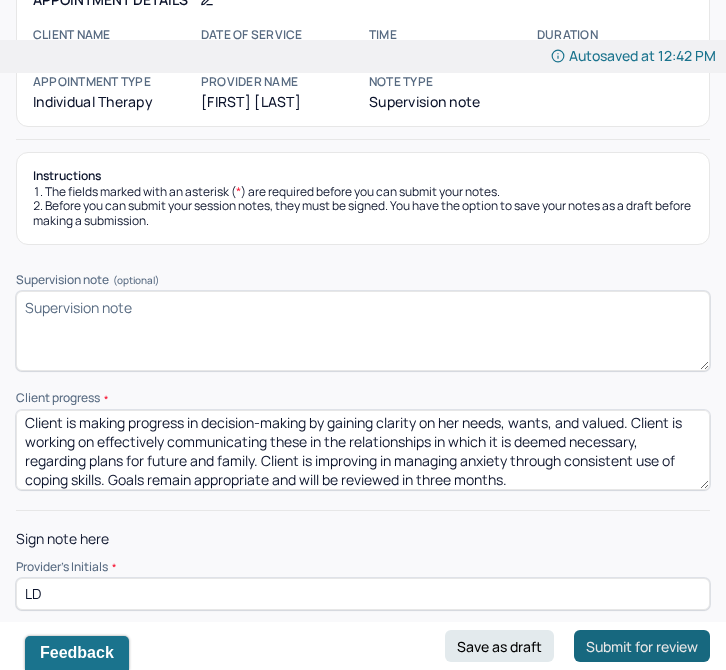 click on "Submit for review" at bounding box center (642, 646) 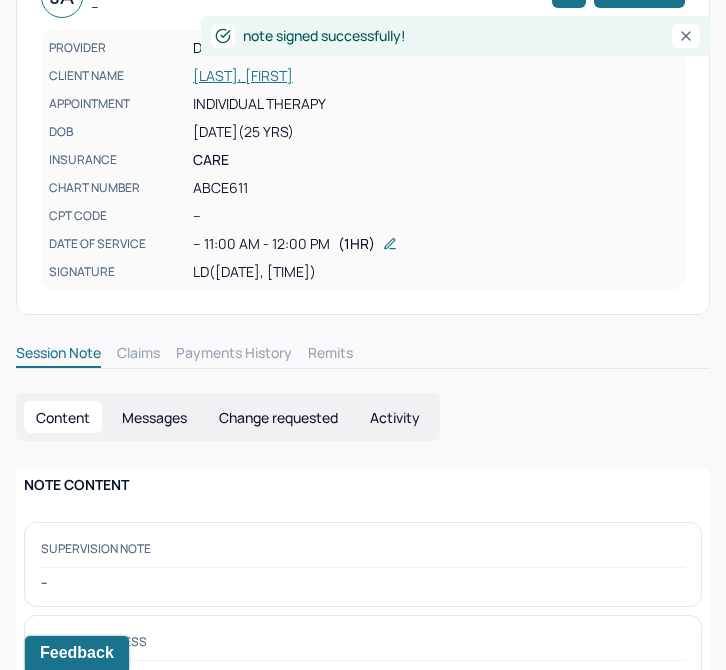 scroll, scrollTop: 0, scrollLeft: 0, axis: both 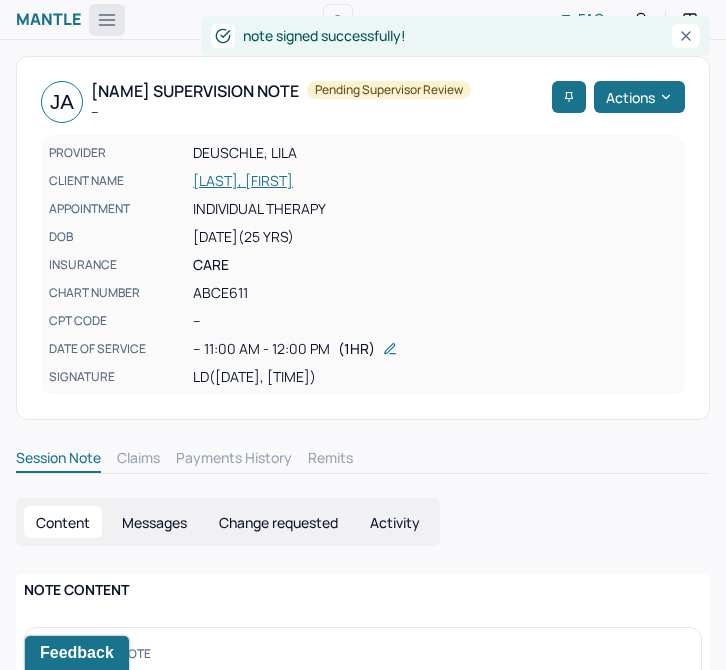 click 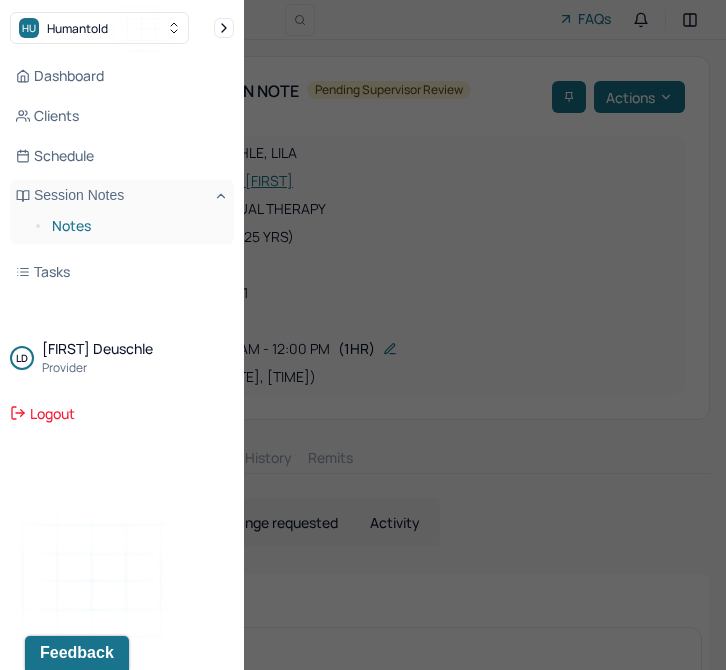 click on "Notes" at bounding box center (135, 226) 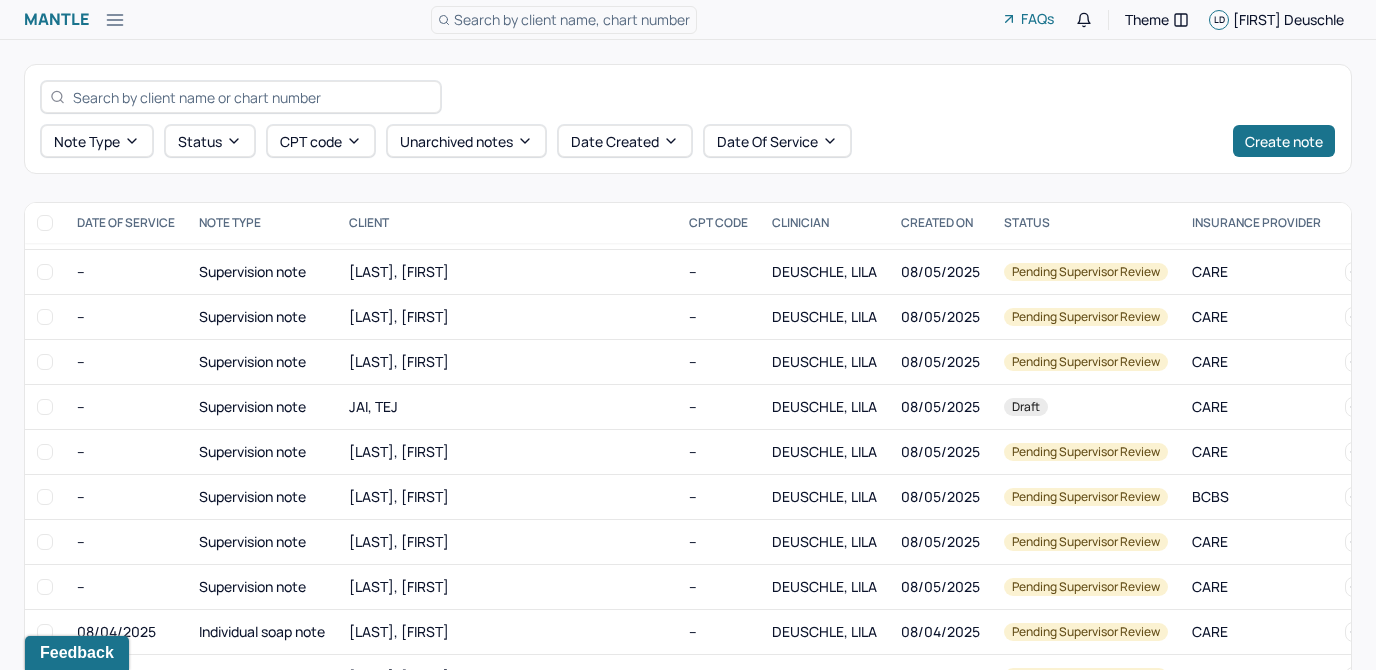 scroll, scrollTop: 316, scrollLeft: 0, axis: vertical 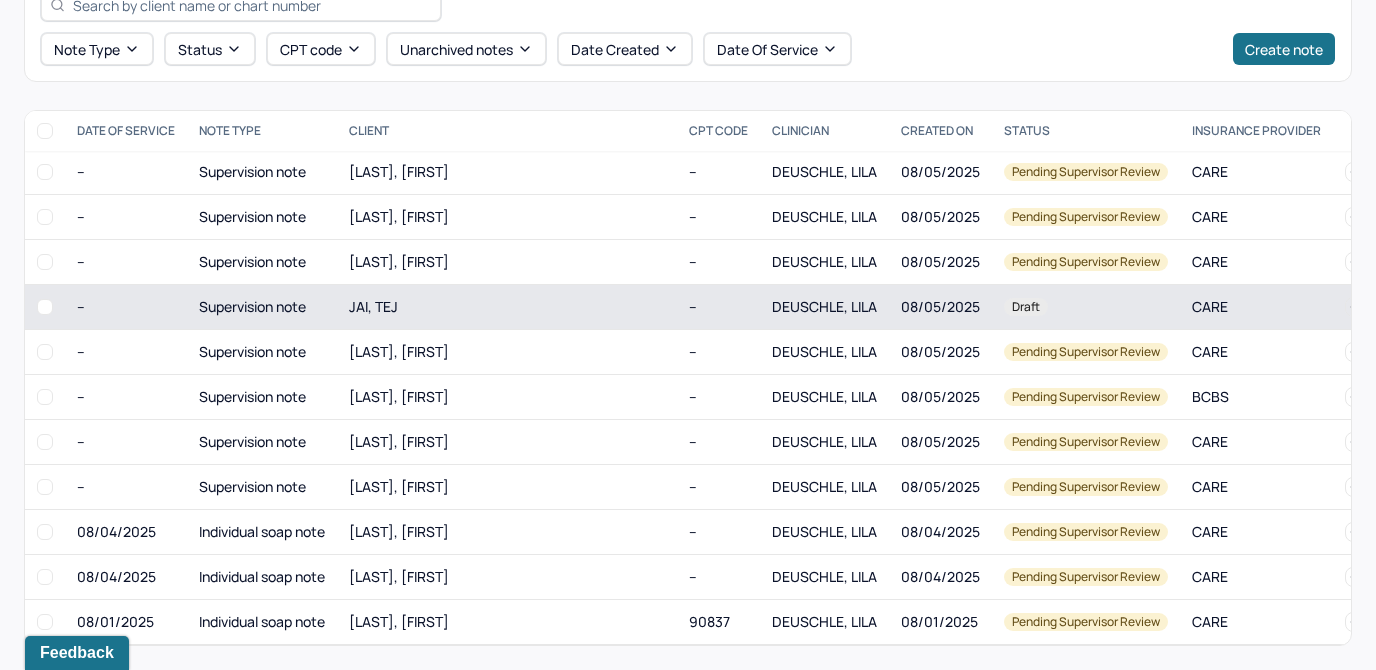 click on "Draft" at bounding box center [1086, 307] 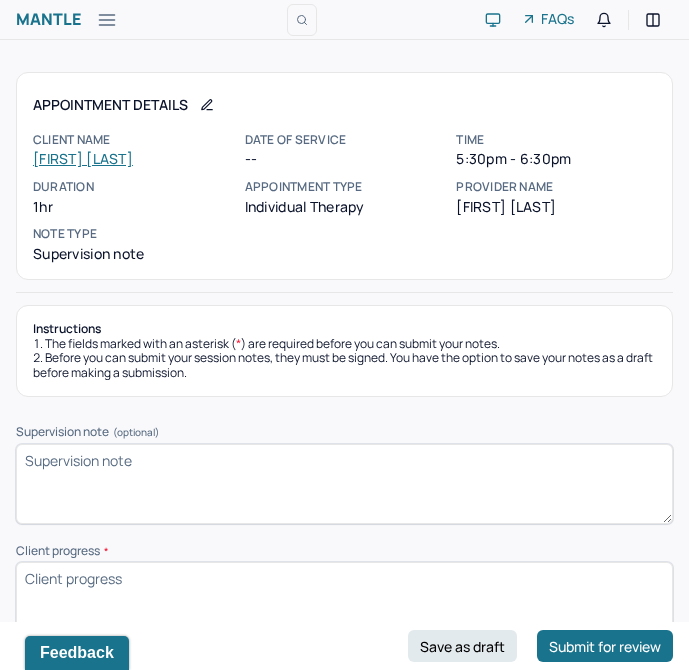 scroll, scrollTop: 69, scrollLeft: 0, axis: vertical 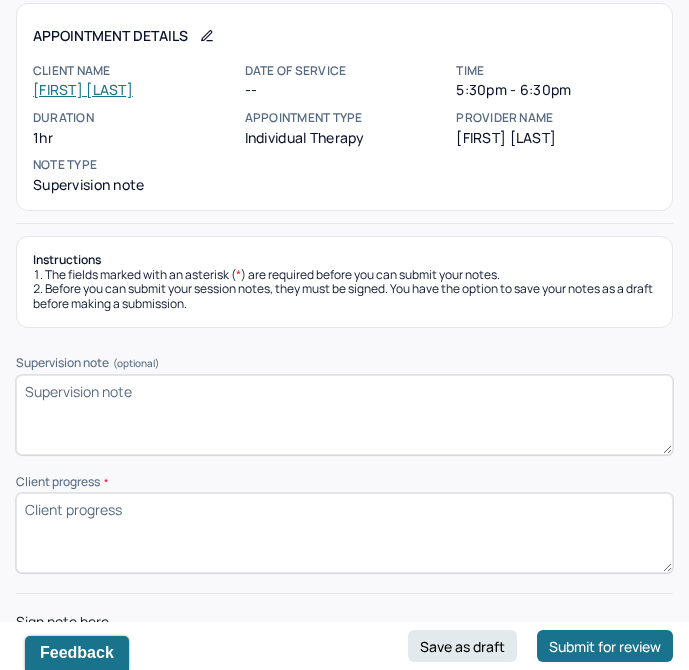 click on "Progress *" at bounding box center [344, 533] 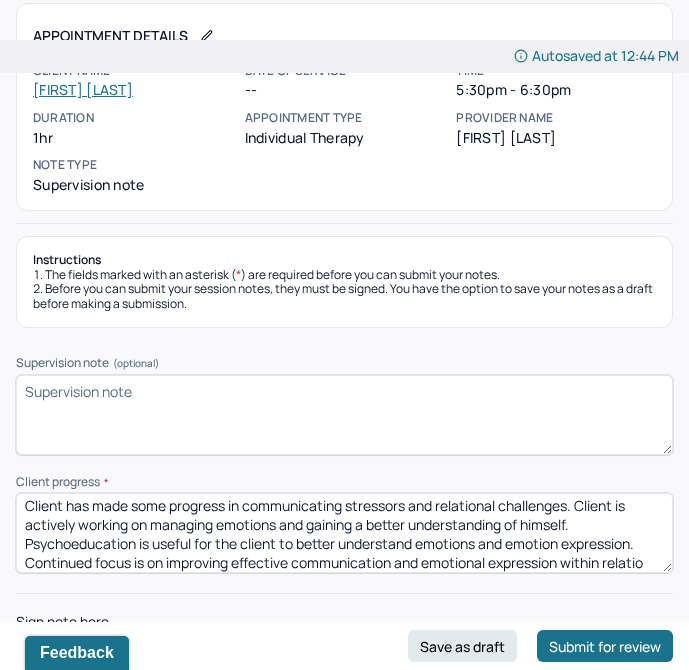 scroll, scrollTop: 23, scrollLeft: 0, axis: vertical 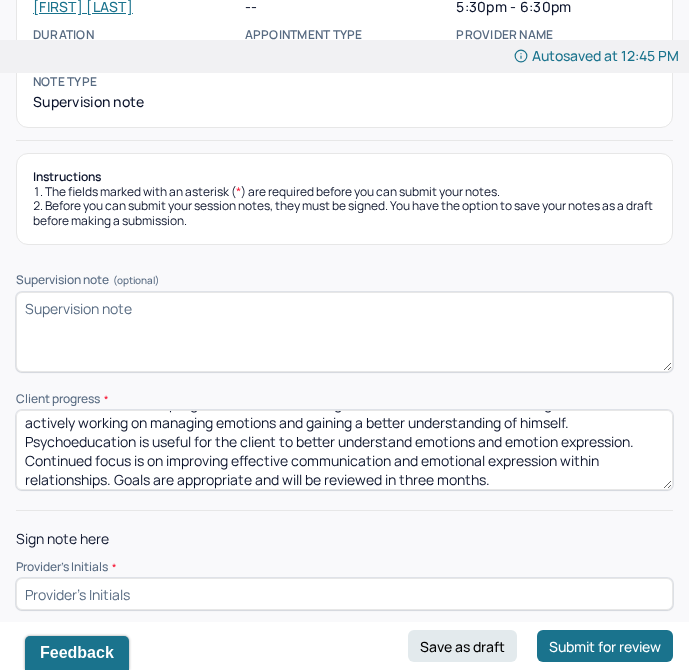type on "Client has made some progress in communicating stressors and relational challenges. Client is actively working on managing emotions and gaining a better understanding of himself. Psychoeducation is useful for the client to better understand emotions and emotion expression. Continued focus is on improving effective communication and emotional expression within relationships. Goals are appropriate and will be reviewed in three months." 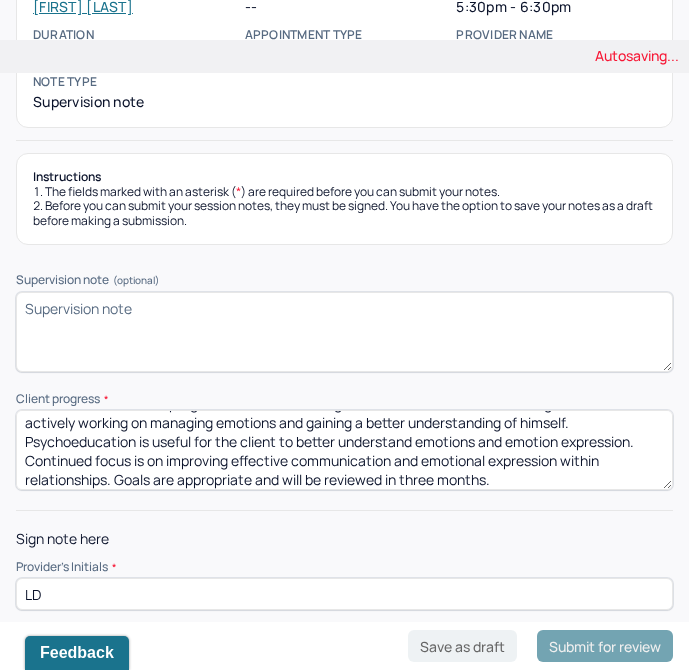 type on "LD" 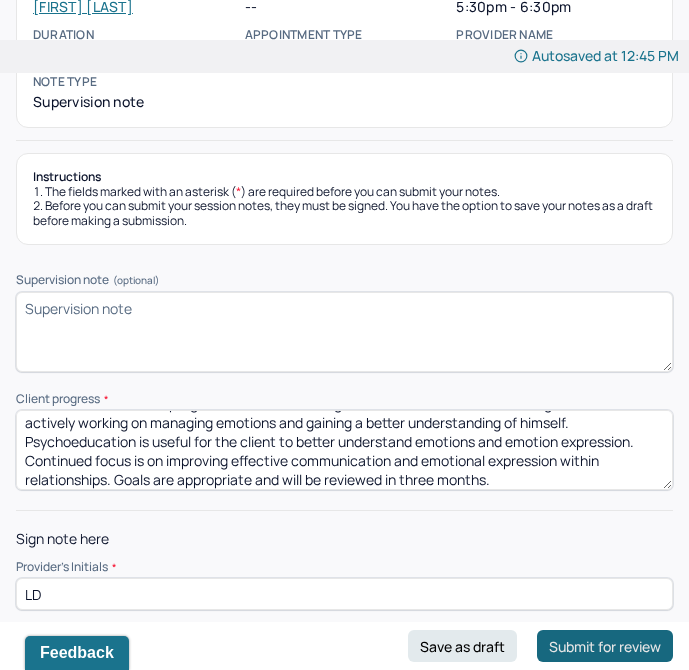 click on "Submit for review" at bounding box center (605, 646) 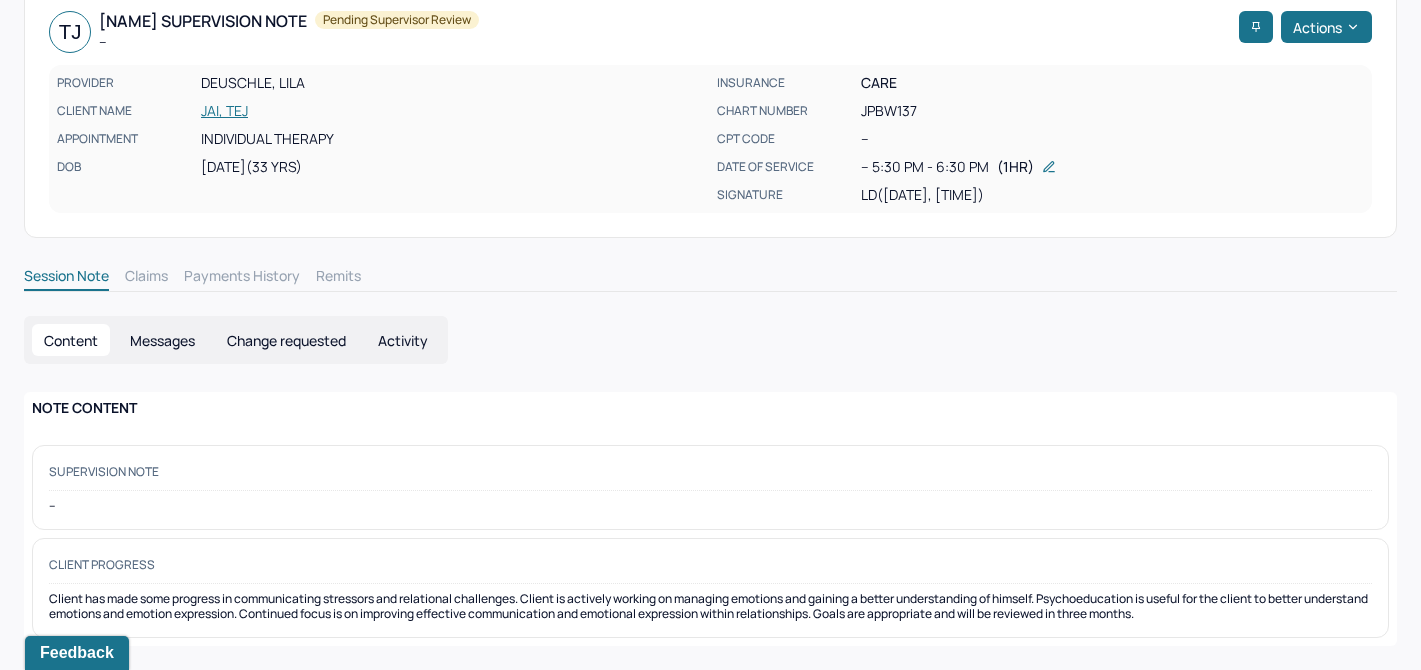 scroll, scrollTop: 0, scrollLeft: 0, axis: both 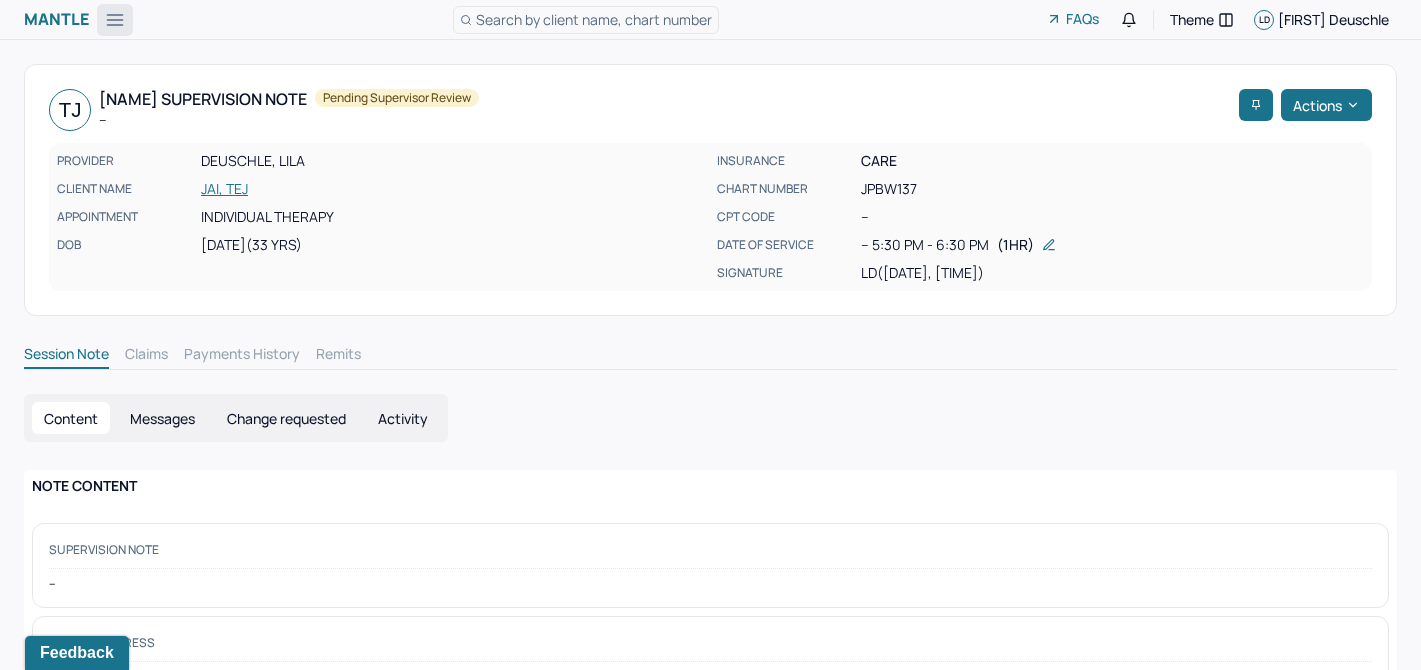 click 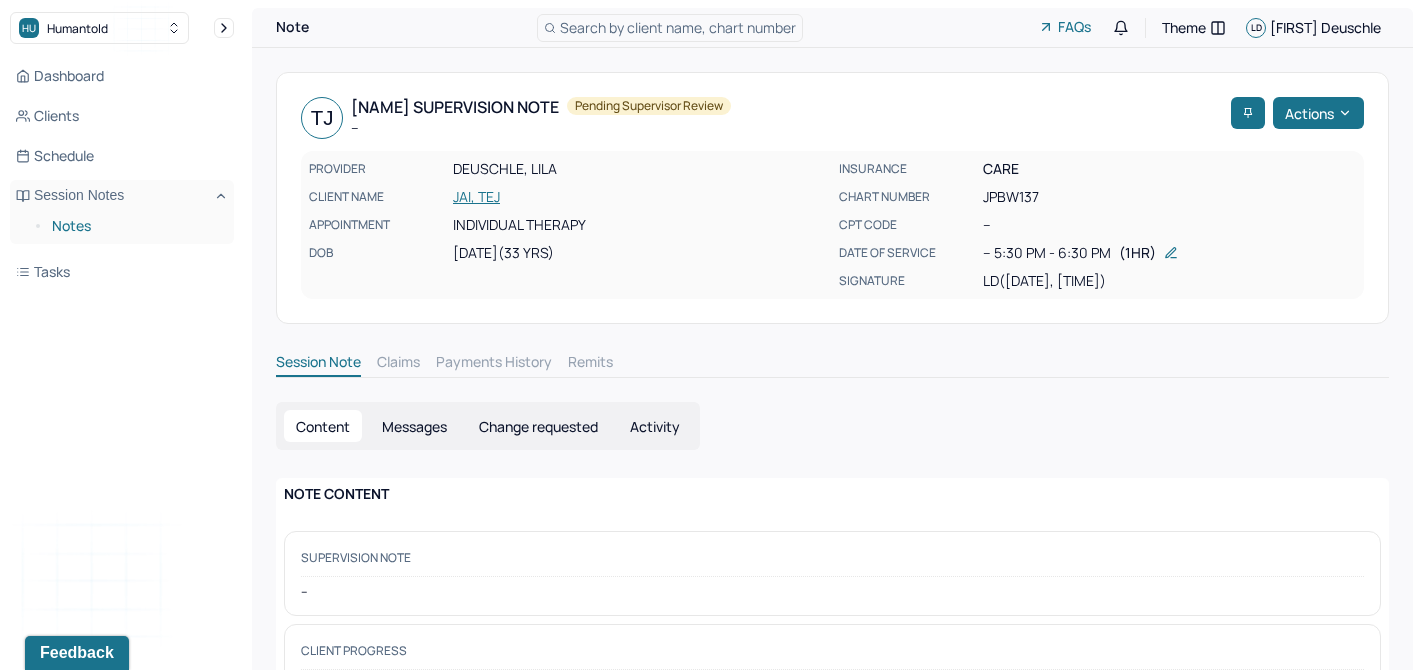 click on "Notes" at bounding box center (135, 226) 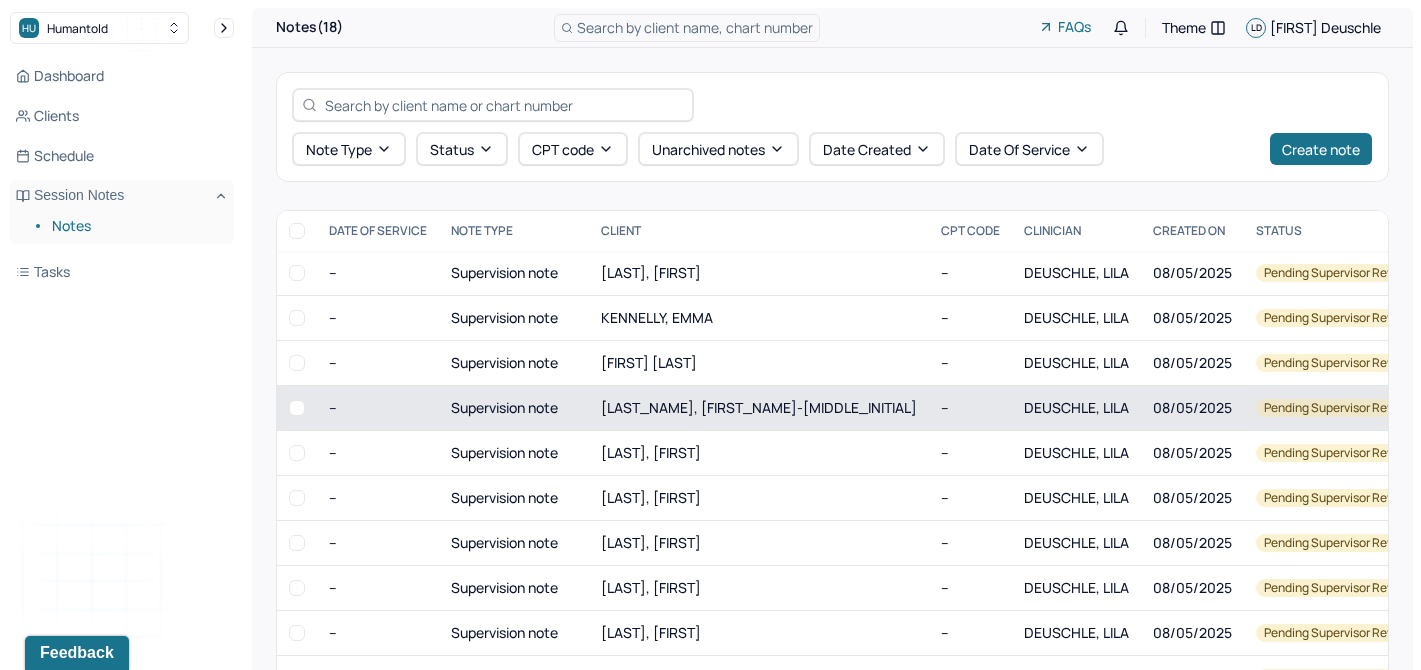 scroll, scrollTop: 228, scrollLeft: 0, axis: vertical 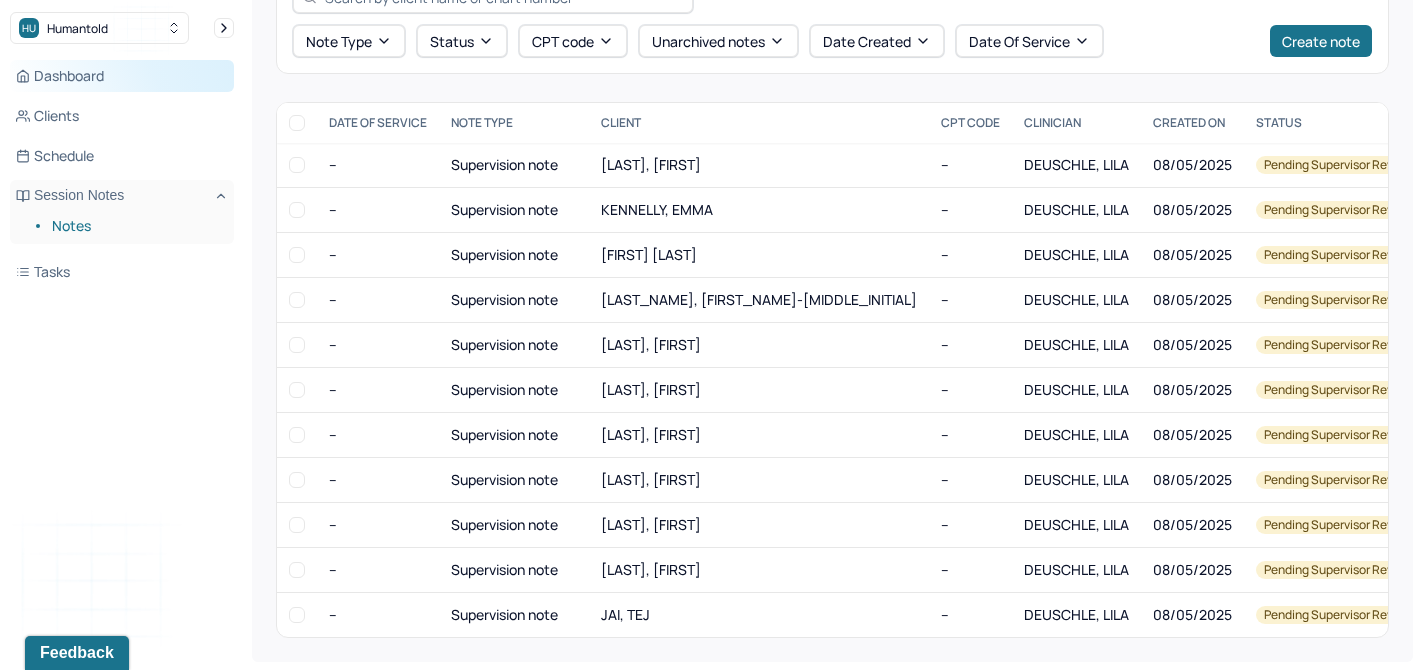 click on "Dashboard" at bounding box center [122, 76] 